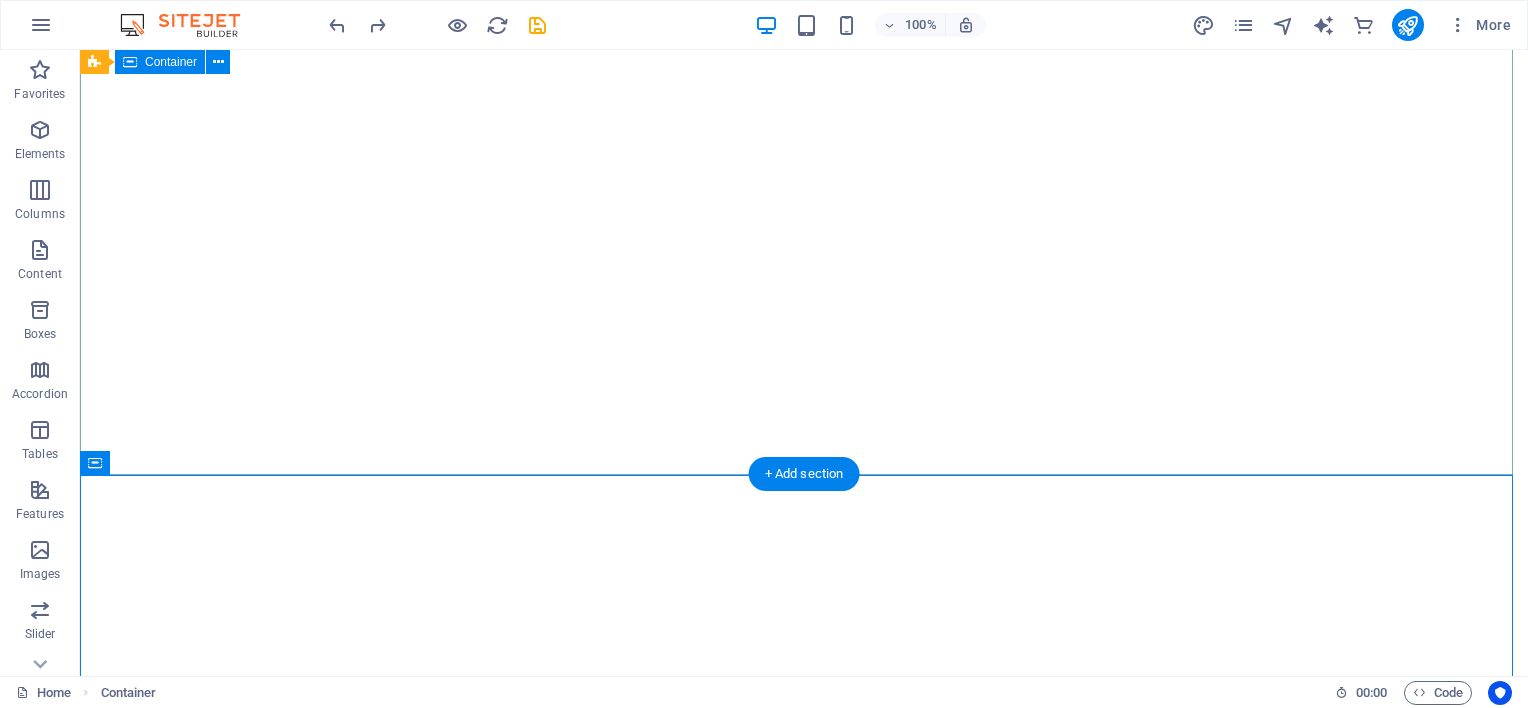 scroll, scrollTop: 0, scrollLeft: 0, axis: both 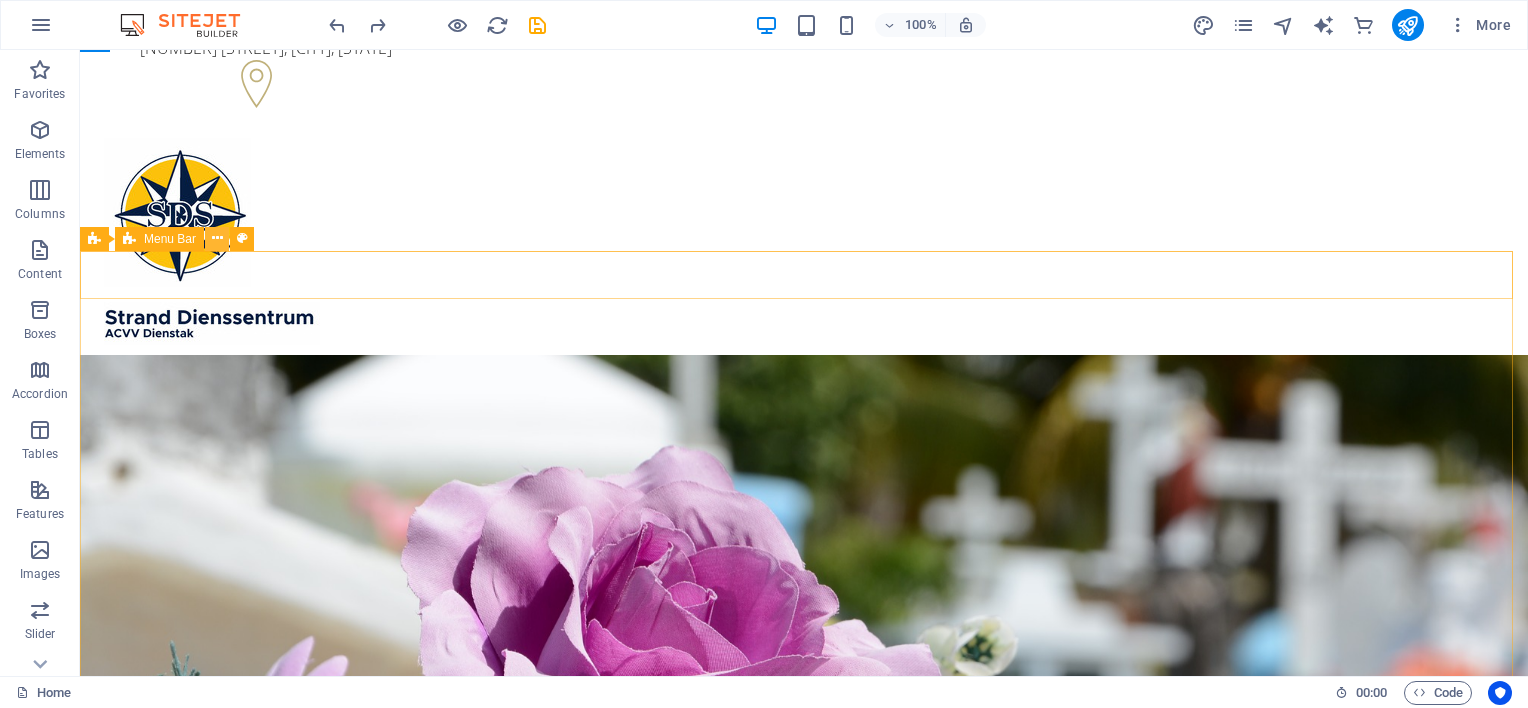 click at bounding box center [217, 238] 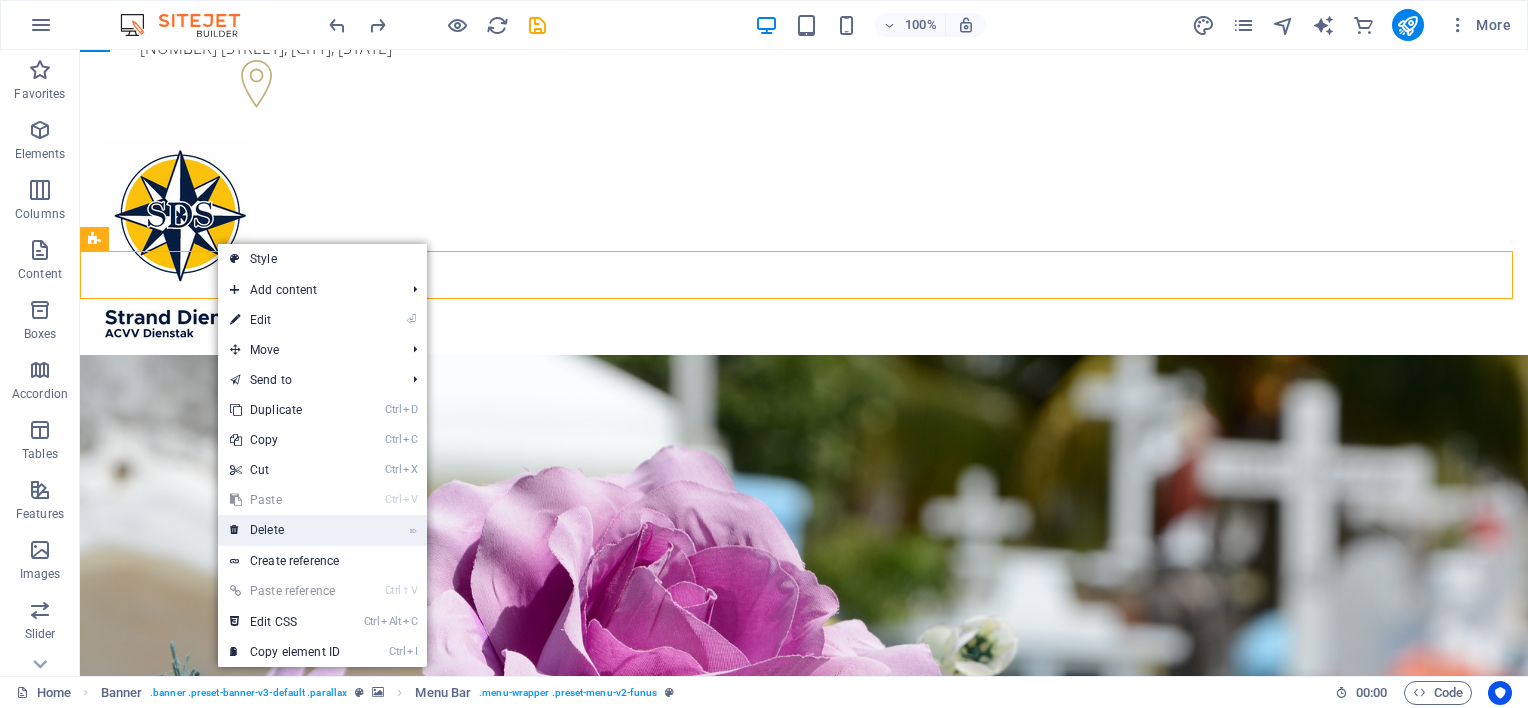 click on "⌦  Delete" at bounding box center (285, 530) 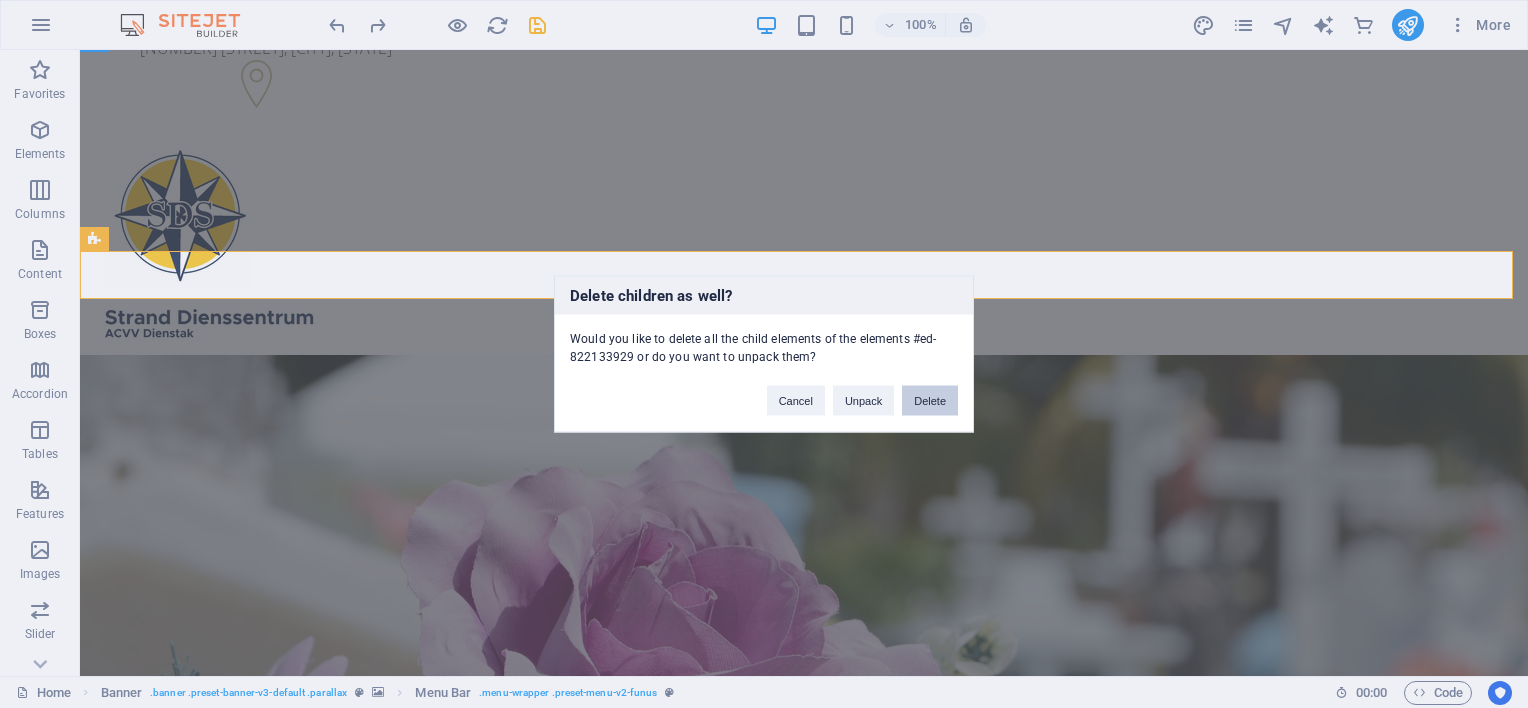 click on "Delete" at bounding box center [930, 401] 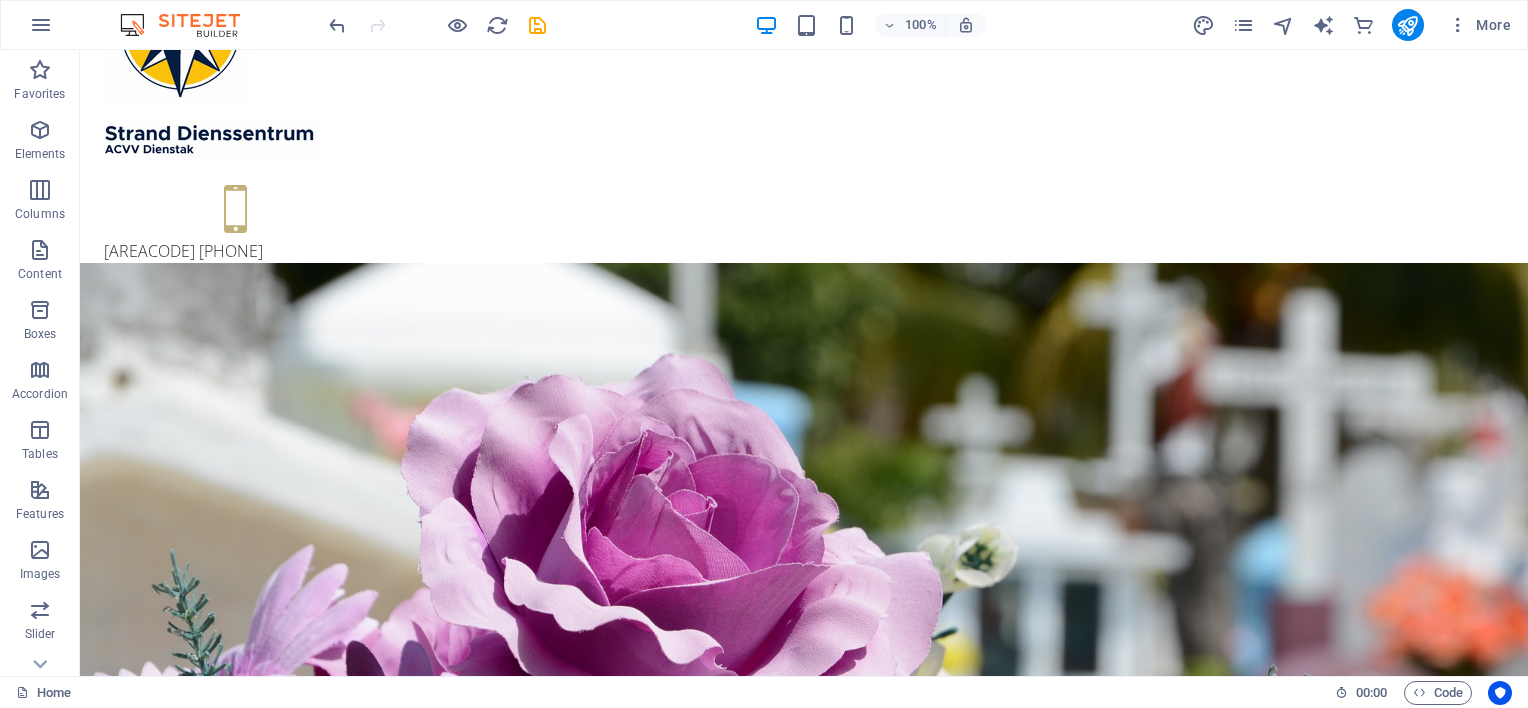 scroll, scrollTop: 212, scrollLeft: 0, axis: vertical 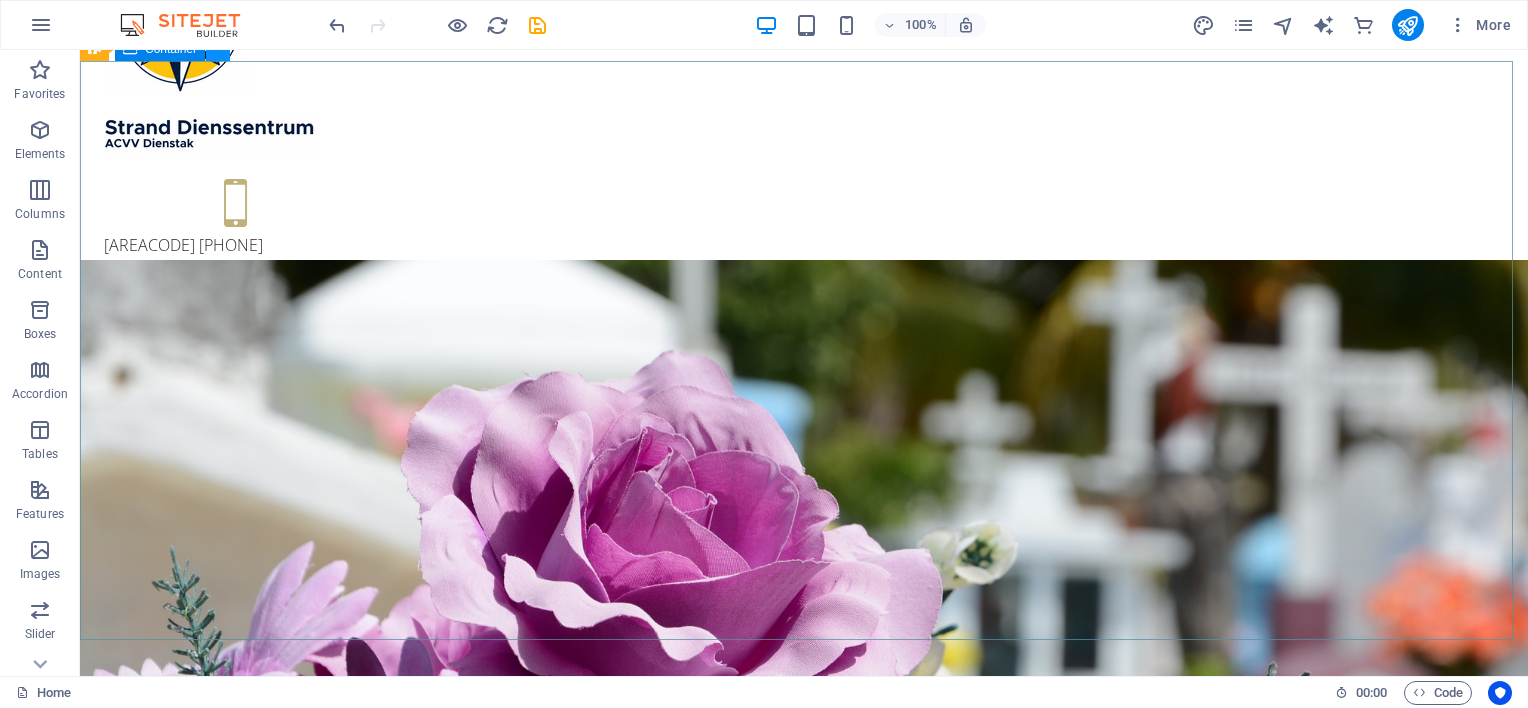 click at bounding box center (218, 49) 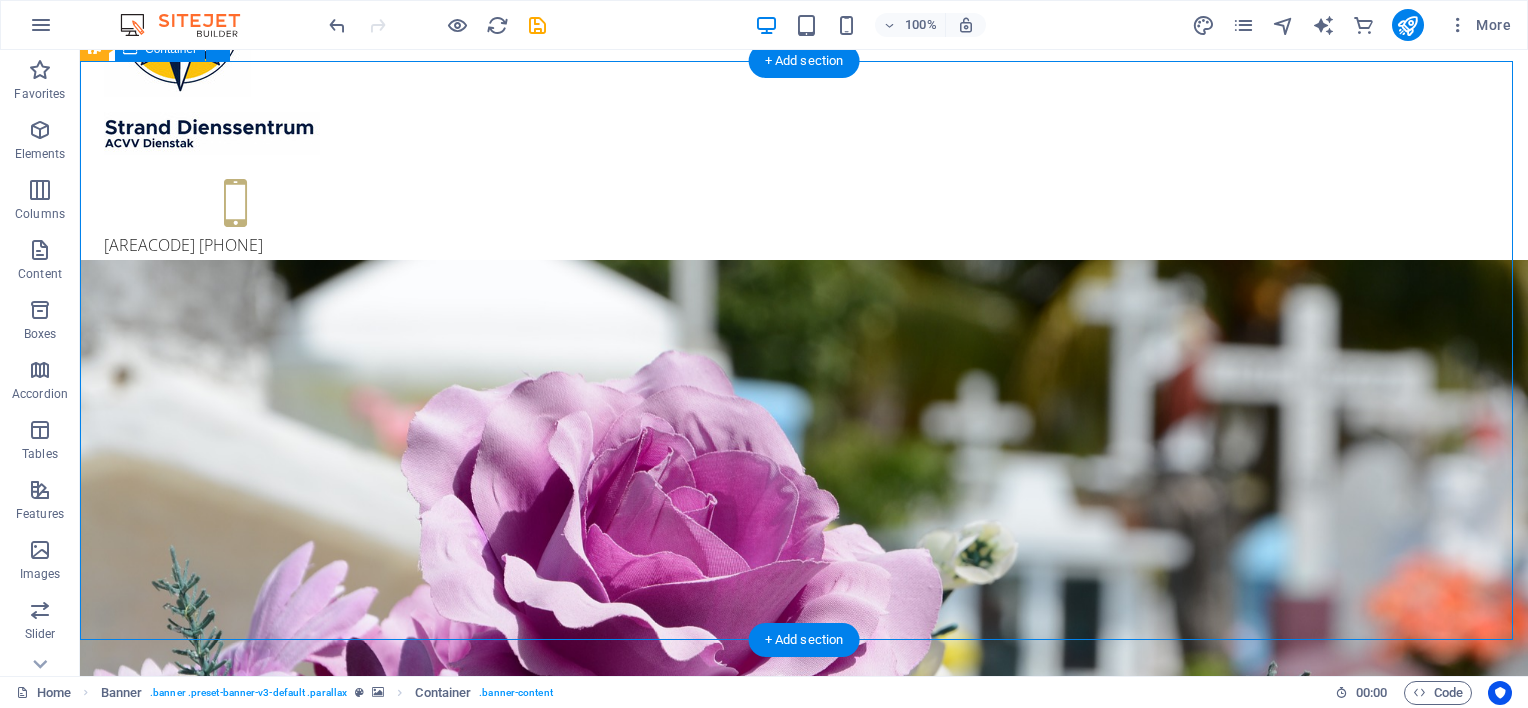 click on "waar ons omgee vir ouer persone we care for the elderly Contact us Learn more" at bounding box center [804, 1032] 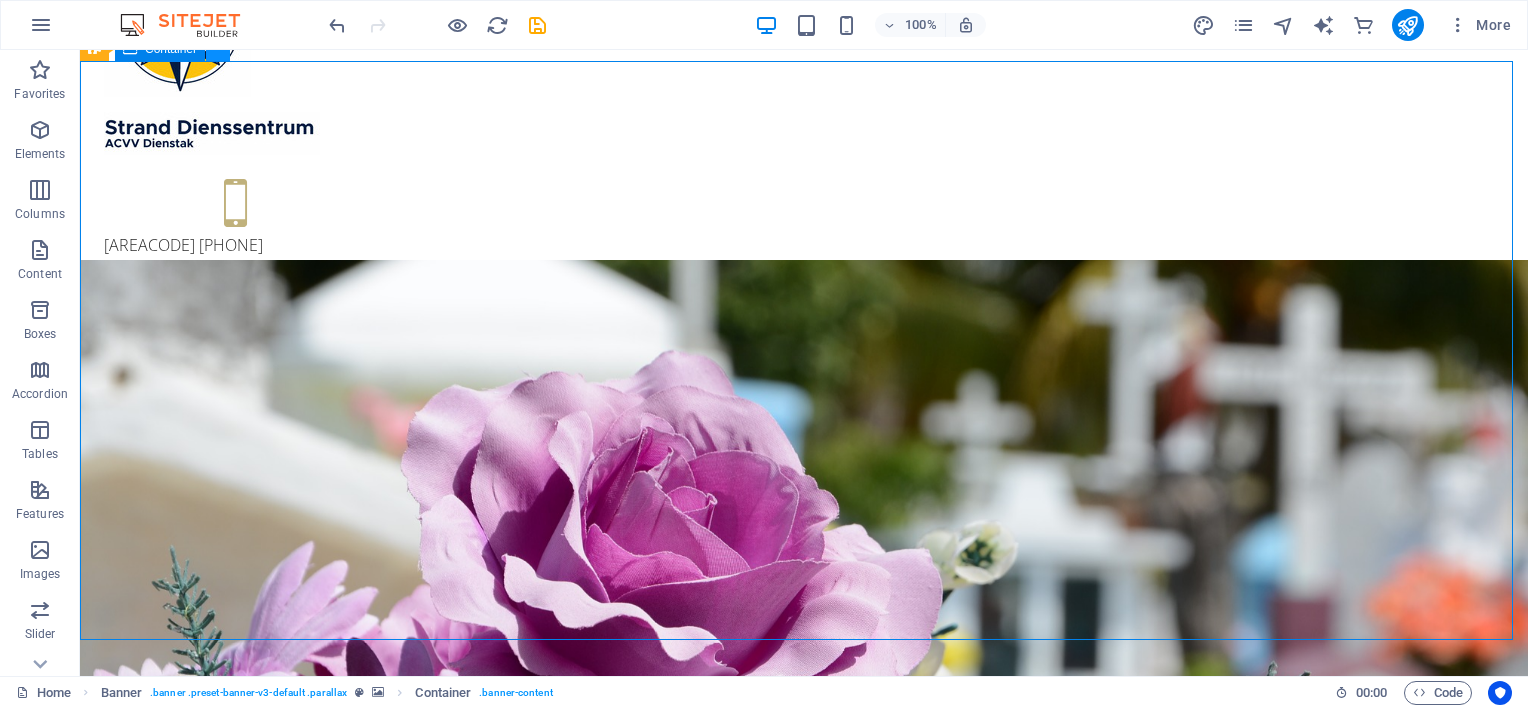 click at bounding box center (218, 49) 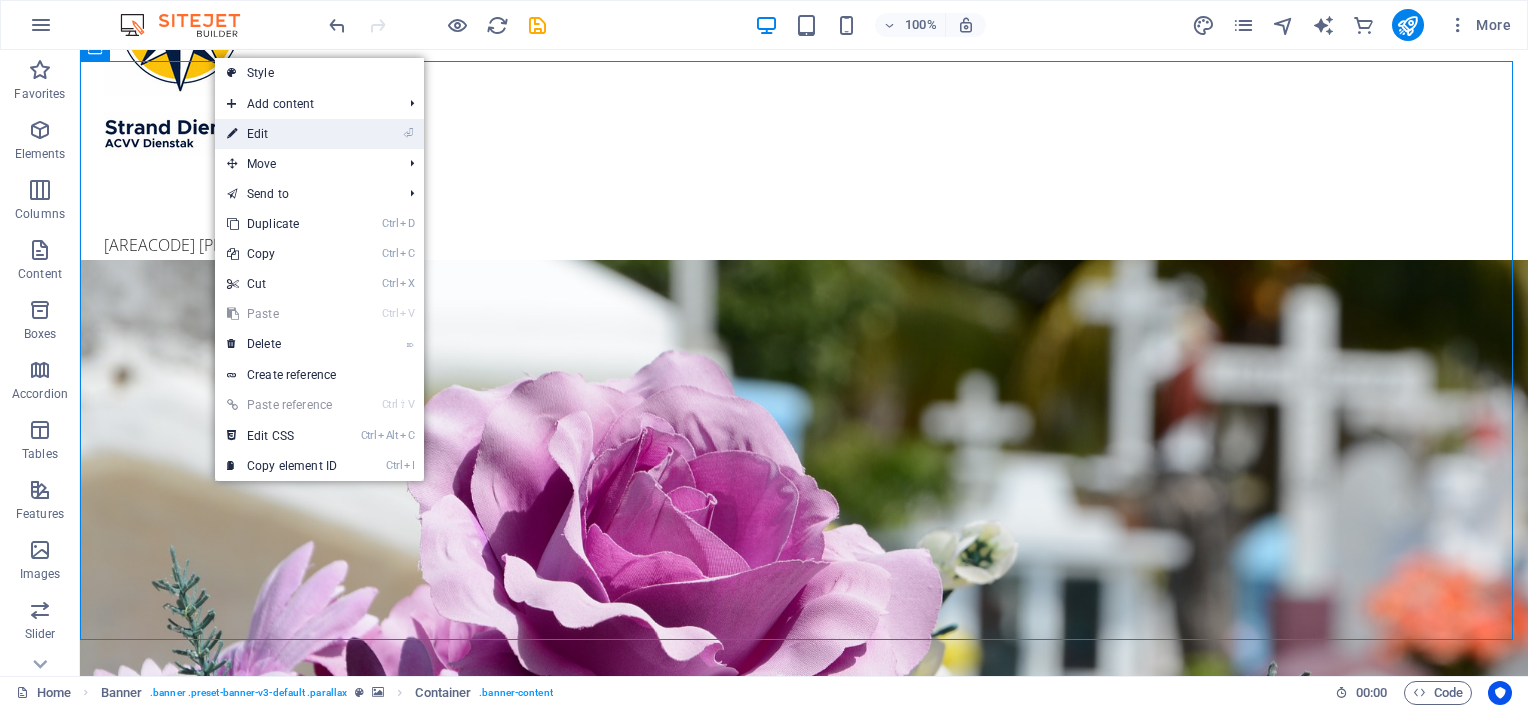 click on "⏎  Edit" at bounding box center [282, 134] 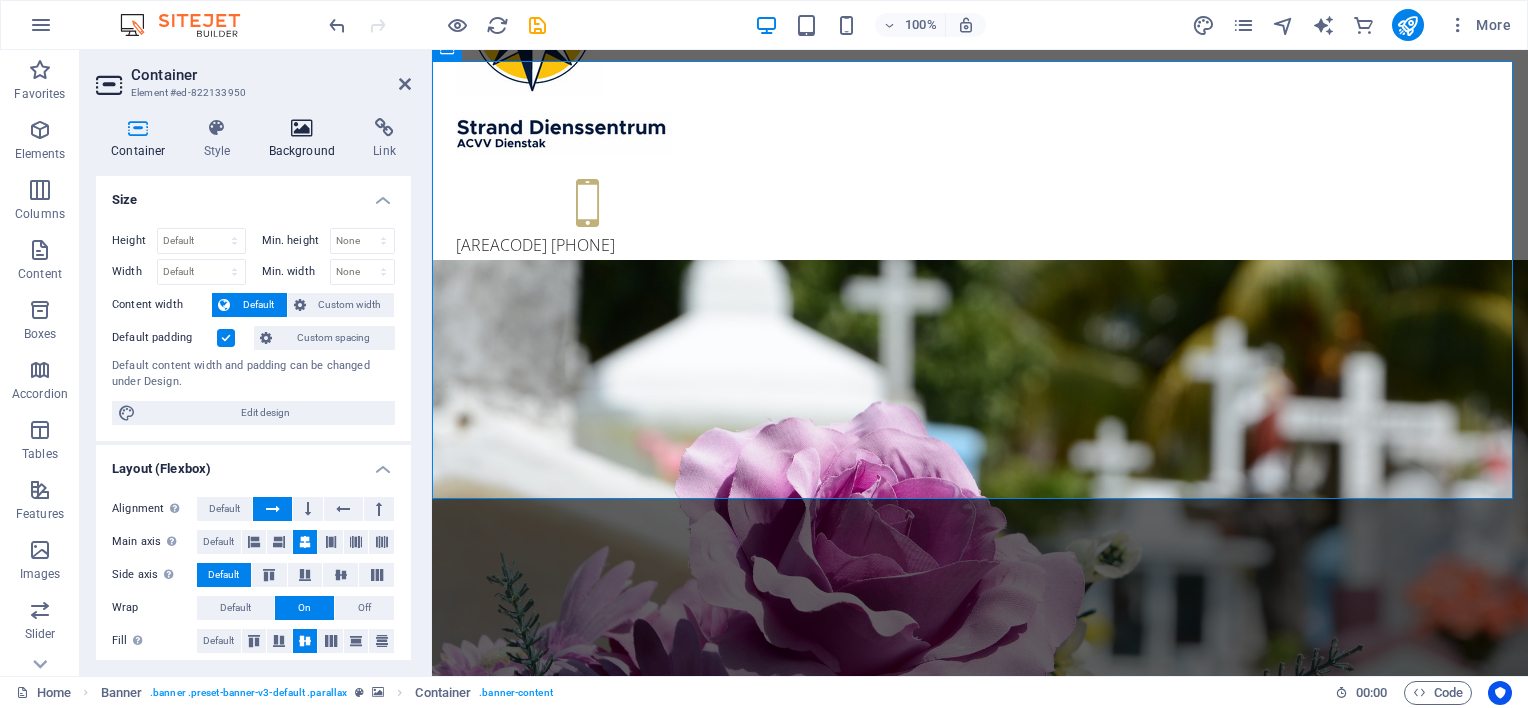 click at bounding box center [302, 128] 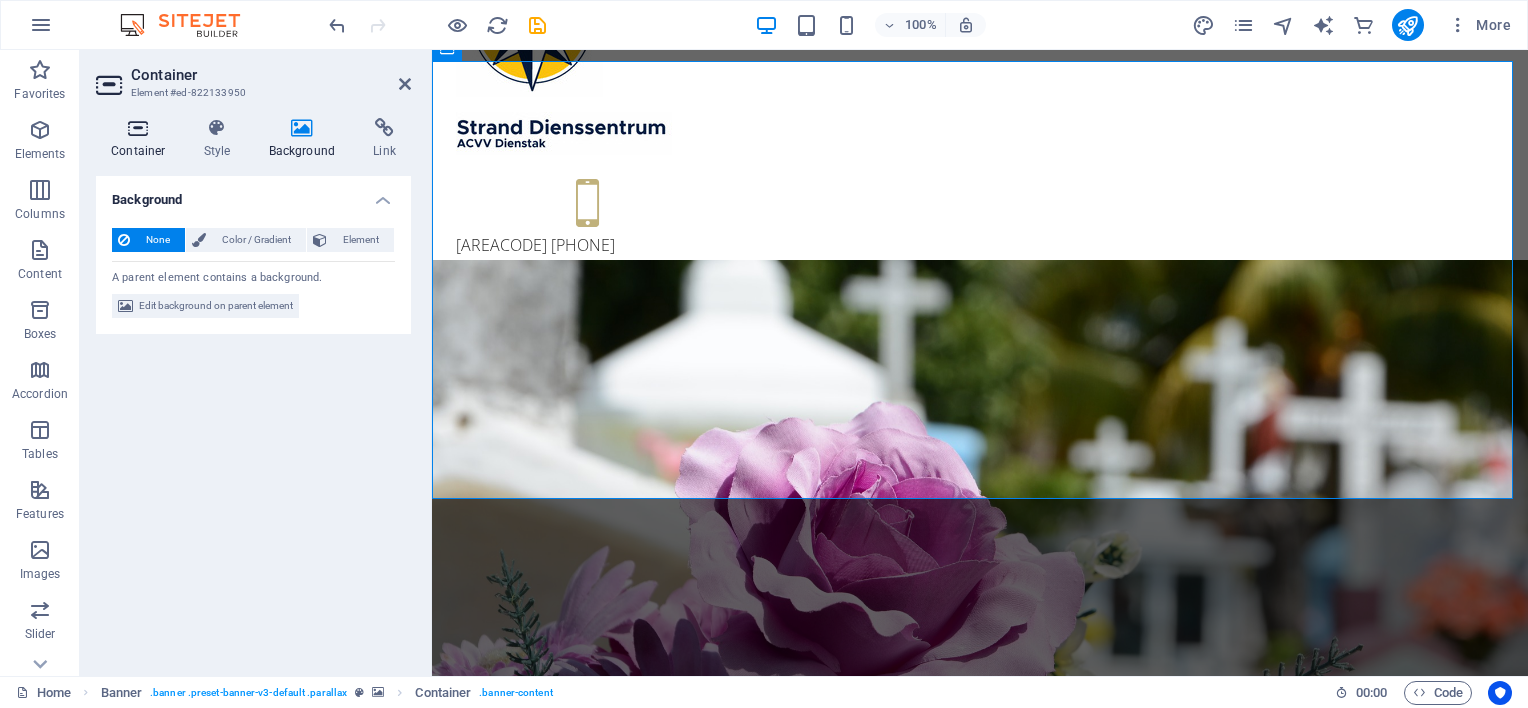 click at bounding box center (138, 128) 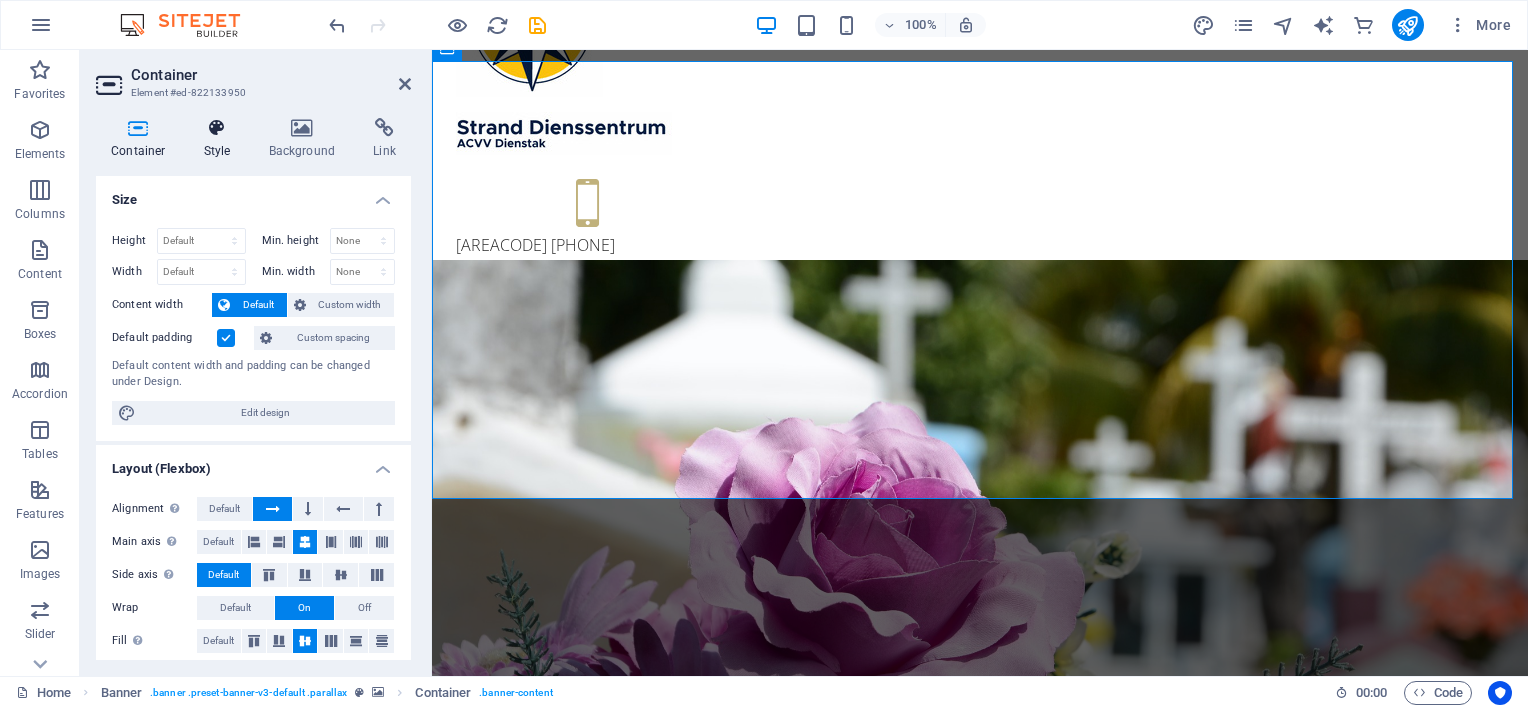 click on "Style" at bounding box center (221, 139) 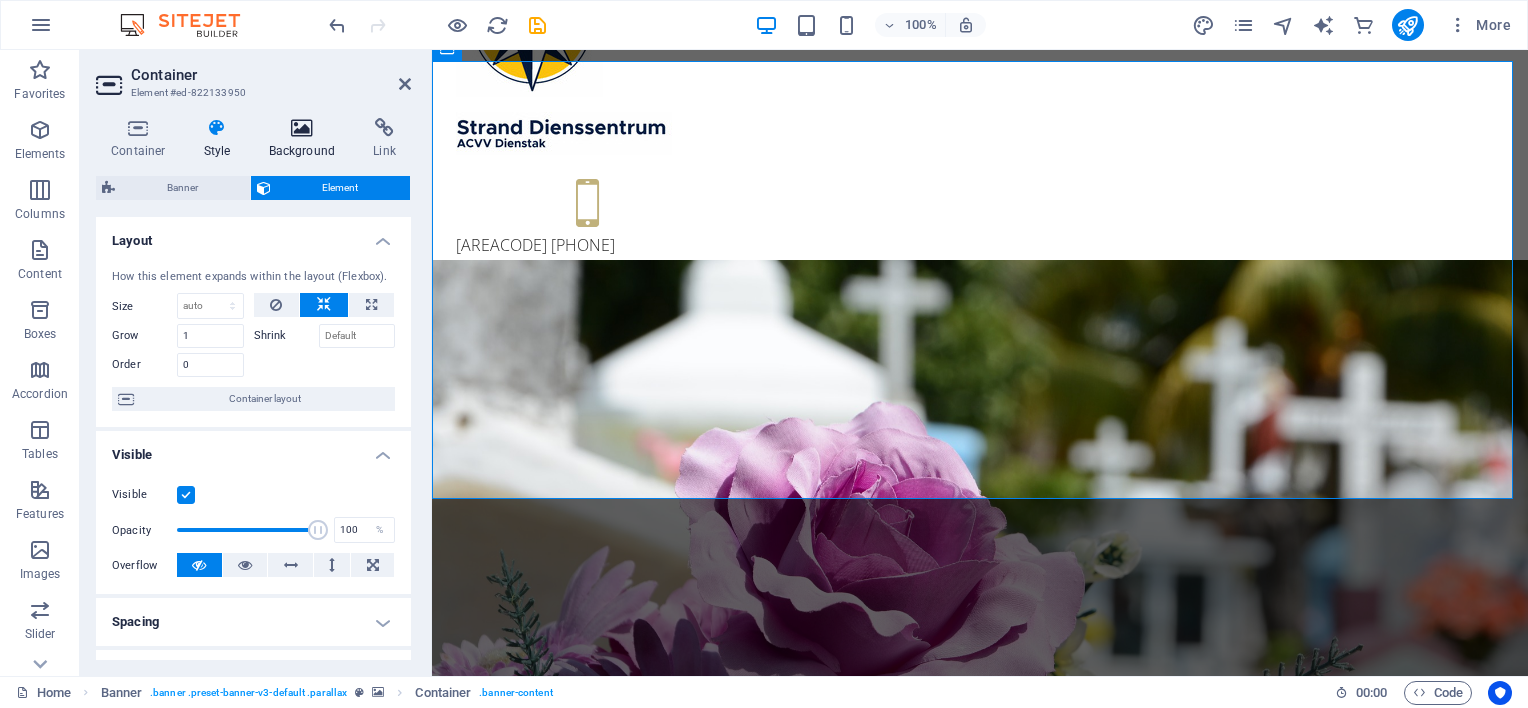 click on "Background" at bounding box center [306, 139] 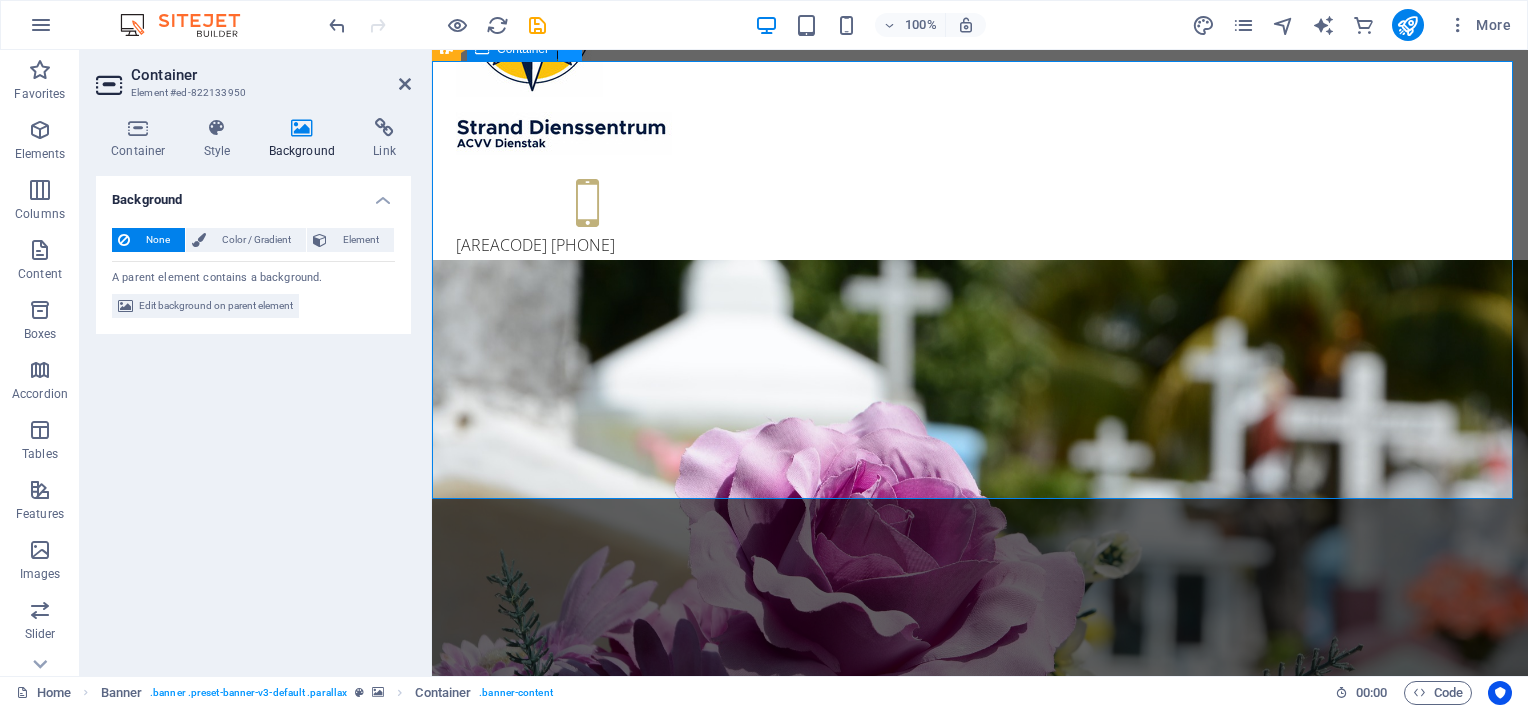click at bounding box center [570, 49] 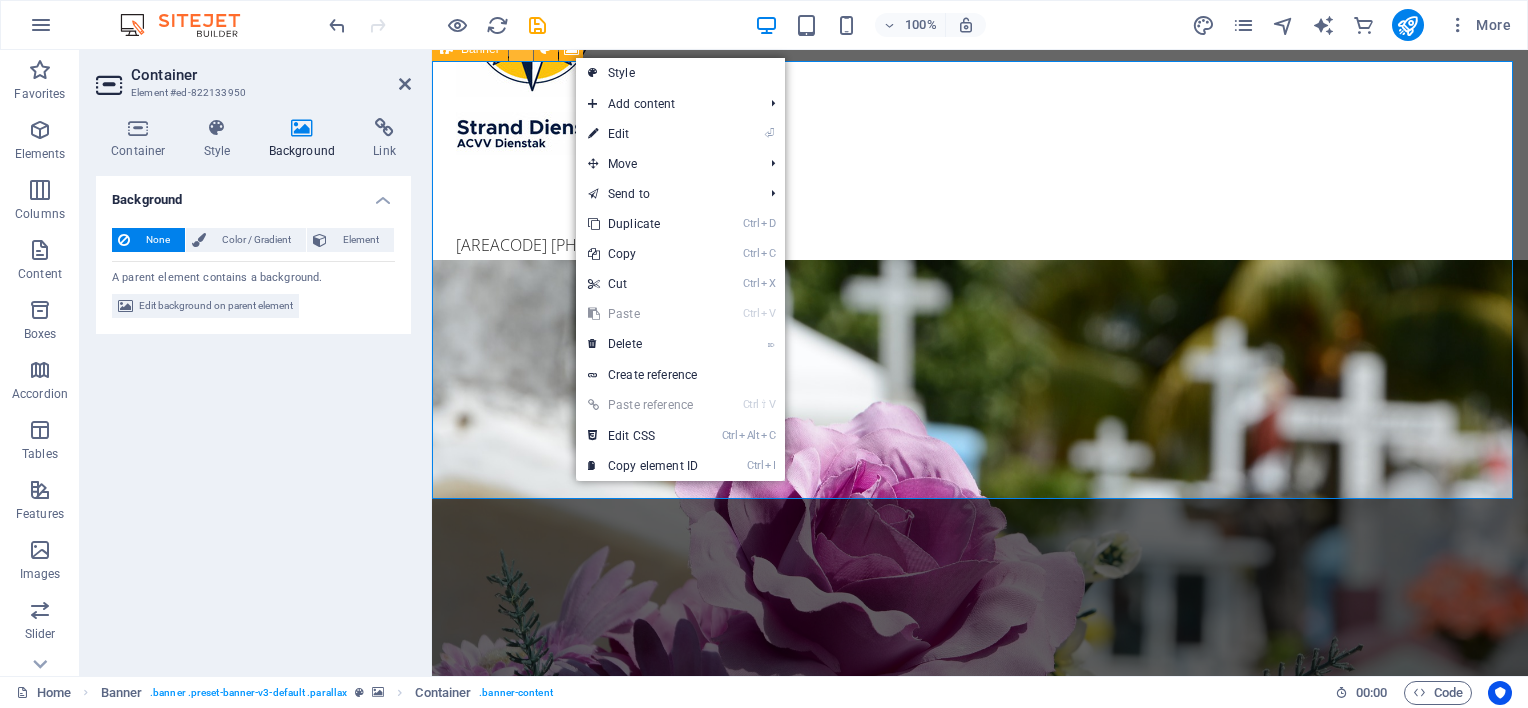 click at bounding box center [521, 49] 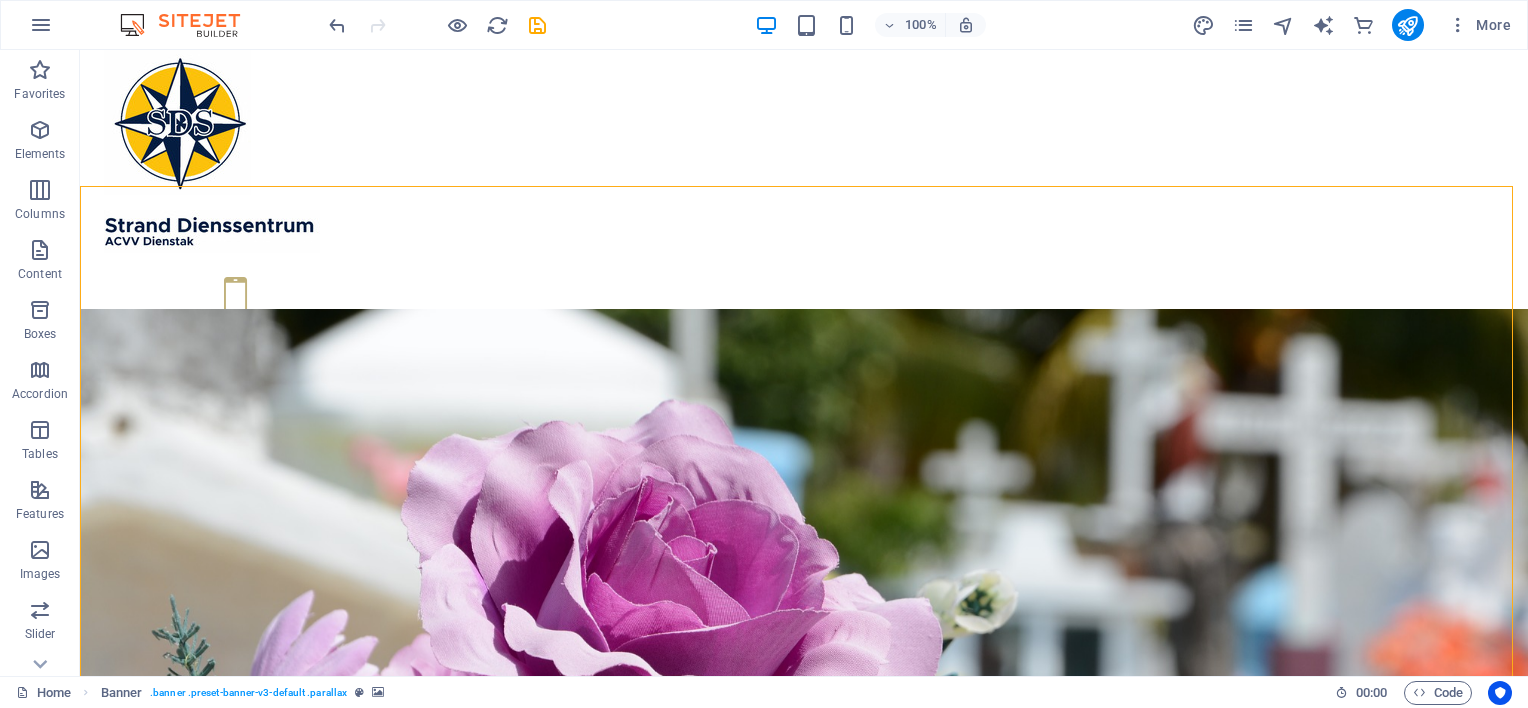 scroll, scrollTop: 87, scrollLeft: 0, axis: vertical 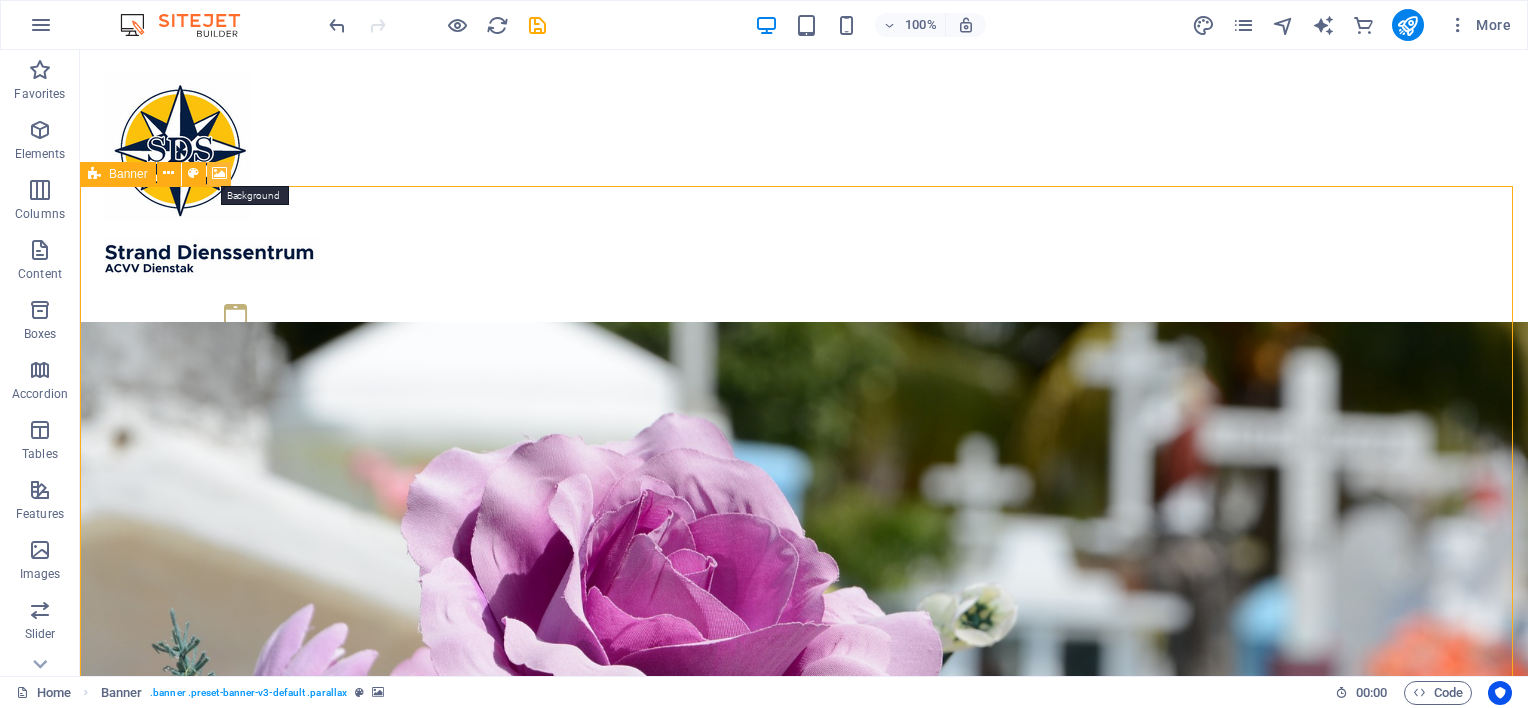 click at bounding box center (219, 173) 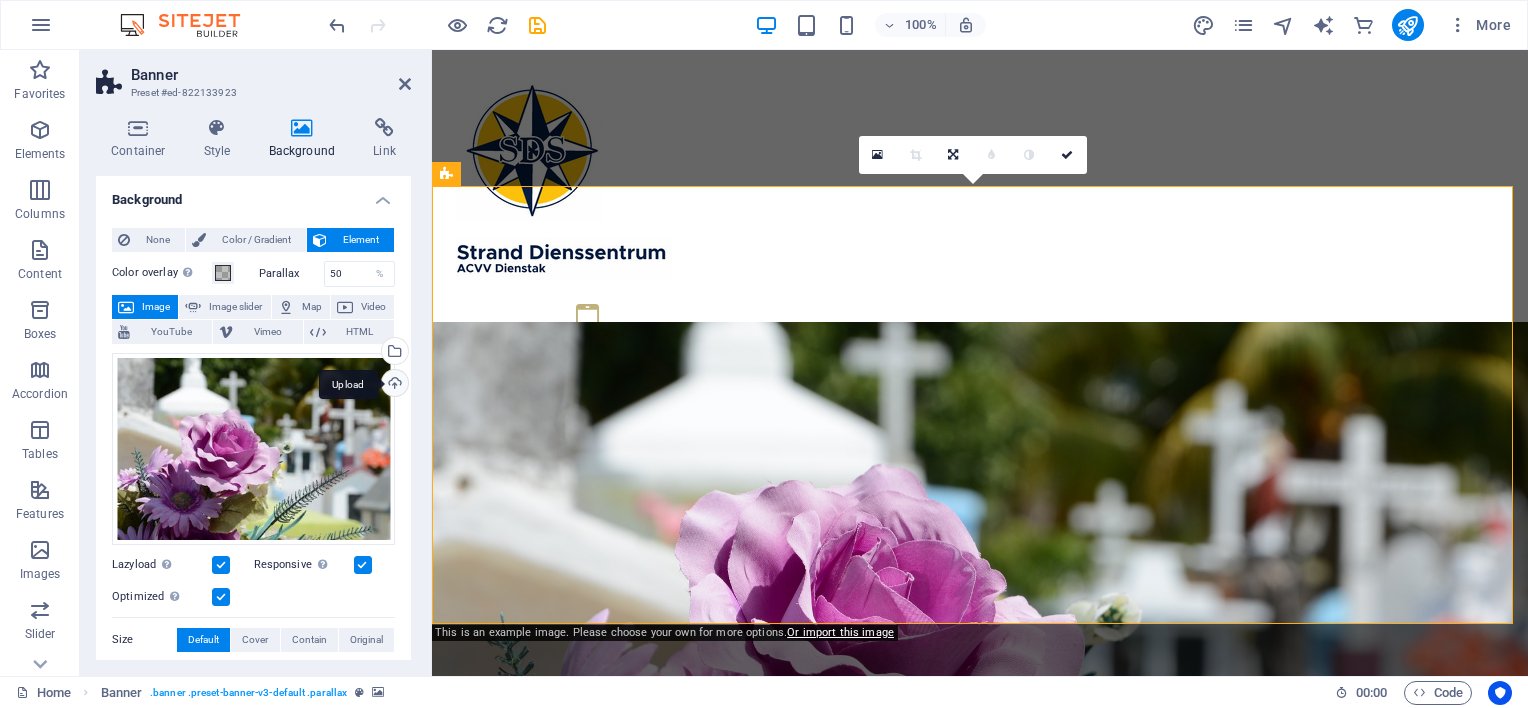 click on "Upload" at bounding box center [393, 385] 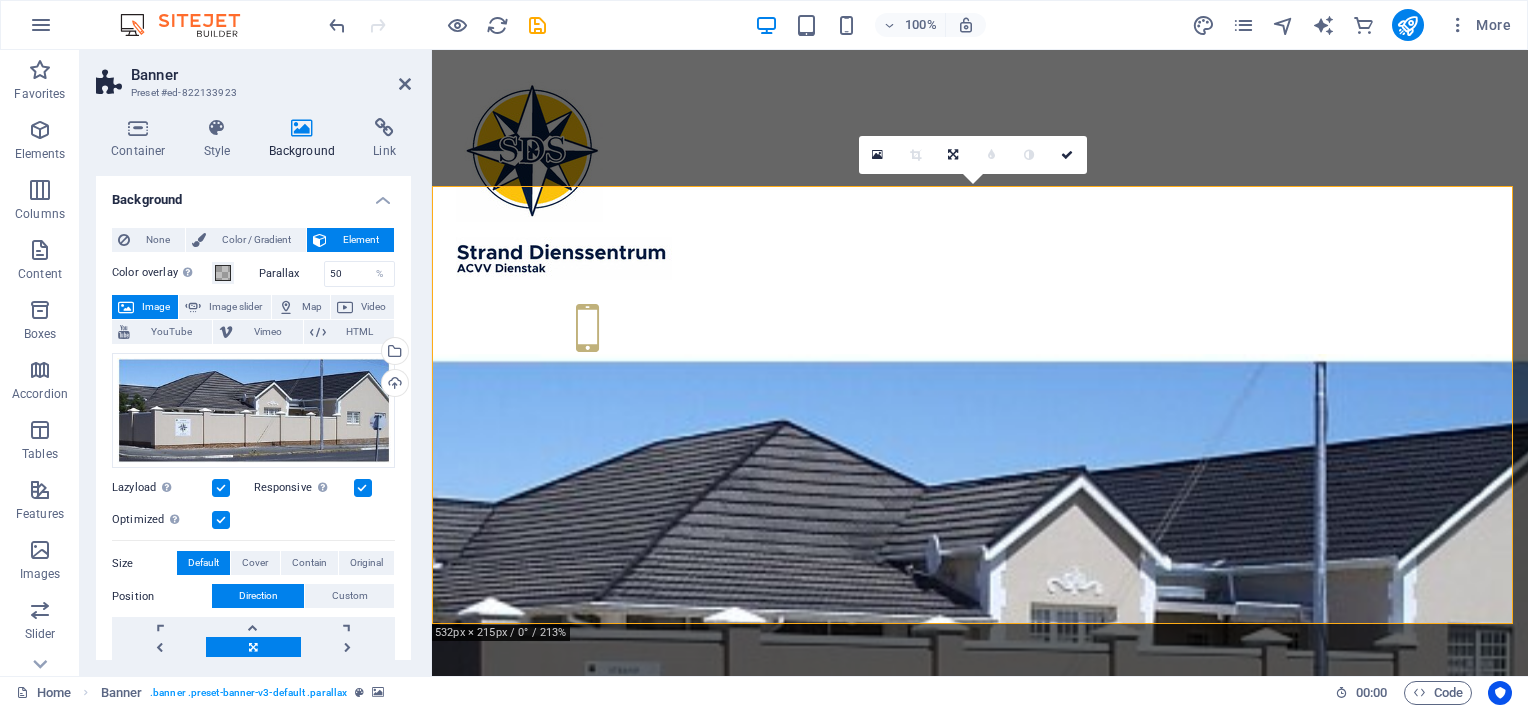 scroll, scrollTop: 193, scrollLeft: 0, axis: vertical 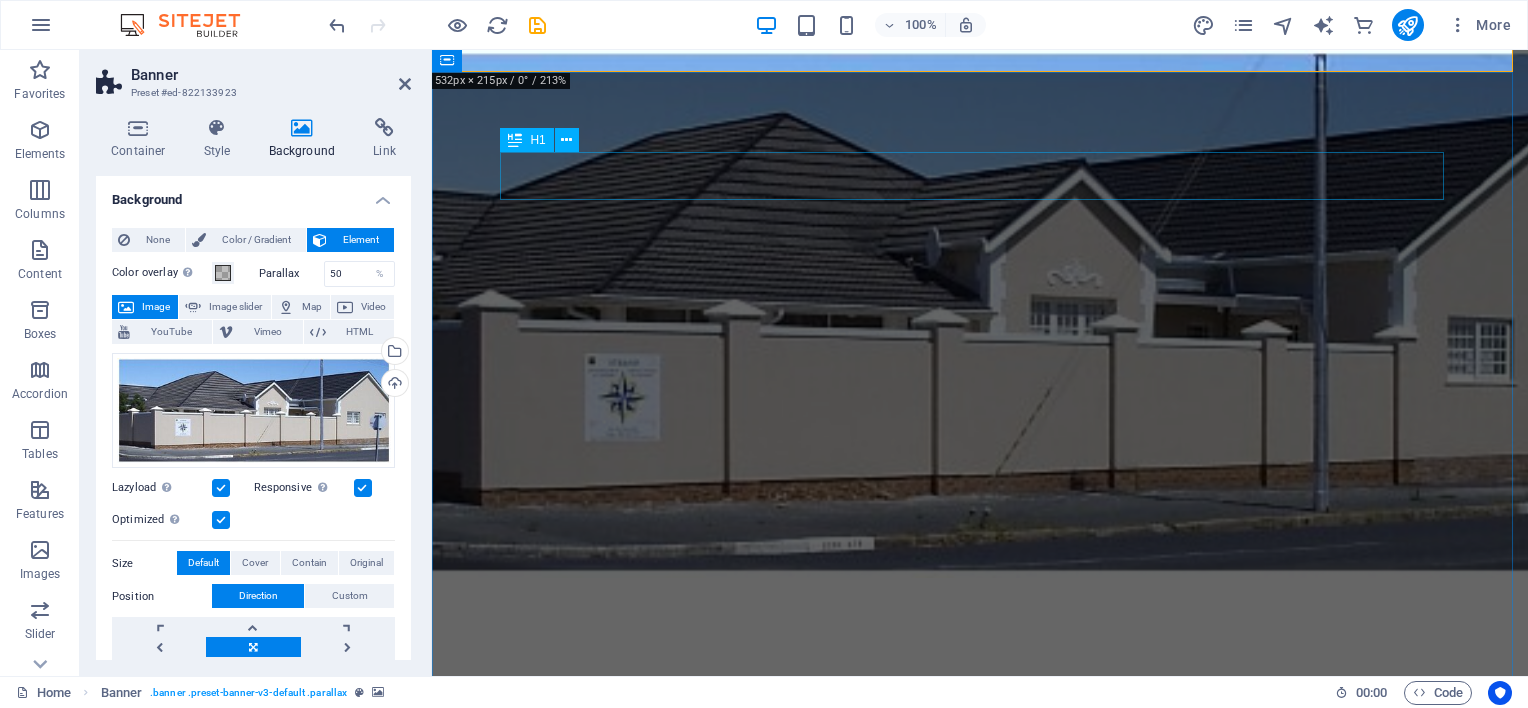 click on "Welcome to  strandsds.co.za" at bounding box center (980, 803) 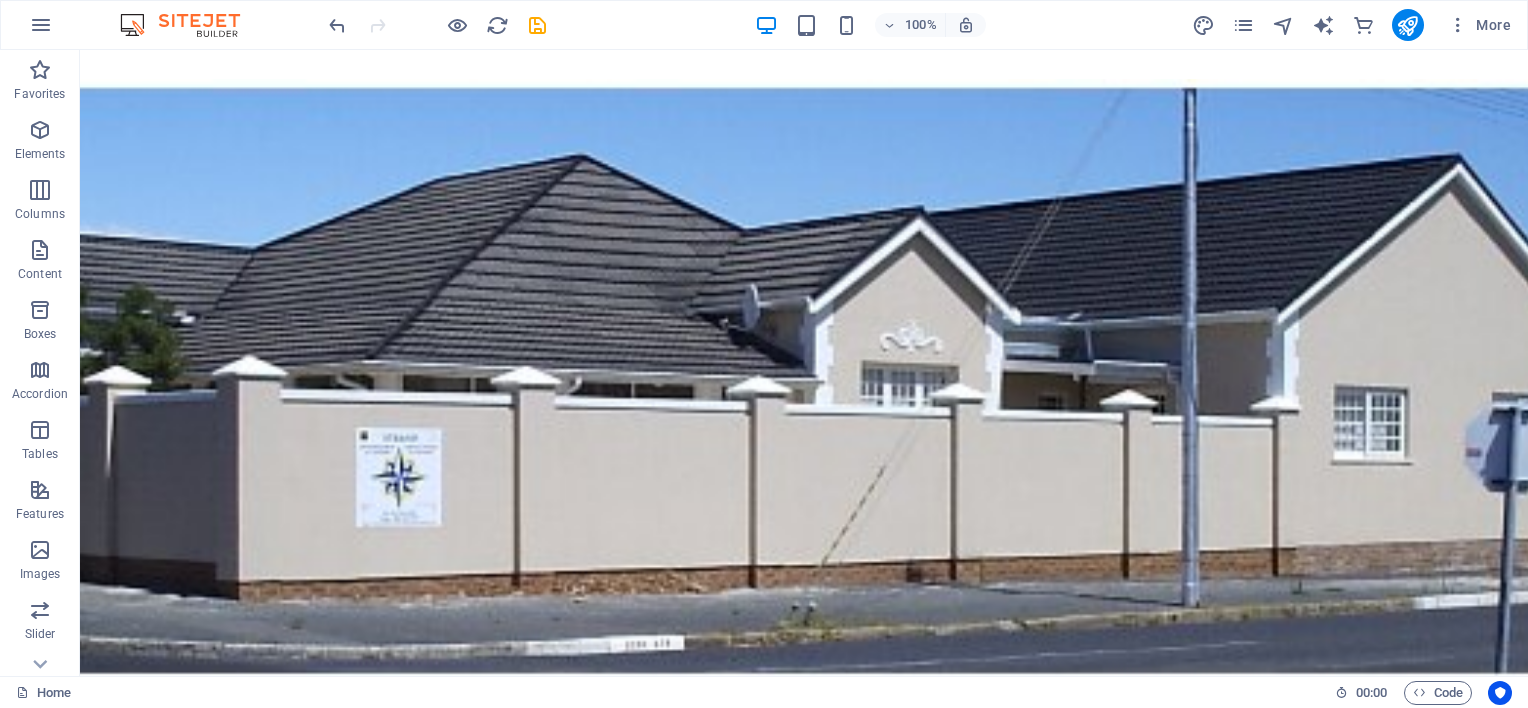 scroll, scrollTop: 499, scrollLeft: 0, axis: vertical 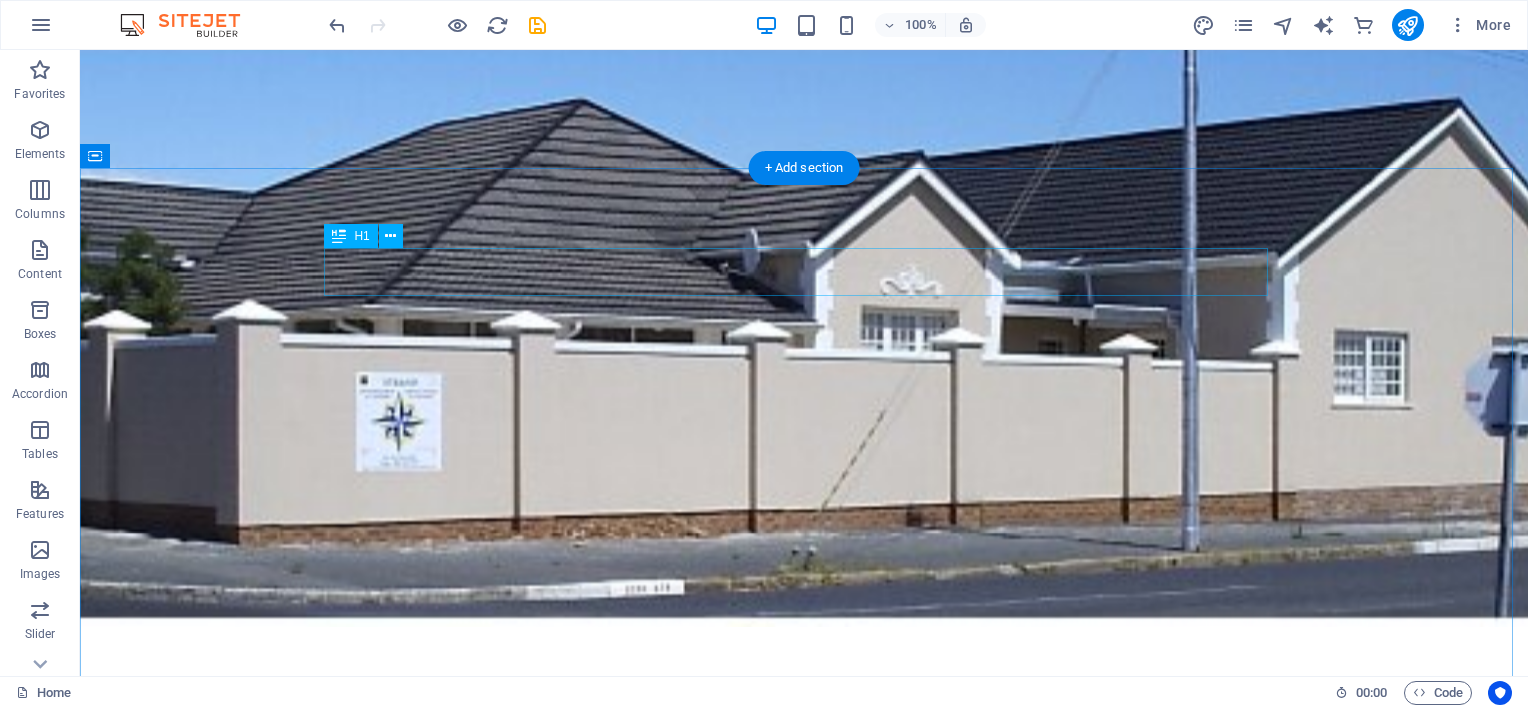 click on "Welcome to  strandsds.co.za" at bounding box center (804, 829) 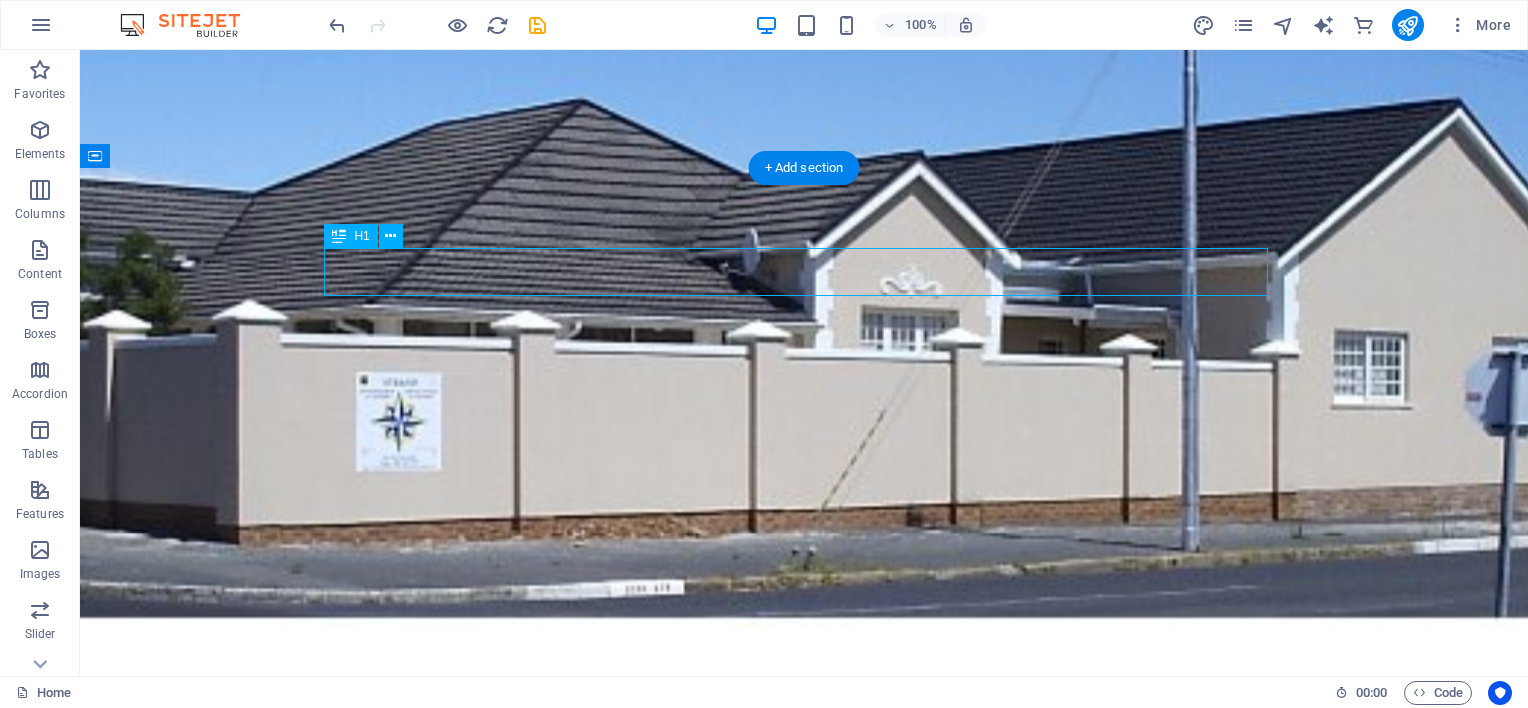 click on "Welcome to  strandsds.co.za" at bounding box center [804, 829] 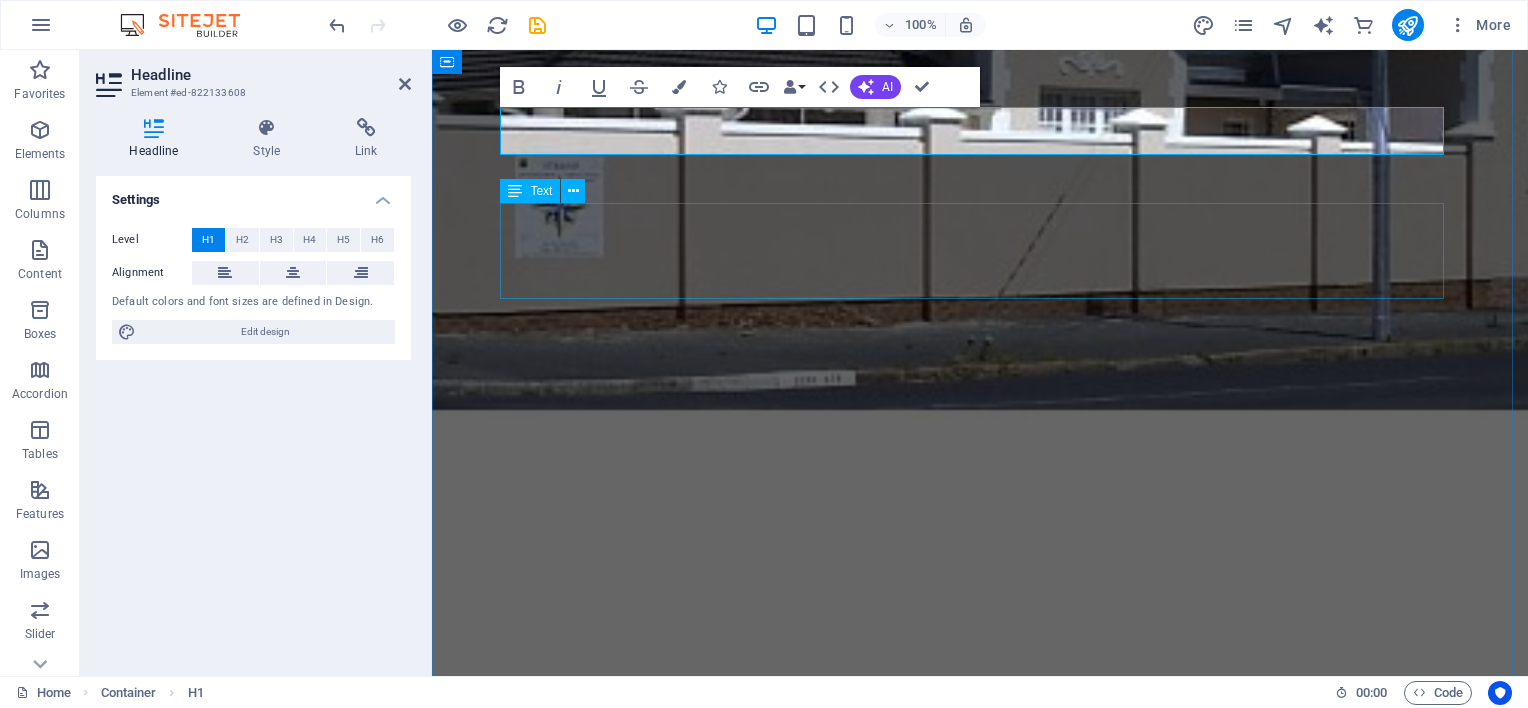 type 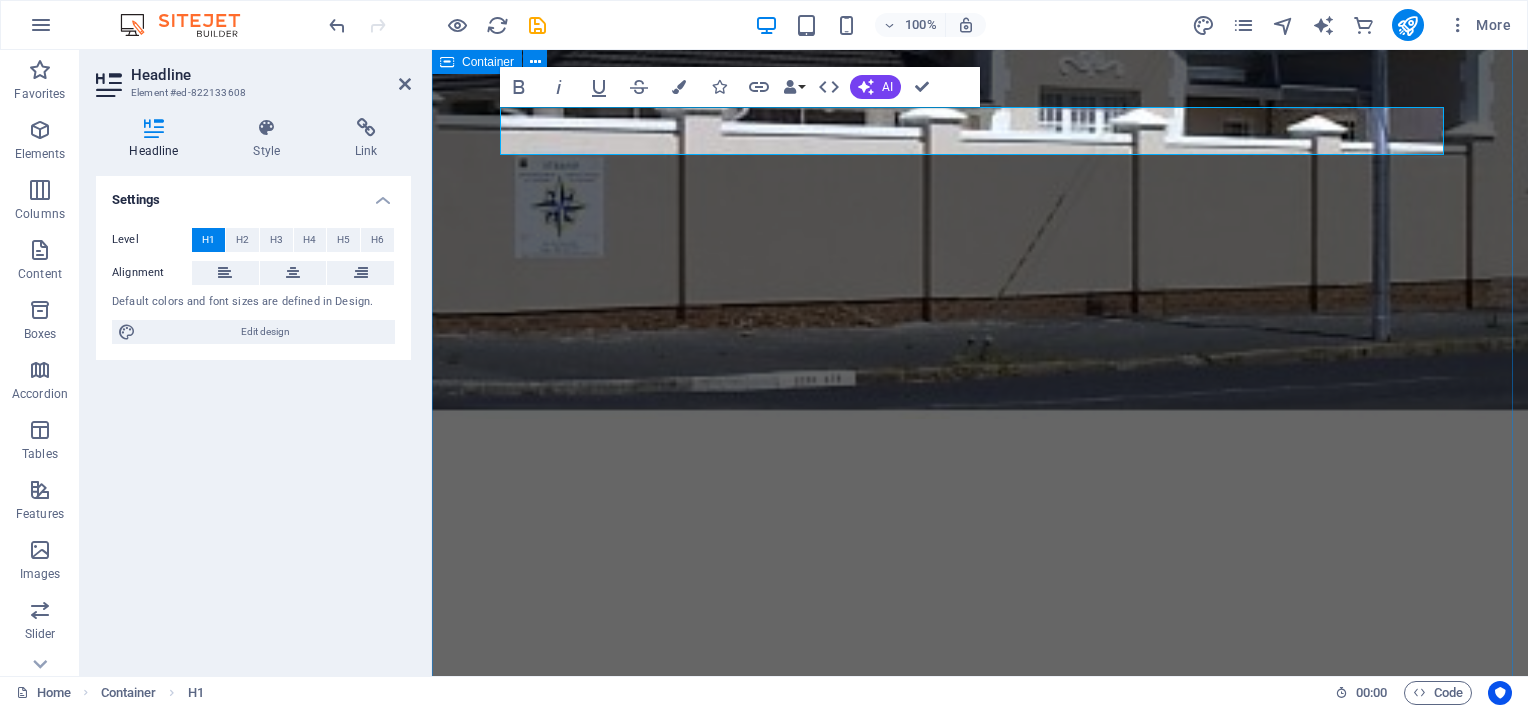 click on "Welkom by Strand Dienssentrum Lorem ipsum dolor sit amet, consectetuer adipiscing elit. Aenean commodo ligula eget dolor. Aenean massa. Cum sociis natoque penatibus et magnis dis parturient montes, nascetur ridiculus mus. Donec quam felis, ultricies nec, pellentesque eu, pretium quis, sem. Nulla consequat massa quis enim. Donec pede justo, fringilla vel, aliquet nec, vulputate eget, arcu. Nulla consequat massa quis enim. Donec pede justo, fringilla vel, aliquet nec.  flower arrangements Lorem ipsum dolor sit amet, consectetuer adipiscing elit. Aenean commodo ligula eget dolor.  funeral announcements Lorem ipsum dolor sit amet, consectetuer adipiscing elit. Aenean commodo ligula eget dolor.  Experienced Team Lorem ipsum dolor sit amet, consectetuer adipiscing elit. Aenean commodo ligula eget dolor.  Eco Funeral  Lorem ipsum dolor sit amet, consectetuer adipiscing elit. Aenean commodo ligula eget dolor.  Cremation Planning" at bounding box center [980, 1418] 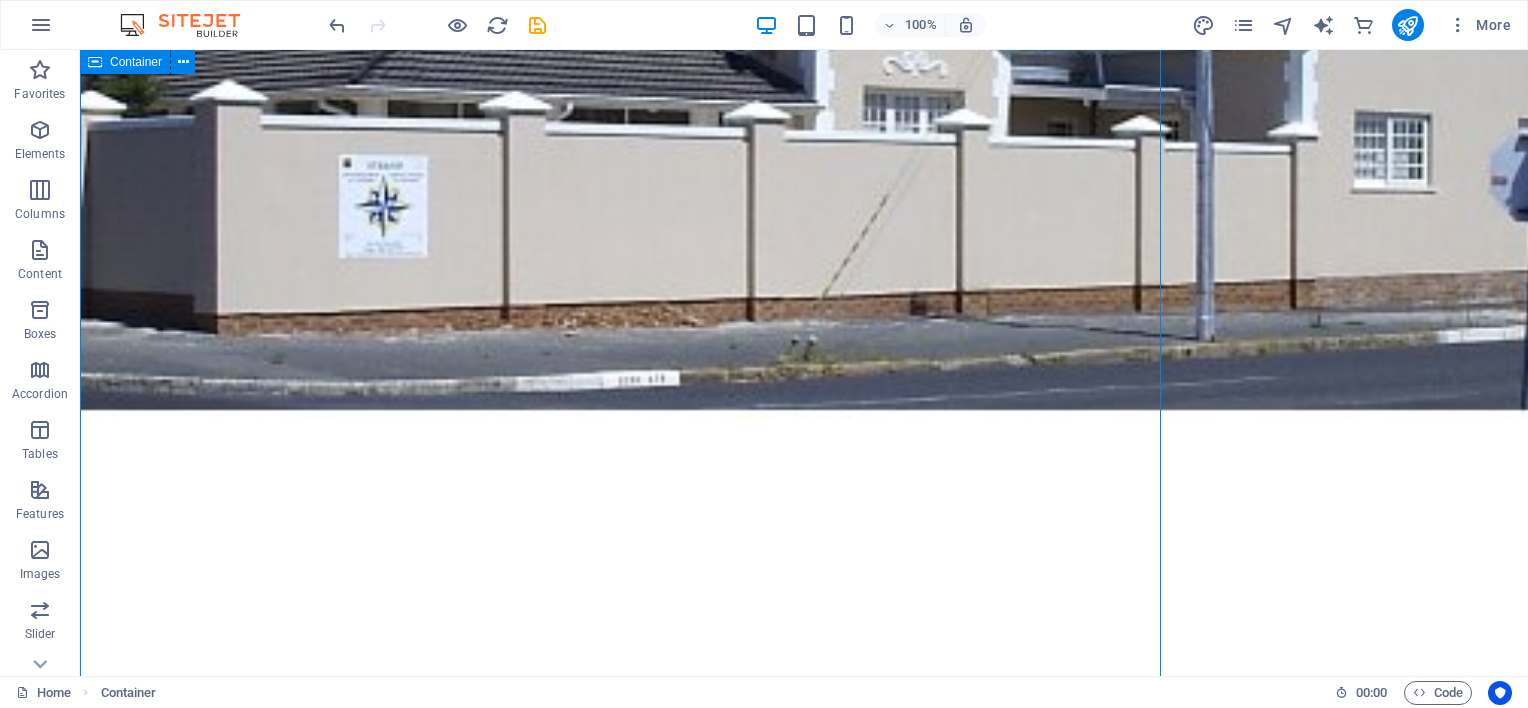 scroll, scrollTop: 824, scrollLeft: 0, axis: vertical 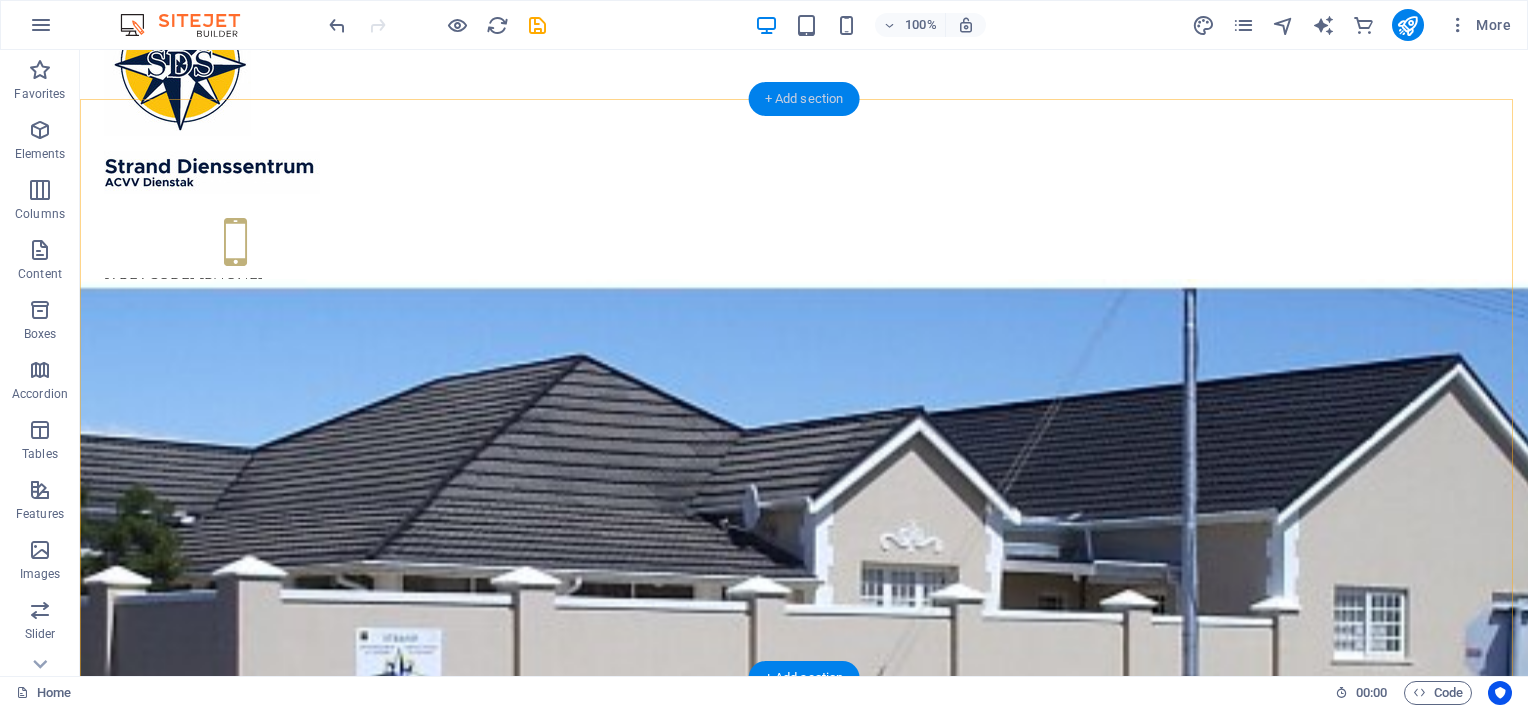 click on "+ Add section" at bounding box center [804, 99] 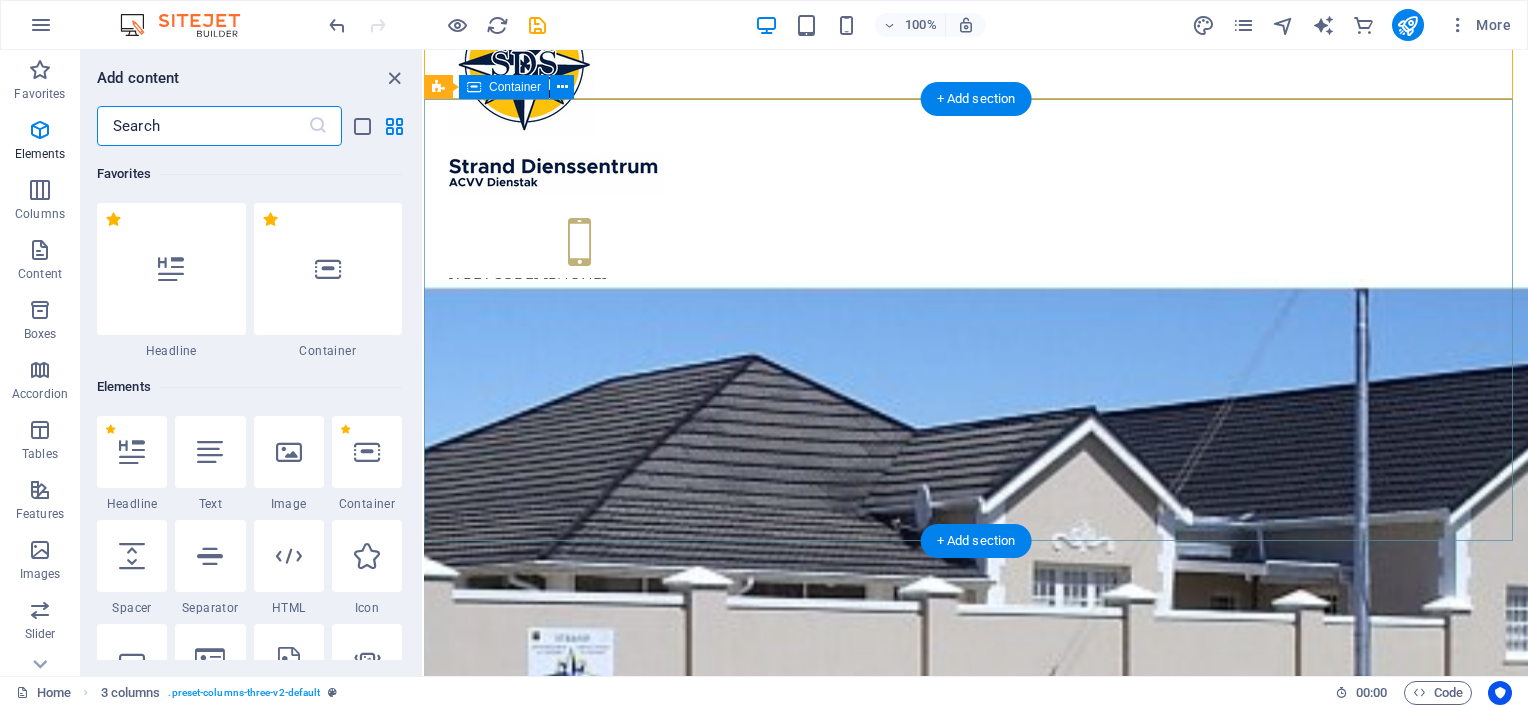 scroll, scrollTop: 3499, scrollLeft: 0, axis: vertical 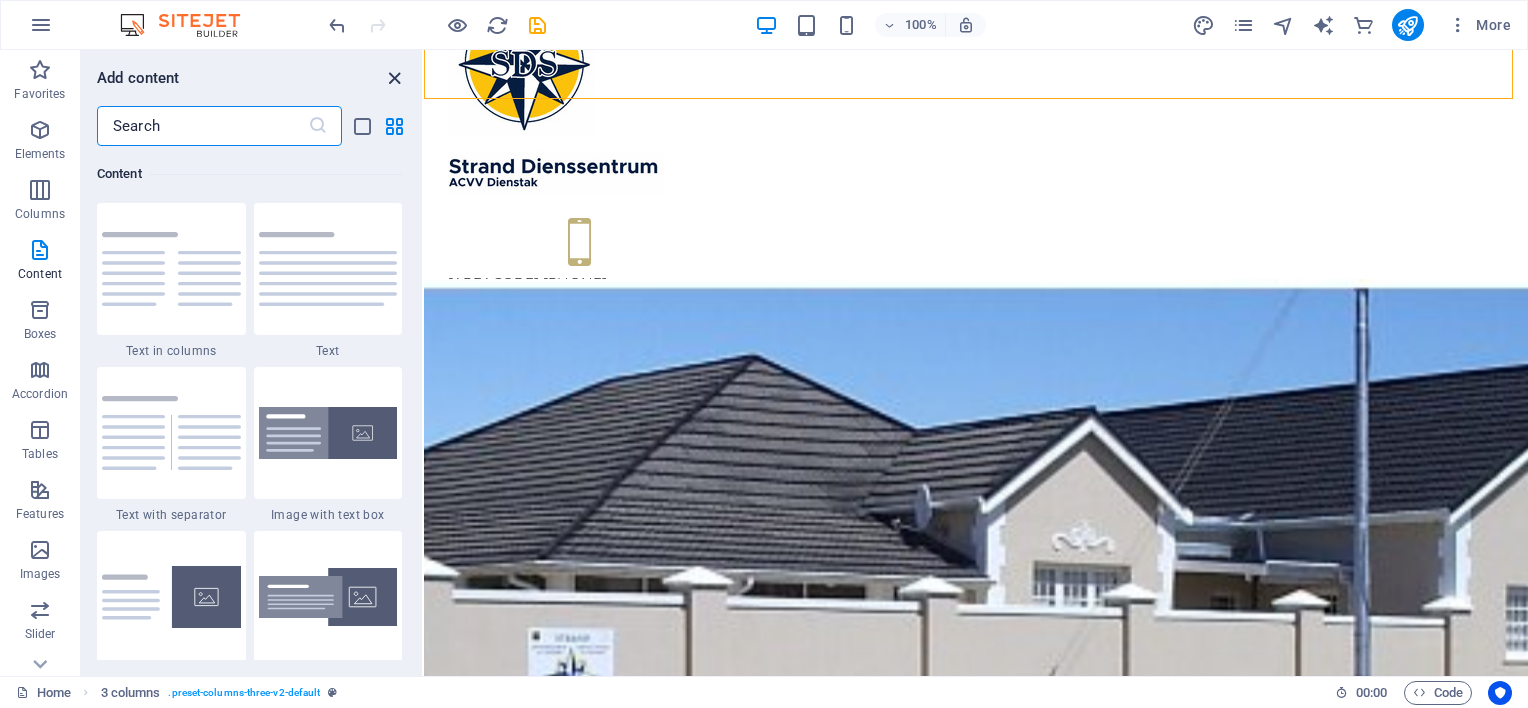 click at bounding box center (394, 78) 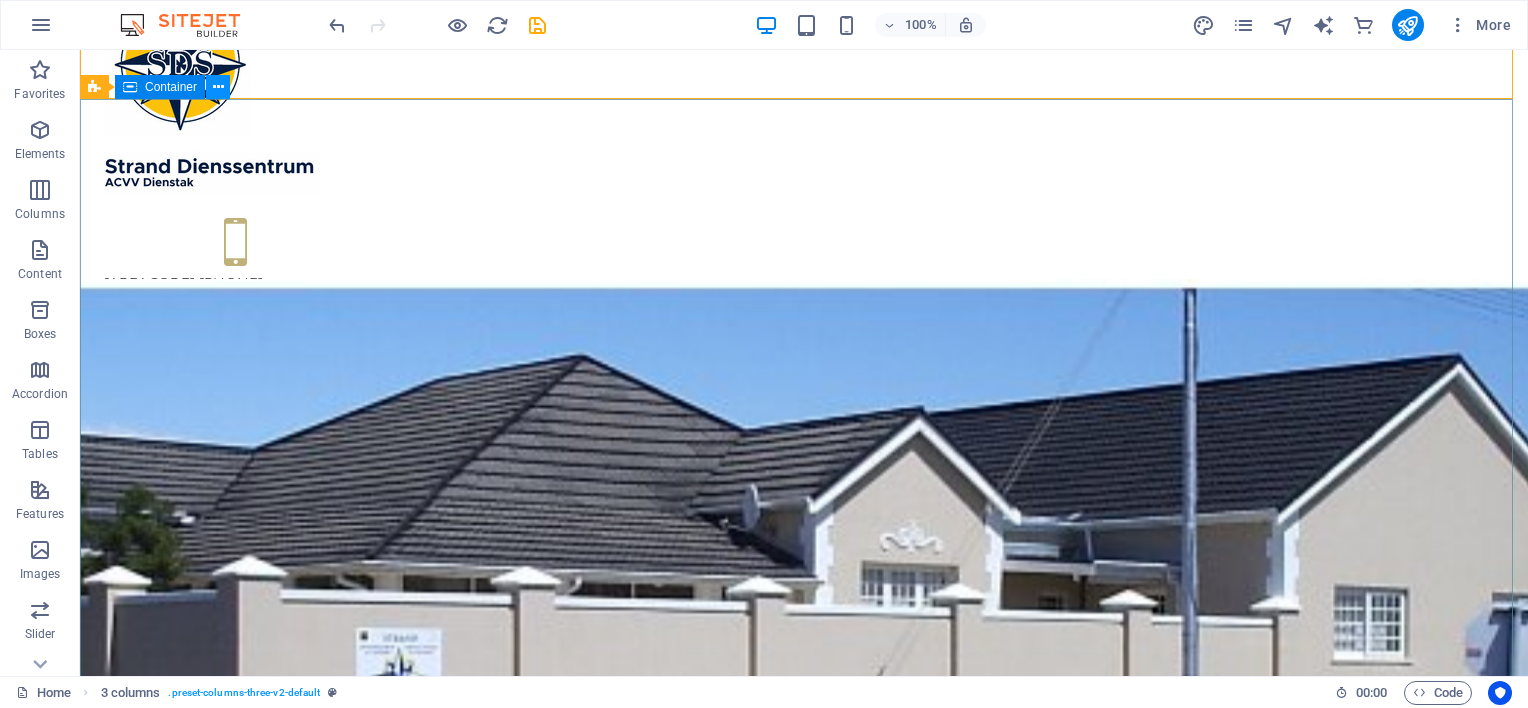click at bounding box center (218, 87) 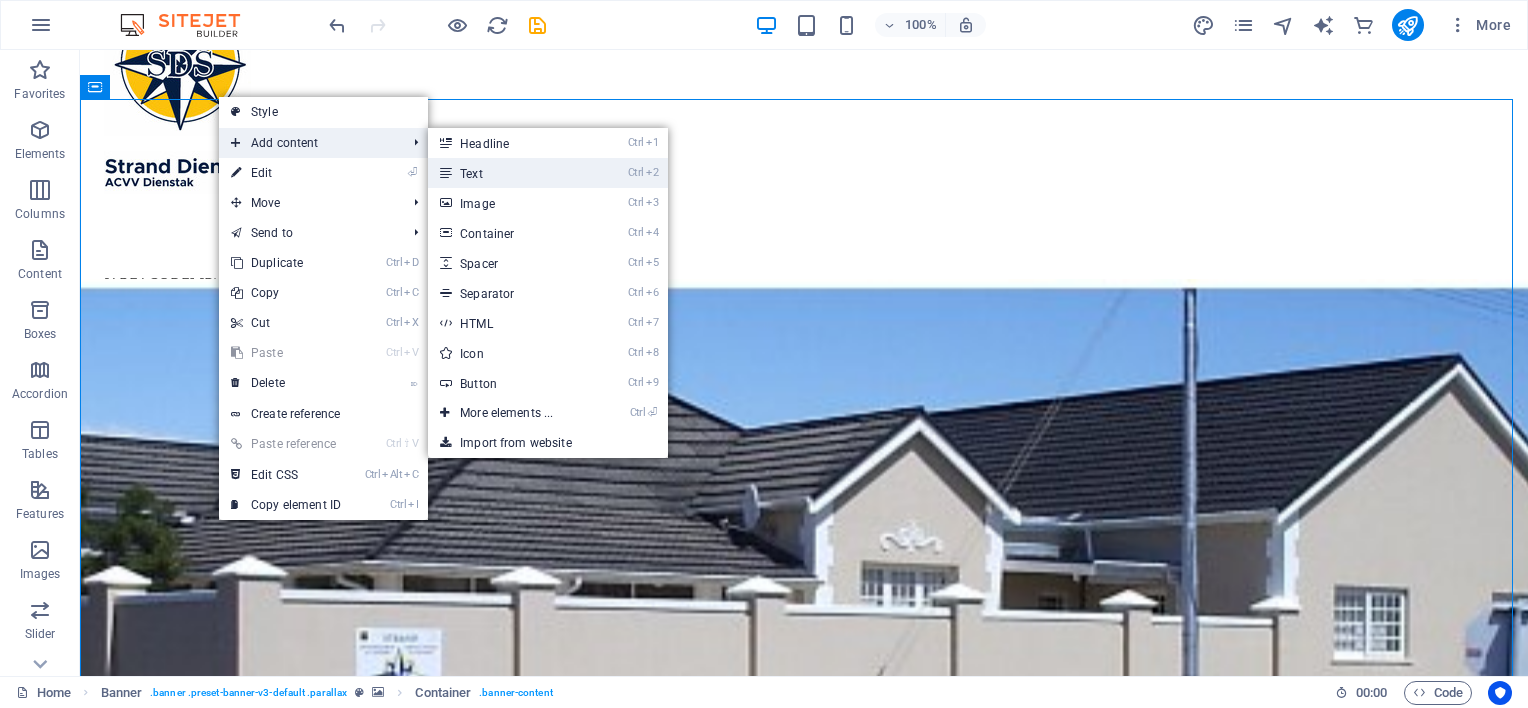 click on "Ctrl 2  Text" at bounding box center [510, 173] 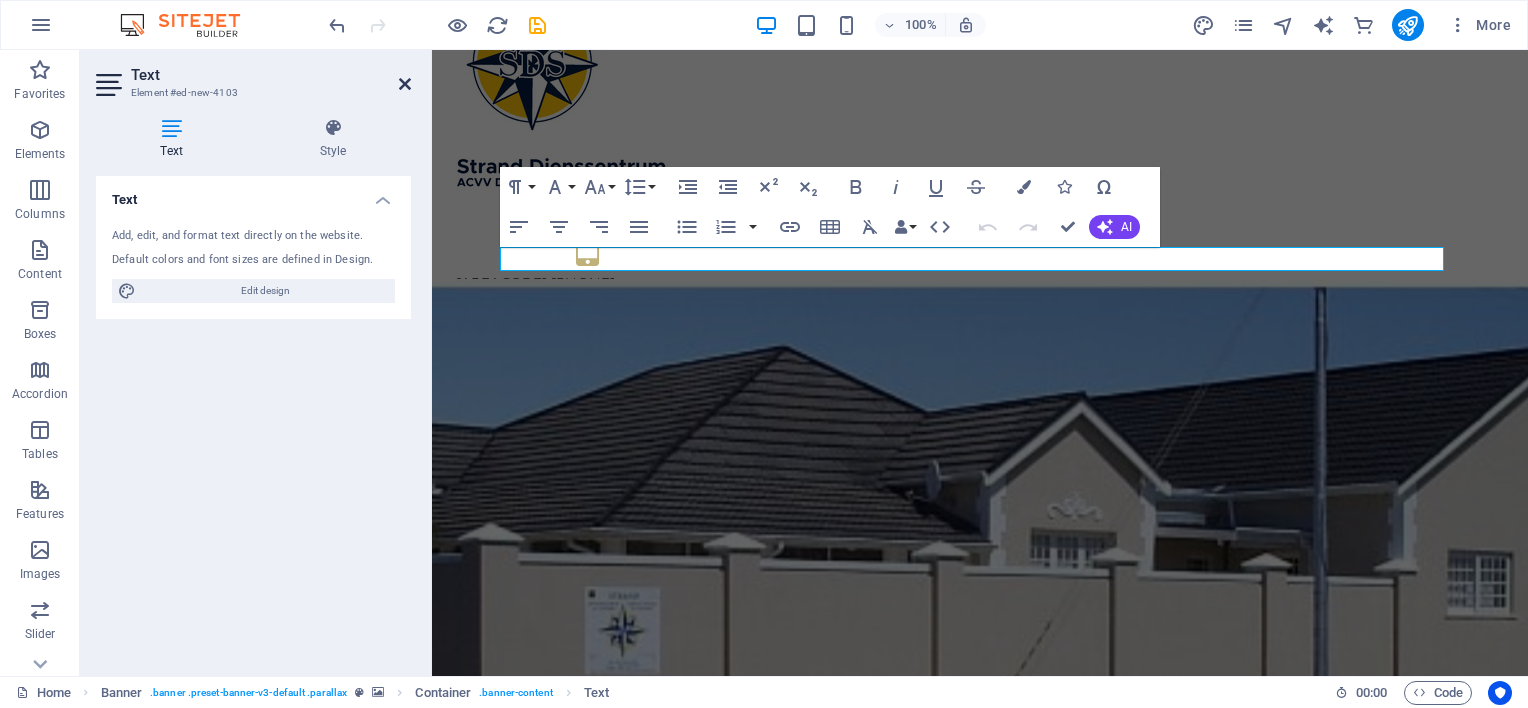 click at bounding box center [405, 84] 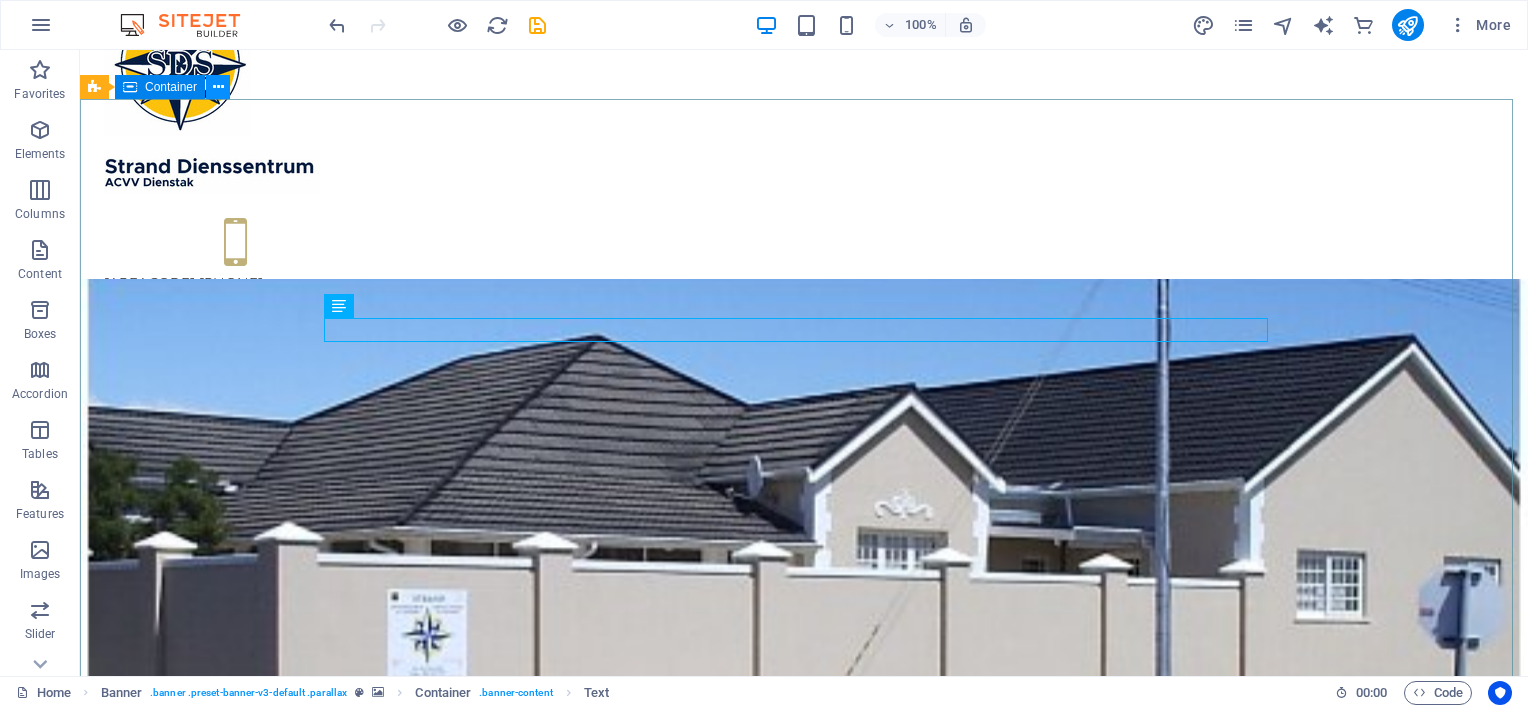 click at bounding box center [218, 87] 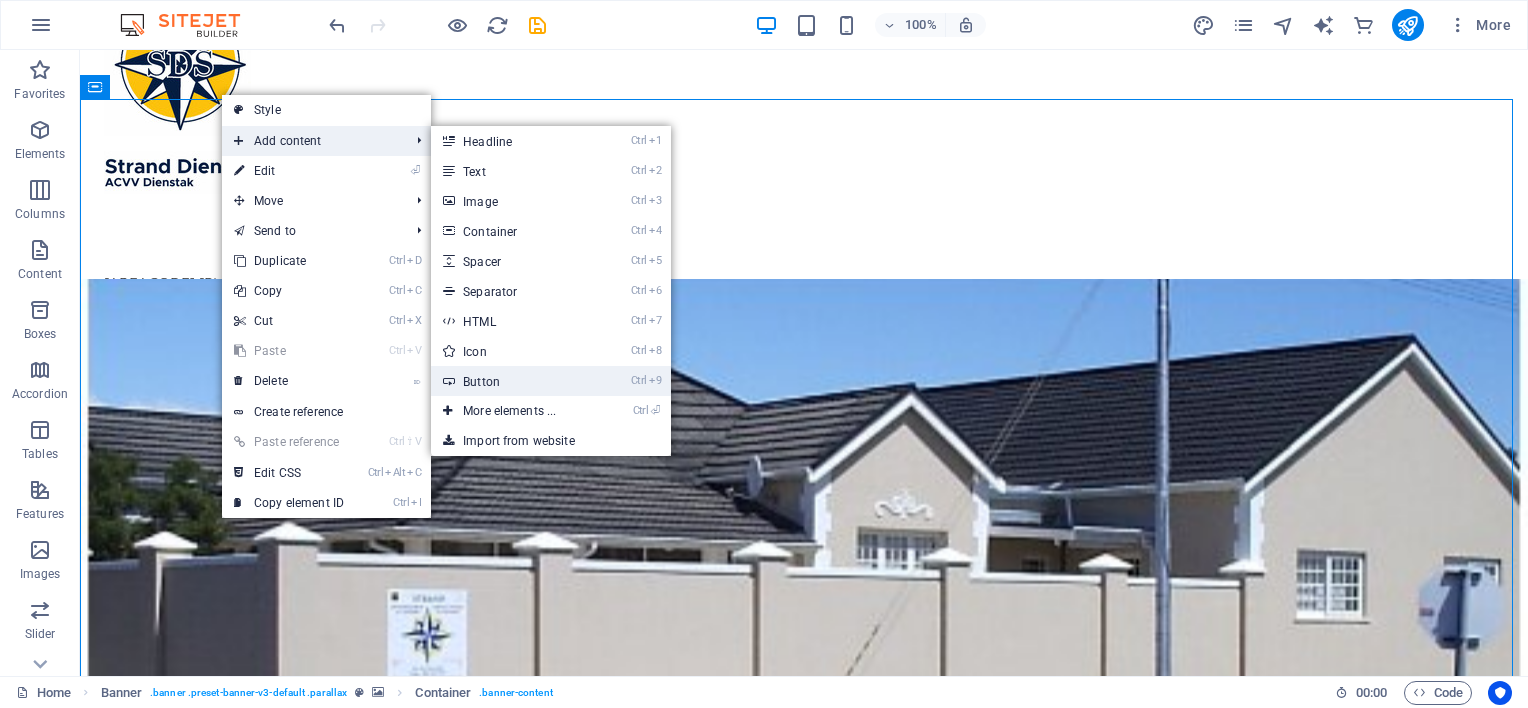 click on "Ctrl 9  Button" at bounding box center [513, 381] 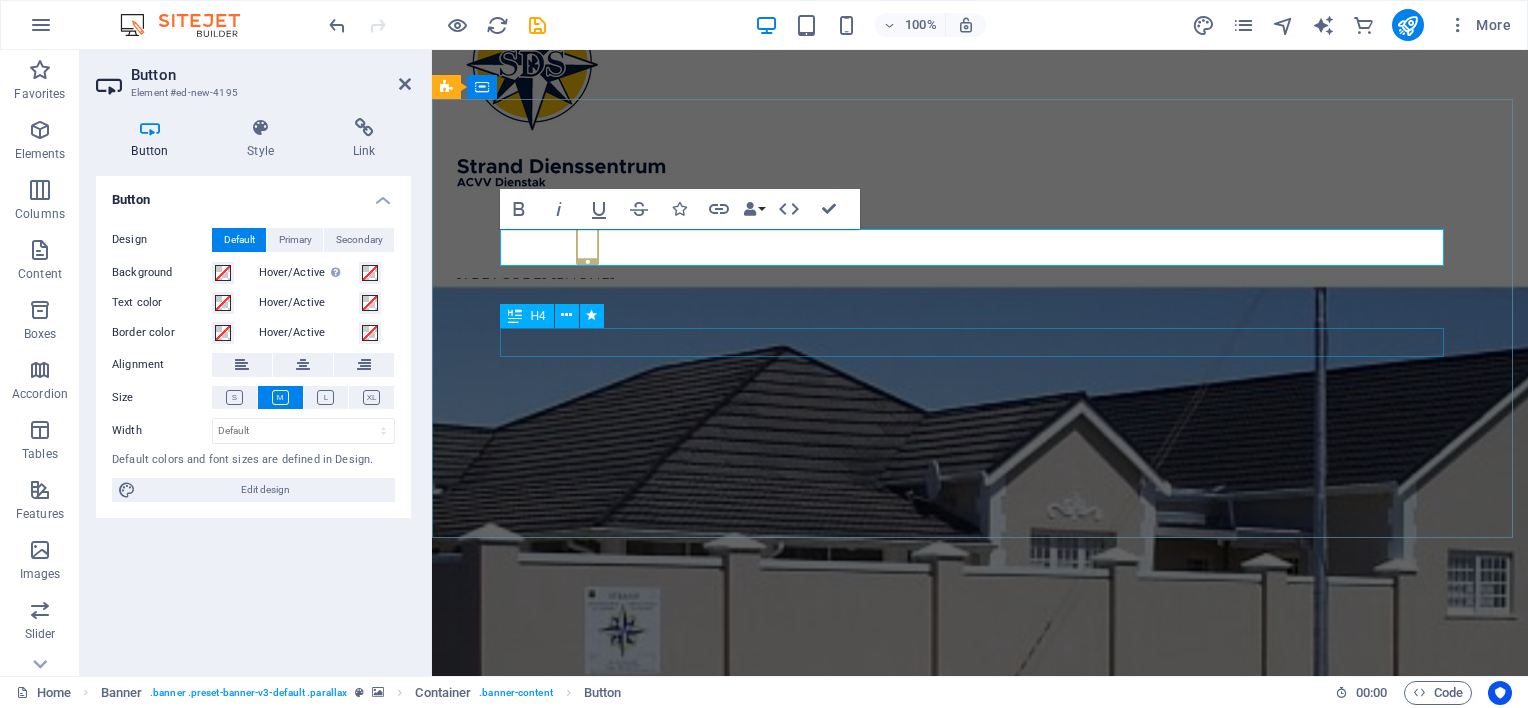 click on "we care for the elderly" at bounding box center (980, 1030) 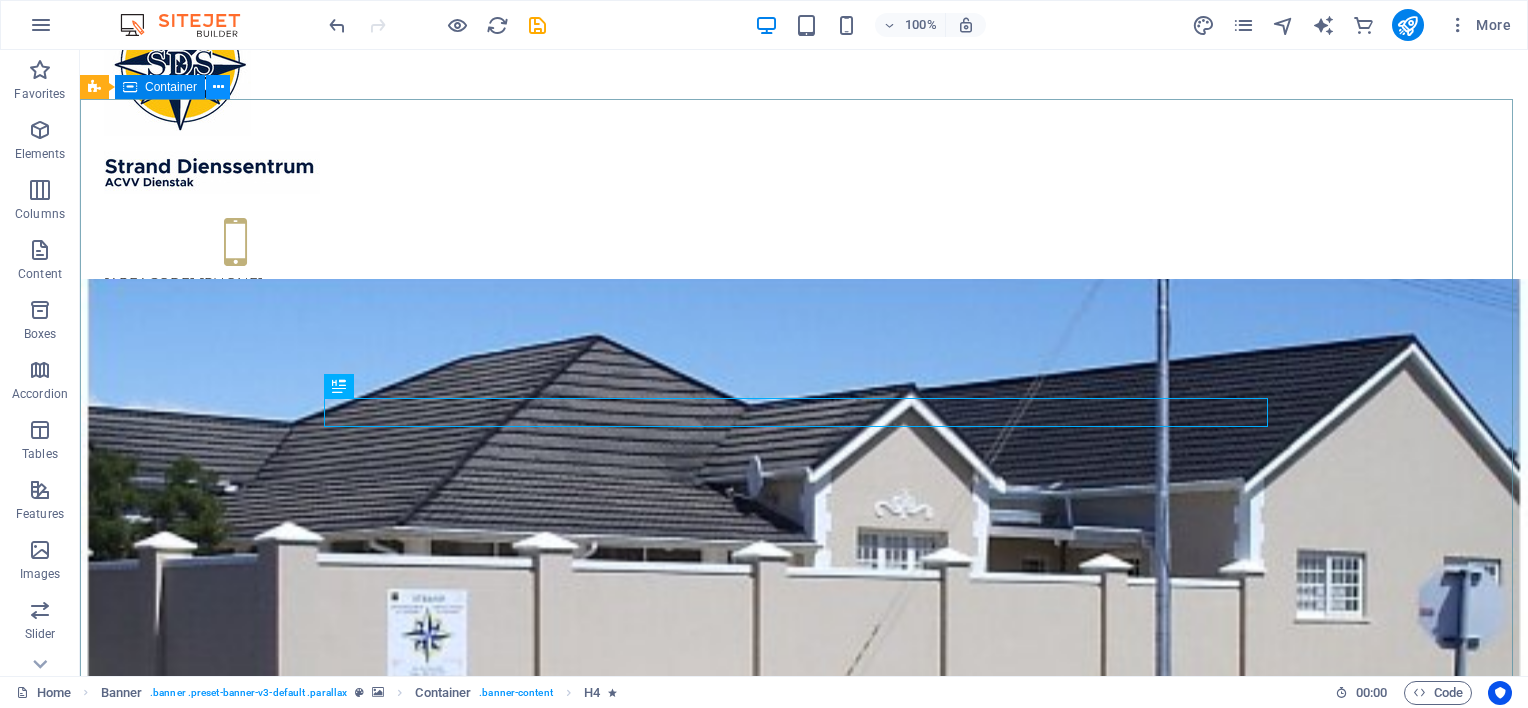 click at bounding box center (218, 87) 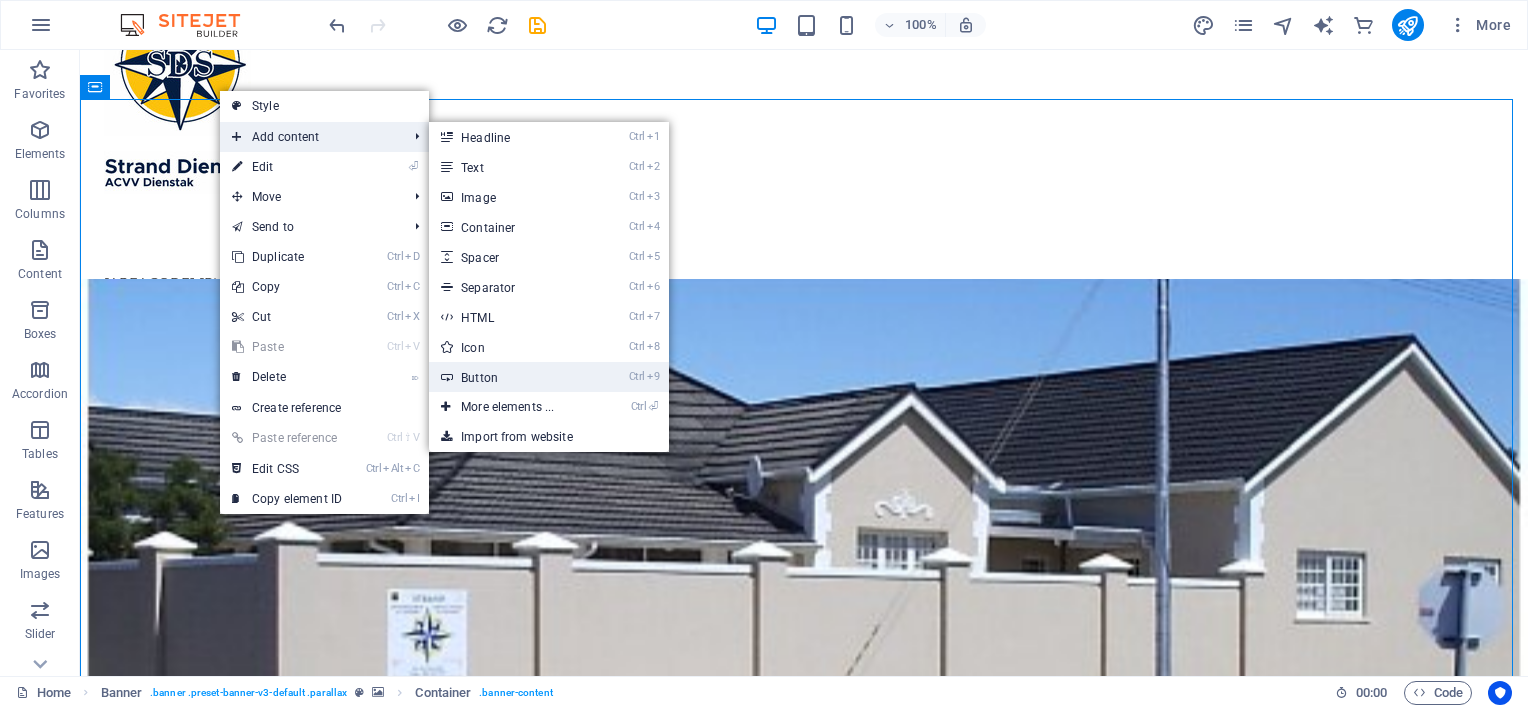 click on "Ctrl 9  Button" at bounding box center (511, 377) 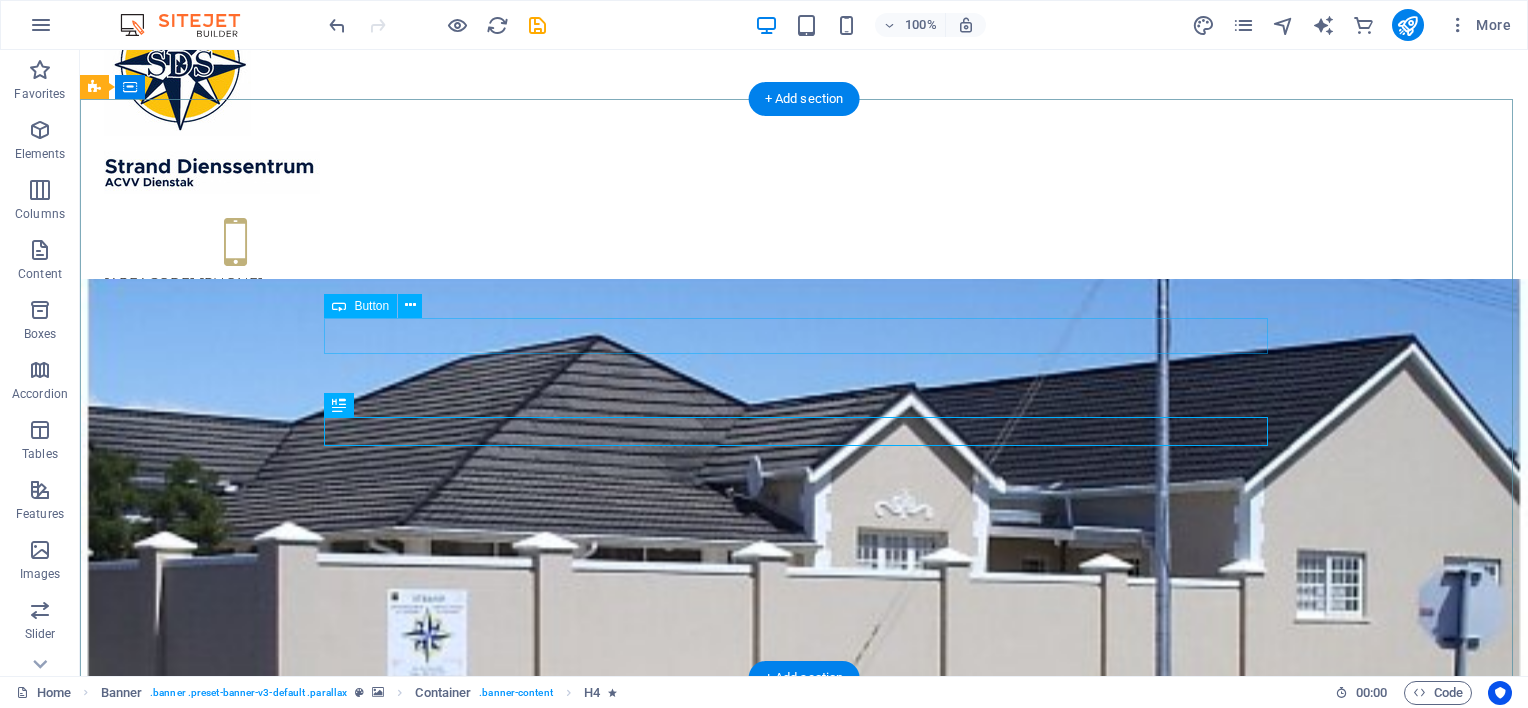 click on "Button label" at bounding box center [804, 971] 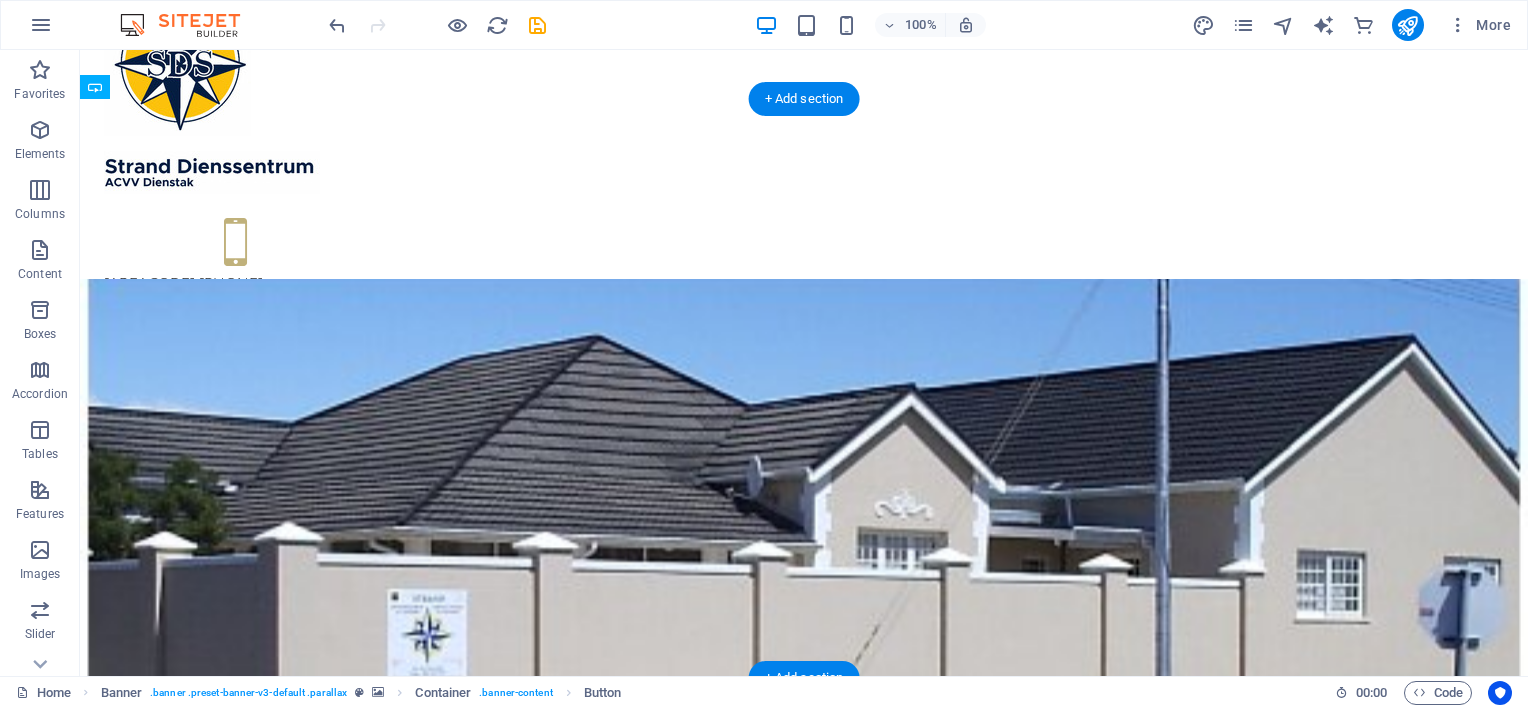 drag, startPoint x: 432, startPoint y: 337, endPoint x: 534, endPoint y: 302, distance: 107.837845 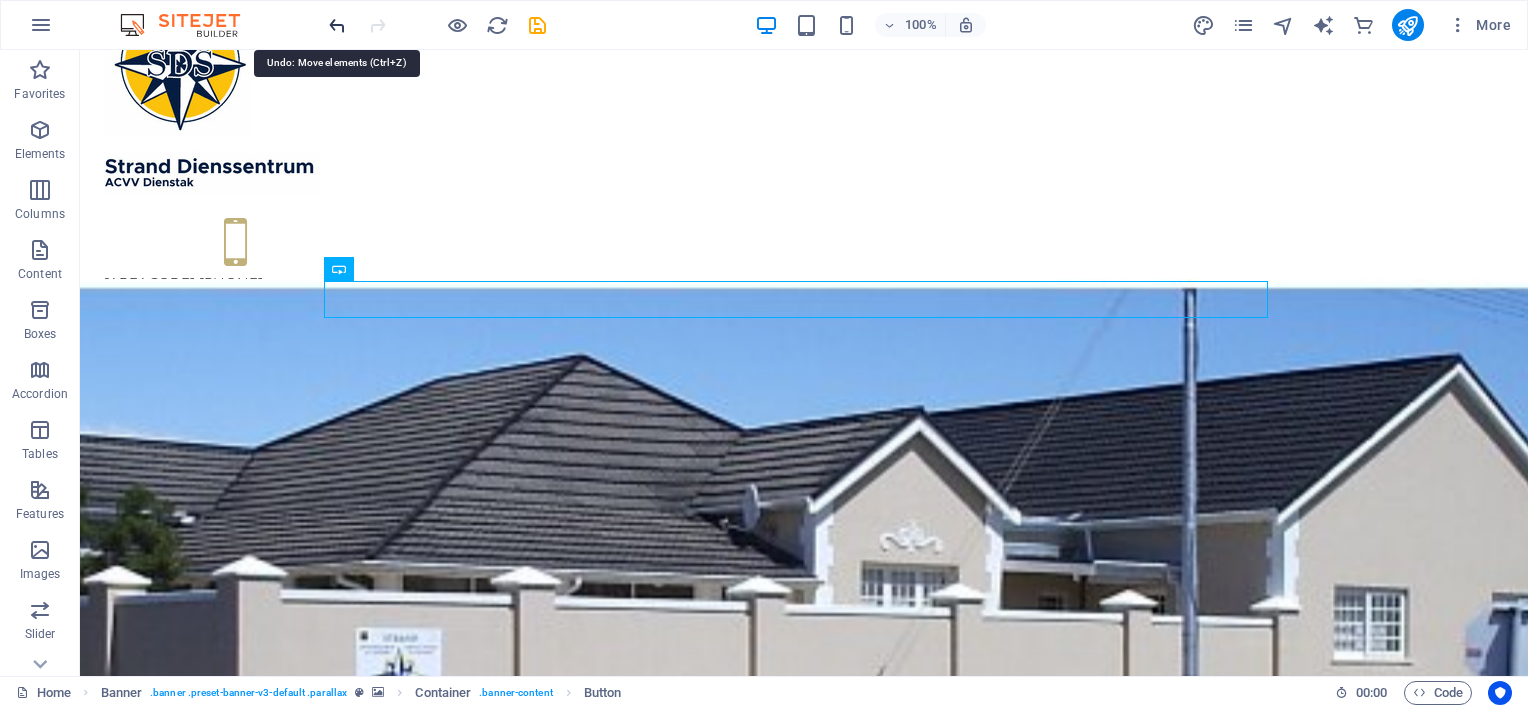 click at bounding box center (337, 25) 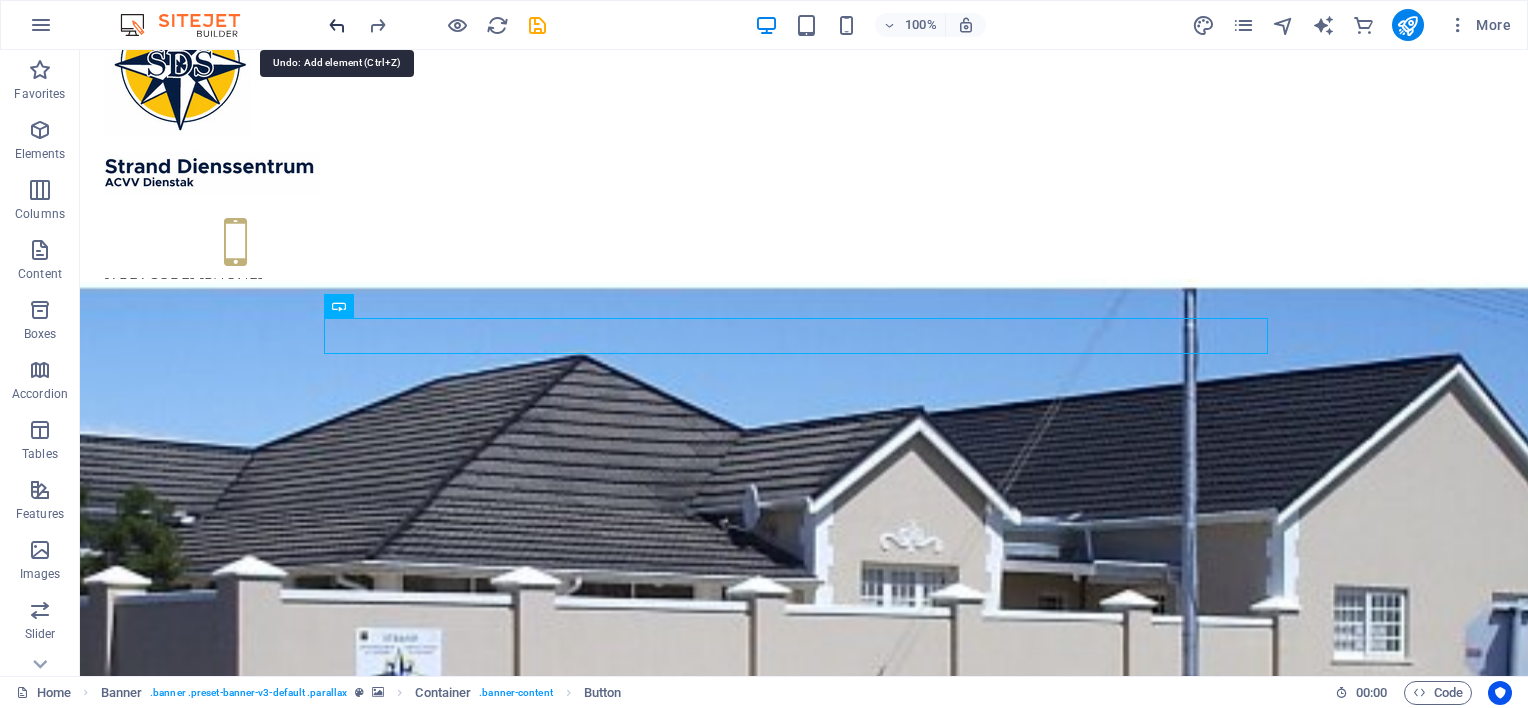 click at bounding box center (337, 25) 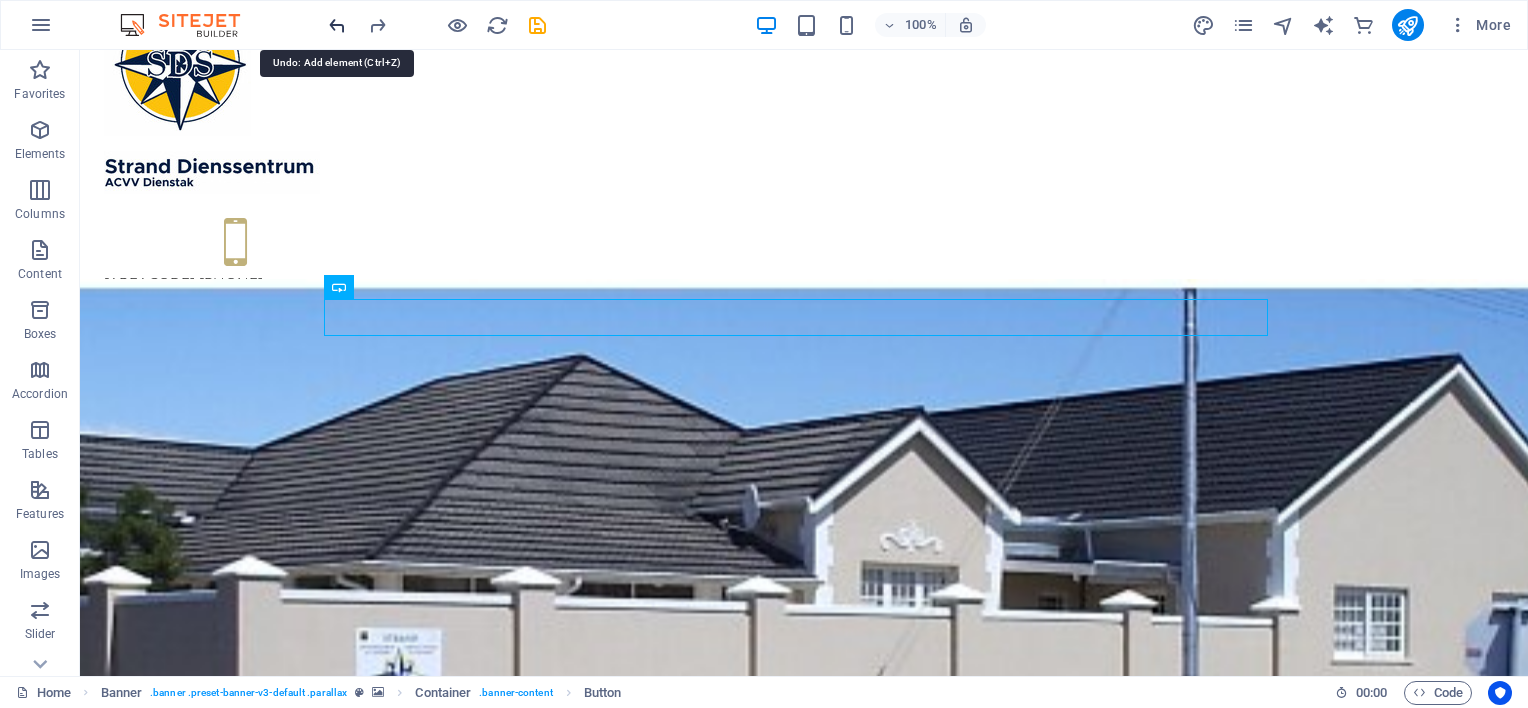 click at bounding box center [337, 25] 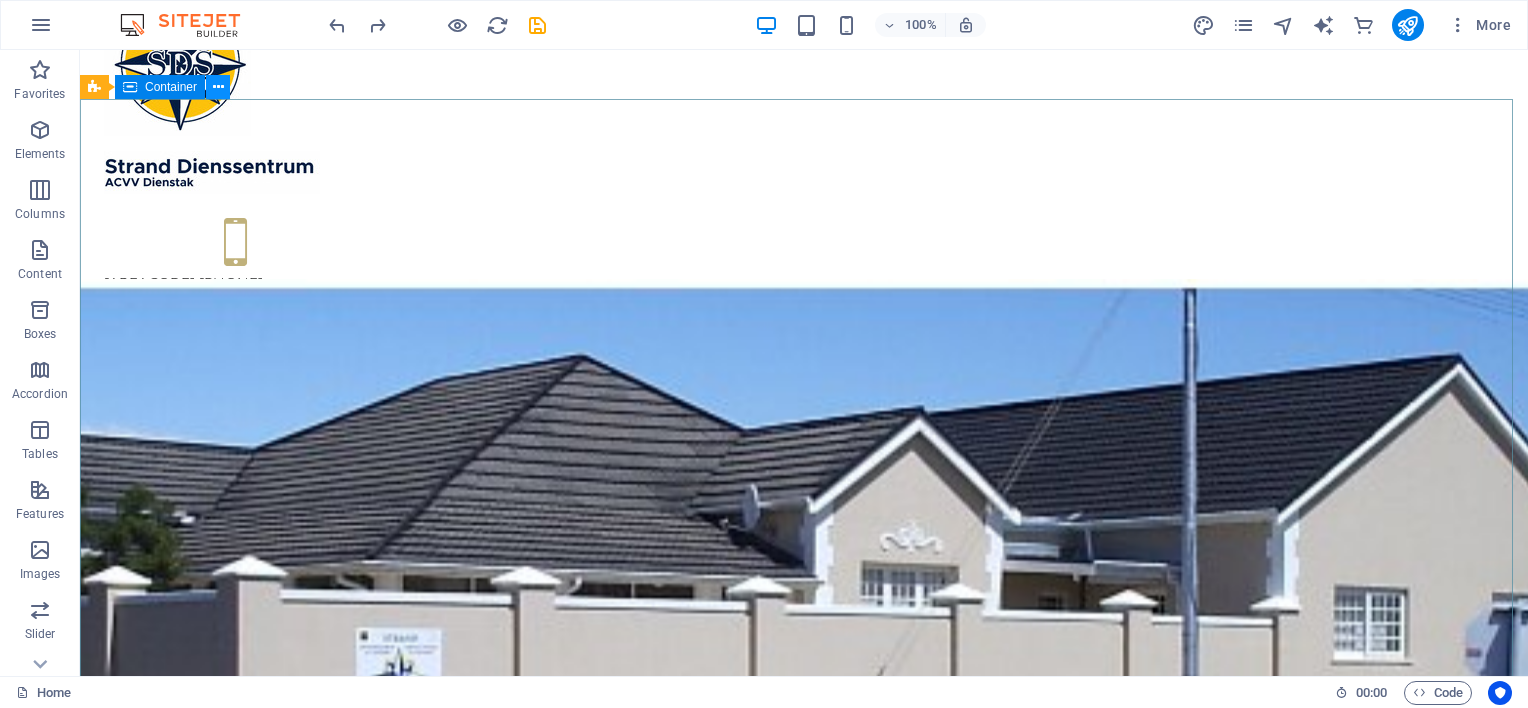 click at bounding box center (218, 87) 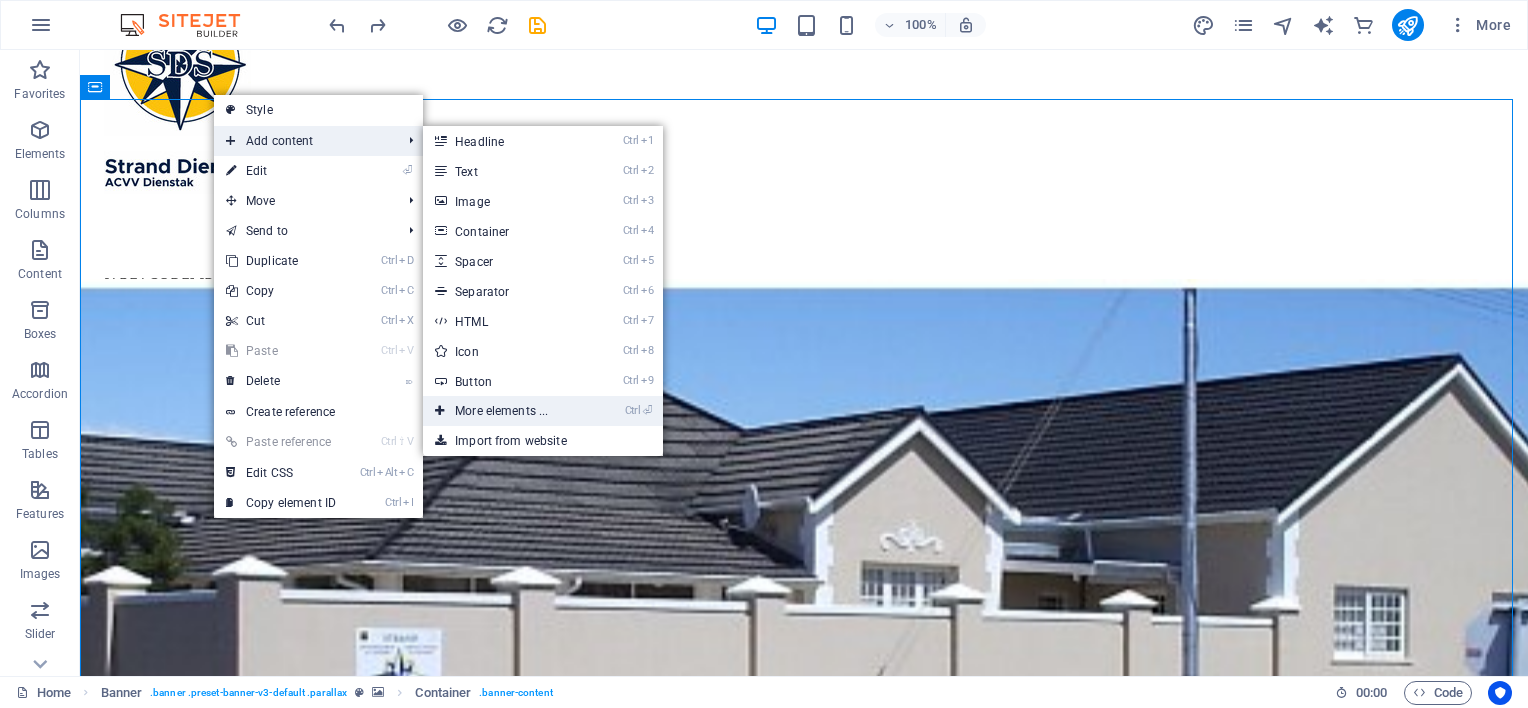click on "Ctrl ⏎  More elements ..." at bounding box center [505, 411] 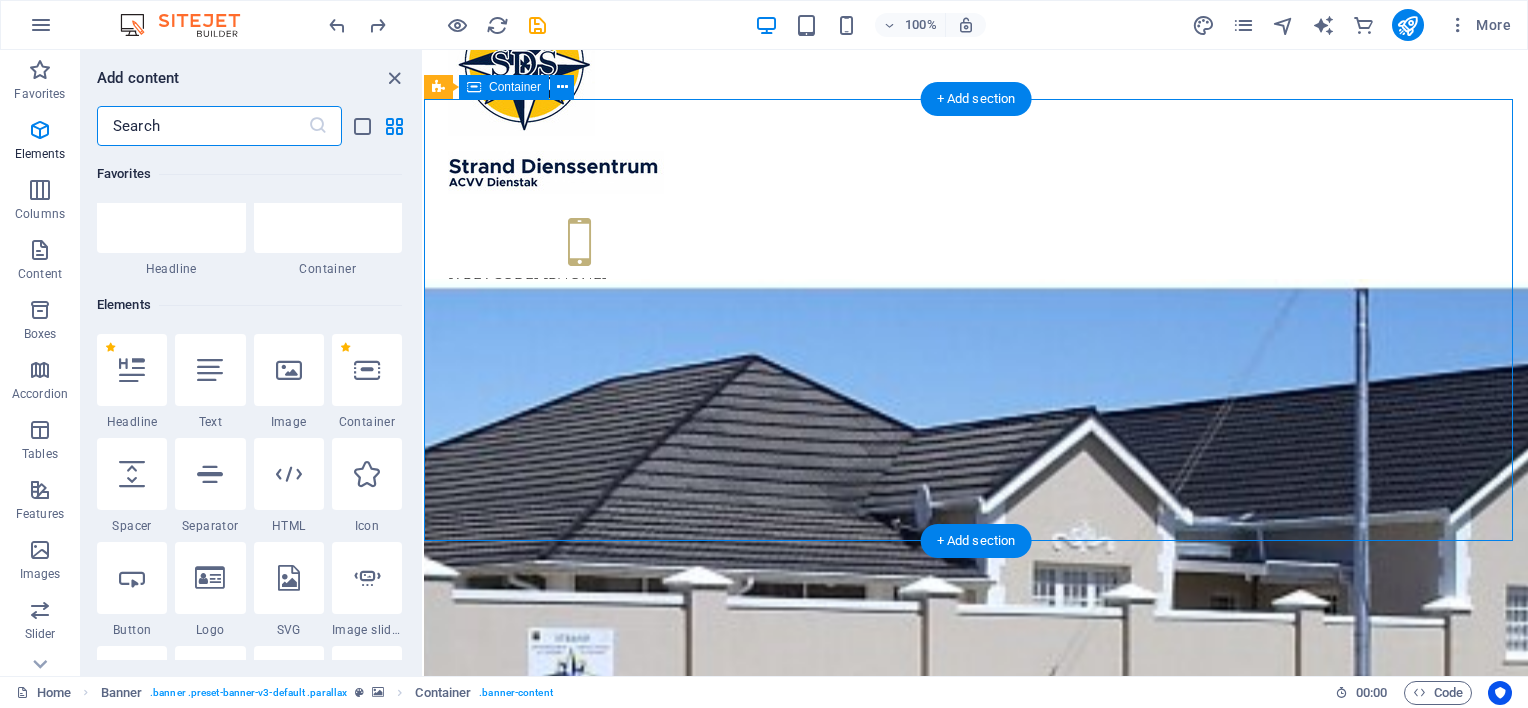 scroll, scrollTop: 212, scrollLeft: 0, axis: vertical 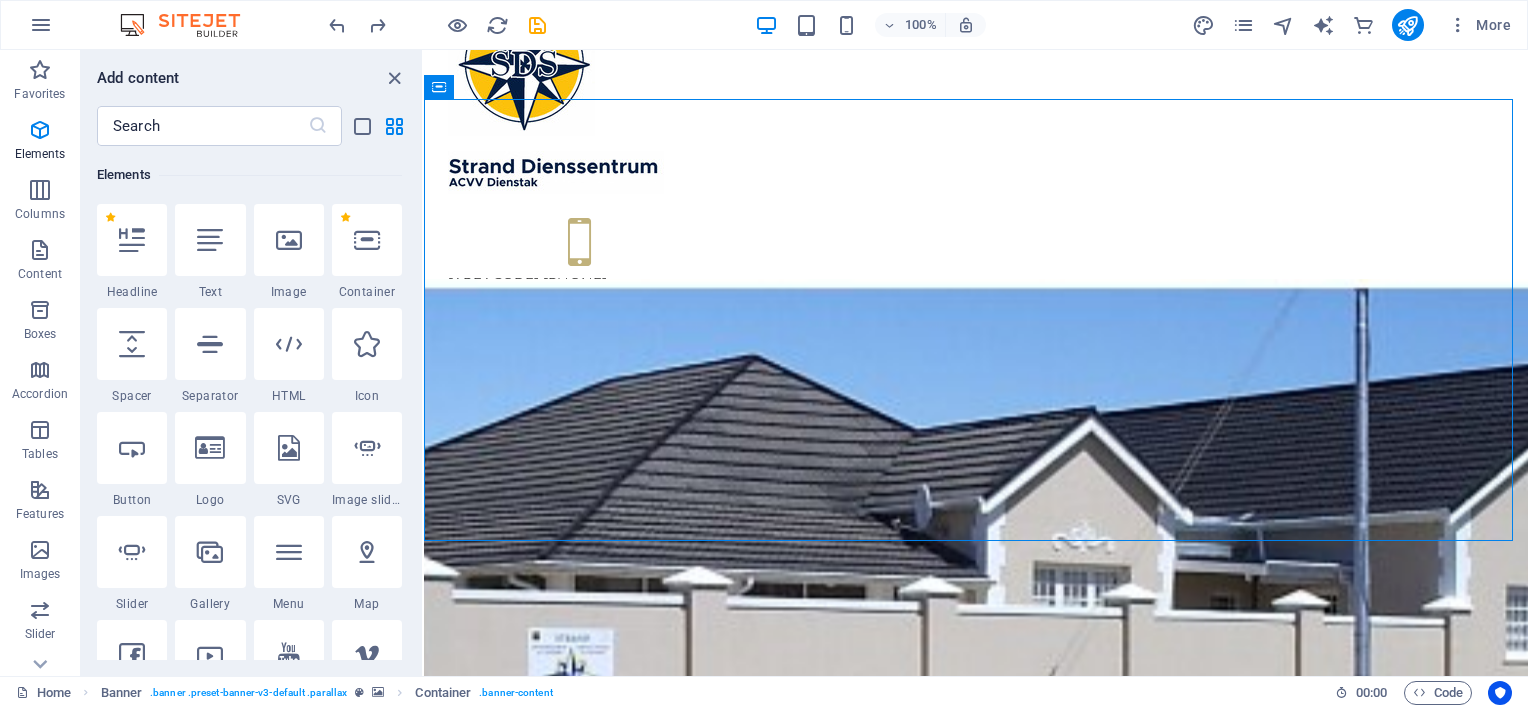 click on "Favorites 1 Star Headline 1 Star Container Elements 1 Star Headline 1 Star Text 1 Star Image 1 Star Container 1 Star Spacer 1 Star Separator 1 Star HTML 1 Star Icon 1 Star Button 1 Star Logo 1 Star SVG 1 Star Image slider 1 Star Slider 1 Star Gallery 1 Star Menu 1 Star Map 1 Star Facebook 1 Star Video 1 Star YouTube 1 Star Vimeo 1 Star Document 1 Star Audio 1 Star Iframe 1 Star Privacy 1 Star Languages Columns 1 Star Container 1 Star 2 columns 1 Star 3 columns 1 Star 4 columns 1 Star 5 columns 1 Star 6 columns 1 Star 40-60 1 Star 20-80 1 Star 80-20 1 Star 30-70 1 Star 70-30 1 Star Unequal Columns 1 Star 25-25-50 1 Star 25-50-25 1 Star 50-25-25 1 Star 20-60-20 1 Star 50-16-16-16 1 Star 16-16-16-50 1 Star Grid 2-1 1 Star Grid 1-2 1 Star Grid 3-1 1 Star Grid 1-3 1 Star Grid 4-1 1 Star Grid 1-4 1 Star Grid 1-2-1 1 Star Grid 1-1-2 1 Star Grid 2h-2v 1 Star Grid 2v-2h 1 Star Grid 2-1-2 1 Star Grid 3-4 Content 1 Star Text in columns 1 Star Text 1 Star Text with separator 1 Star Image with text box 1 Star 1 Star Boxes" at bounding box center (251, 403) 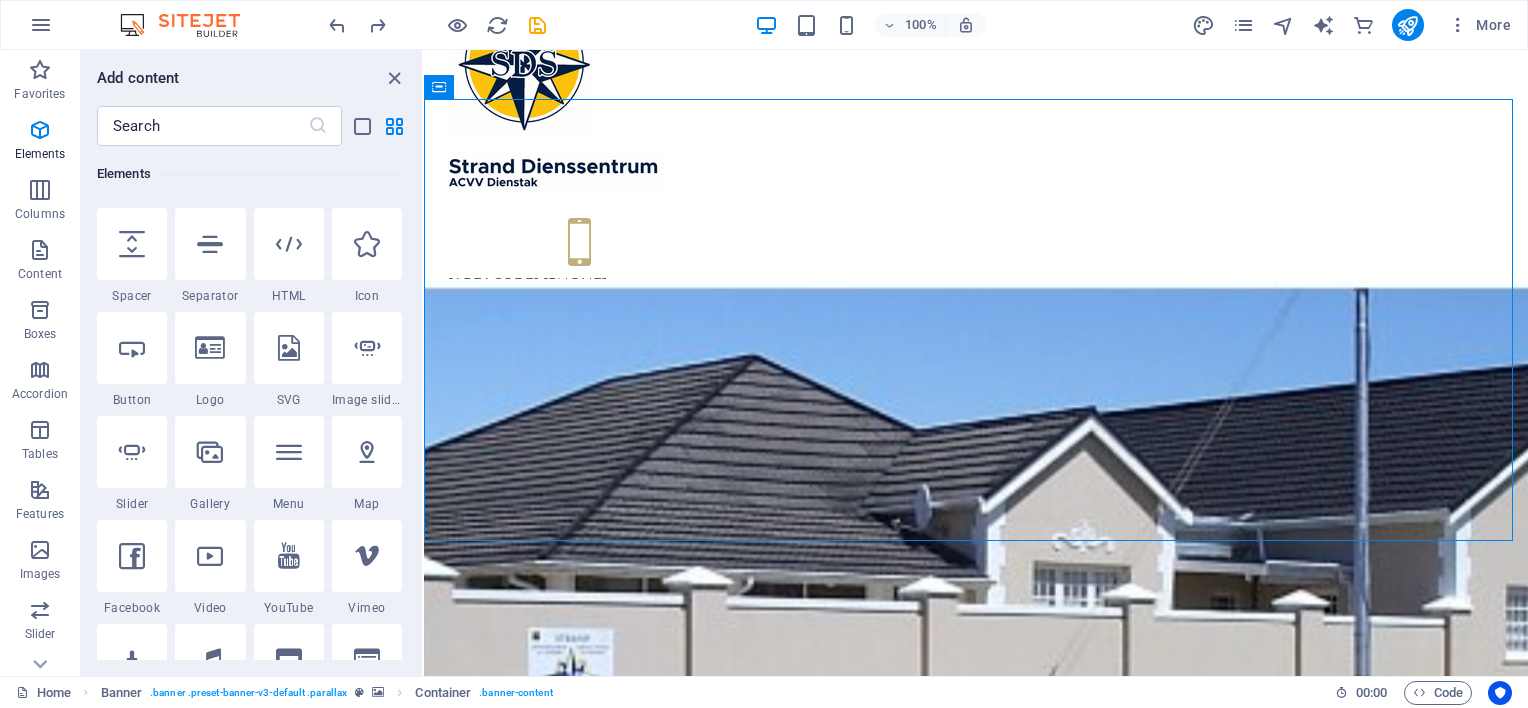 scroll, scrollTop: 281, scrollLeft: 0, axis: vertical 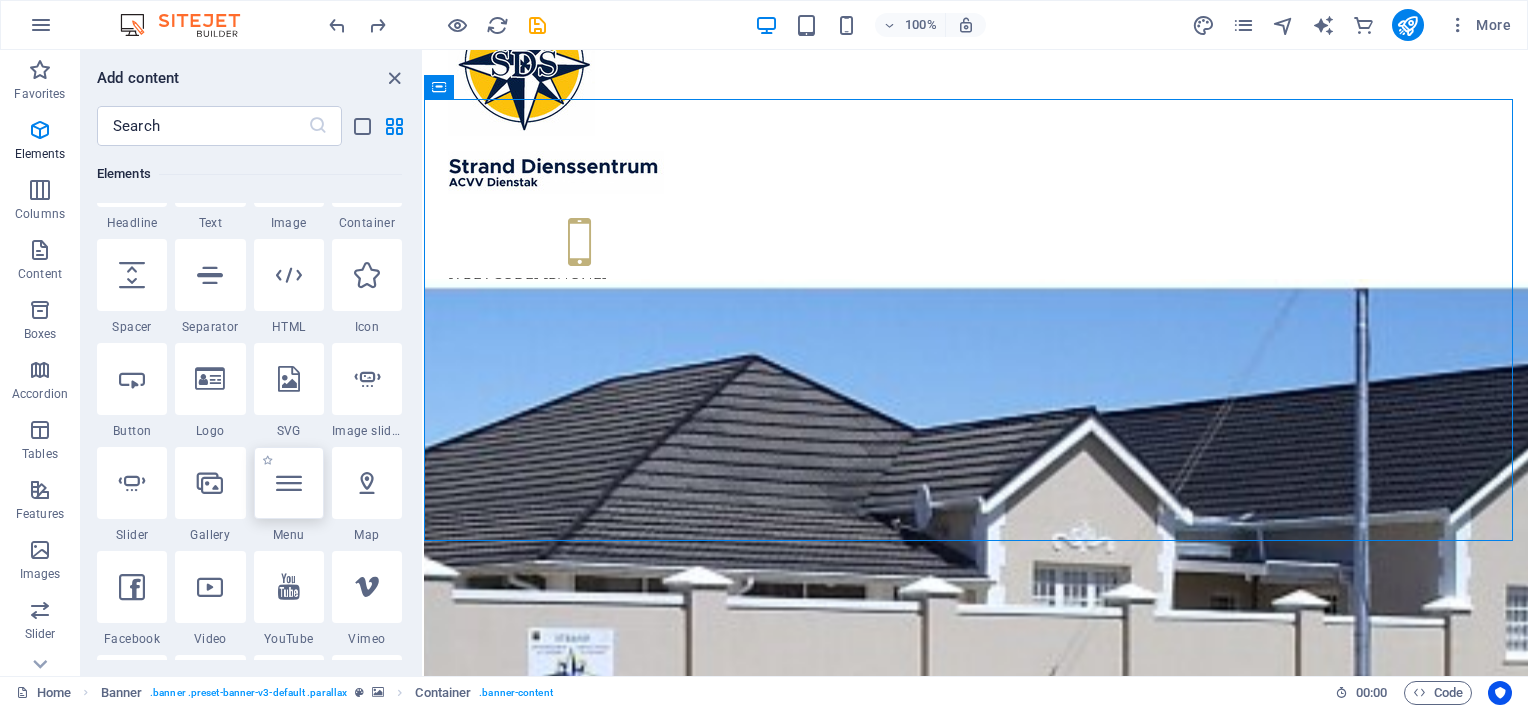 click at bounding box center [289, 483] 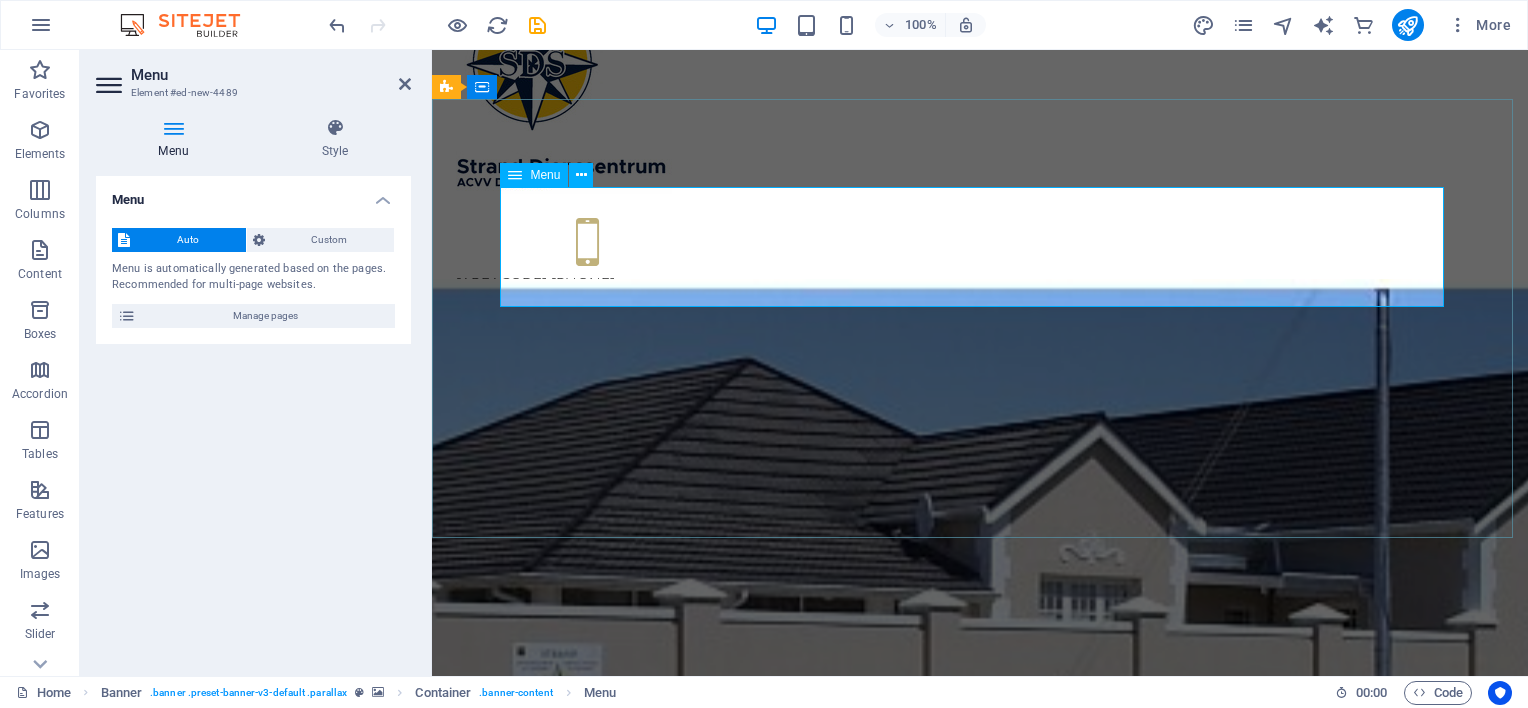 click on "Tuiste Wie is ons Dienste Funksies & Aktiwiteite Raak betrokke" at bounding box center [980, 1073] 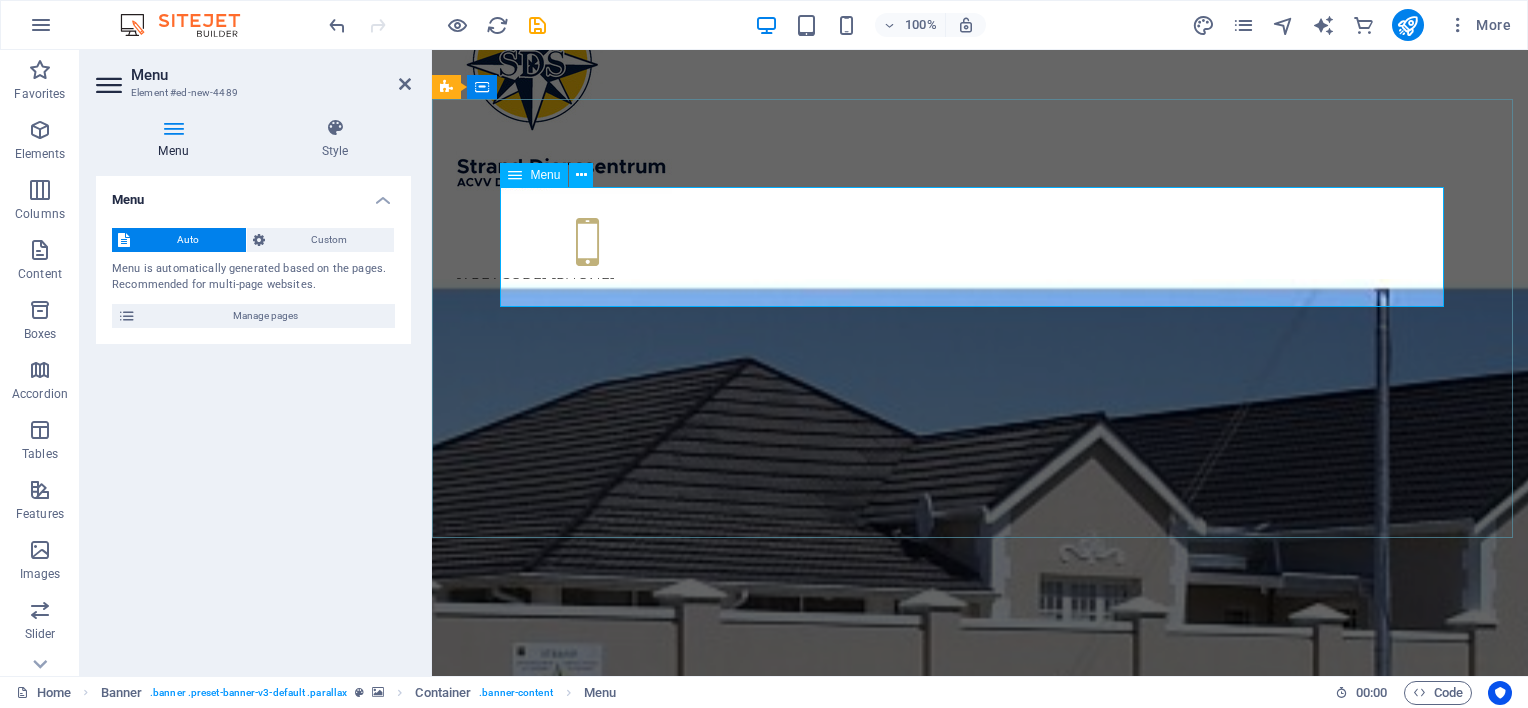 click on "Tuiste Wie is ons Dienste Funksies & Aktiwiteite Raak betrokke" at bounding box center [980, 1073] 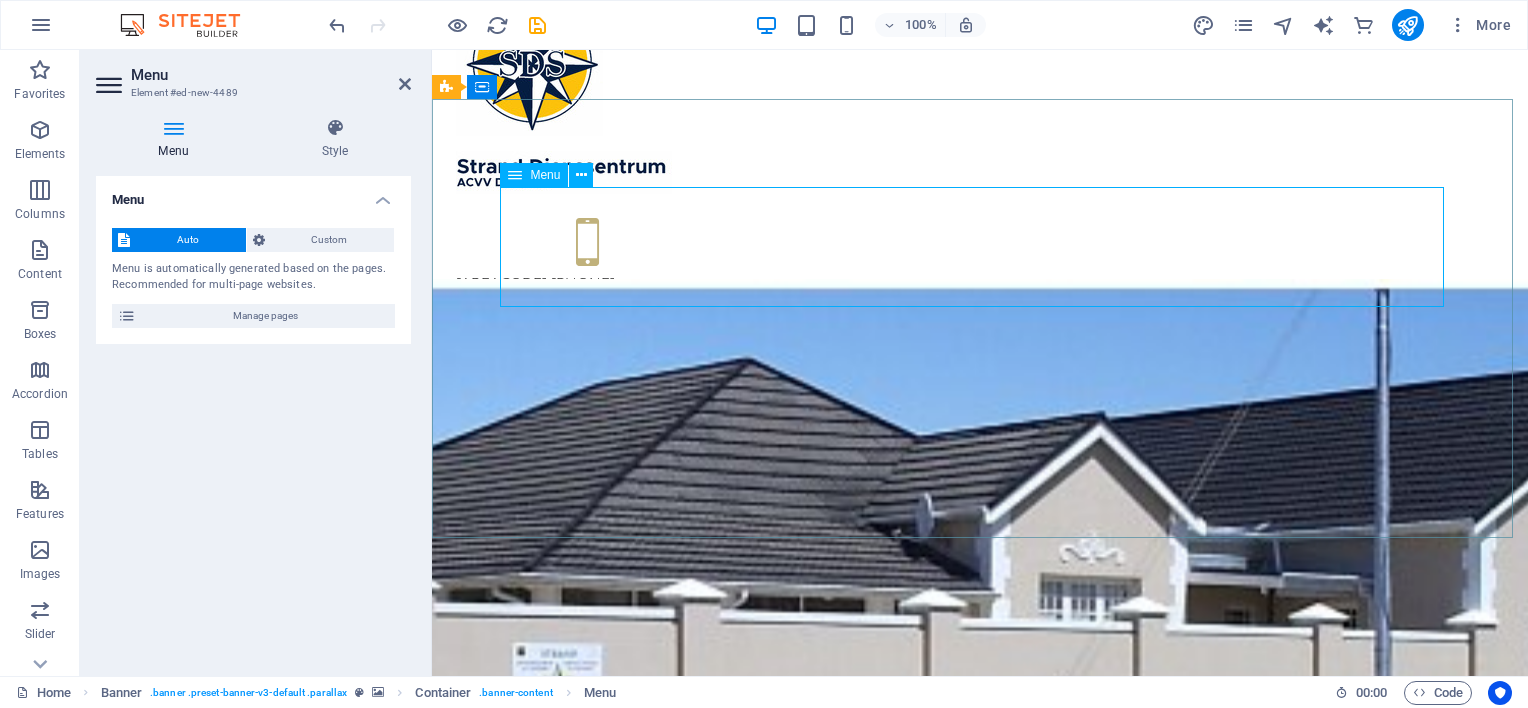 click on "Tuiste Wie is ons Dienste Funksies & Aktiwiteite Raak betrokke" at bounding box center (980, 1073) 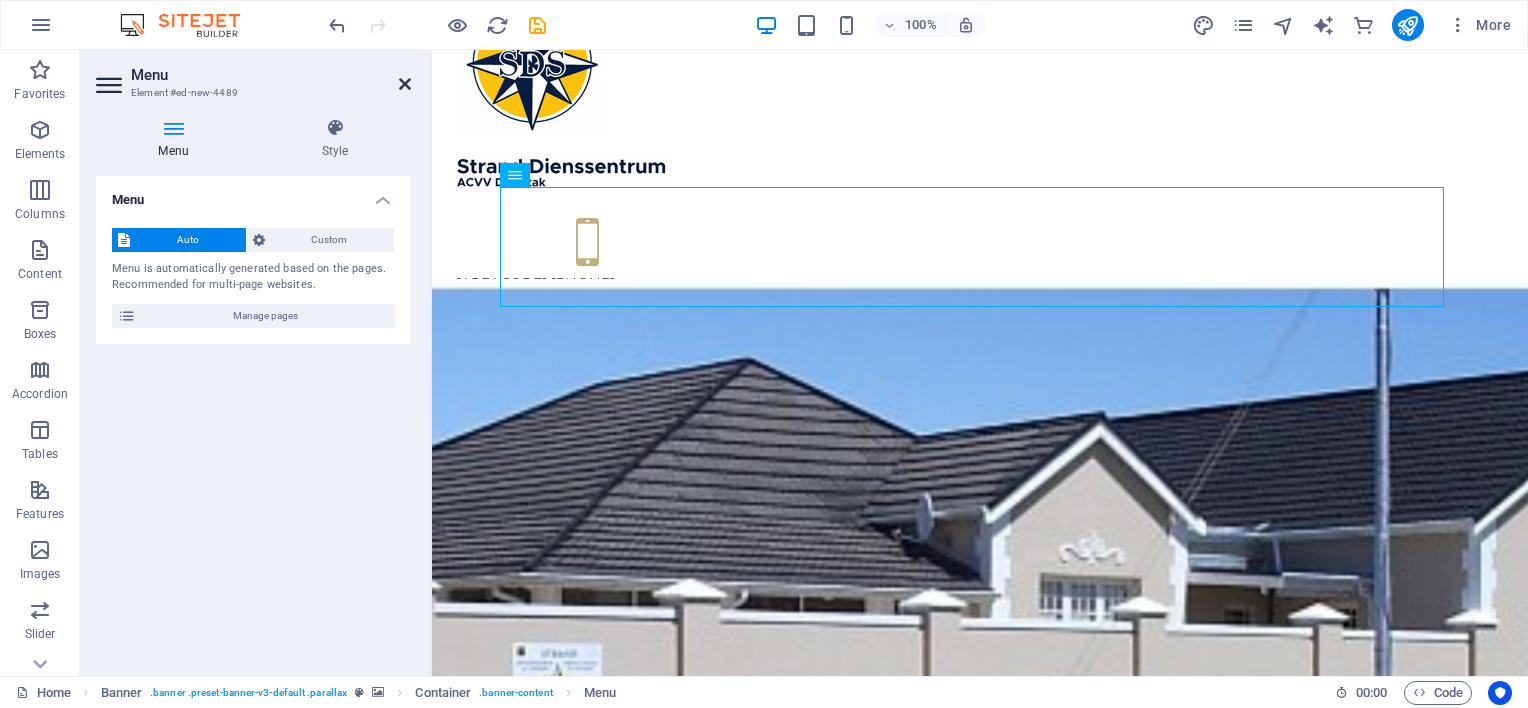 click at bounding box center [405, 84] 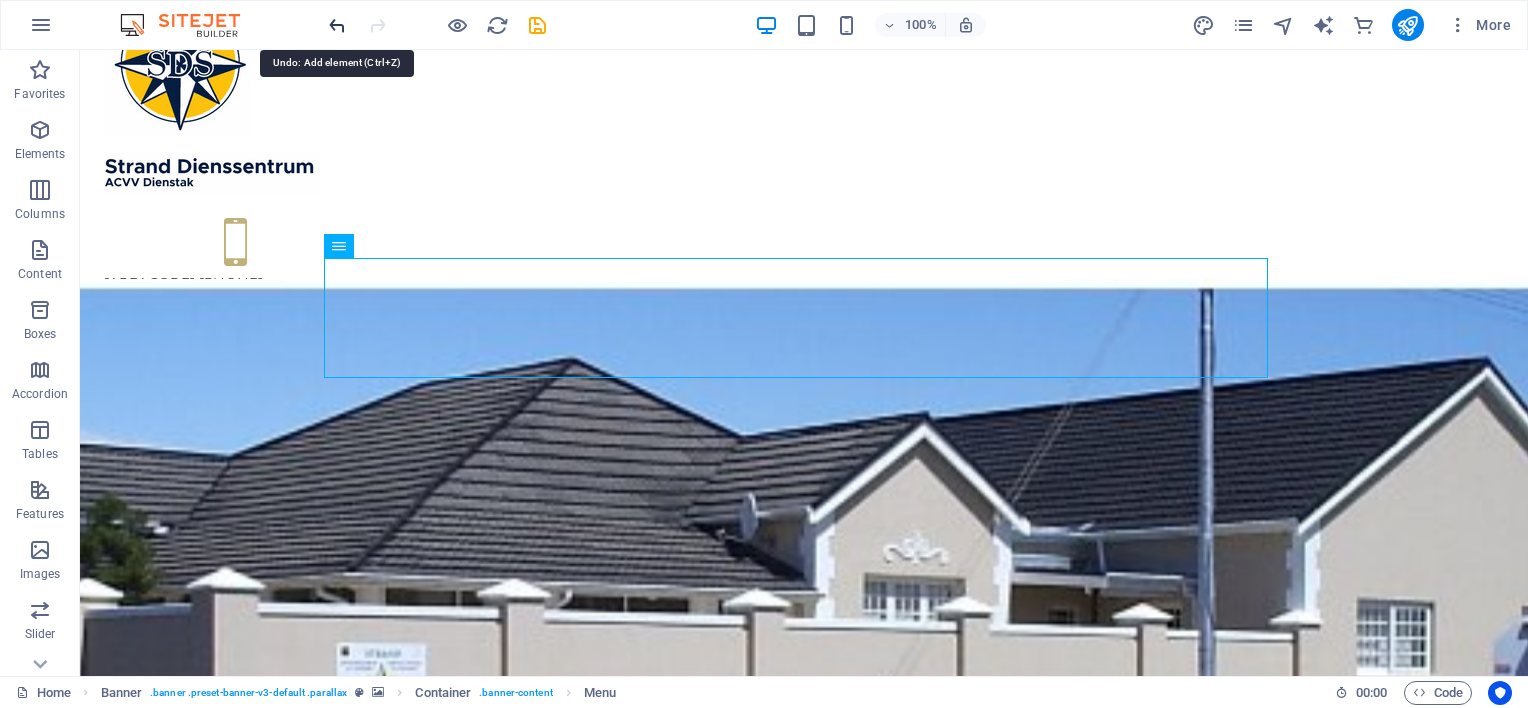 click at bounding box center [337, 25] 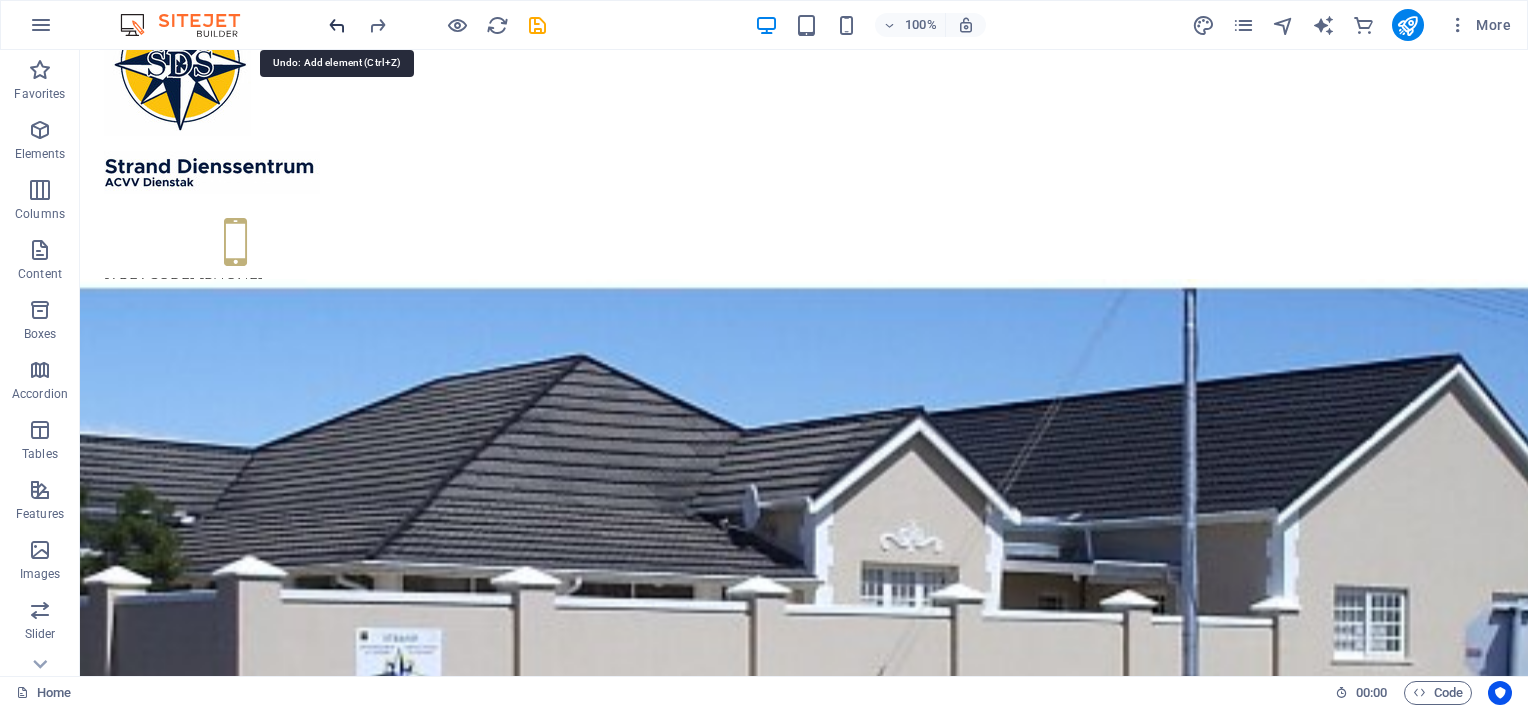 click at bounding box center (337, 25) 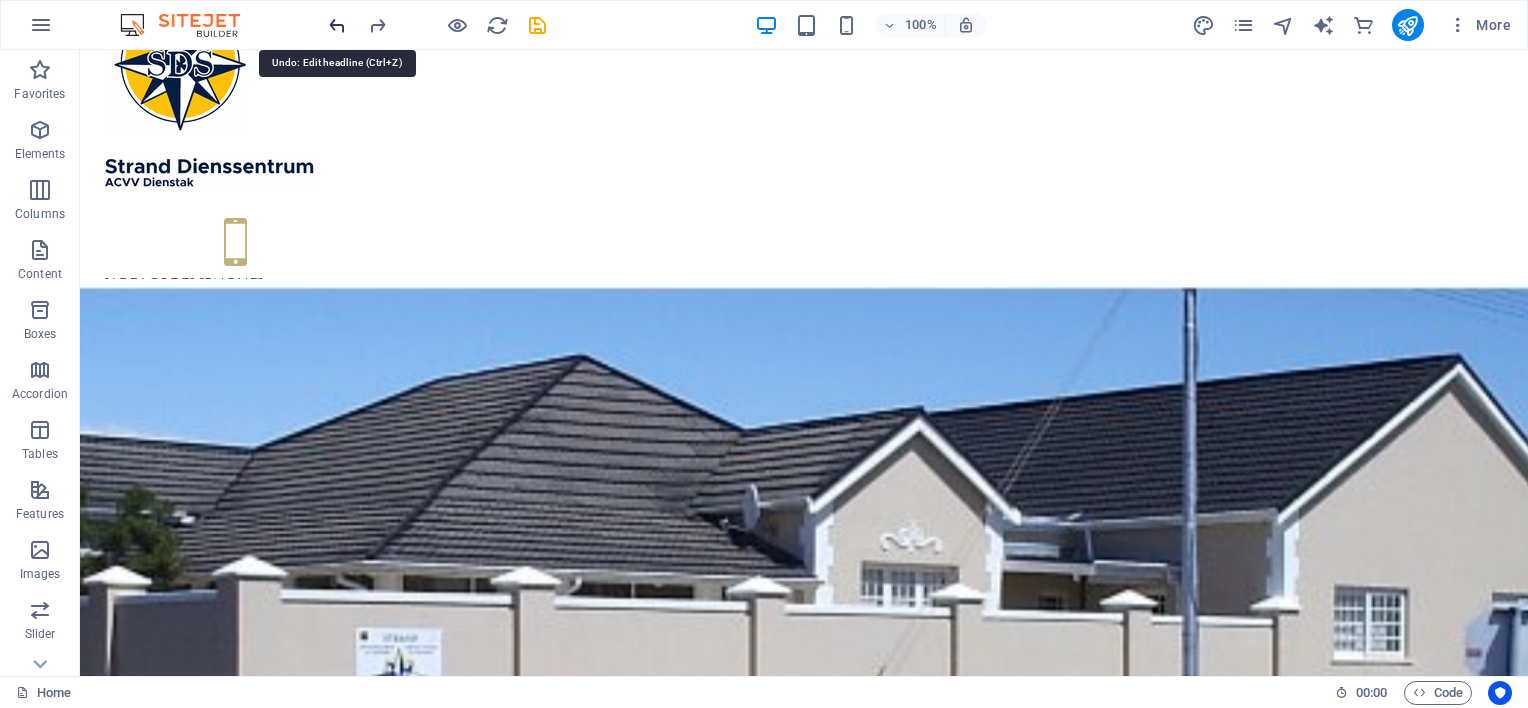 click at bounding box center [337, 25] 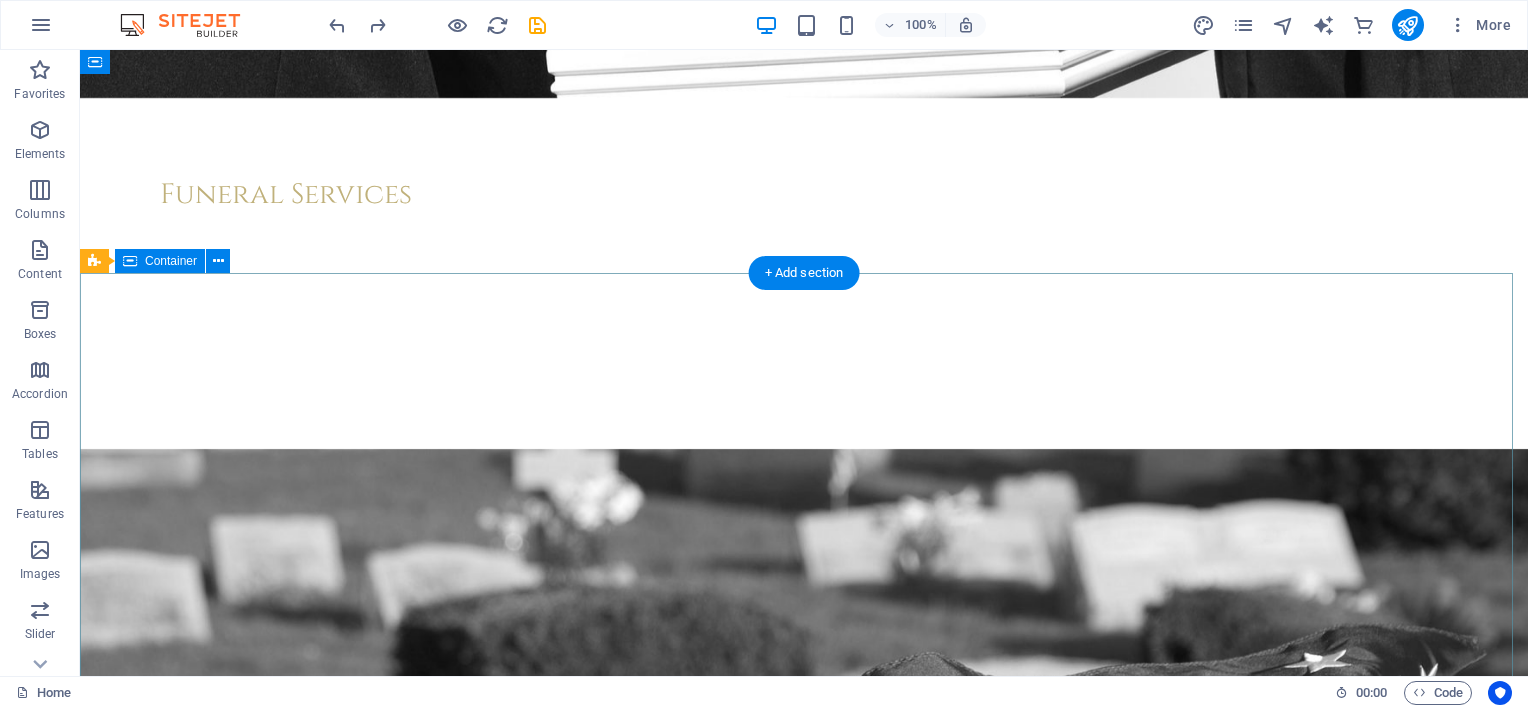 scroll, scrollTop: 0, scrollLeft: 0, axis: both 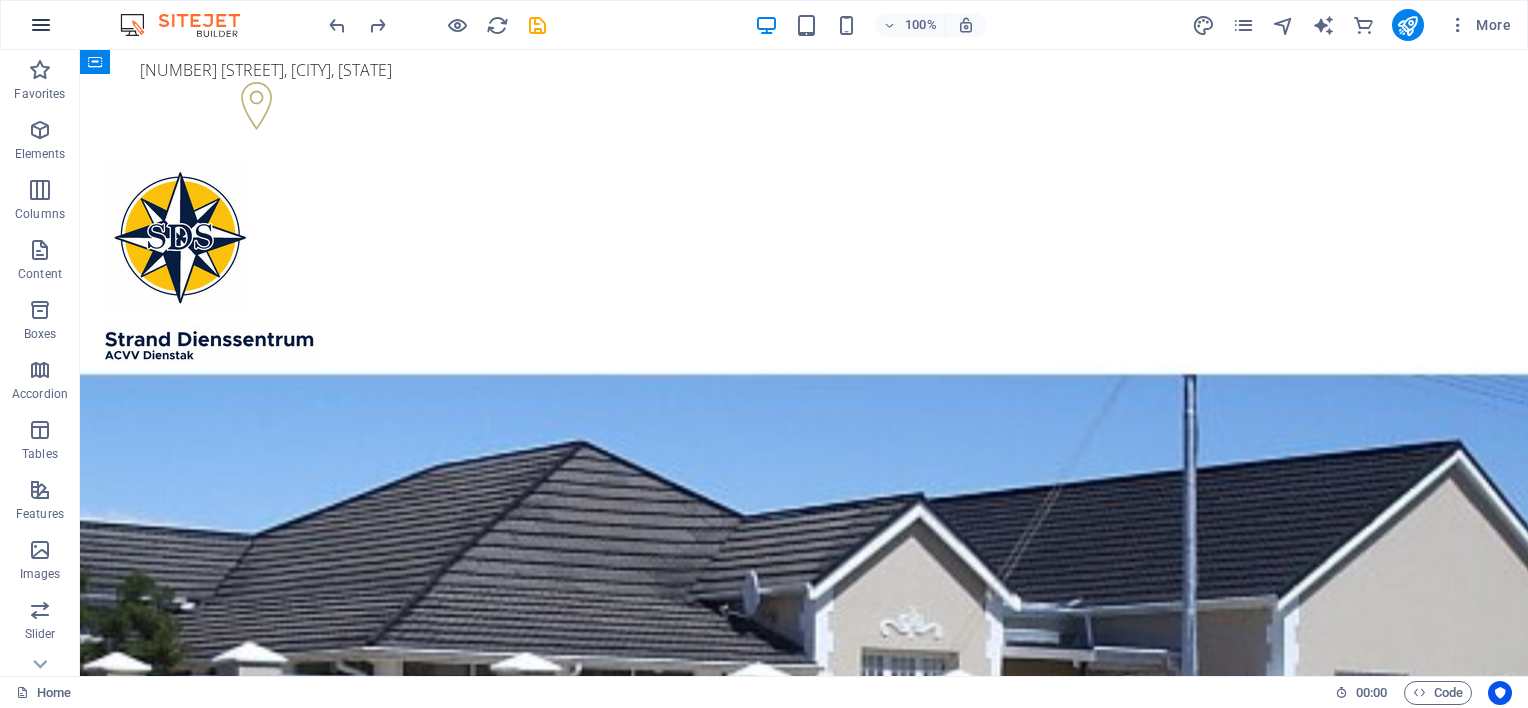 click at bounding box center [41, 25] 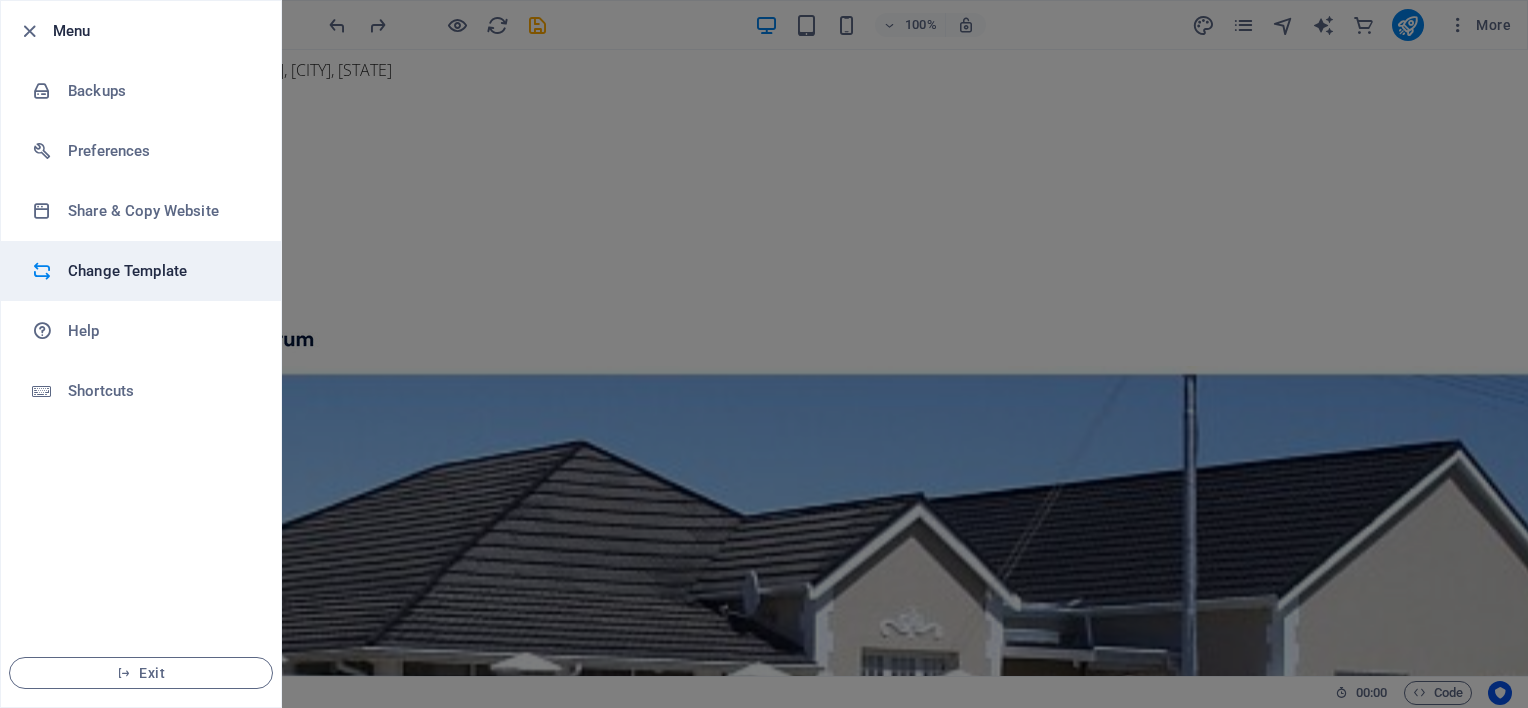 click on "Change Template" at bounding box center (160, 271) 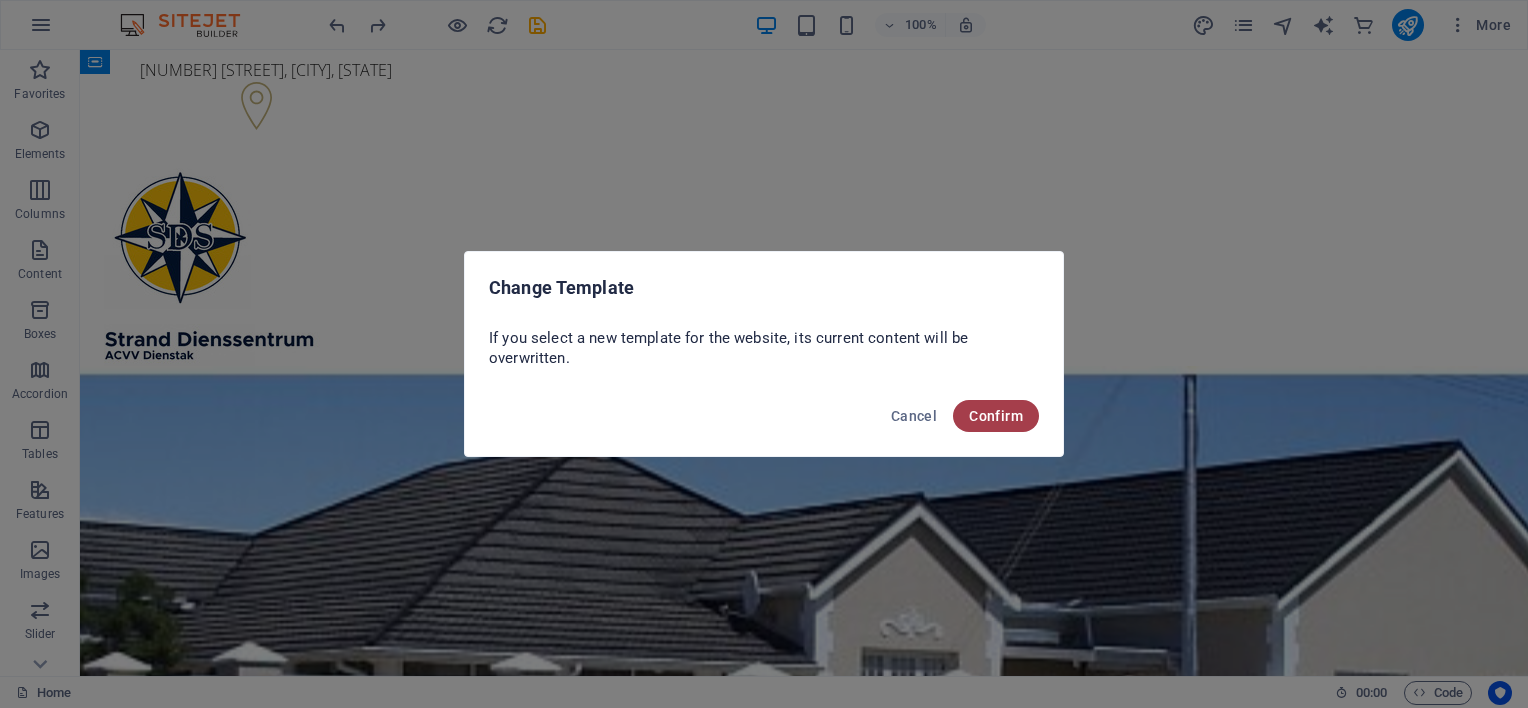 click on "Confirm" at bounding box center (996, 416) 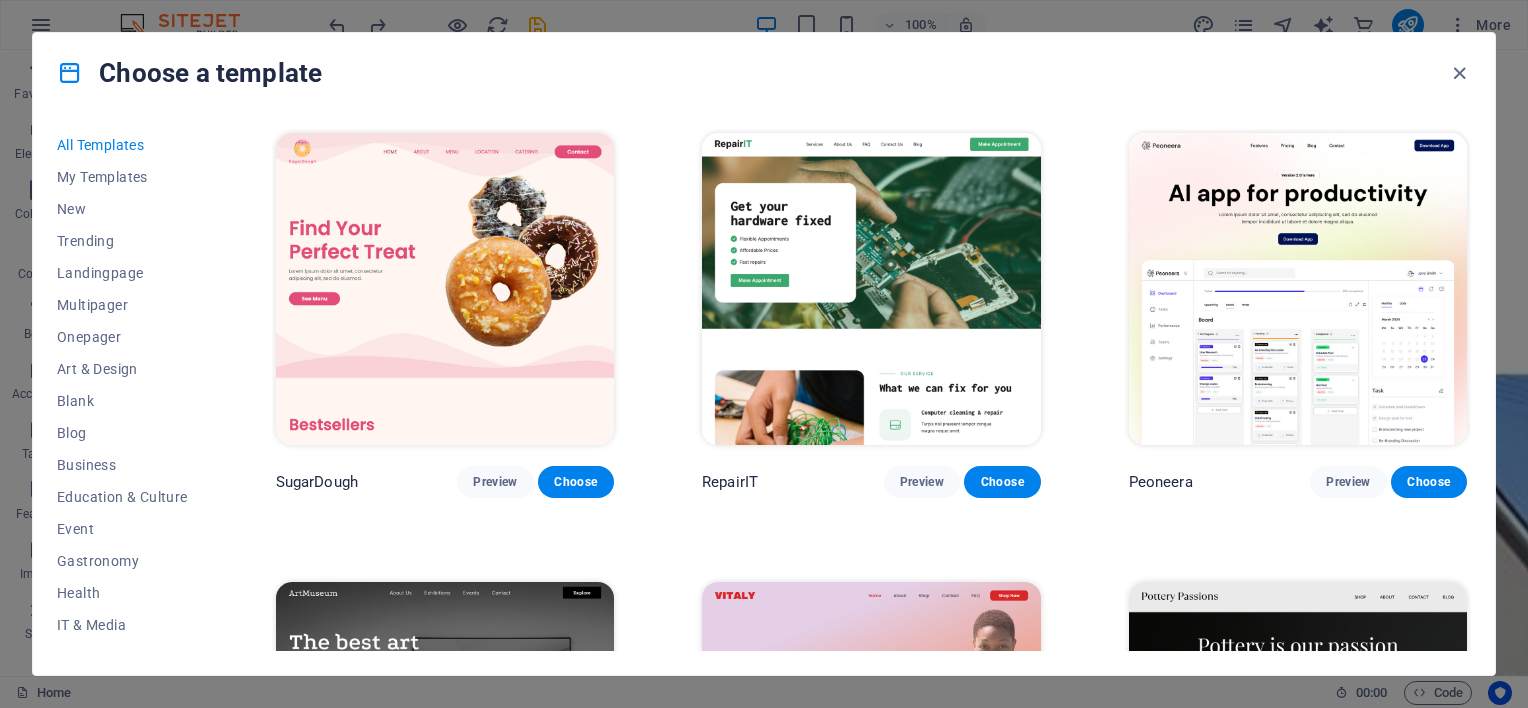 drag, startPoint x: 216, startPoint y: 396, endPoint x: 200, endPoint y: 506, distance: 111.15755 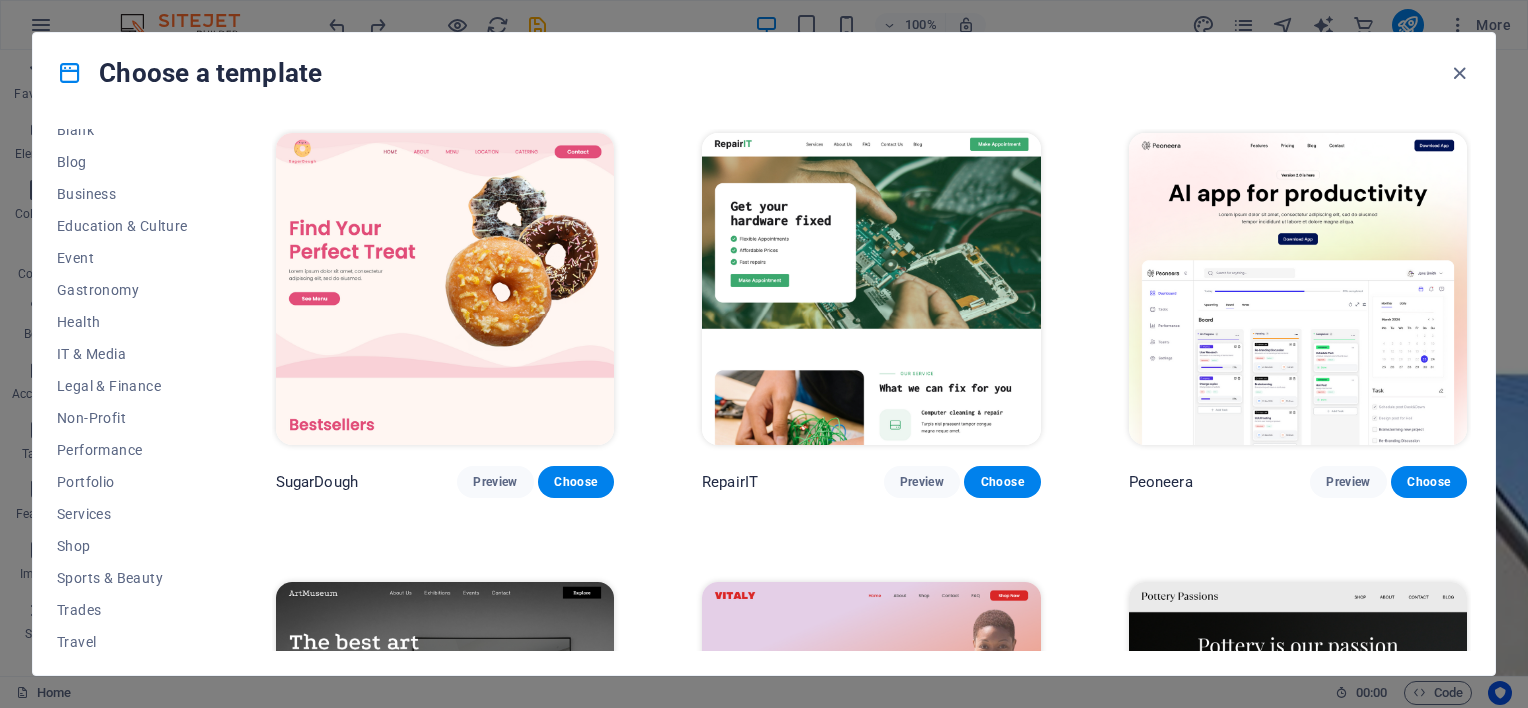 scroll, scrollTop: 309, scrollLeft: 0, axis: vertical 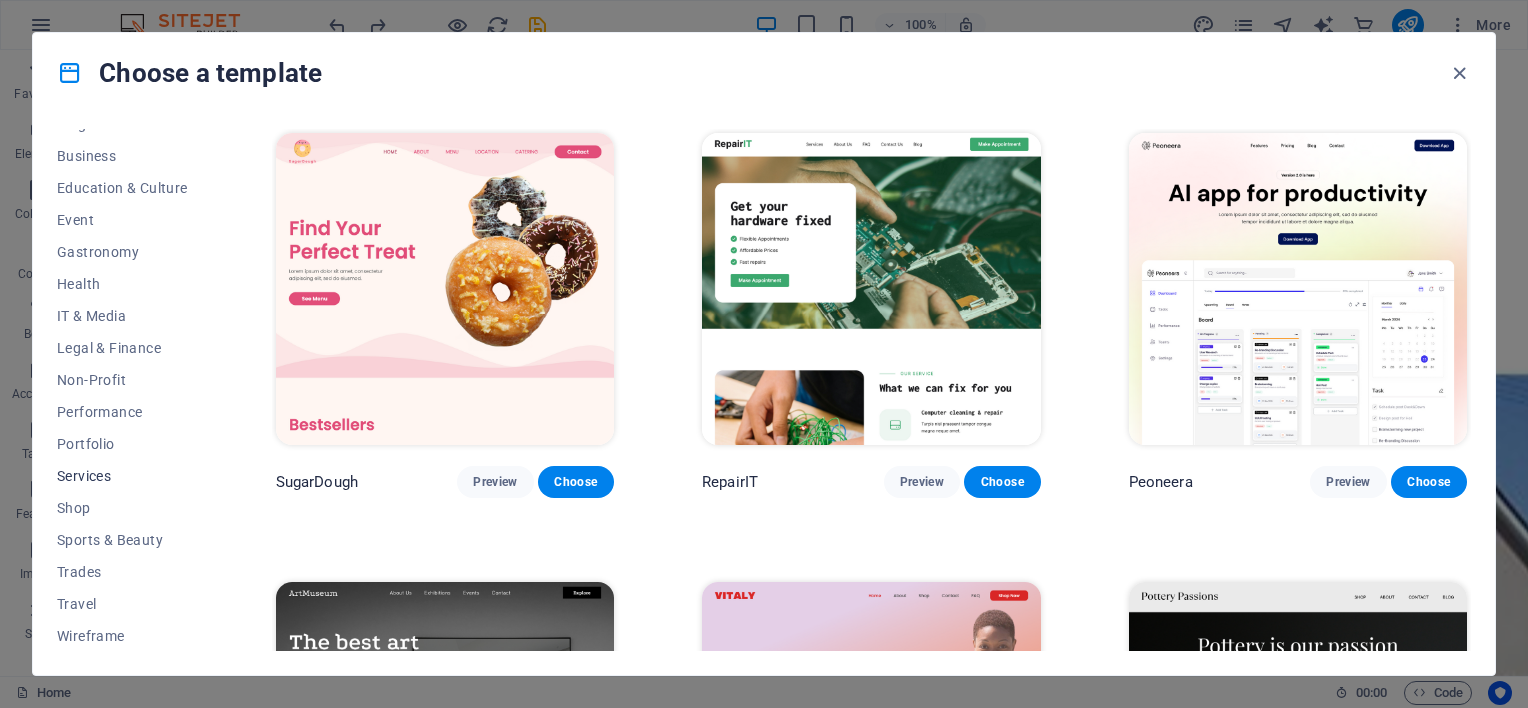 click on "Services" at bounding box center [122, 476] 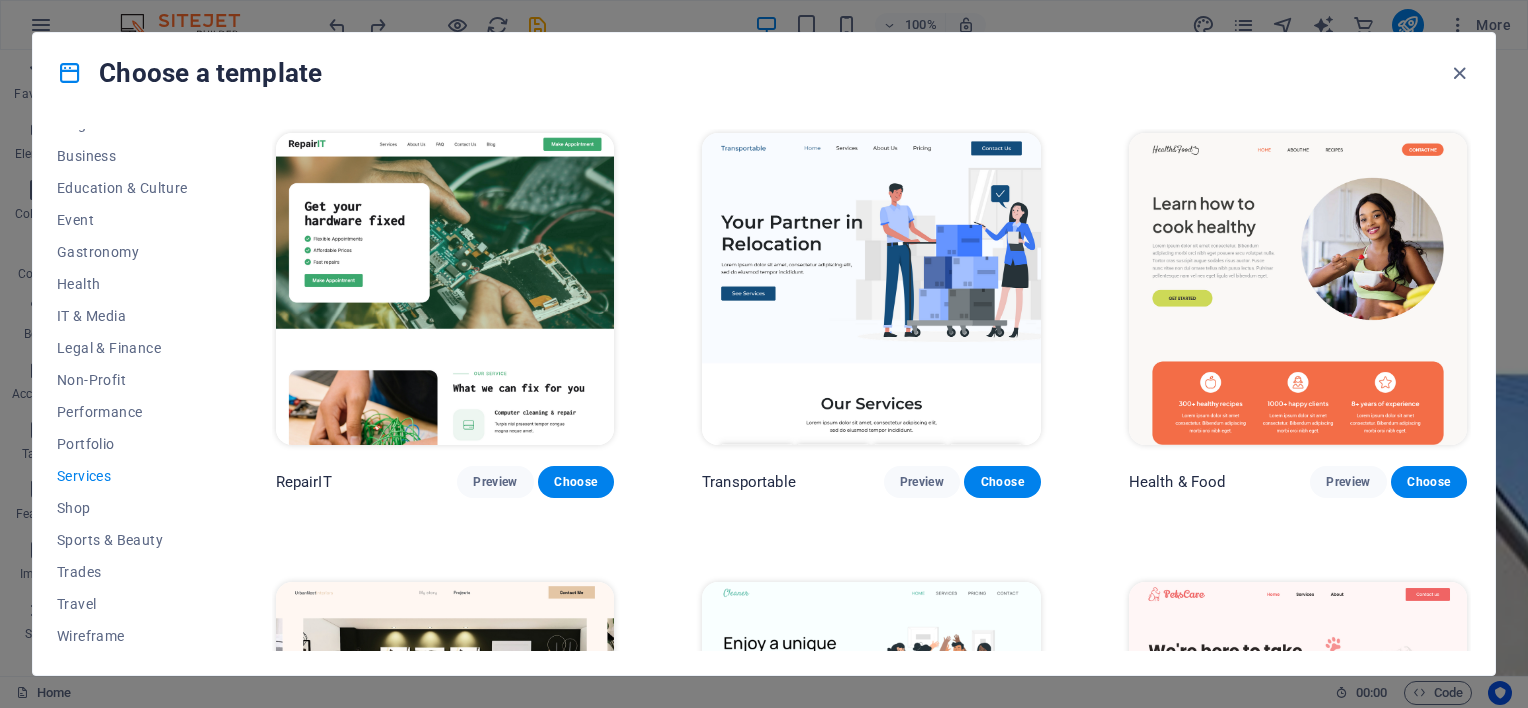 drag, startPoint x: 1471, startPoint y: 199, endPoint x: 1472, endPoint y: 232, distance: 33.01515 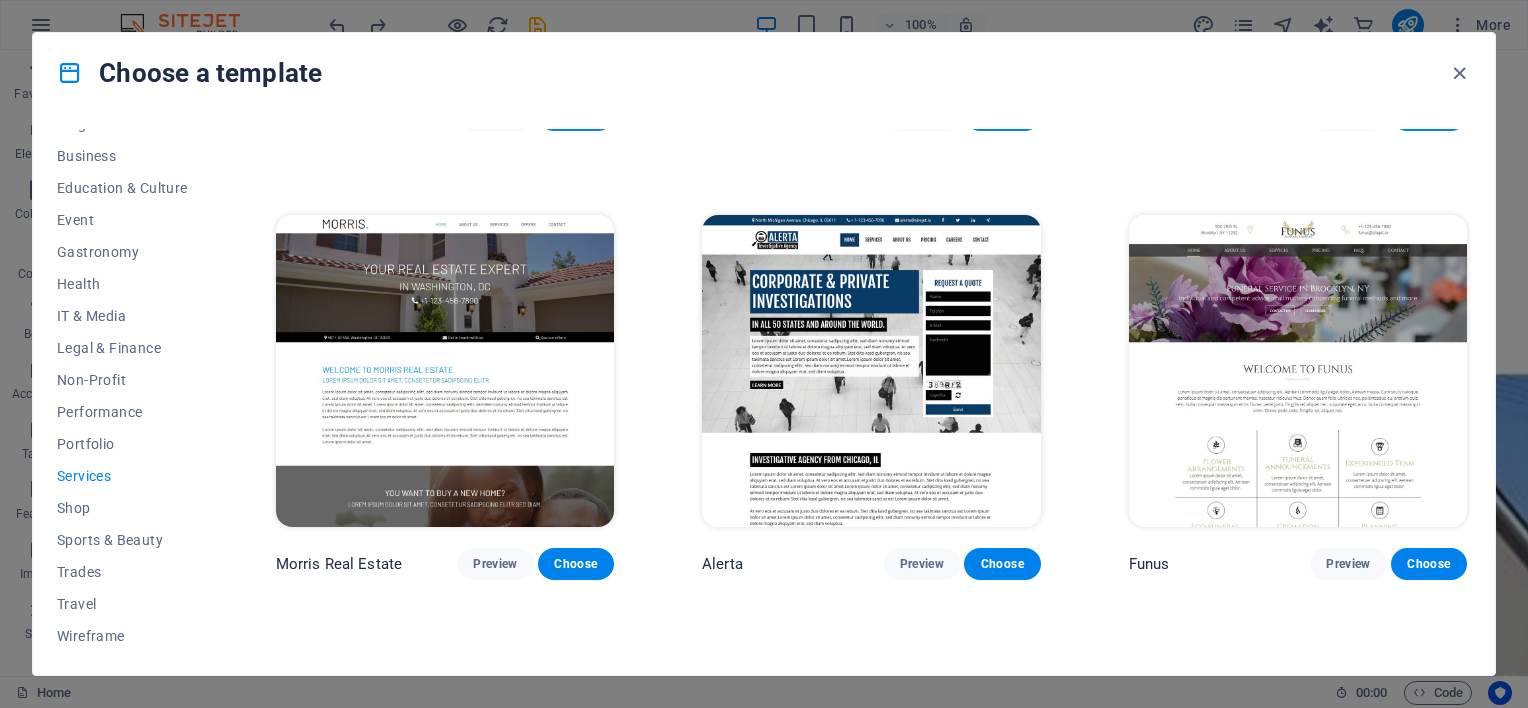 scroll, scrollTop: 1722, scrollLeft: 0, axis: vertical 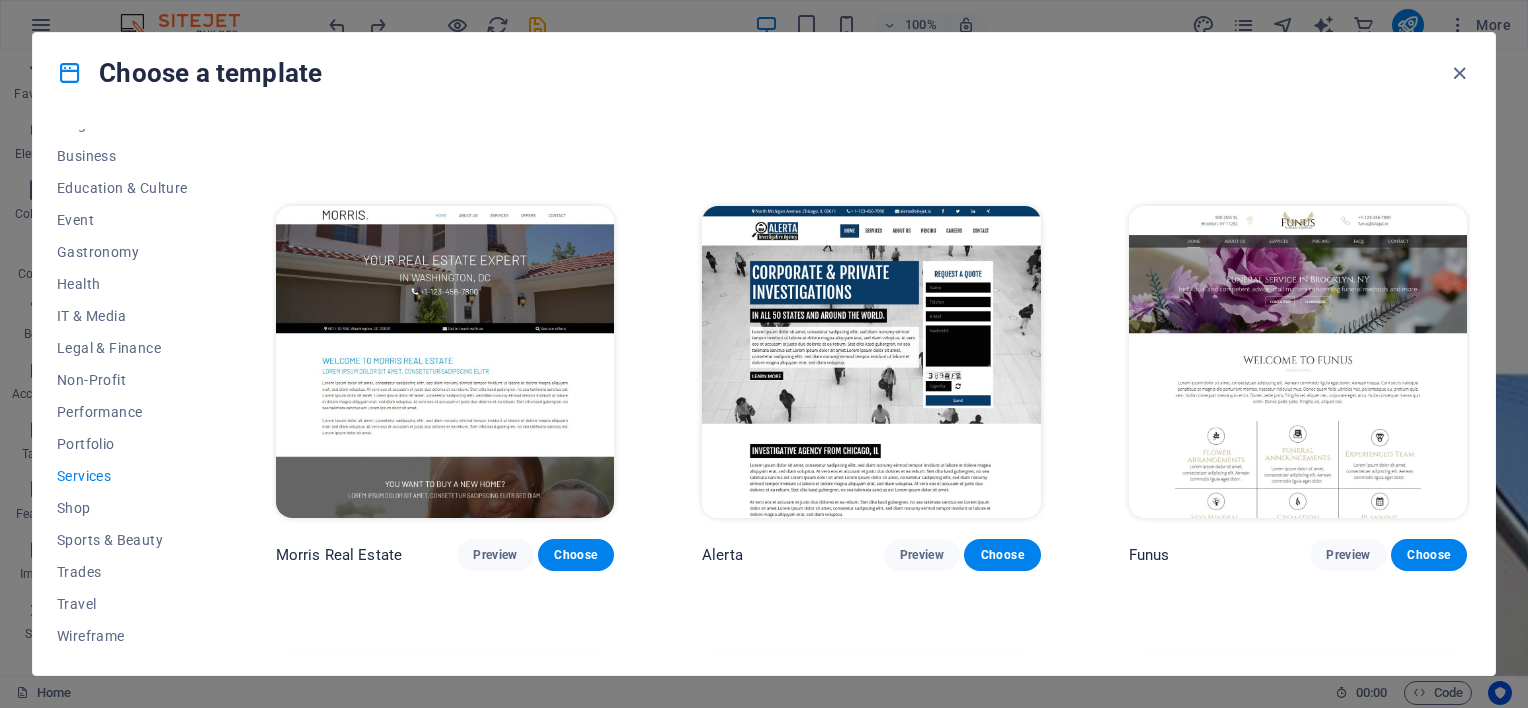 click at bounding box center (1298, 362) 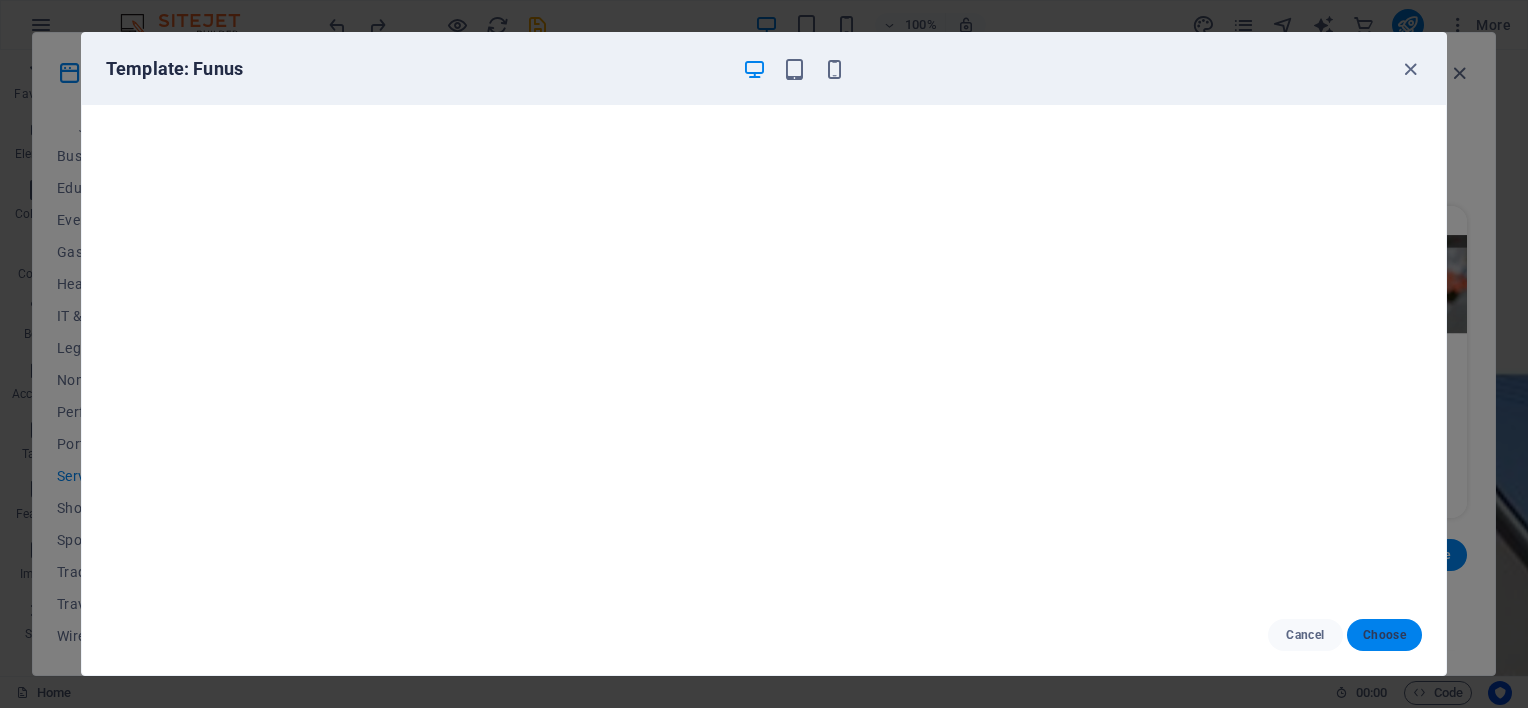 click on "Choose" at bounding box center (1384, 635) 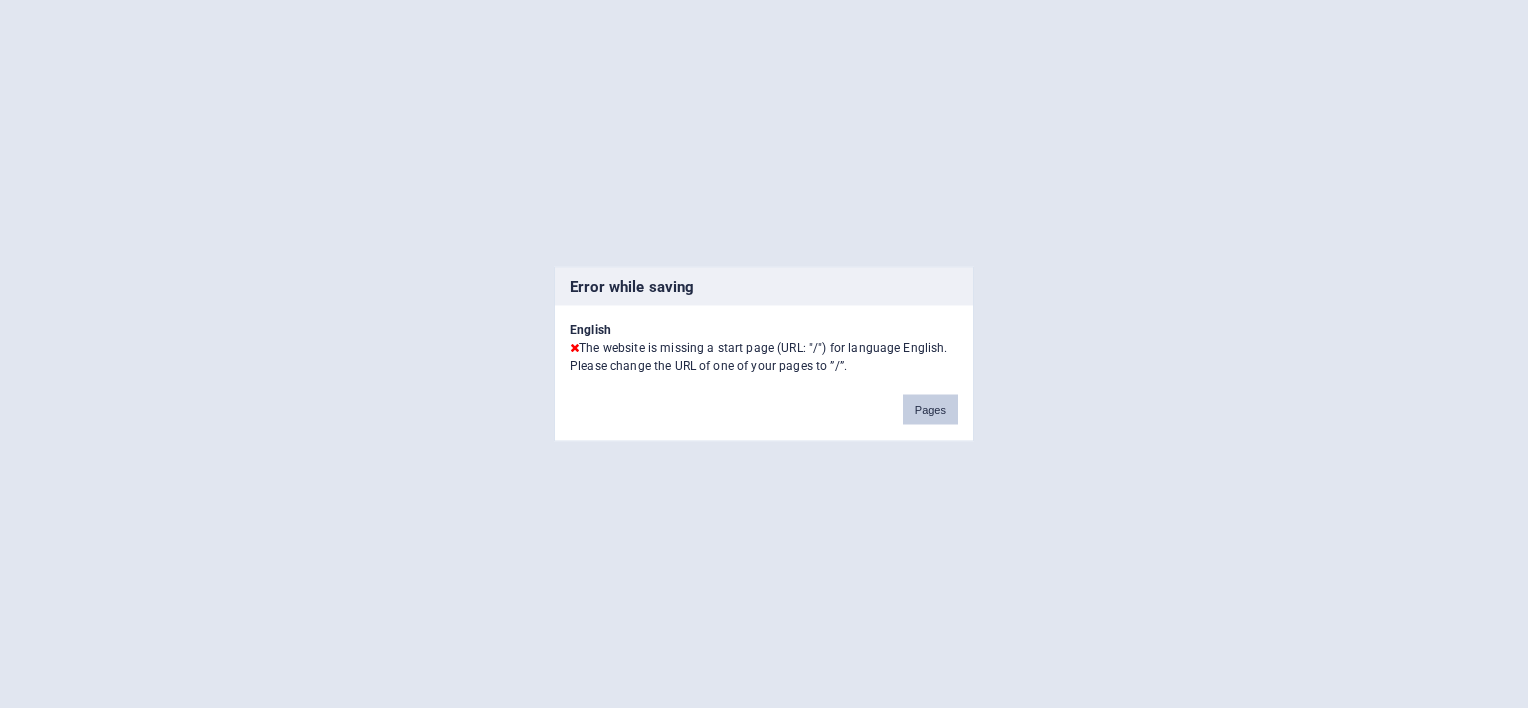 click on "Pages" at bounding box center [930, 410] 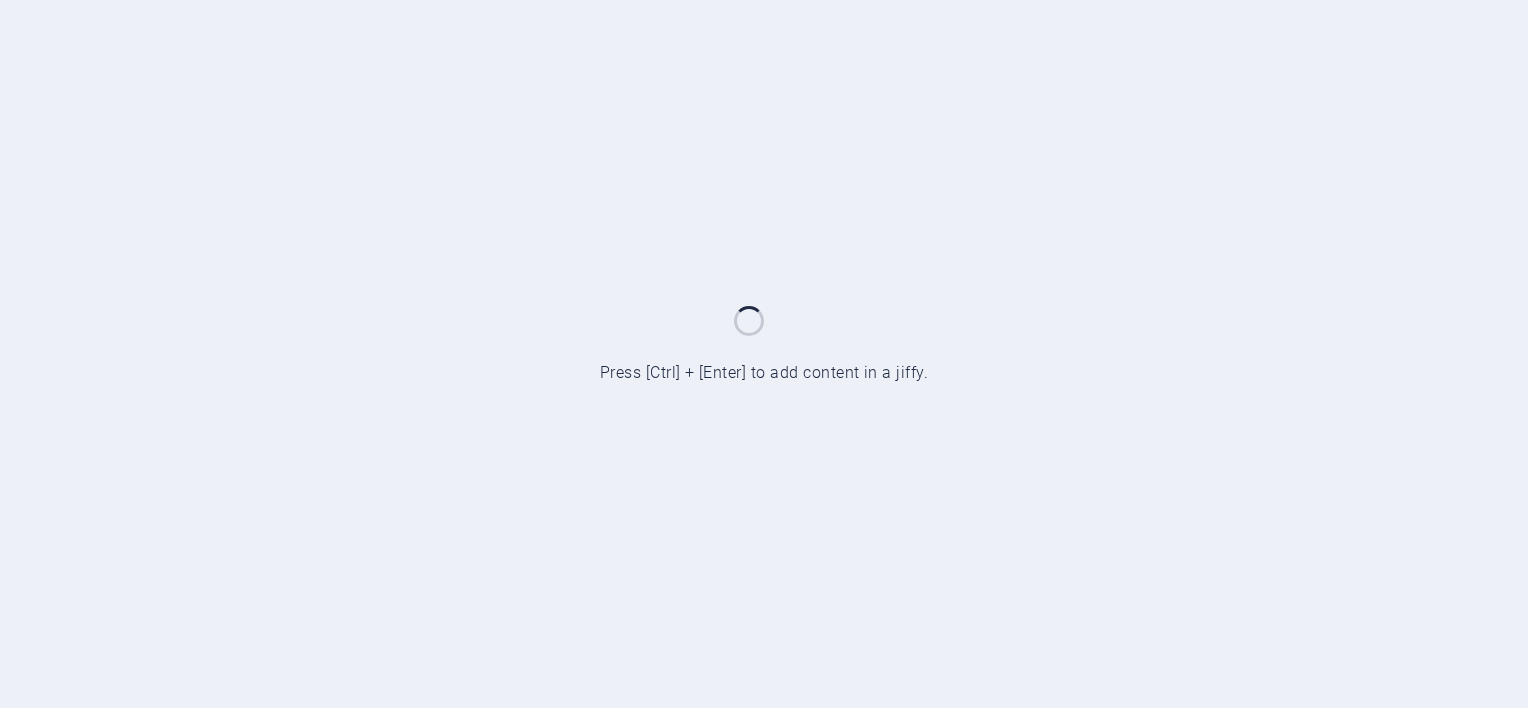 scroll, scrollTop: 0, scrollLeft: 0, axis: both 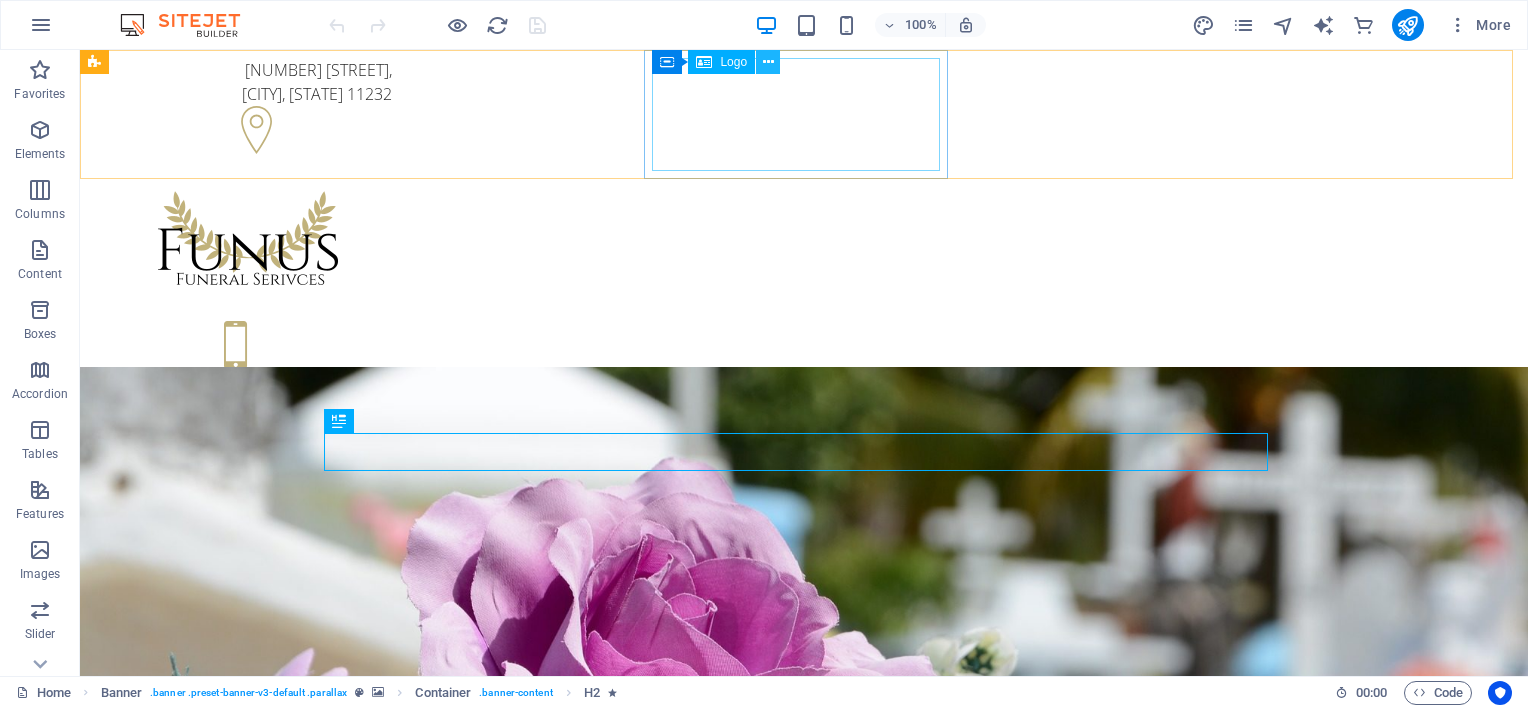 click at bounding box center [768, 62] 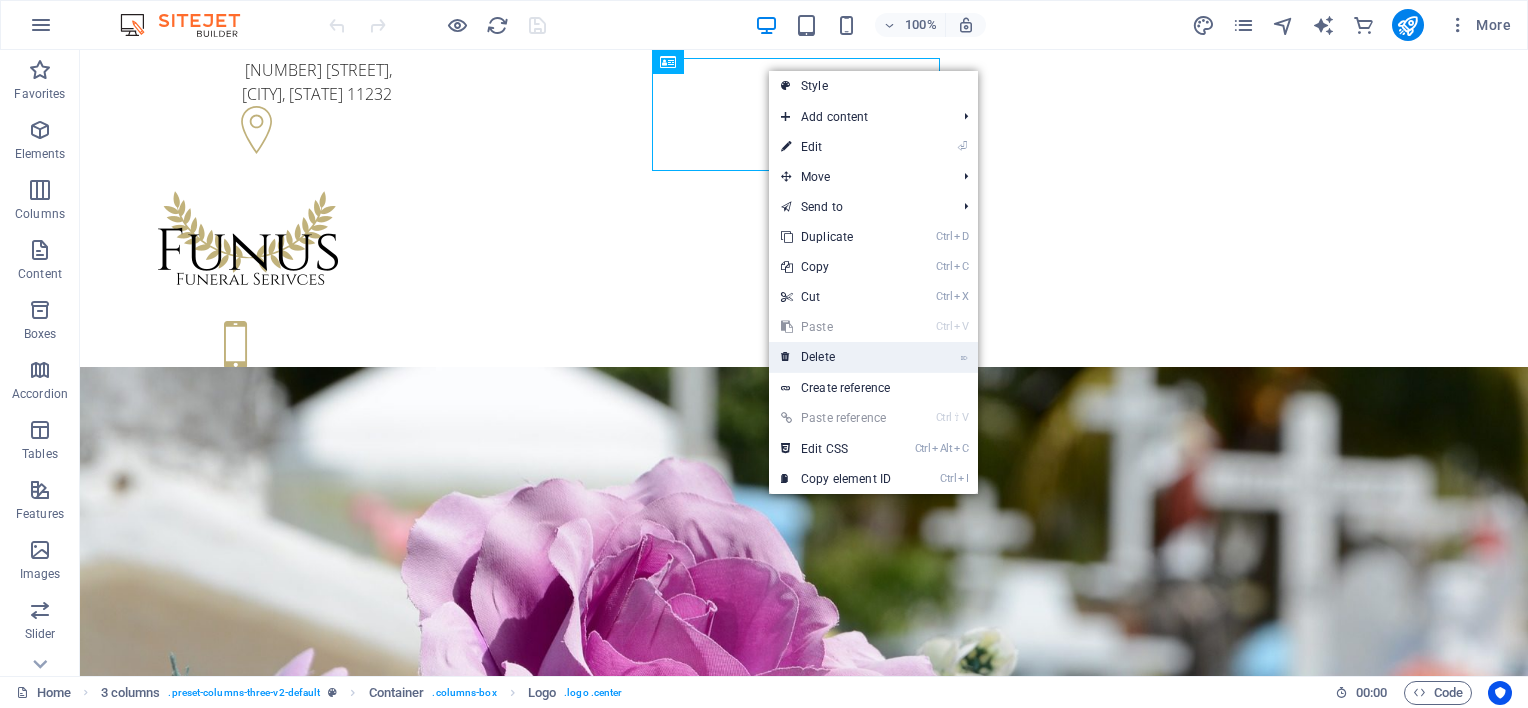click on "⌦  Delete" at bounding box center (836, 357) 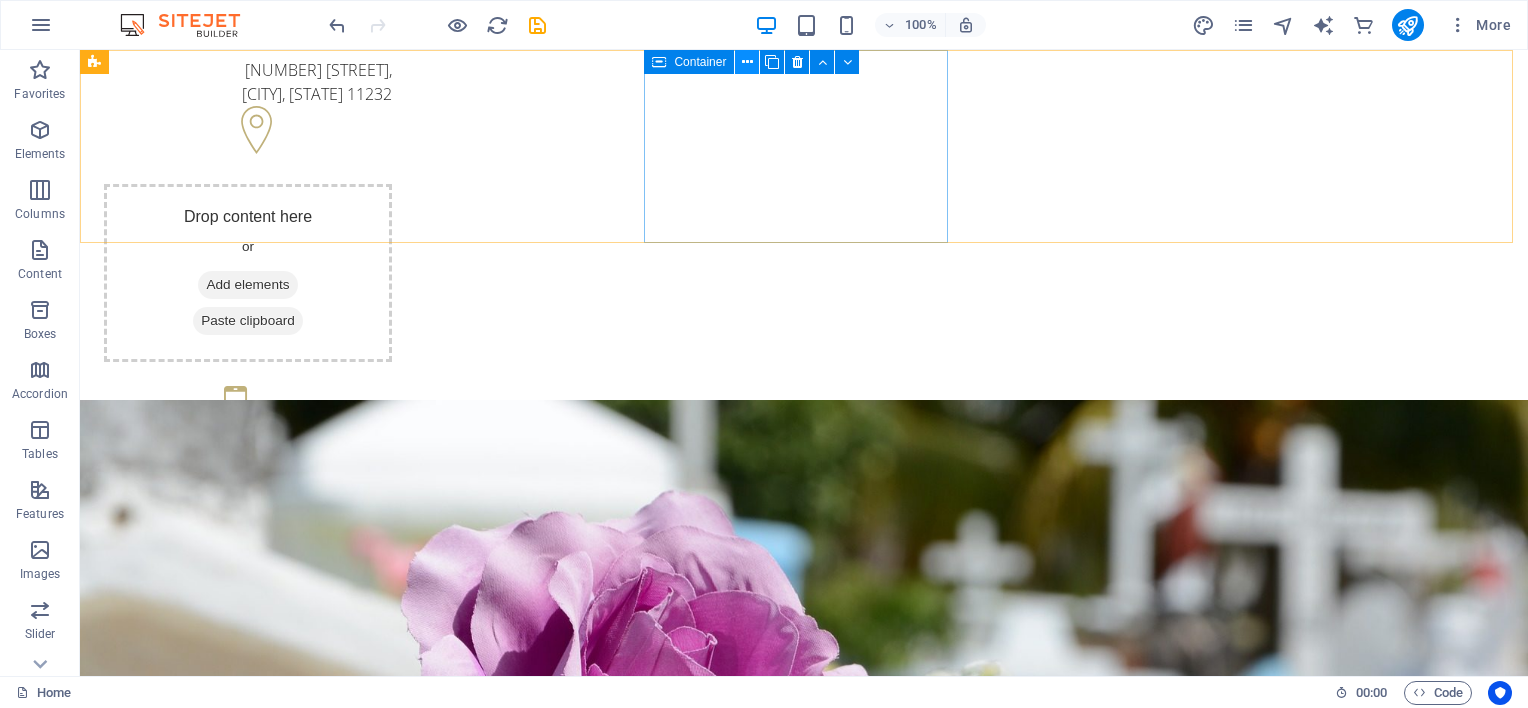 click at bounding box center [747, 62] 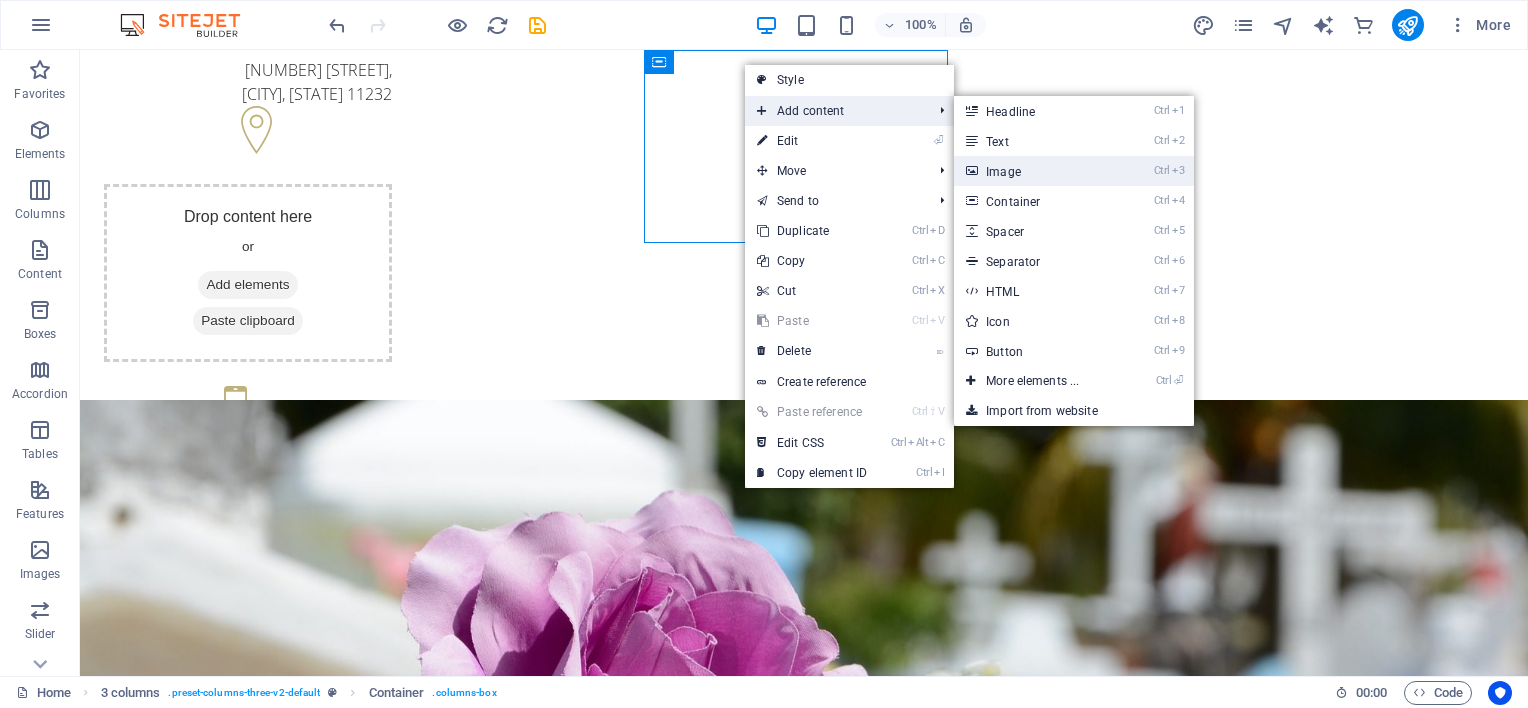 click on "Ctrl 3  Image" at bounding box center (1036, 171) 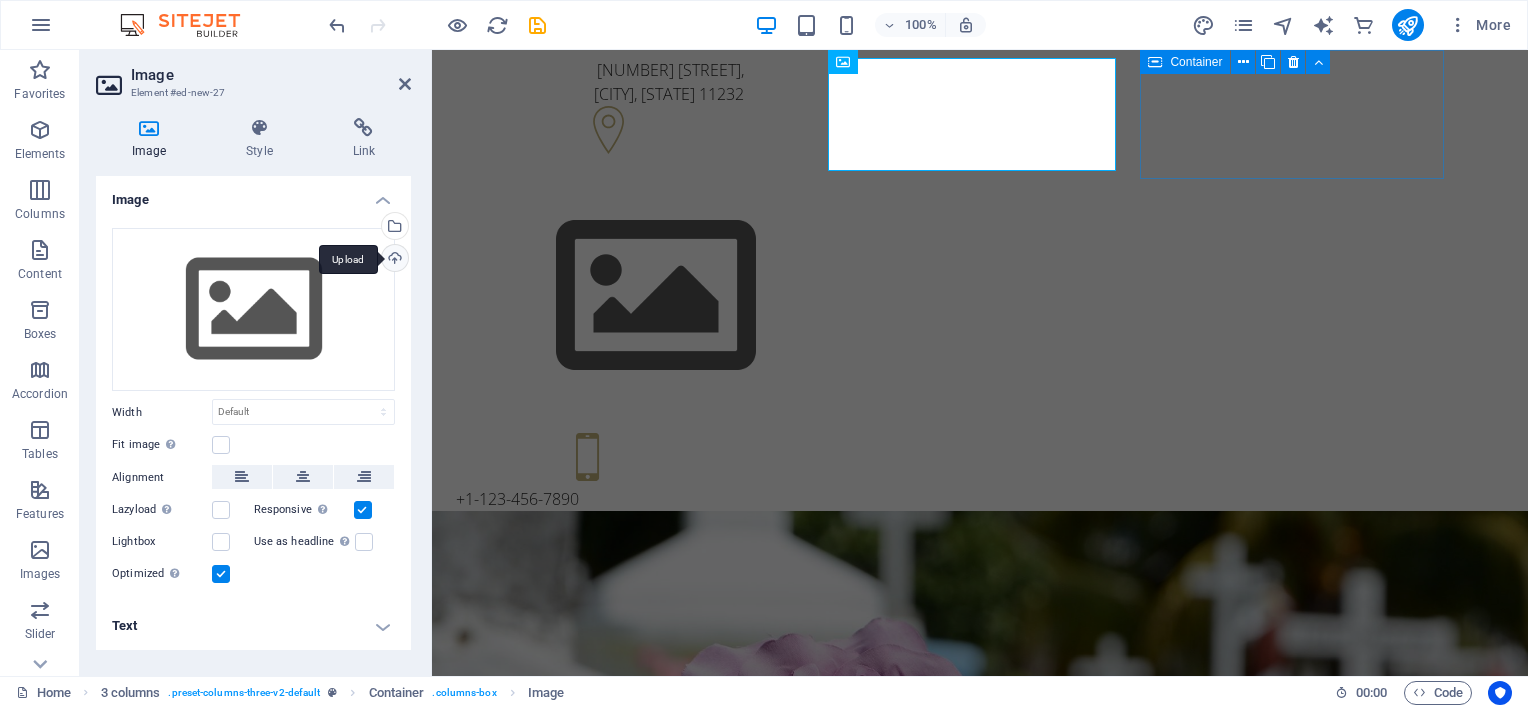 click on "Upload" at bounding box center (393, 260) 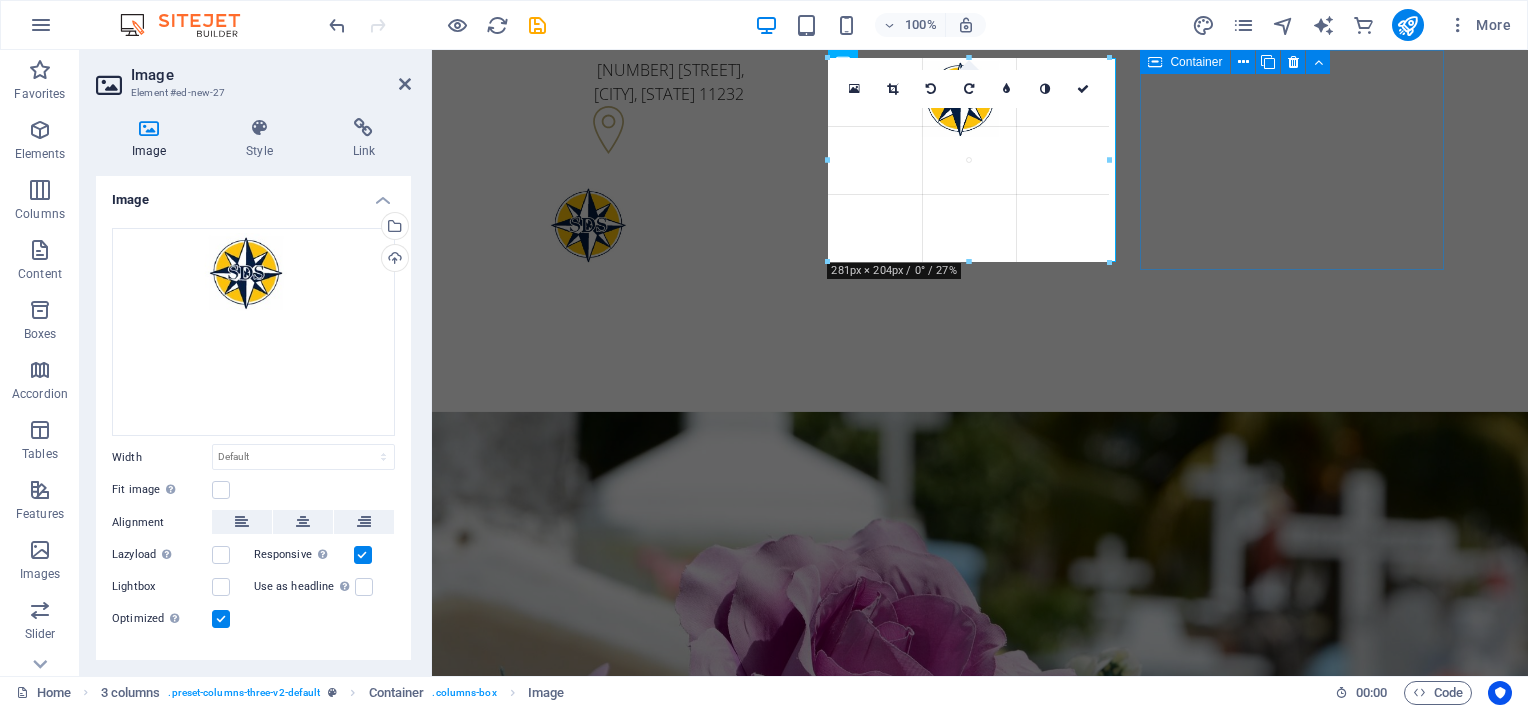 drag, startPoint x: 972, startPoint y: 264, endPoint x: 984, endPoint y: 264, distance: 12 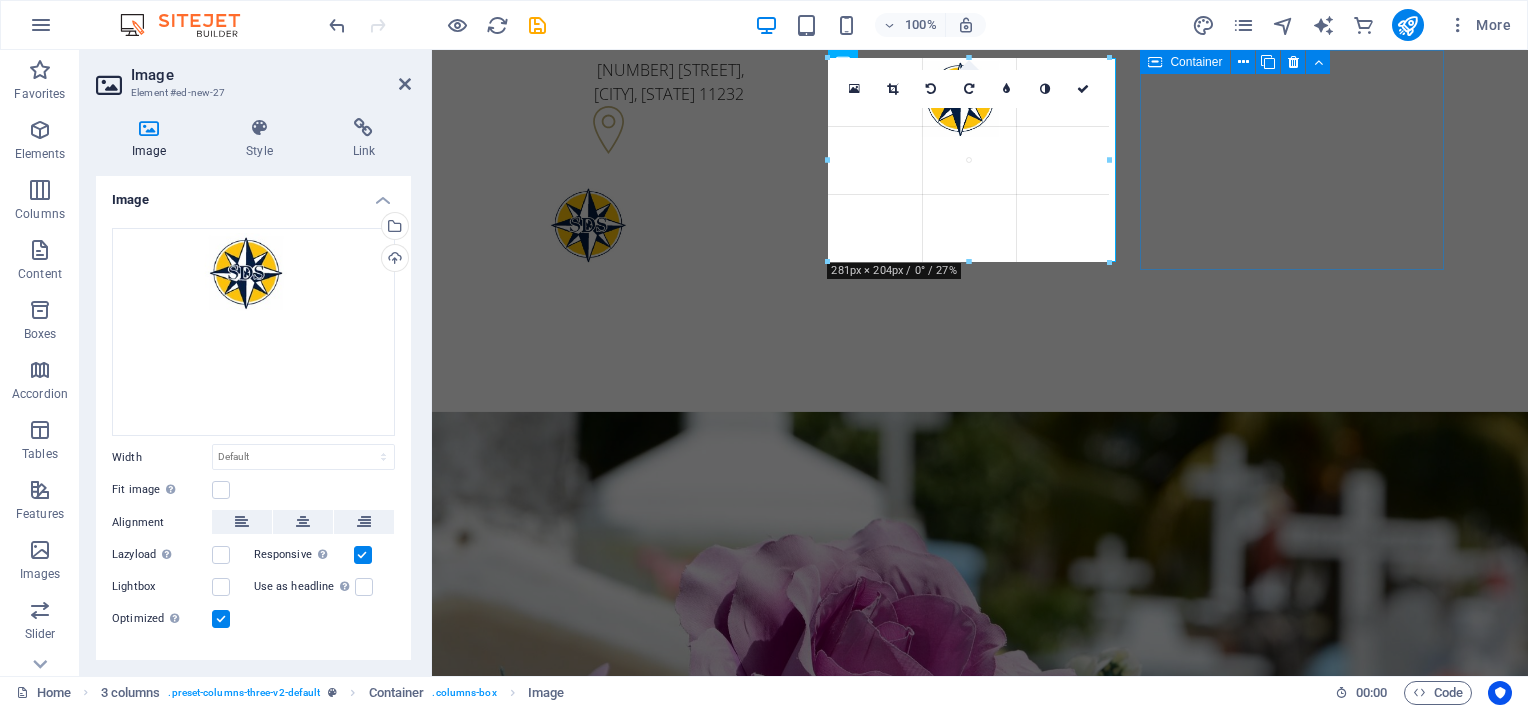 type on "281" 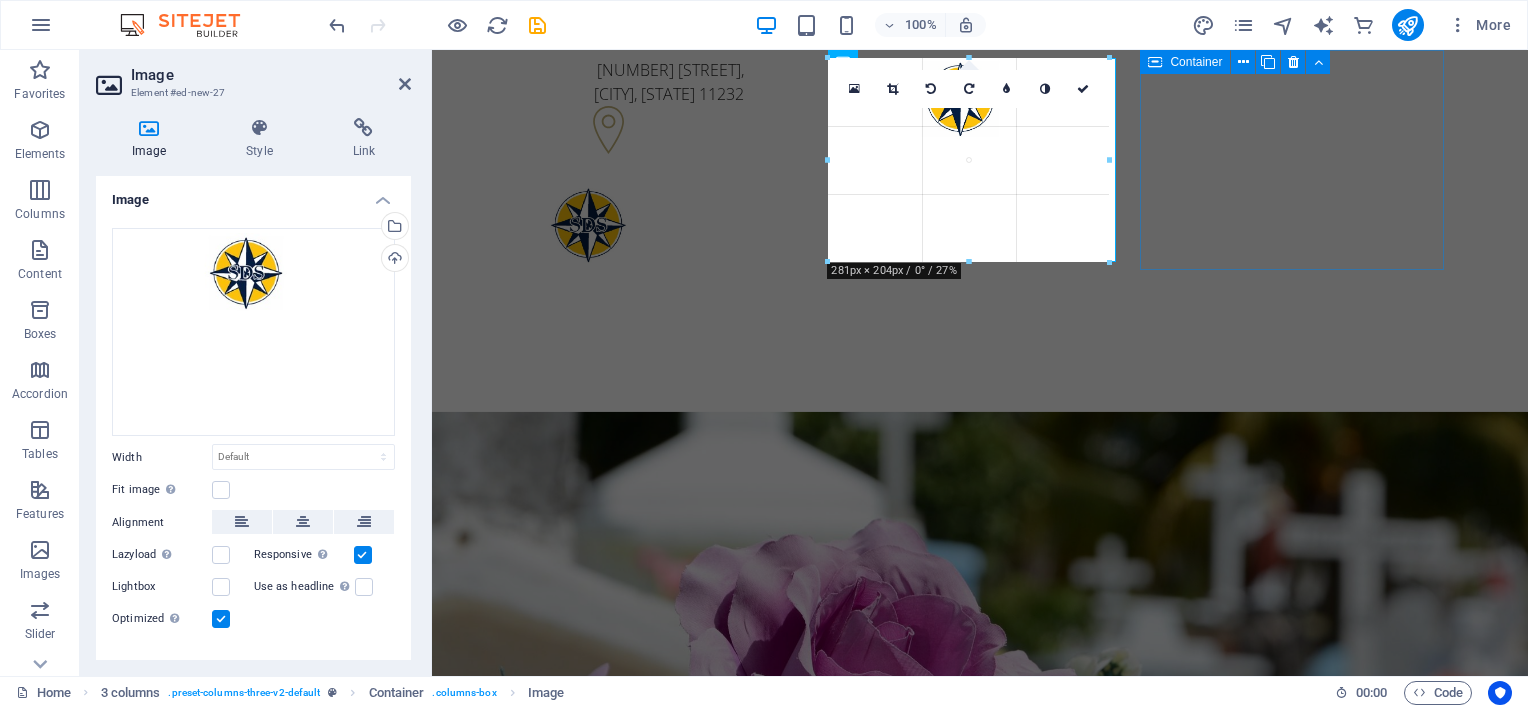 select on "px" 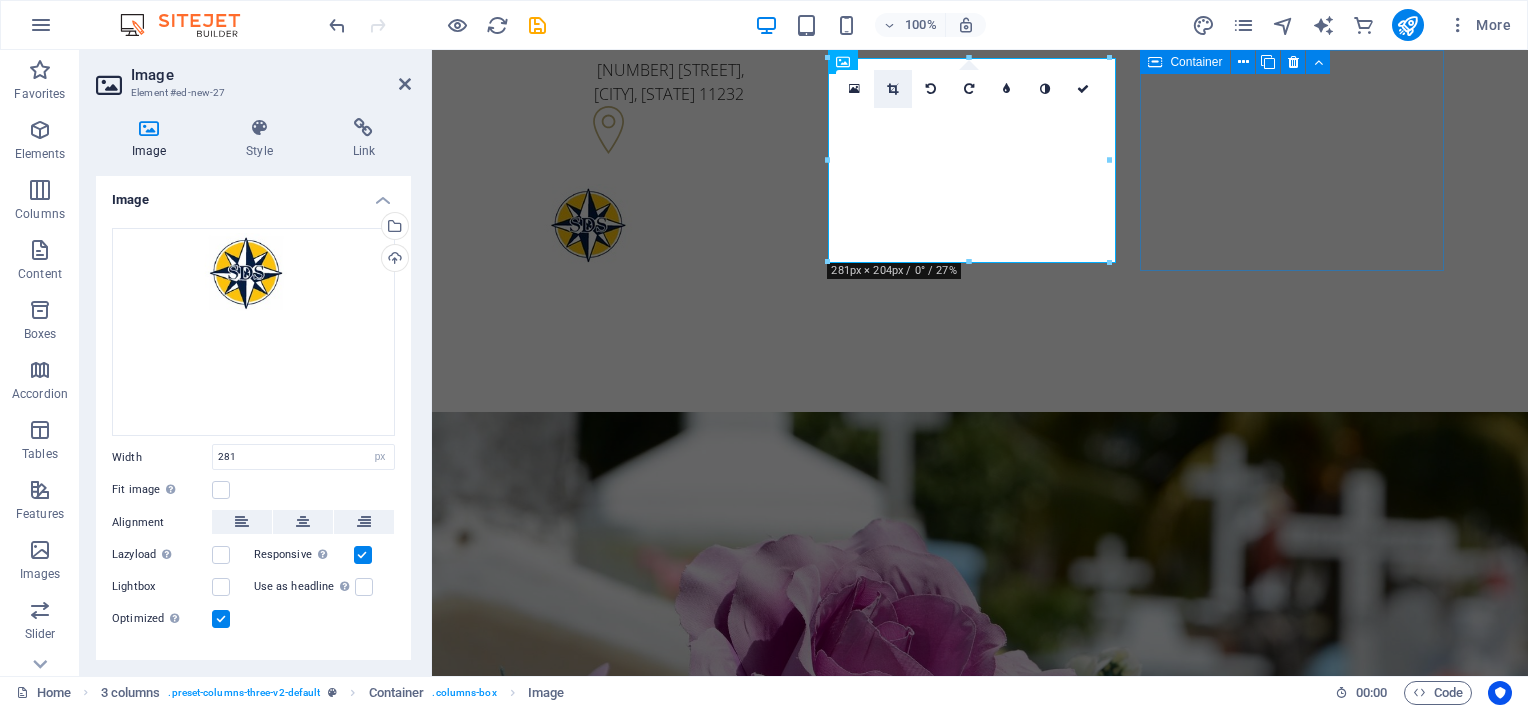 click at bounding box center (893, 89) 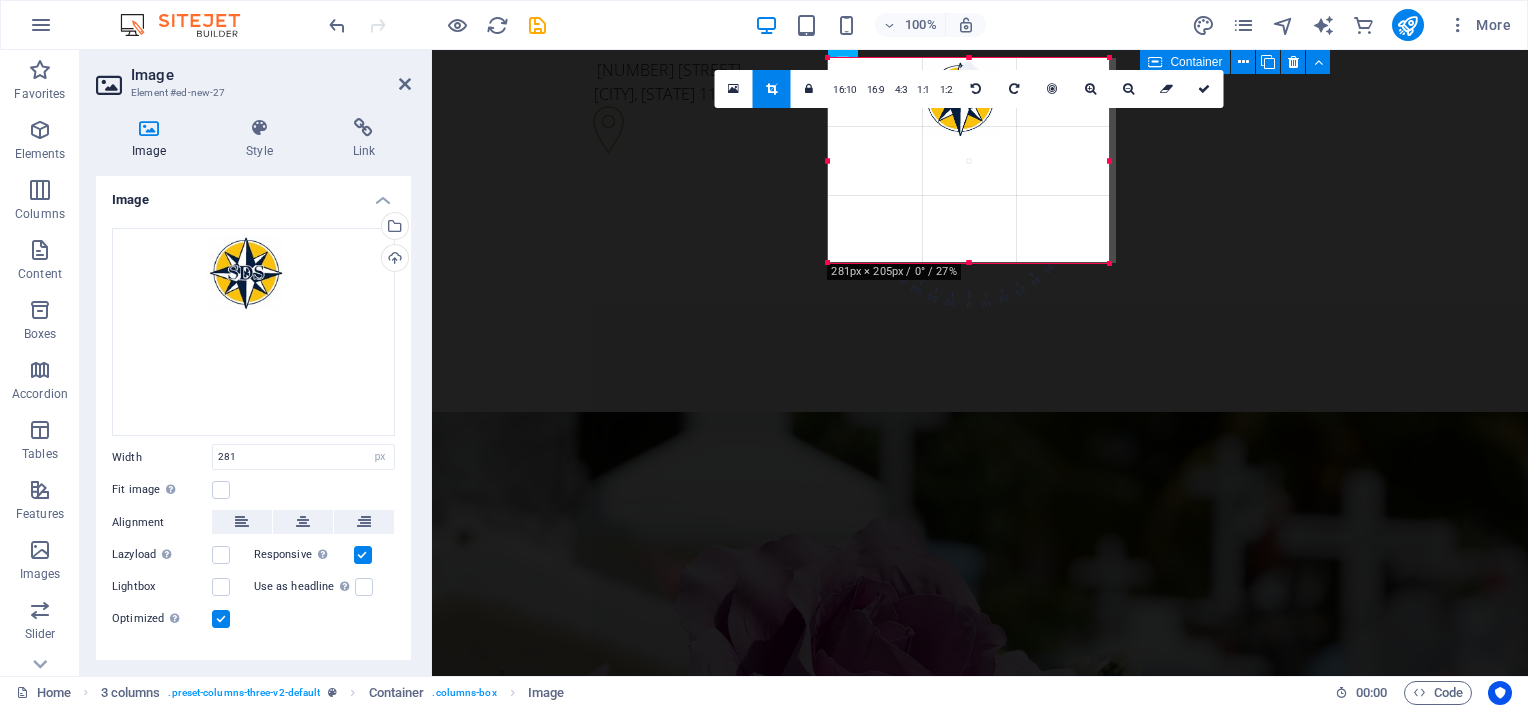 click at bounding box center (968, 160) 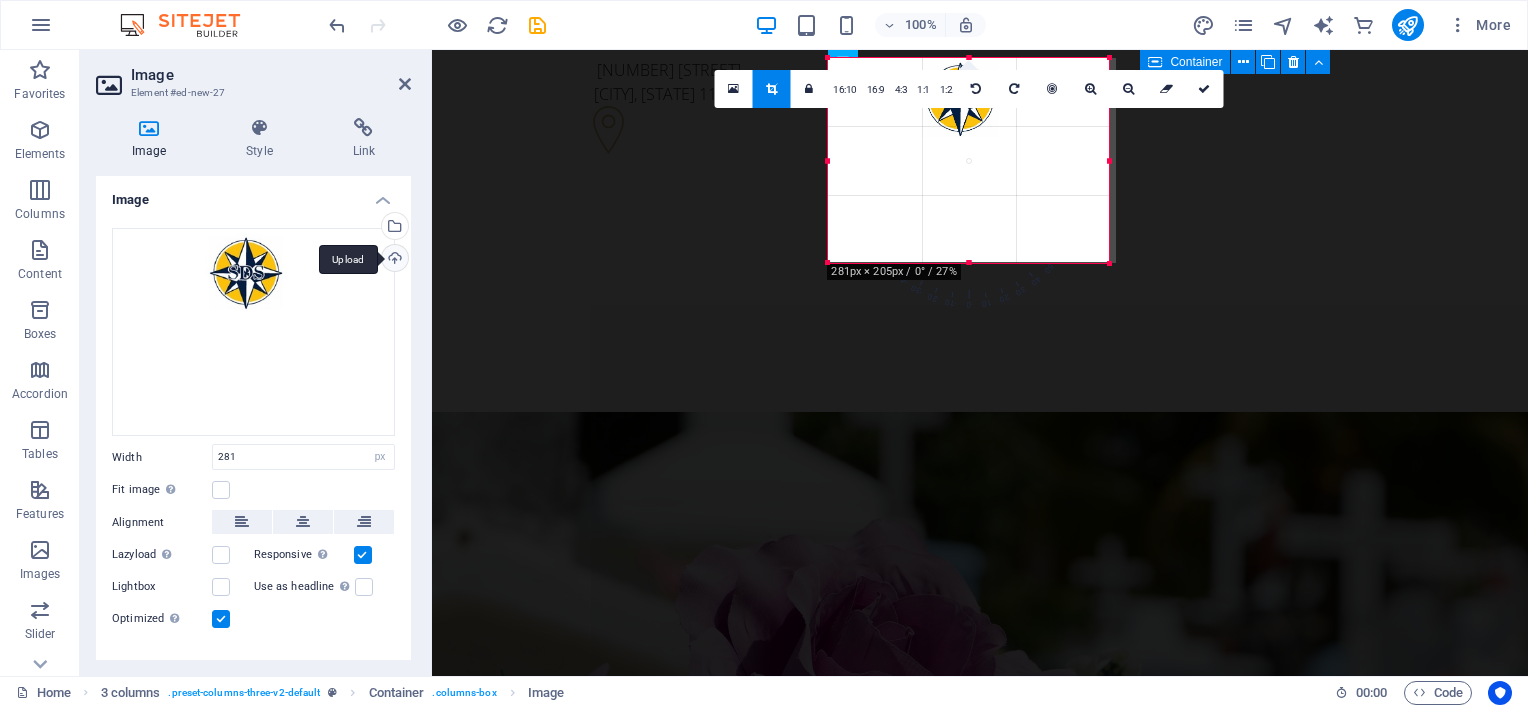 click on "Upload" at bounding box center (393, 260) 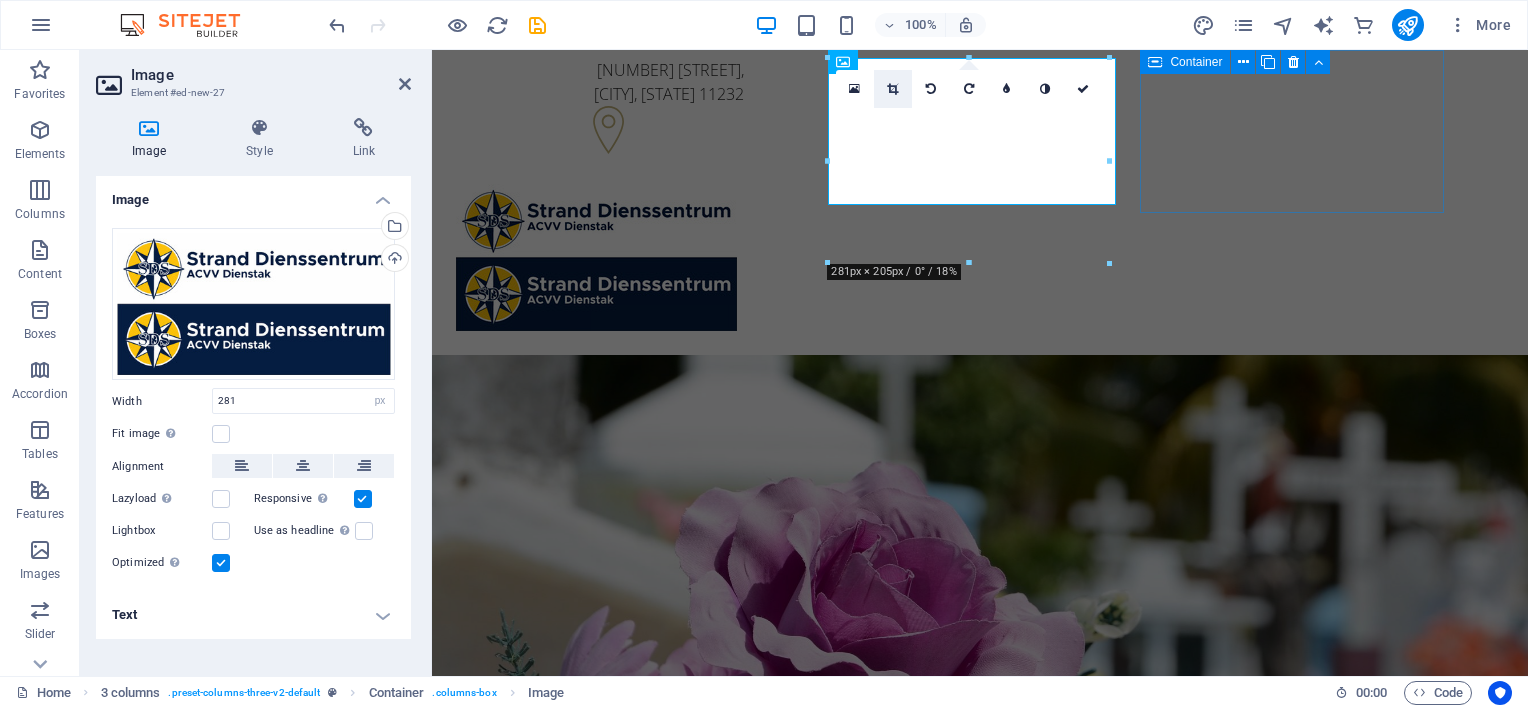 click at bounding box center (892, 89) 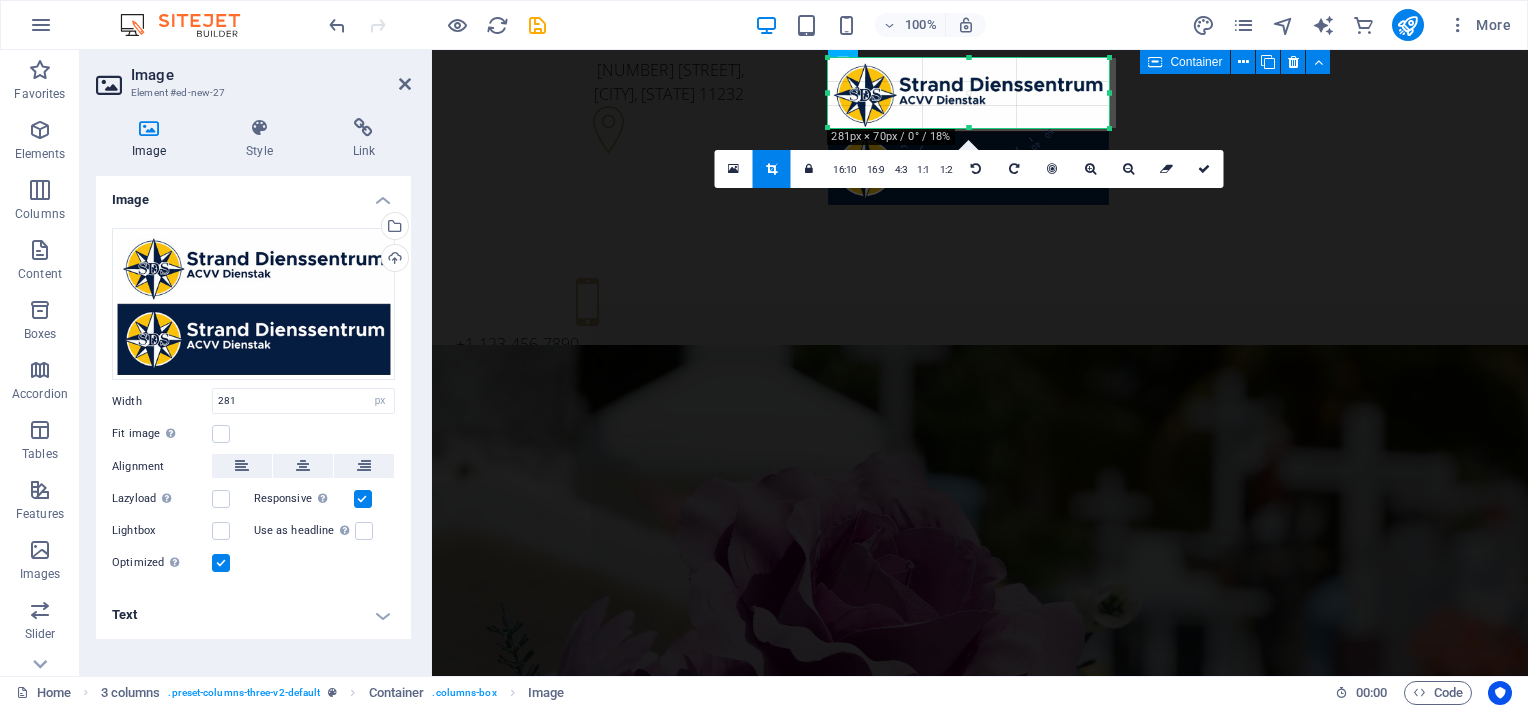 drag, startPoint x: 969, startPoint y: 206, endPoint x: 966, endPoint y: 129, distance: 77.05842 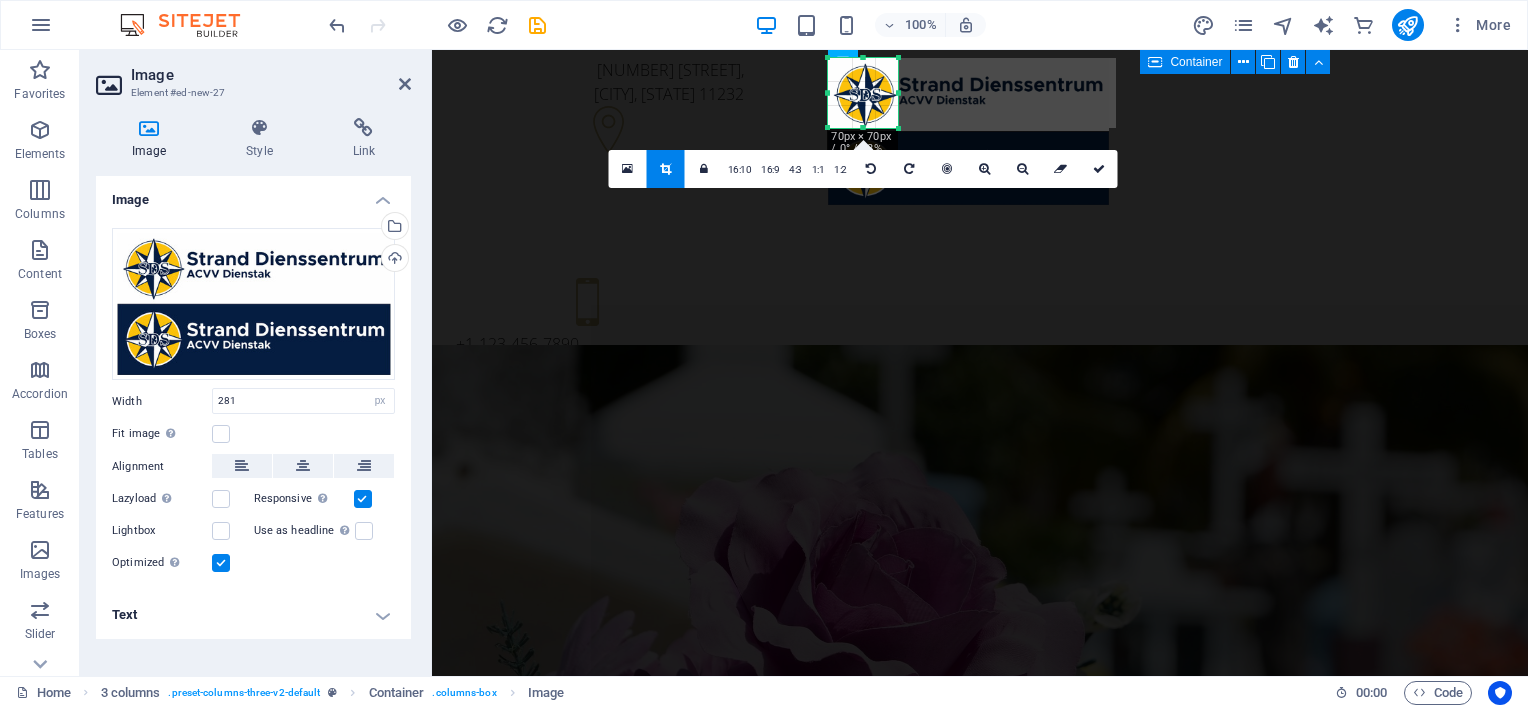 drag, startPoint x: 1107, startPoint y: 95, endPoint x: 896, endPoint y: 98, distance: 211.02133 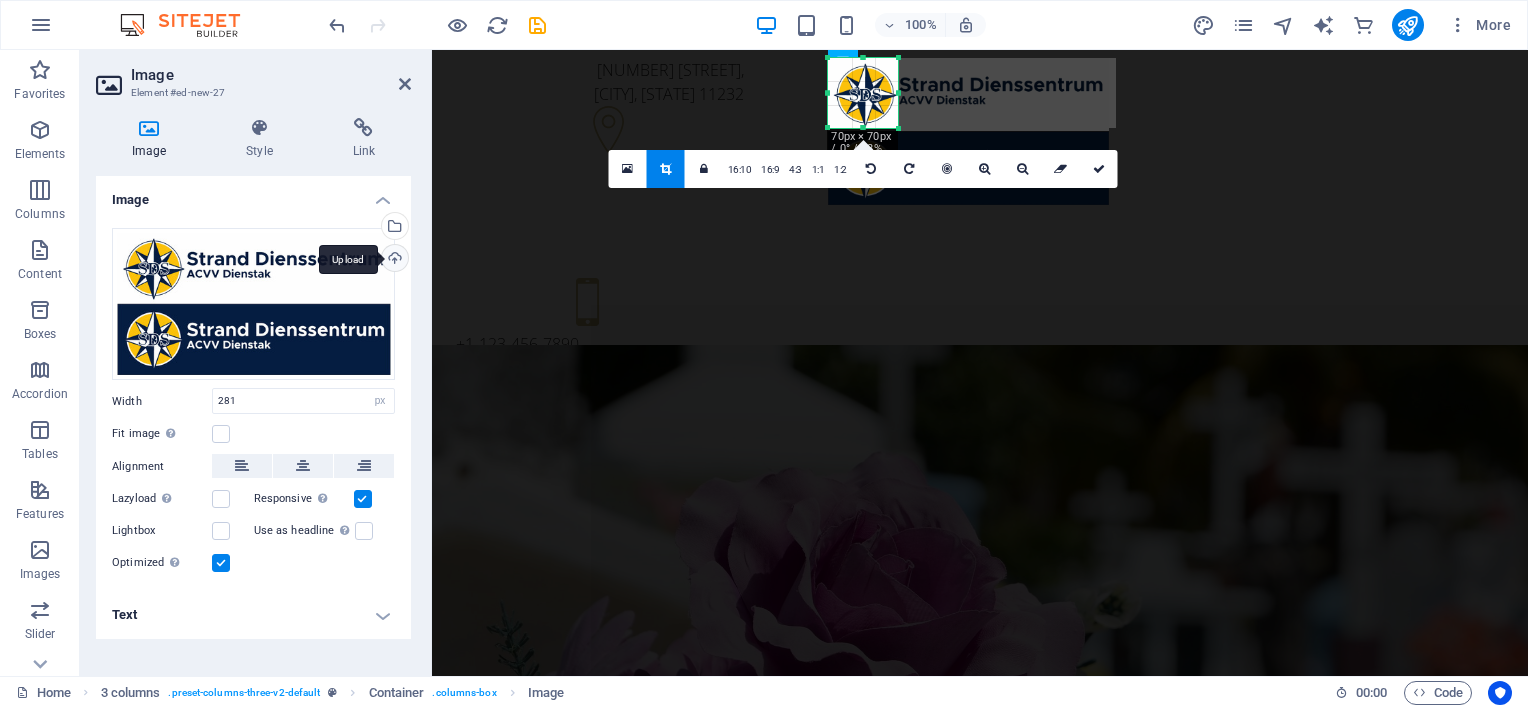 click on "Upload" at bounding box center [393, 260] 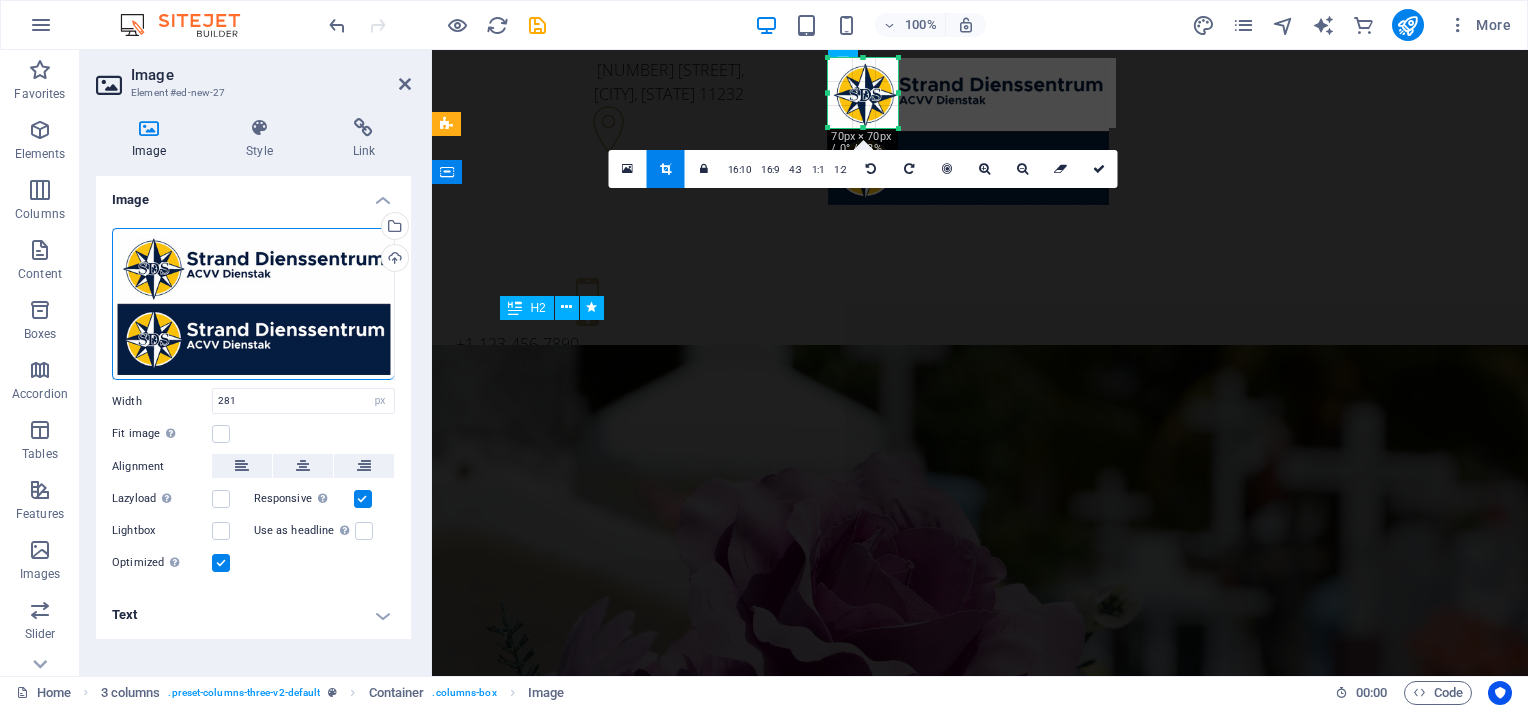 type on "281" 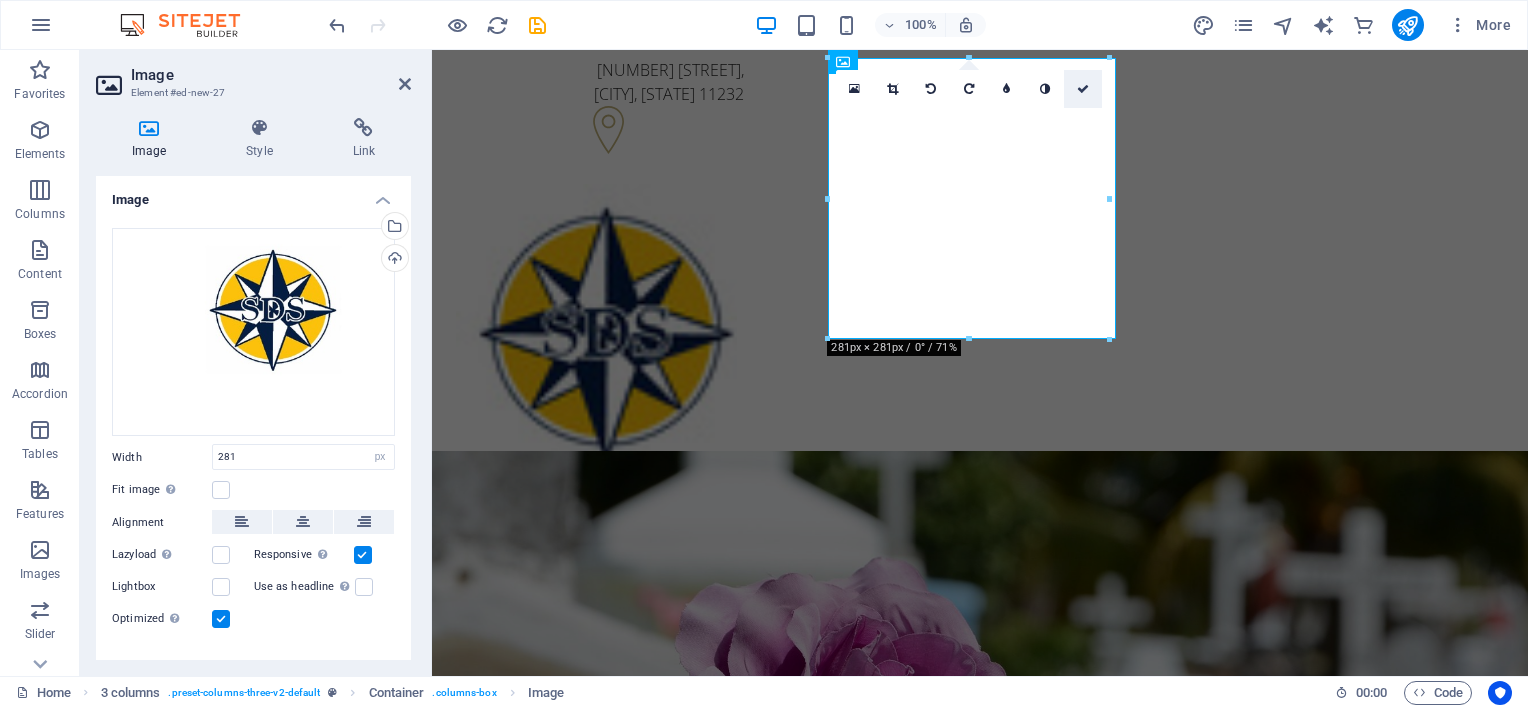 click at bounding box center (1083, 89) 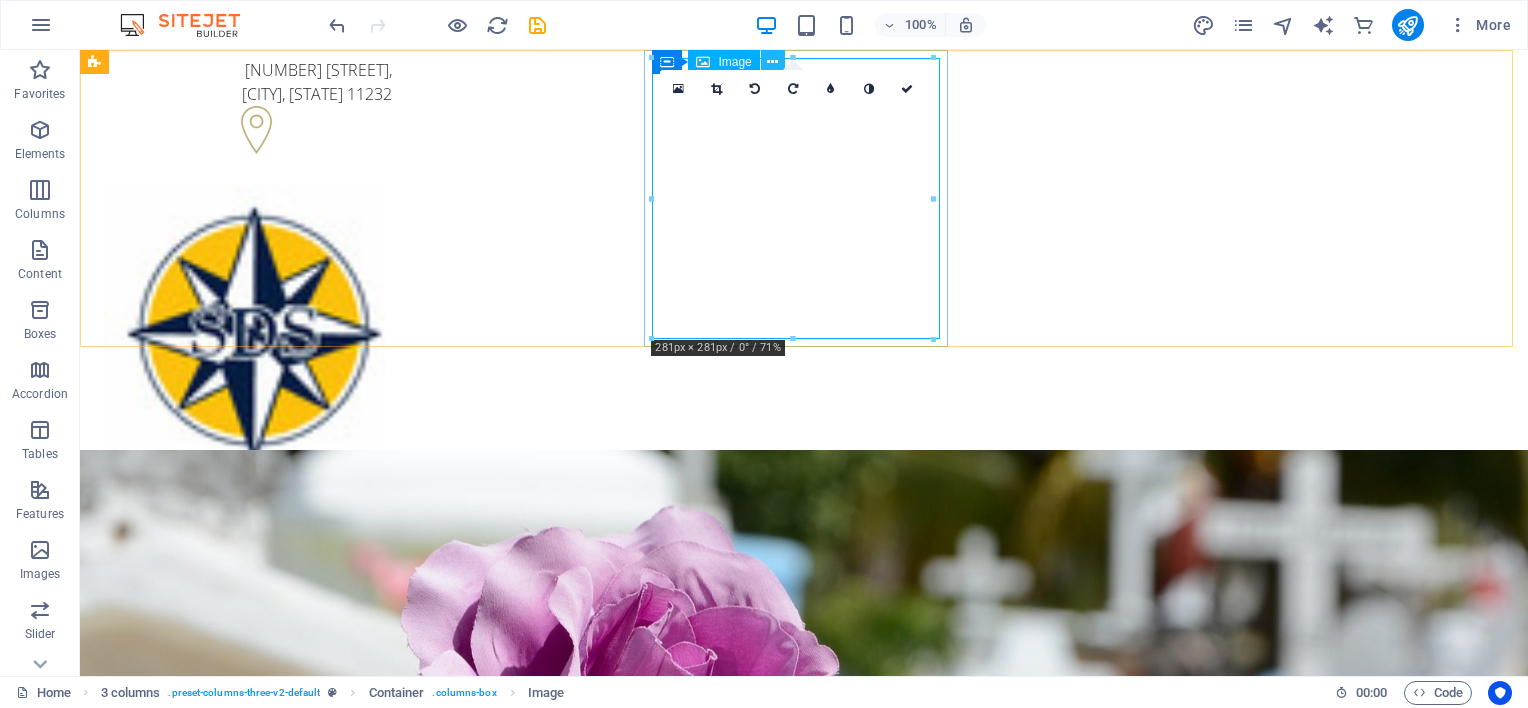 click at bounding box center (772, 62) 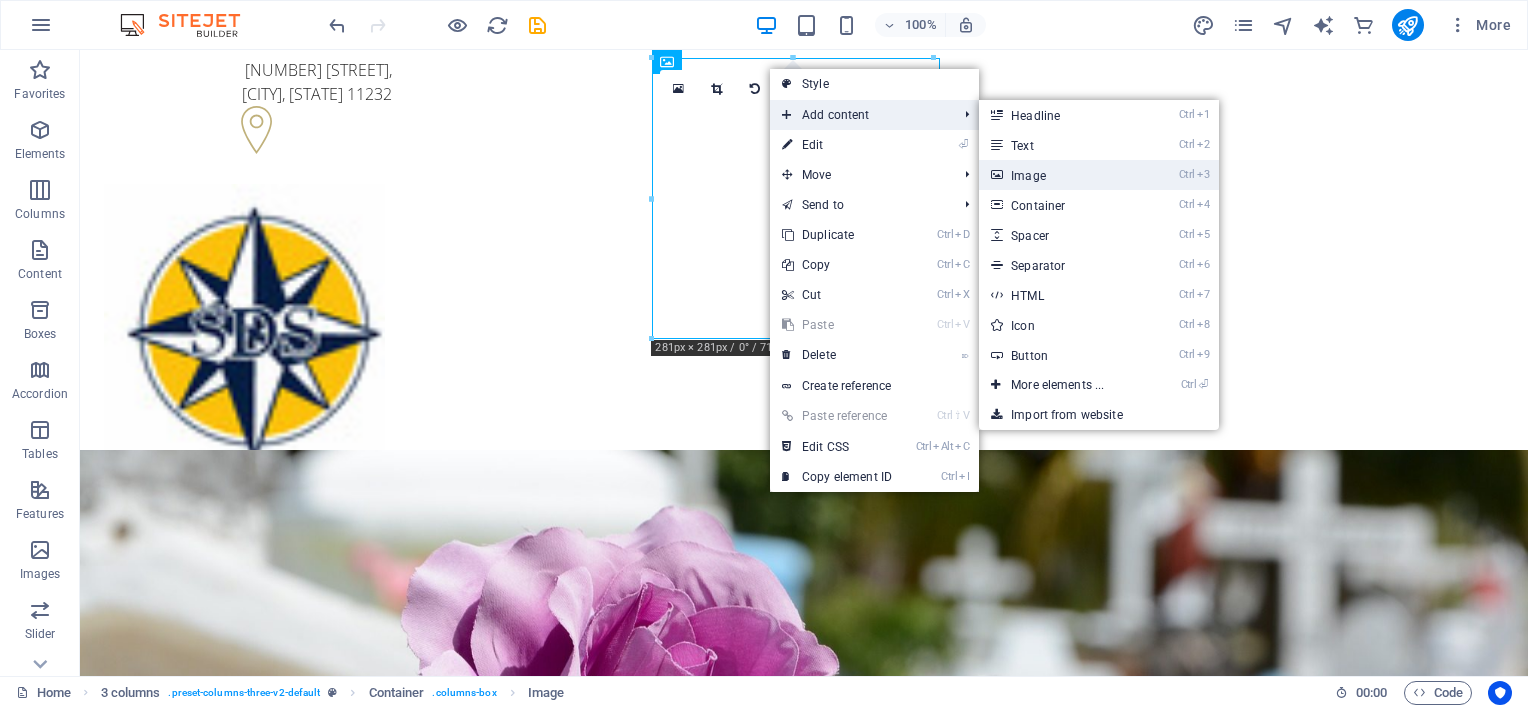 click on "Ctrl 3  Image" at bounding box center (1061, 175) 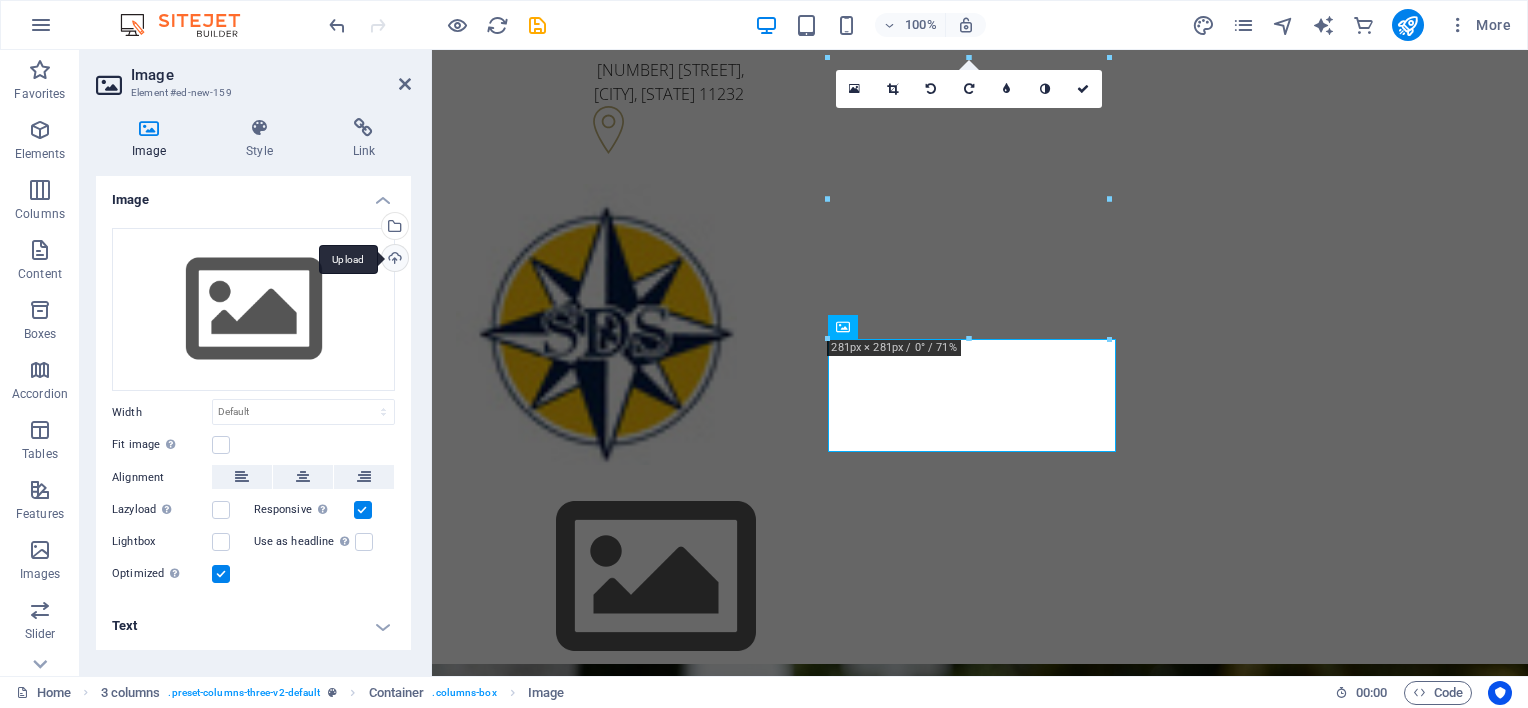 click on "Upload" at bounding box center (393, 260) 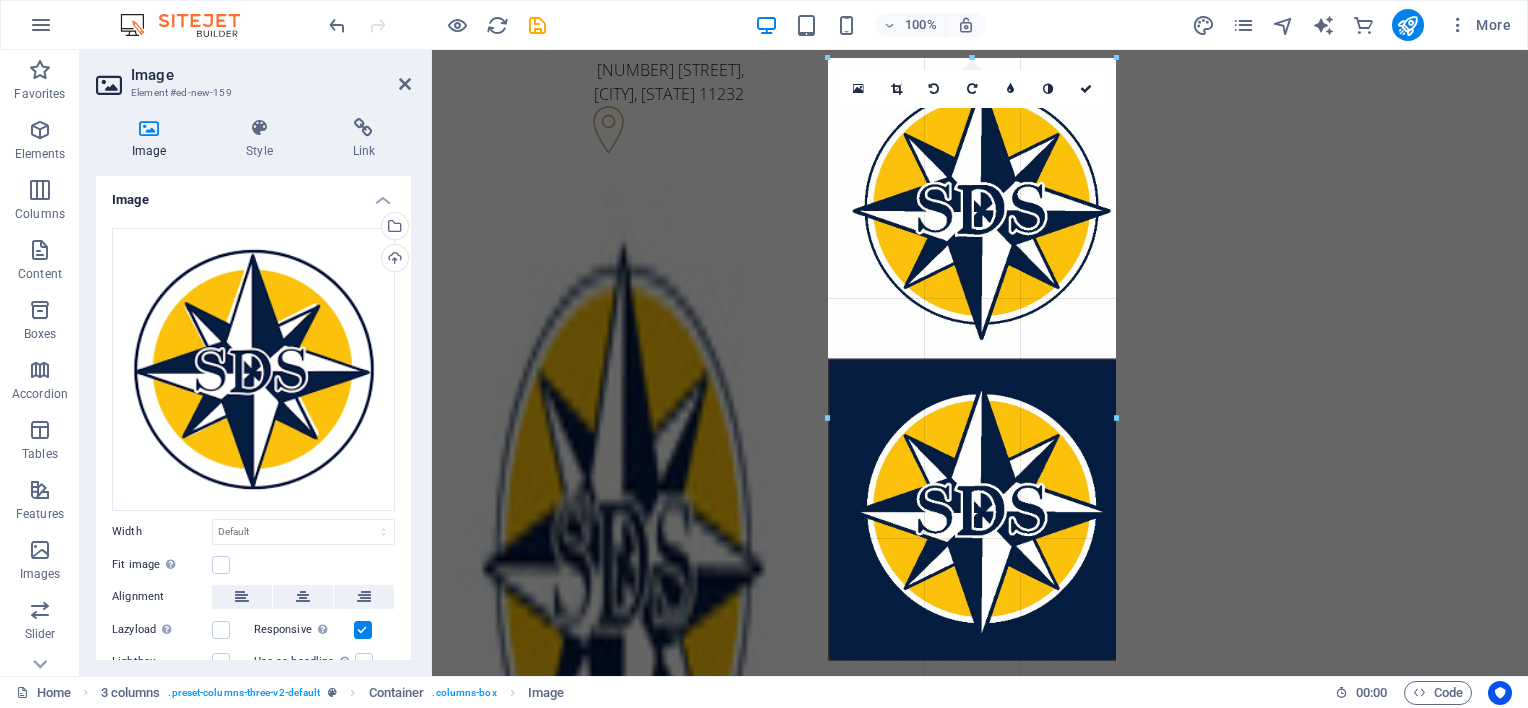 drag, startPoint x: 1109, startPoint y: 342, endPoint x: 709, endPoint y: 289, distance: 403.49597 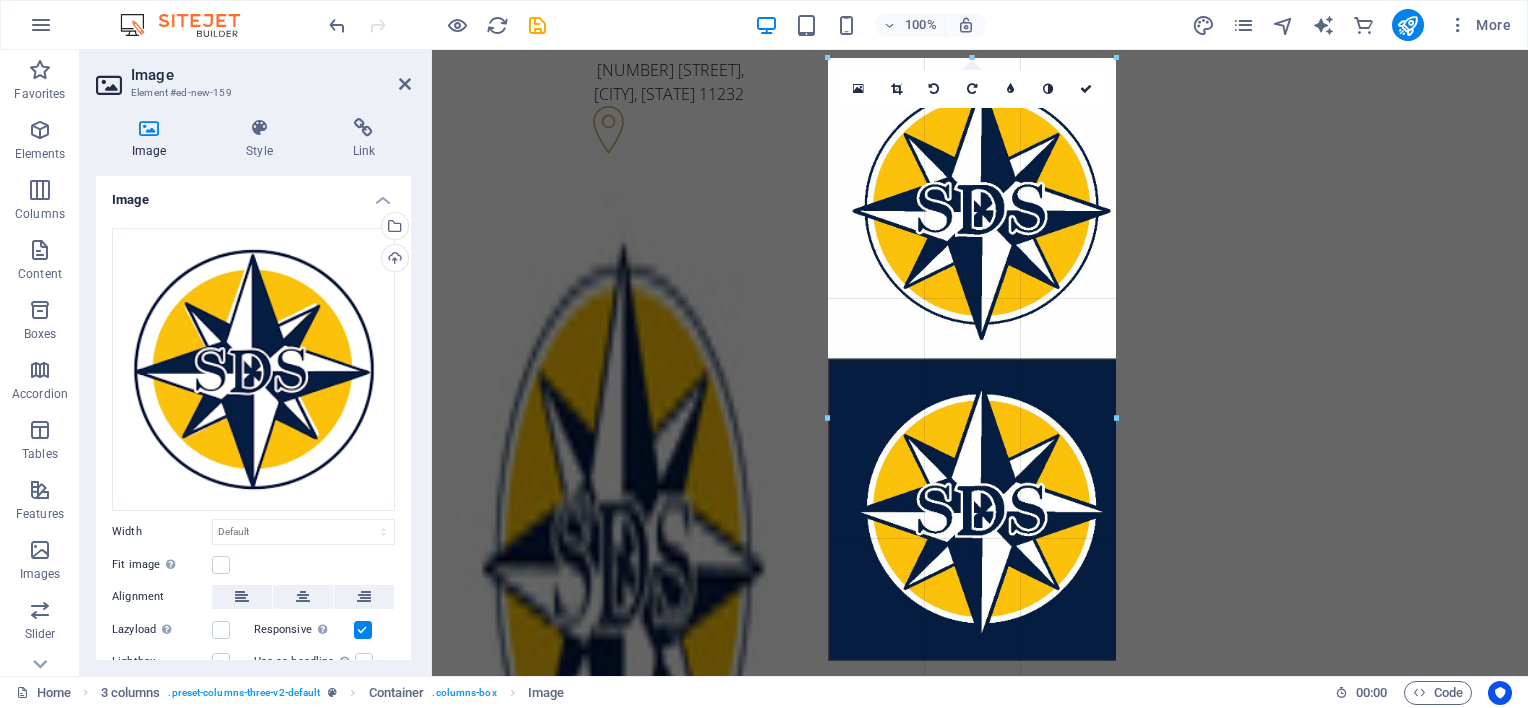 click on "H2   Banner   Container   Menu   Menu Bar   Logo   3 columns   Container   Placeholder   Image   H4   Spacer   Container   Container   Container   Icon   Container   H1   Text 180 170 160 150 140 130 120 110 100 90 80 70 60 50 40 30 20 10 0 -10 -20 -30 -40 -50 -60 -70 -80 -90 -100 -110 -120 -130 -140 -150 -160 -170 288px × 719px / 0° / 72% 16:10 16:9 4:3 1:1 1:2 0   Image   Icon   Text 180 170 160 150 140 130 120 110 100 90 80 70 60 50 40 30 20 10 0 -10 -20 -30 -40 -50 -60 -70 -80 -90 -100 -110 -120 -130 -140 -150 -160 -170 113px × 113px / 0° / 50% 16:10 16:9 4:3 1:1 1:2 0" at bounding box center [980, 363] 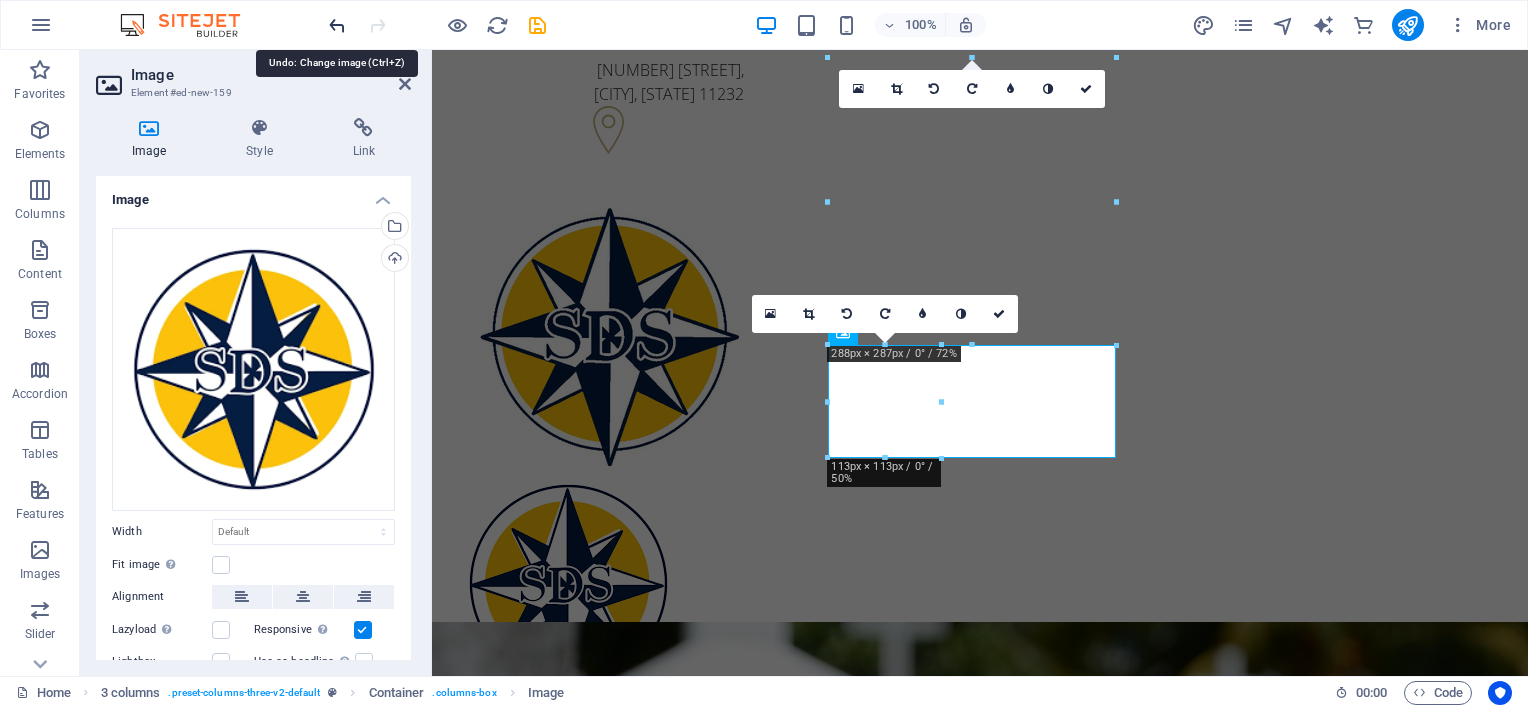 click at bounding box center [337, 25] 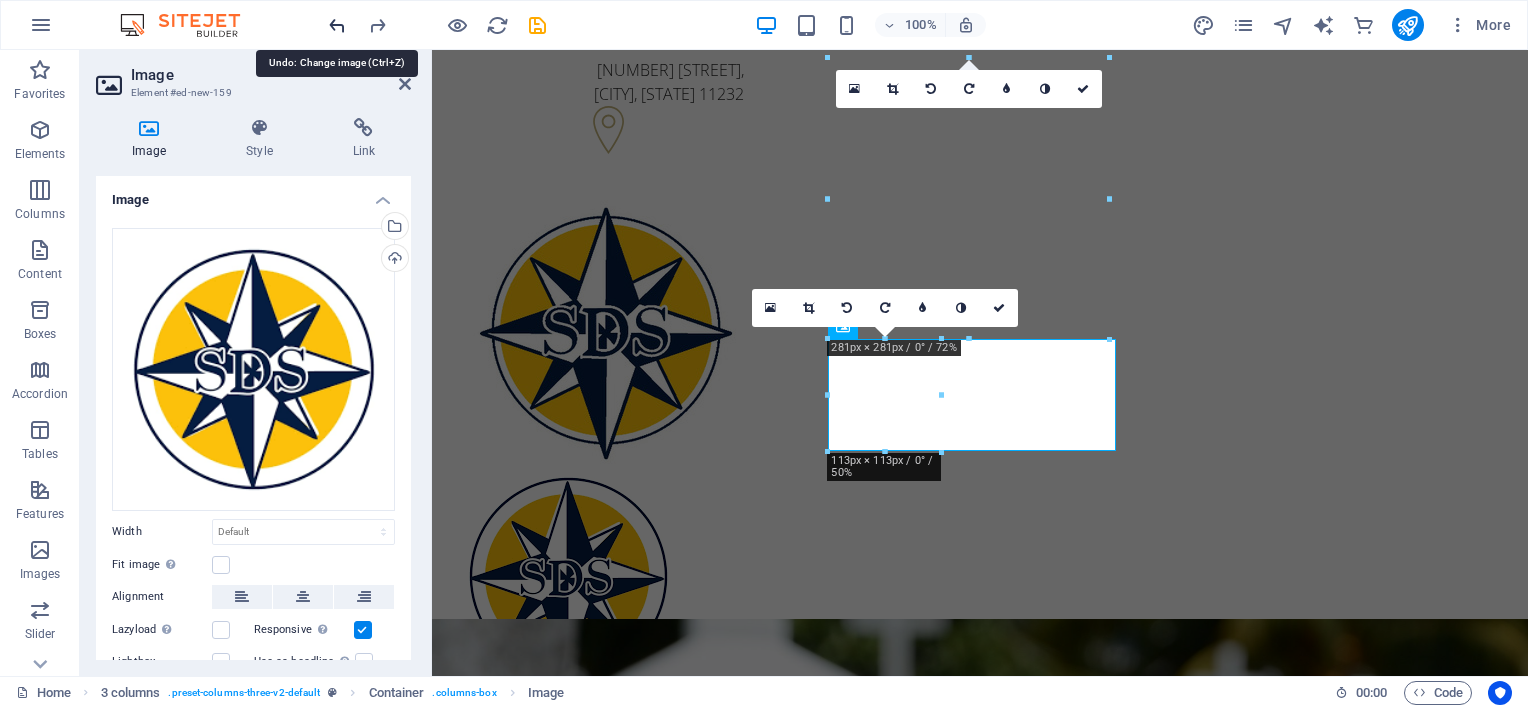 click at bounding box center (337, 25) 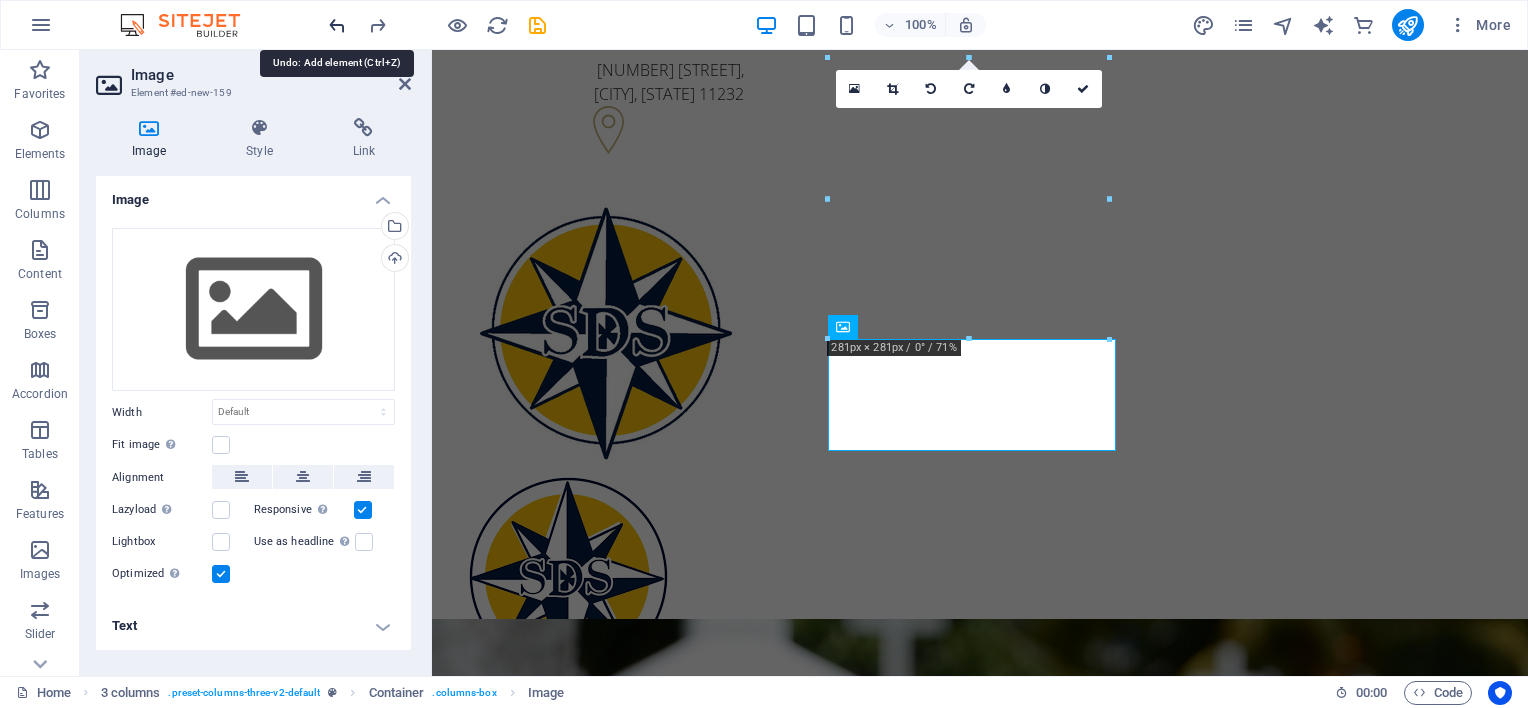 click at bounding box center (337, 25) 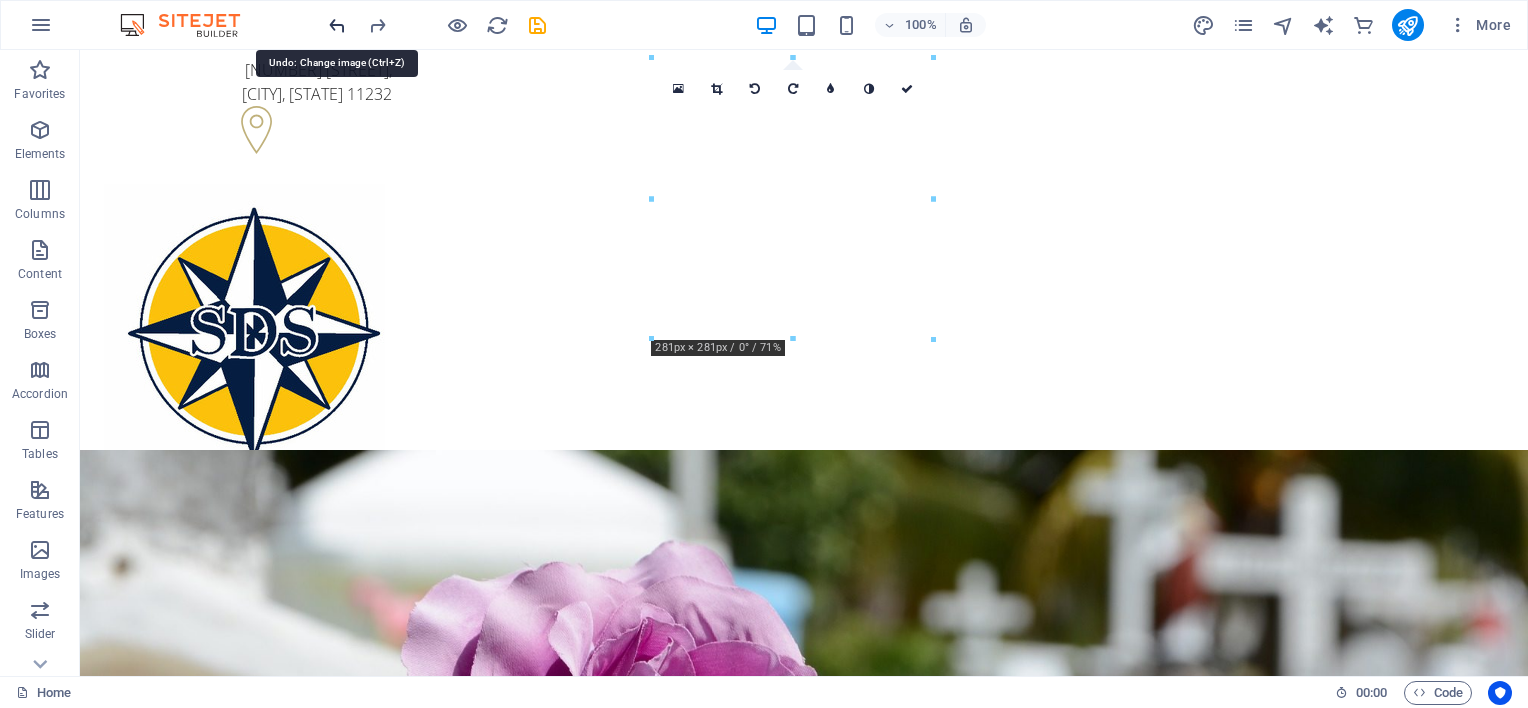 click at bounding box center (337, 25) 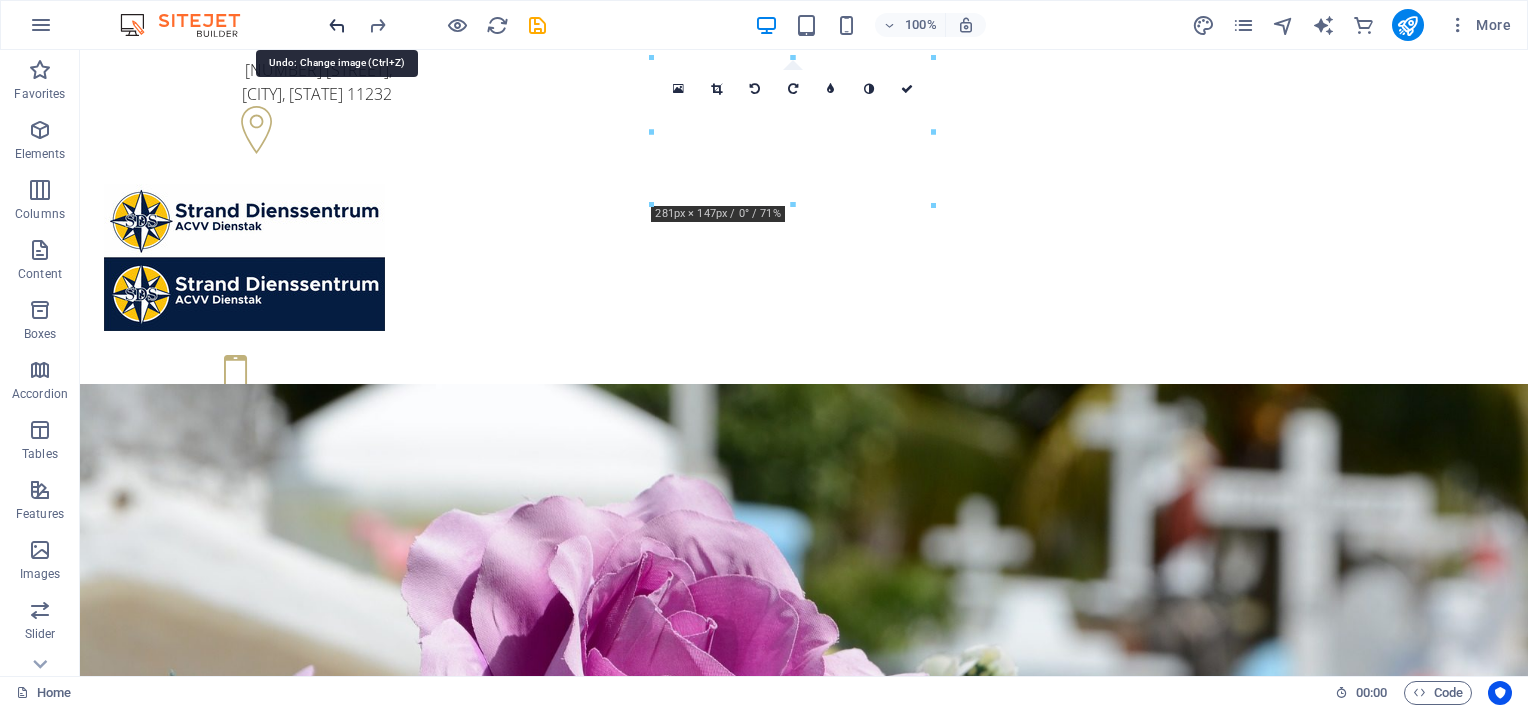 click at bounding box center [337, 25] 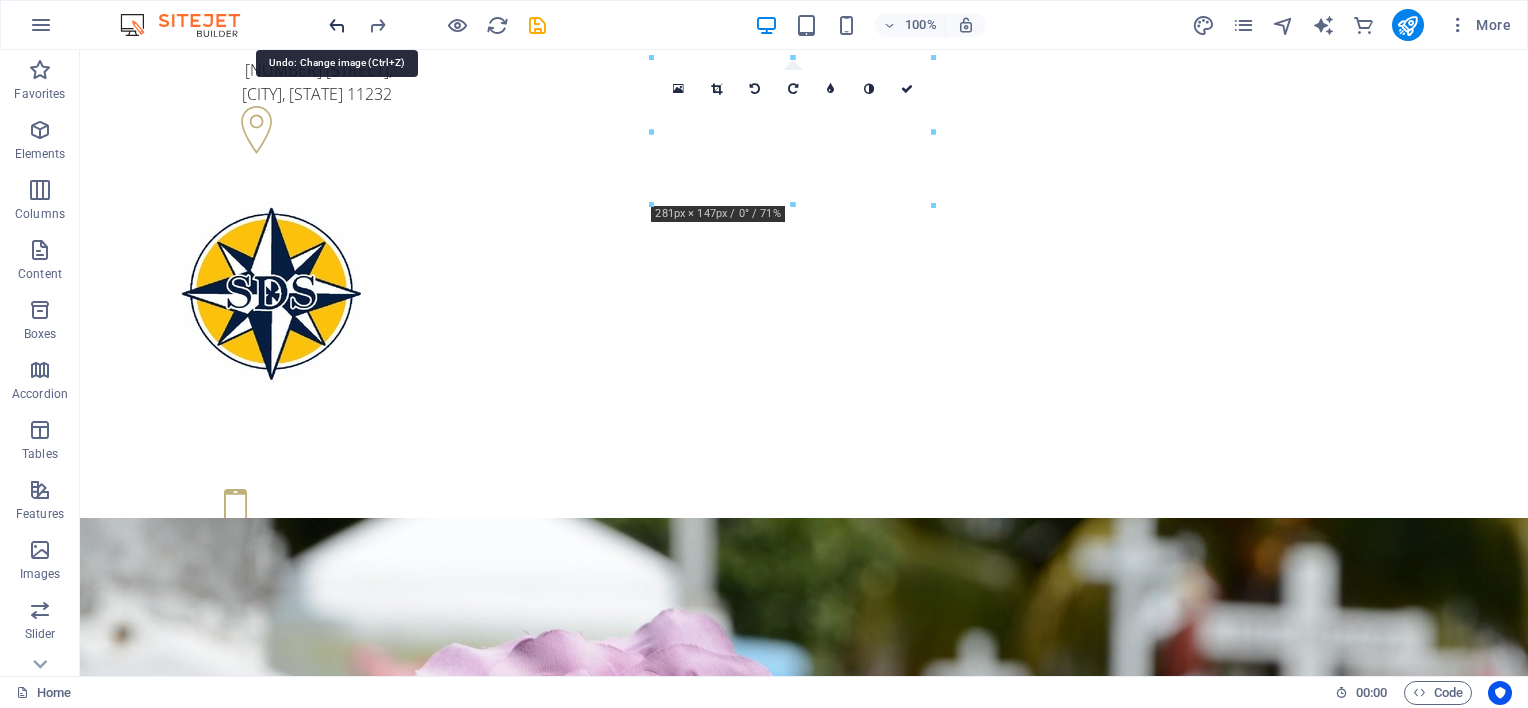 click at bounding box center (337, 25) 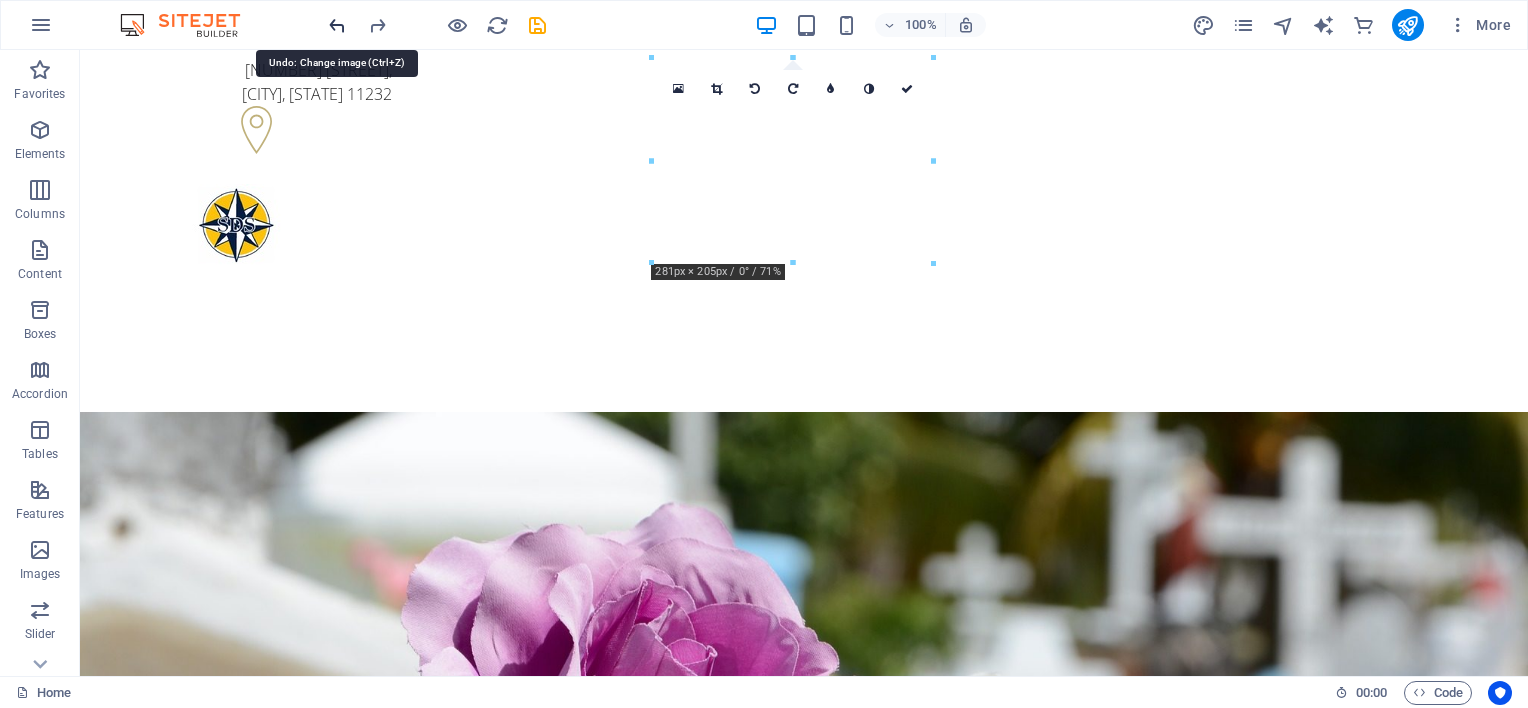 click at bounding box center [337, 25] 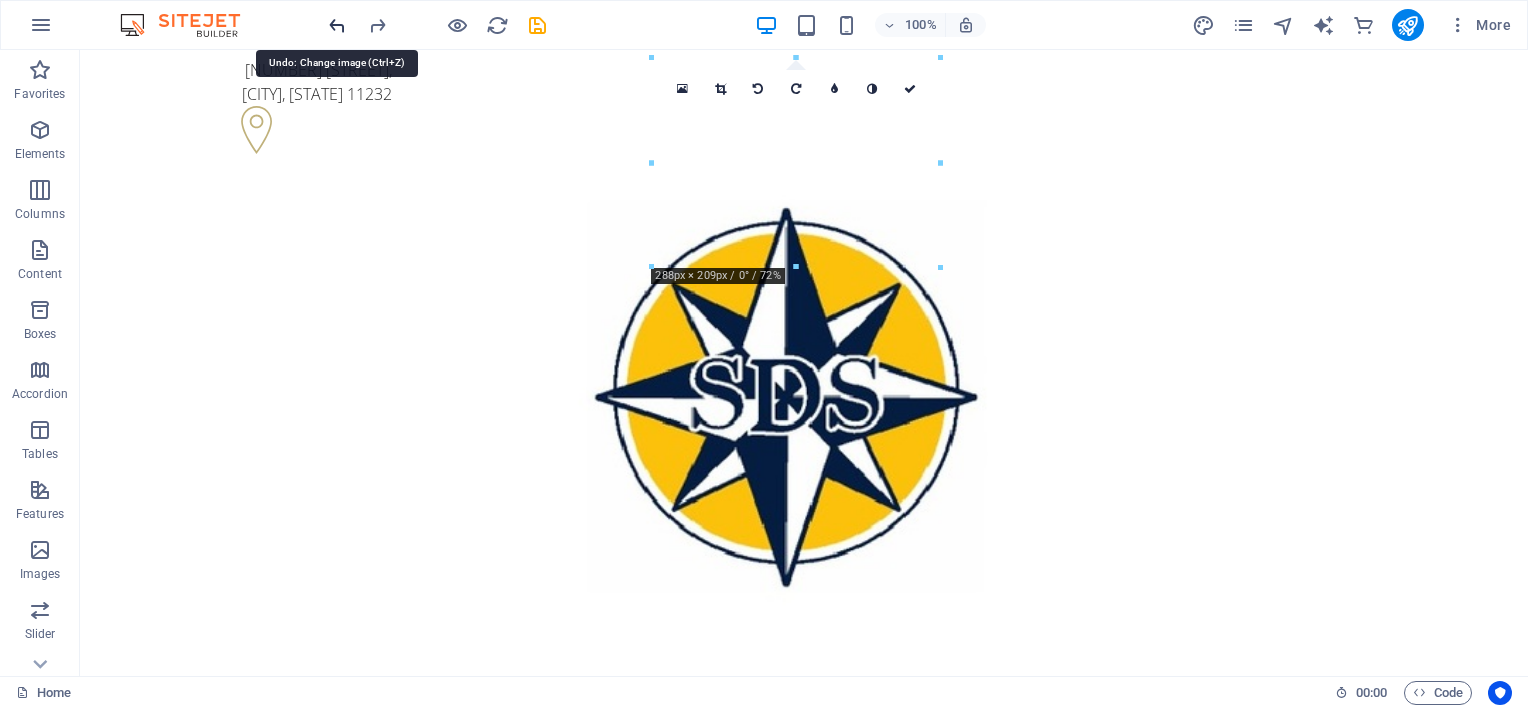 click at bounding box center [337, 25] 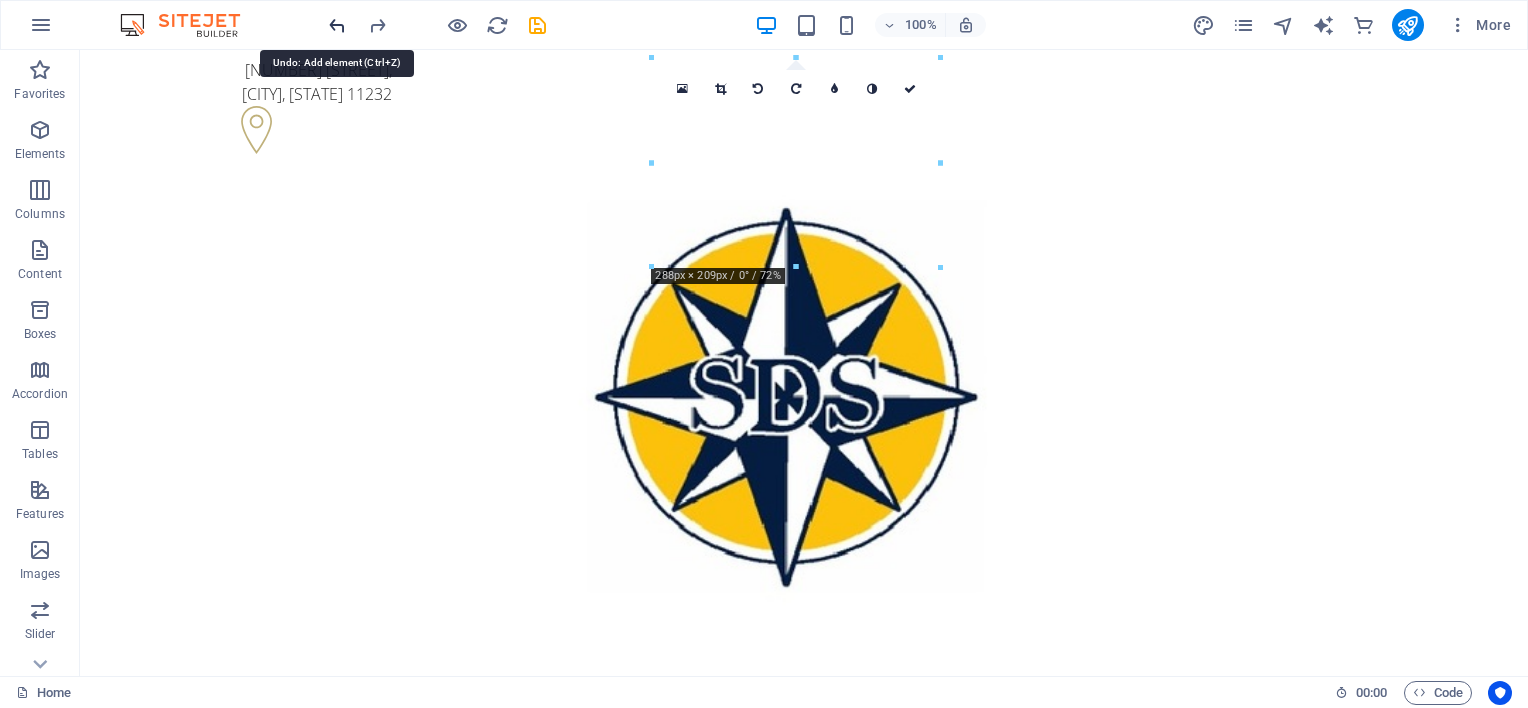 click at bounding box center (337, 25) 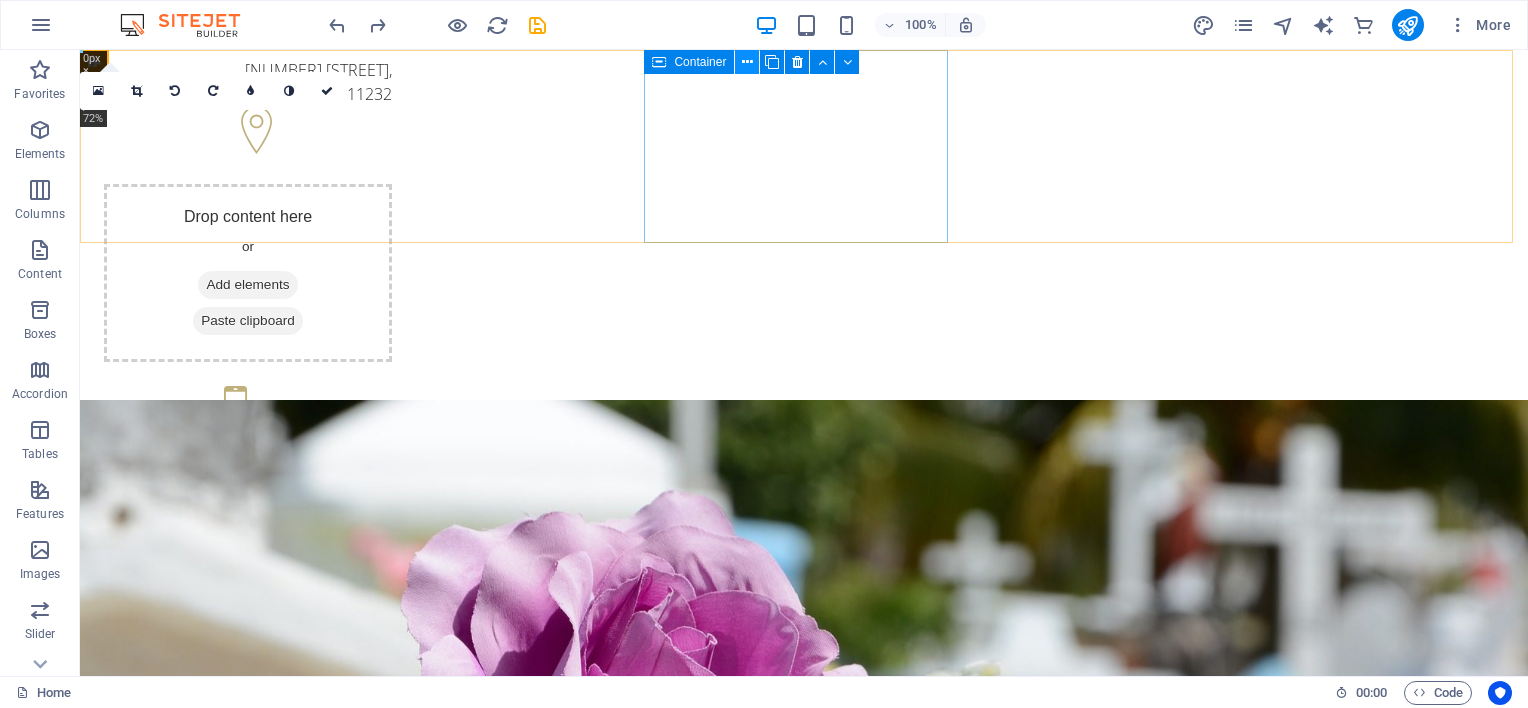 click at bounding box center (747, 62) 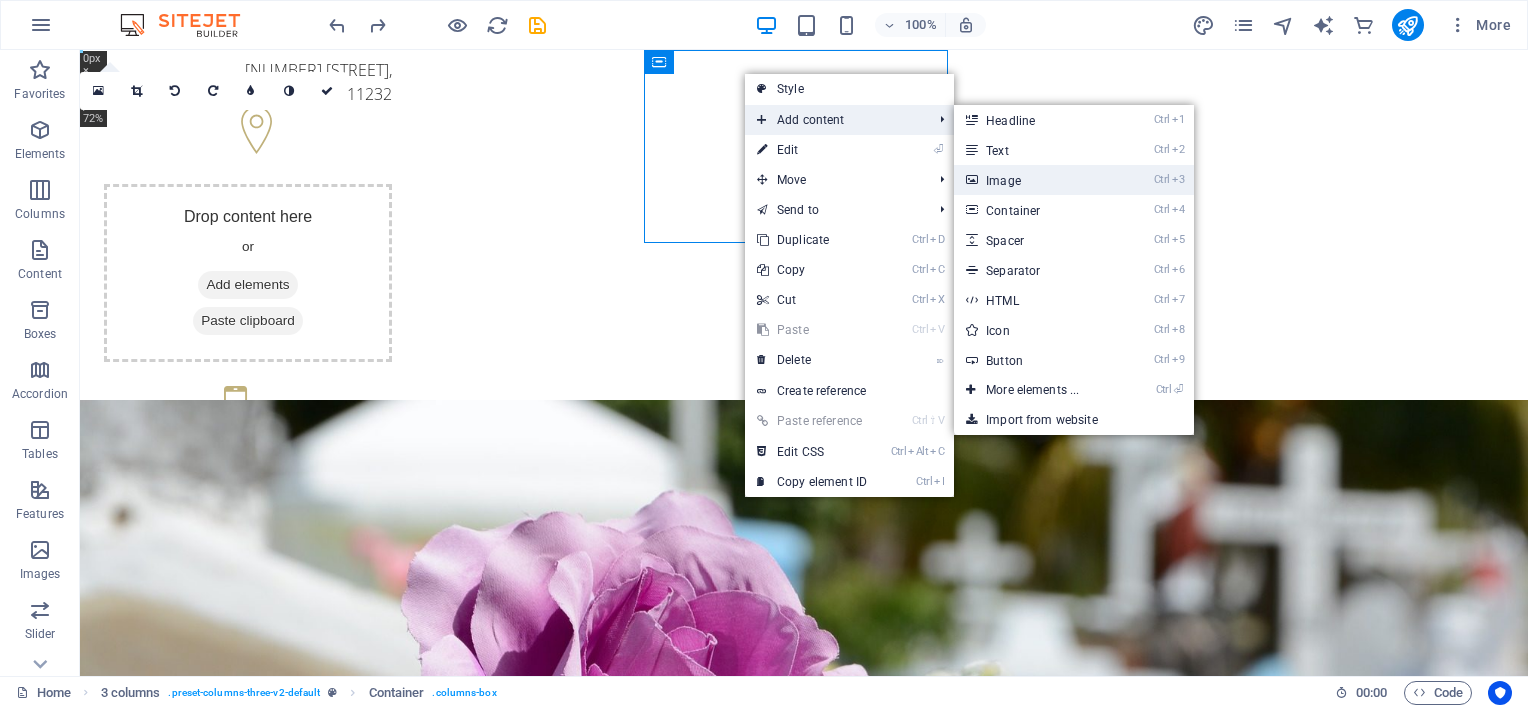 click on "Ctrl 3  Image" at bounding box center [1036, 180] 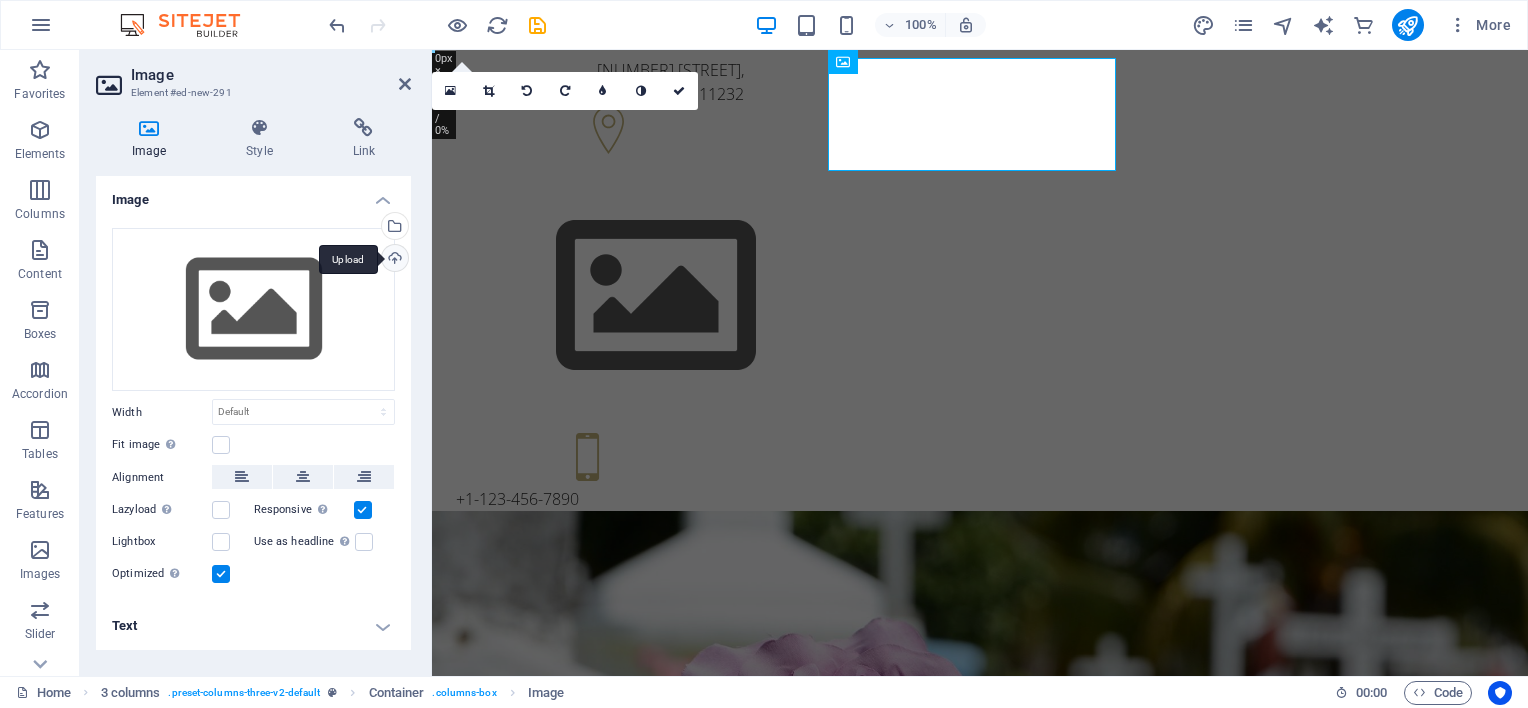 click on "Upload" at bounding box center (393, 260) 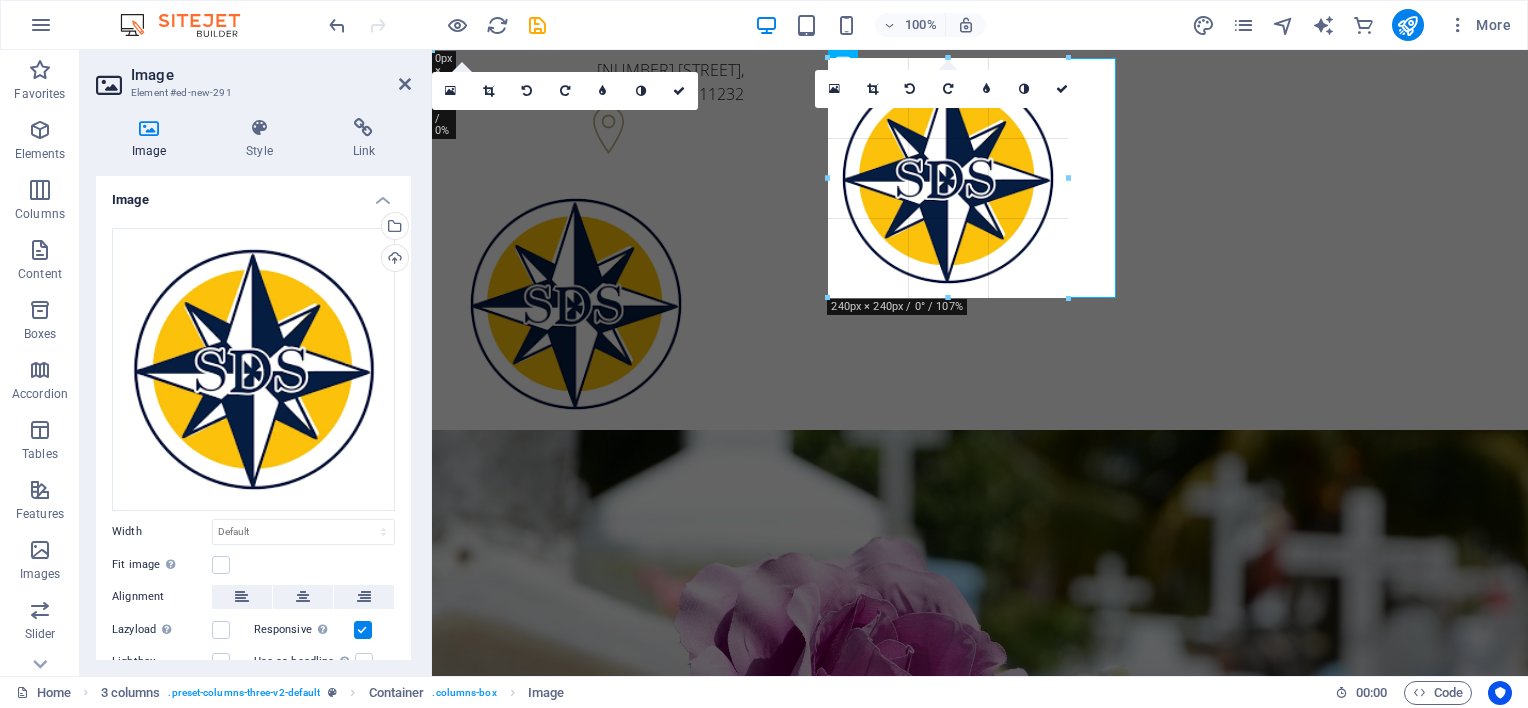 drag, startPoint x: 941, startPoint y: 134, endPoint x: 1069, endPoint y: 150, distance: 128.99612 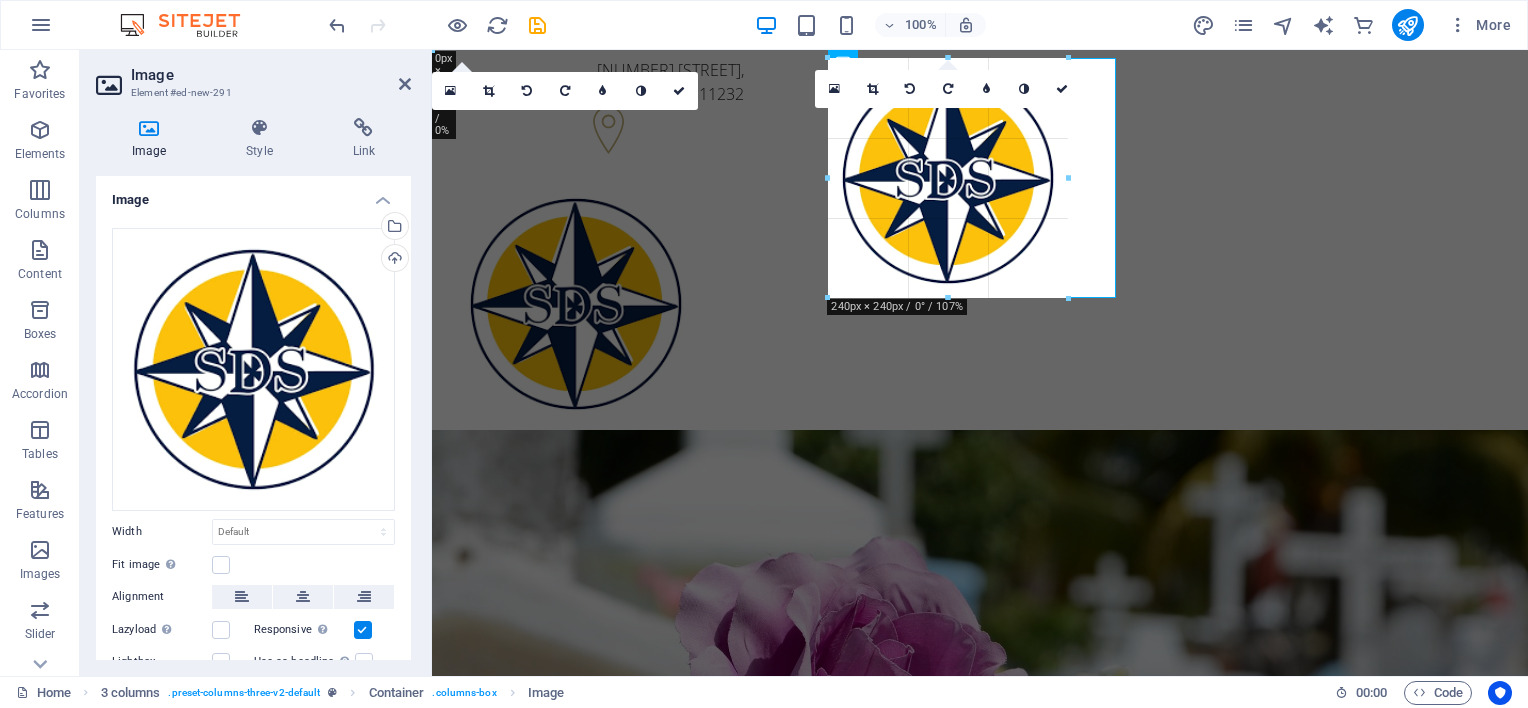 select on "px" 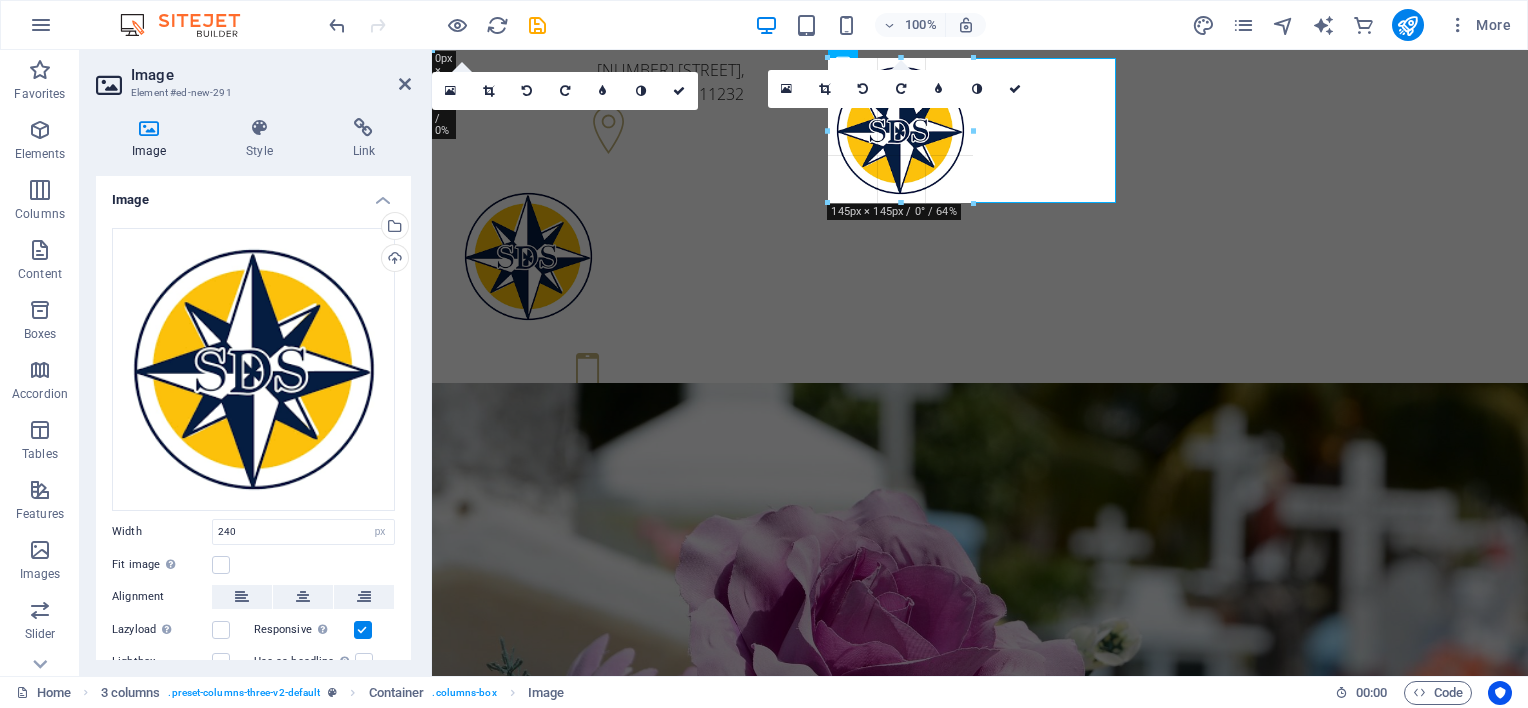 drag, startPoint x: 825, startPoint y: 295, endPoint x: 496, endPoint y: 134, distance: 366.2813 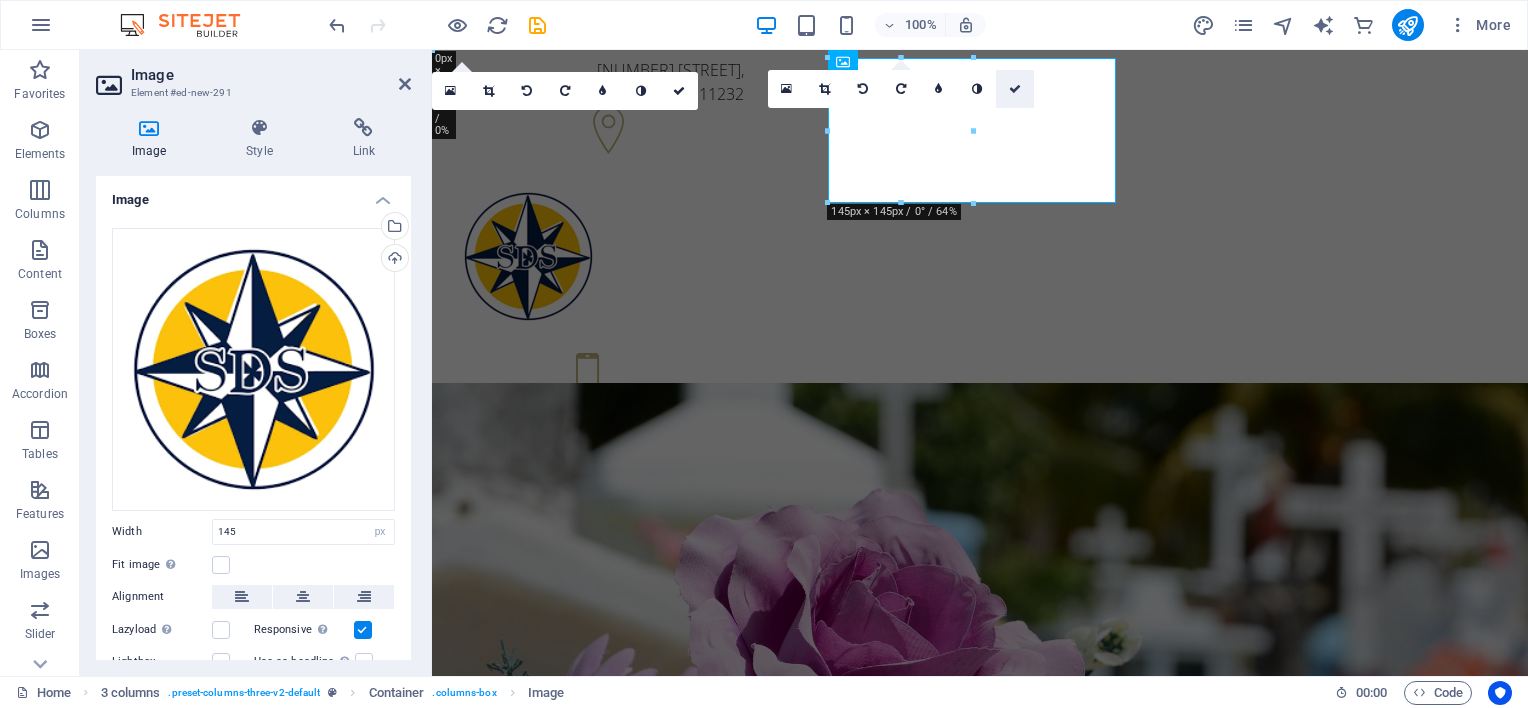 click at bounding box center [1015, 89] 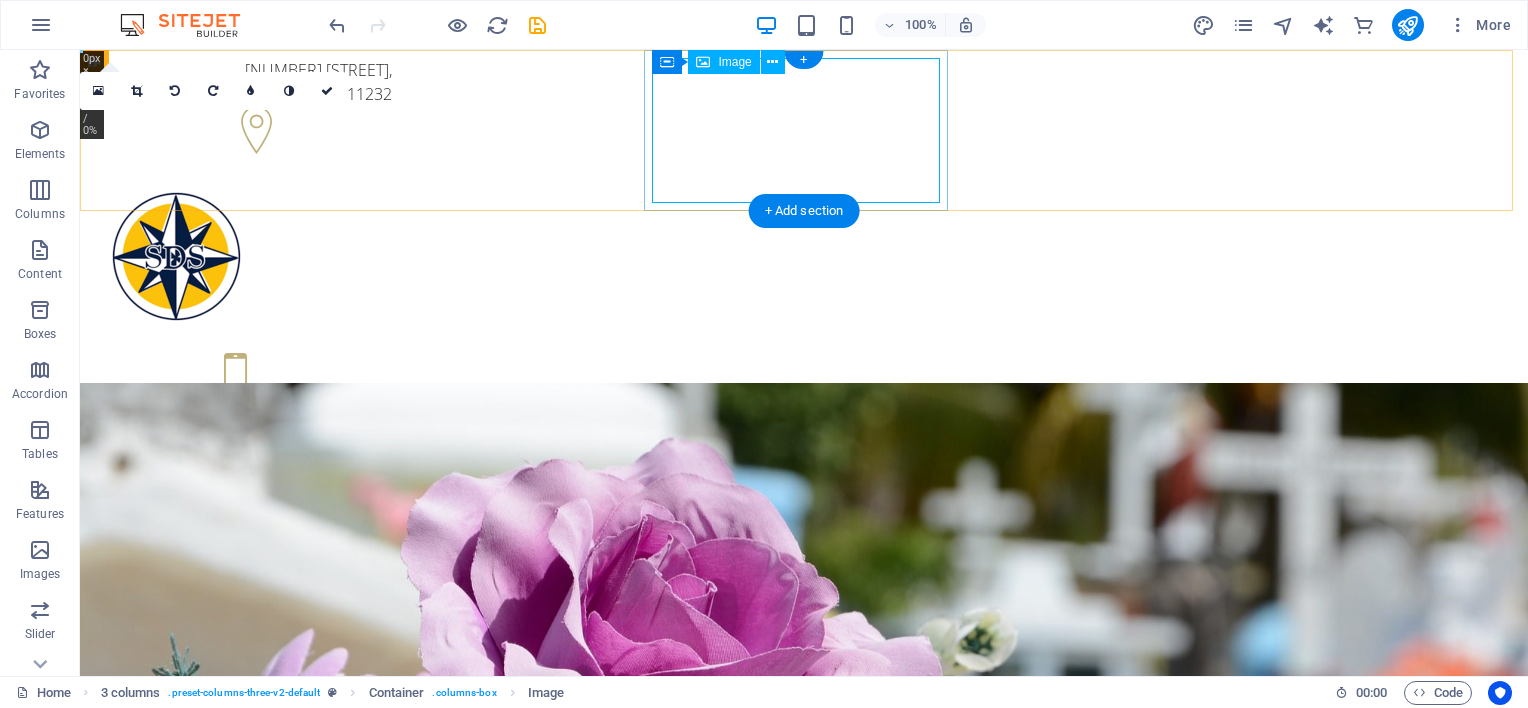 click at bounding box center (248, 256) 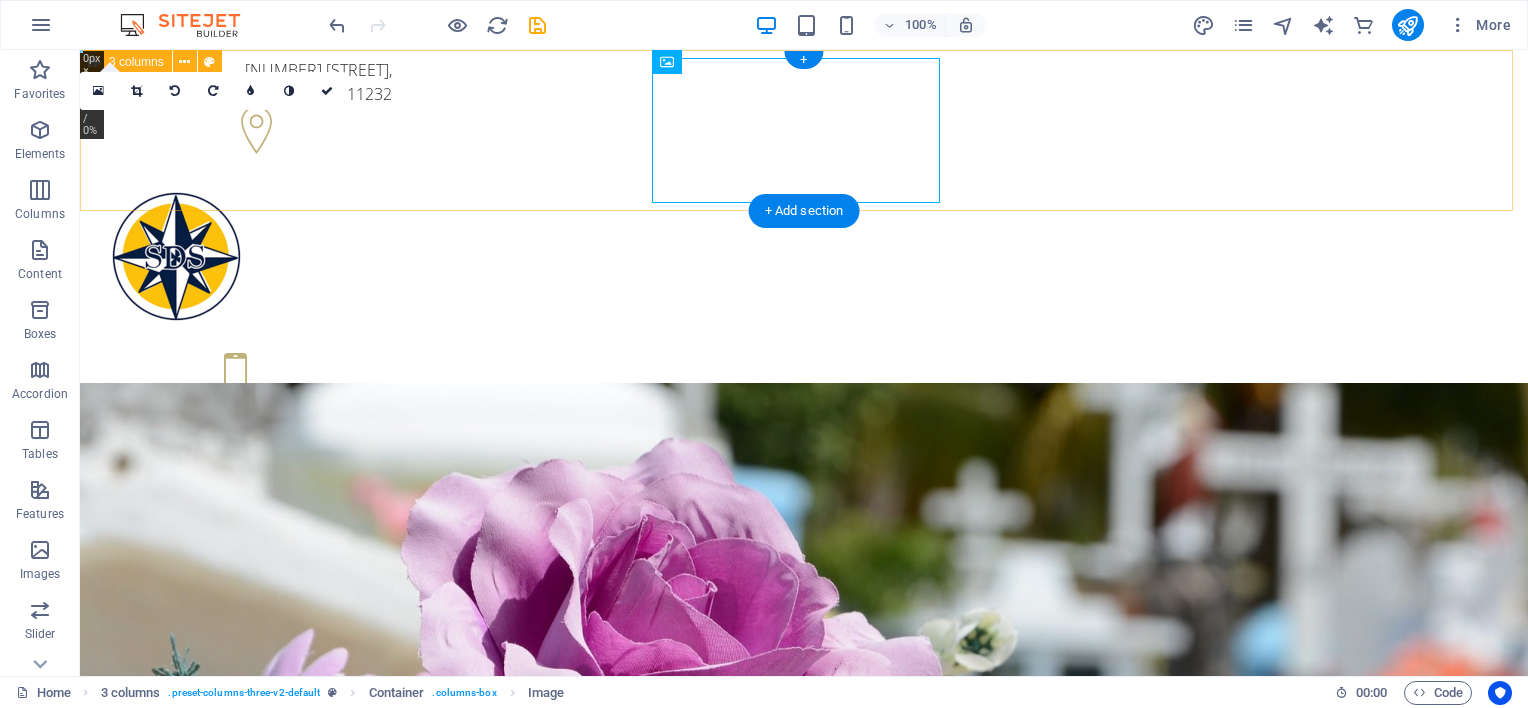 click on "[NUMBER] [STREET] , [CITY], [STATE] +[COUNTRY_CODE]-[PHONE] +[COUNTRY_CODE]-[PHONE]" at bounding box center [804, 256] 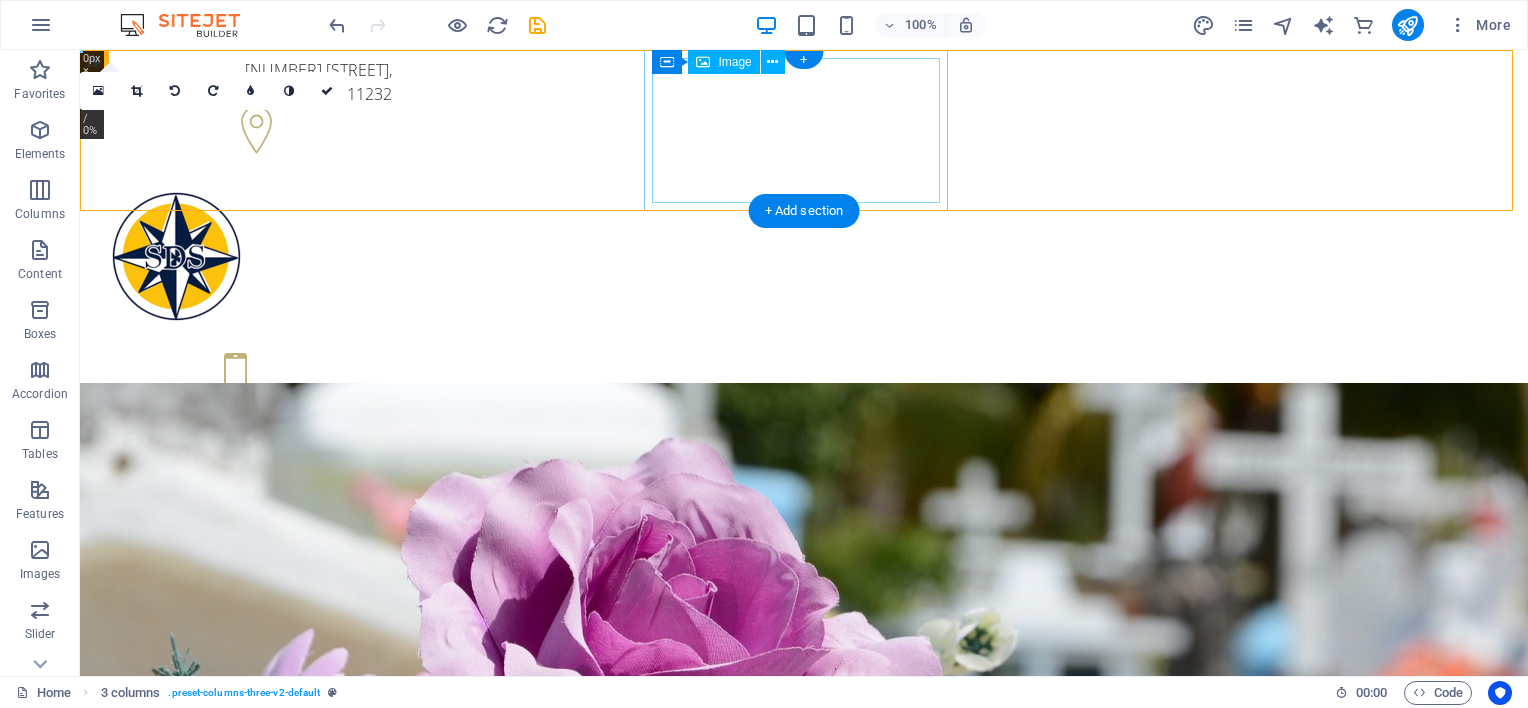 click at bounding box center [248, 256] 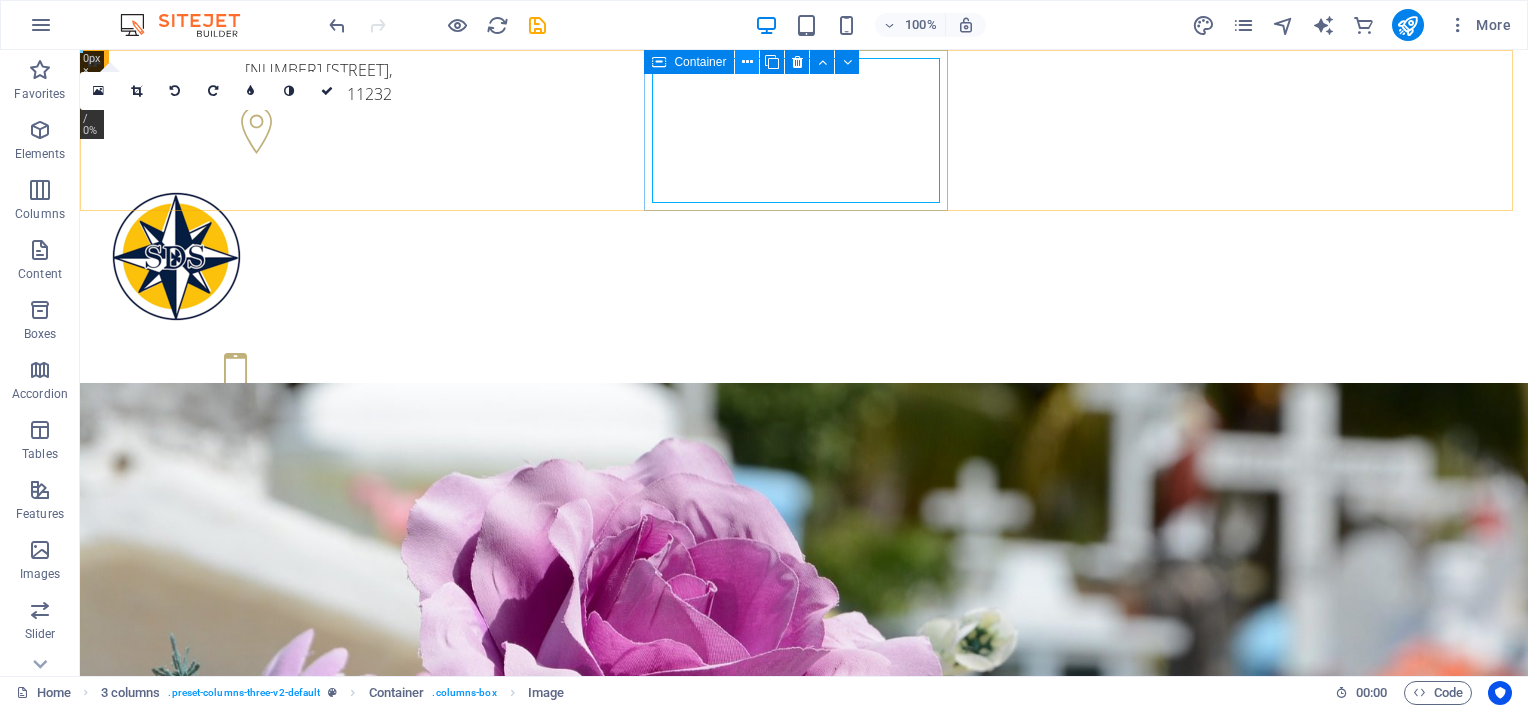 click at bounding box center (747, 62) 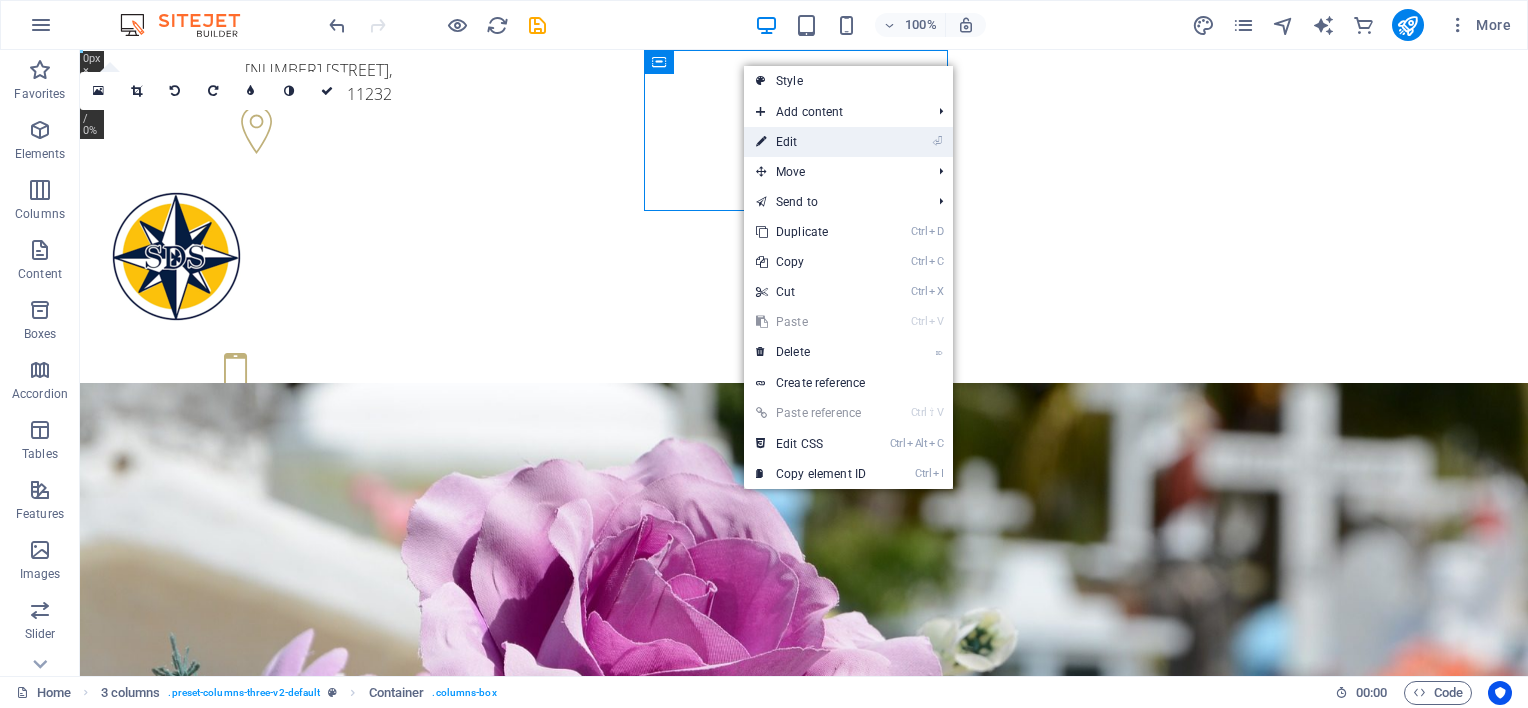 click on "⏎  Edit" at bounding box center (811, 142) 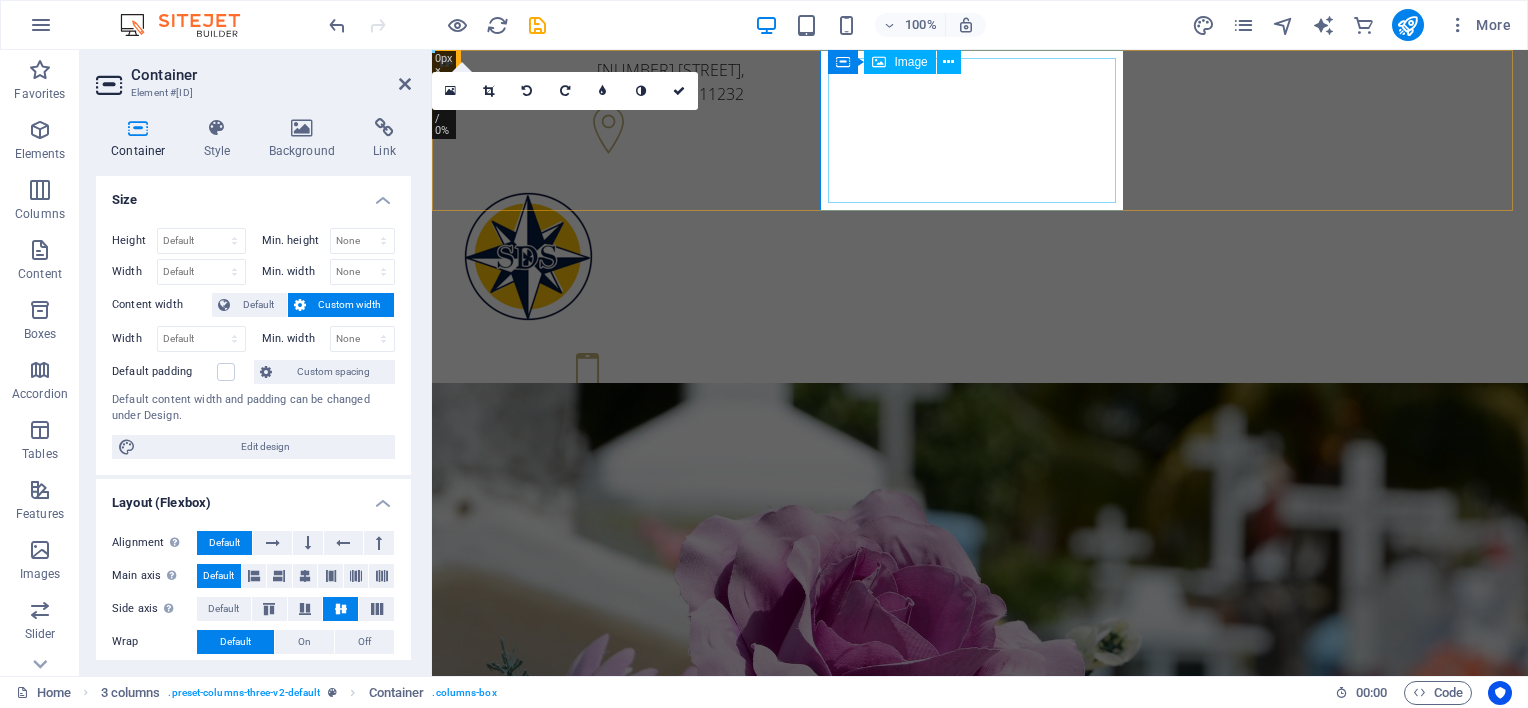 click at bounding box center (600, 256) 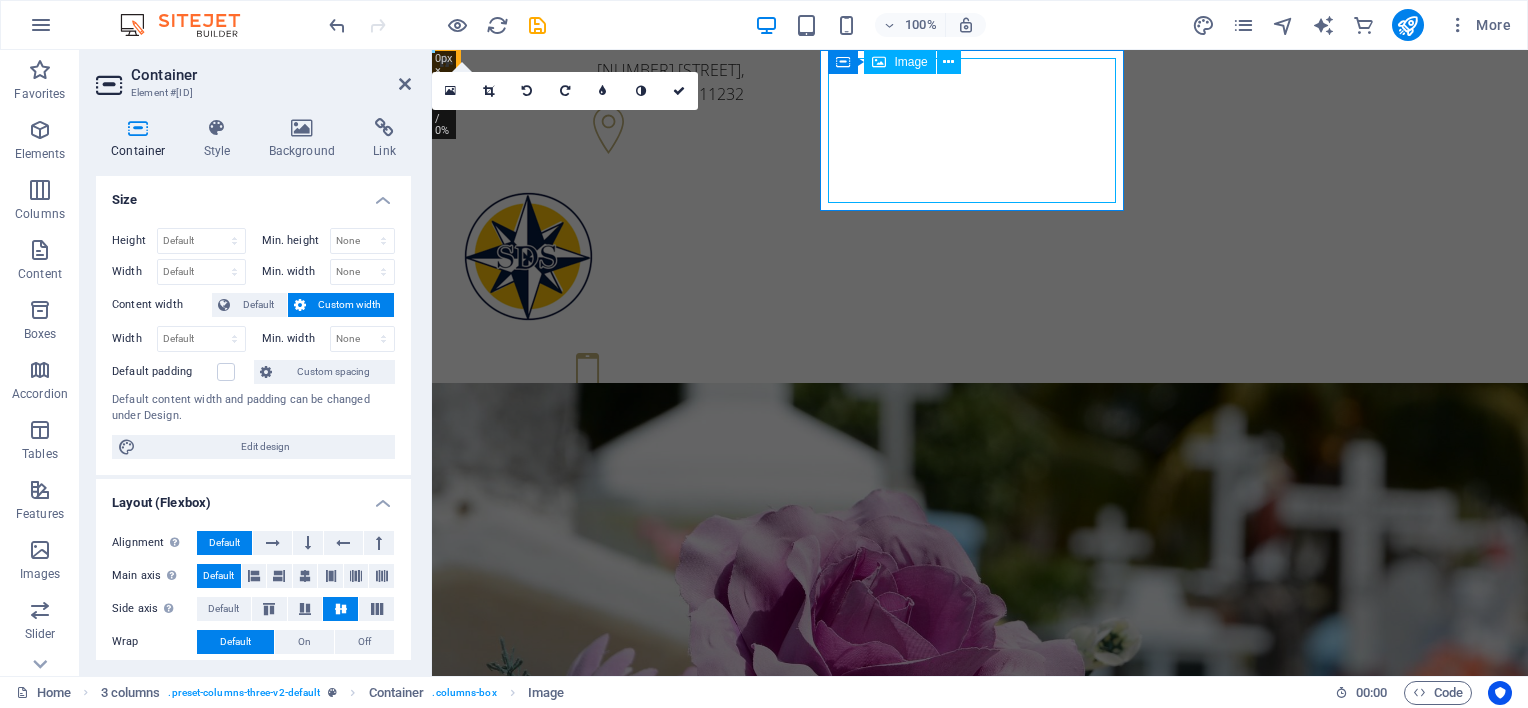 click at bounding box center (600, 256) 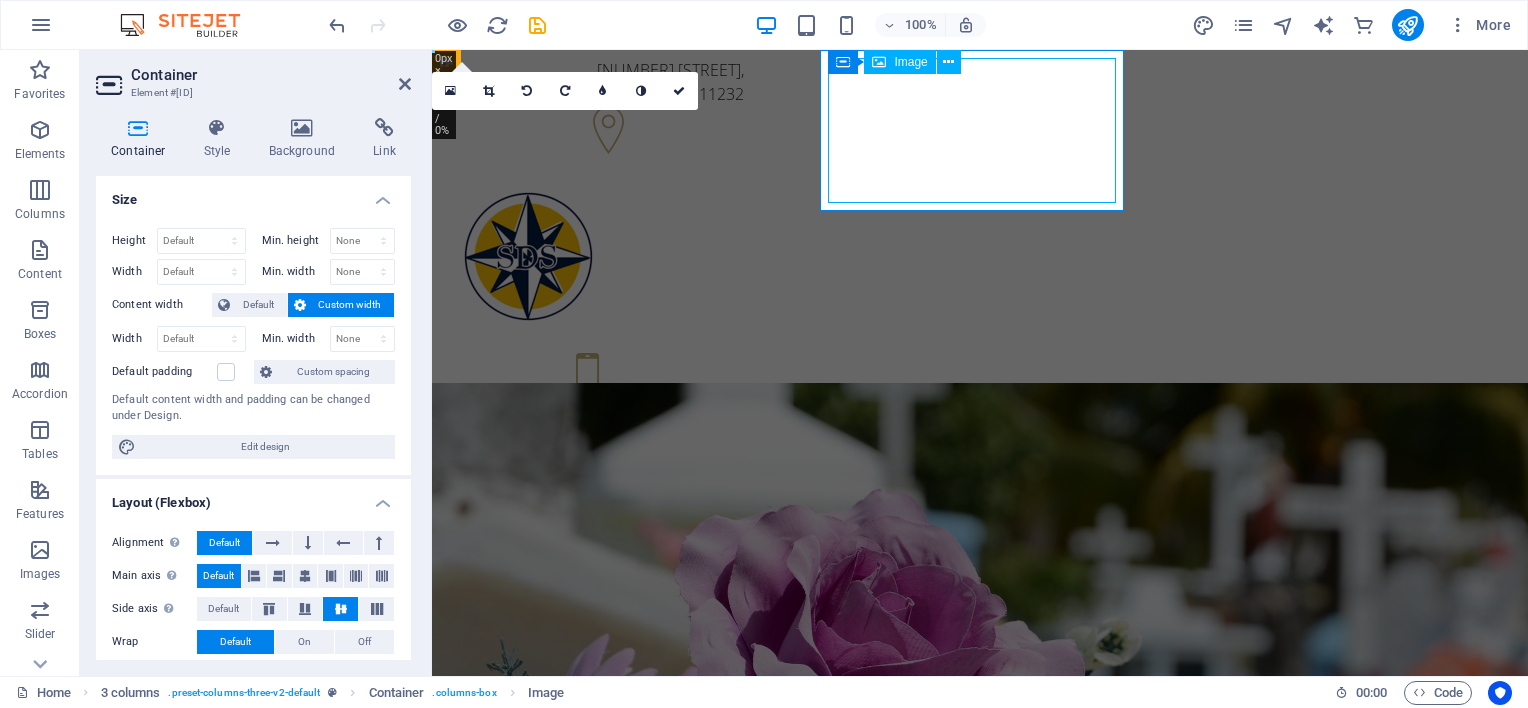 select on "px" 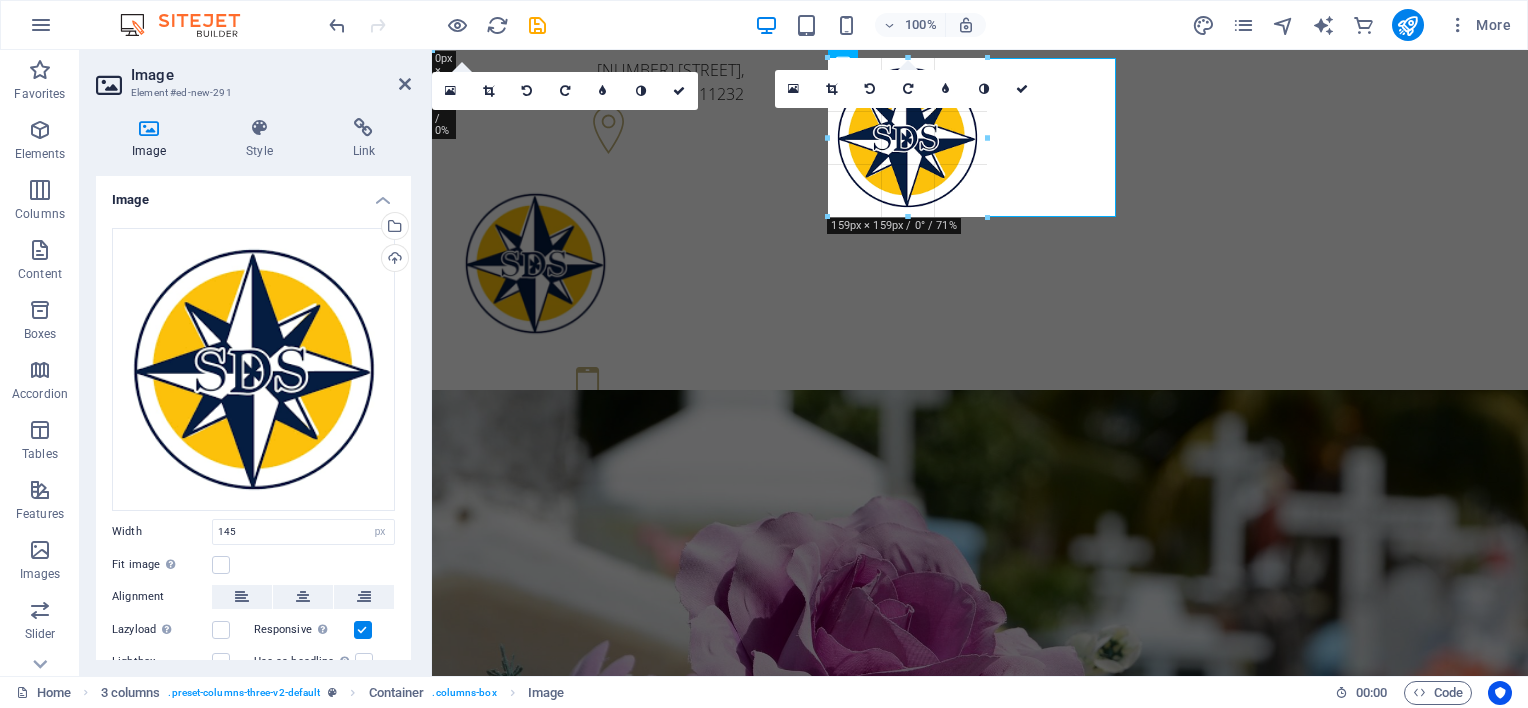 drag, startPoint x: 969, startPoint y: 132, endPoint x: 984, endPoint y: 135, distance: 15.297058 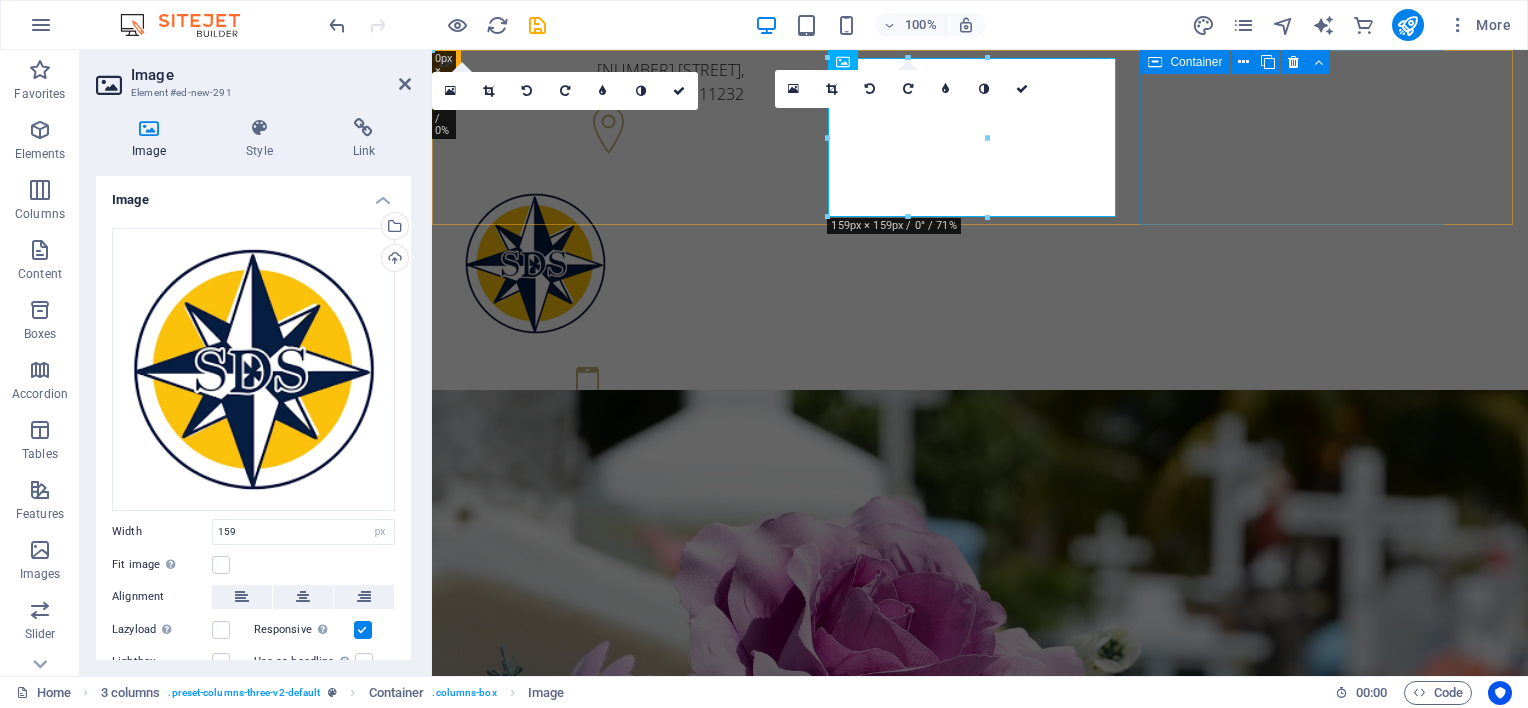 click on "+[COUNTRY_CODE]-[PHONE] +[COUNTRY_CODE]-[PHONE]" at bounding box center [600, 418] 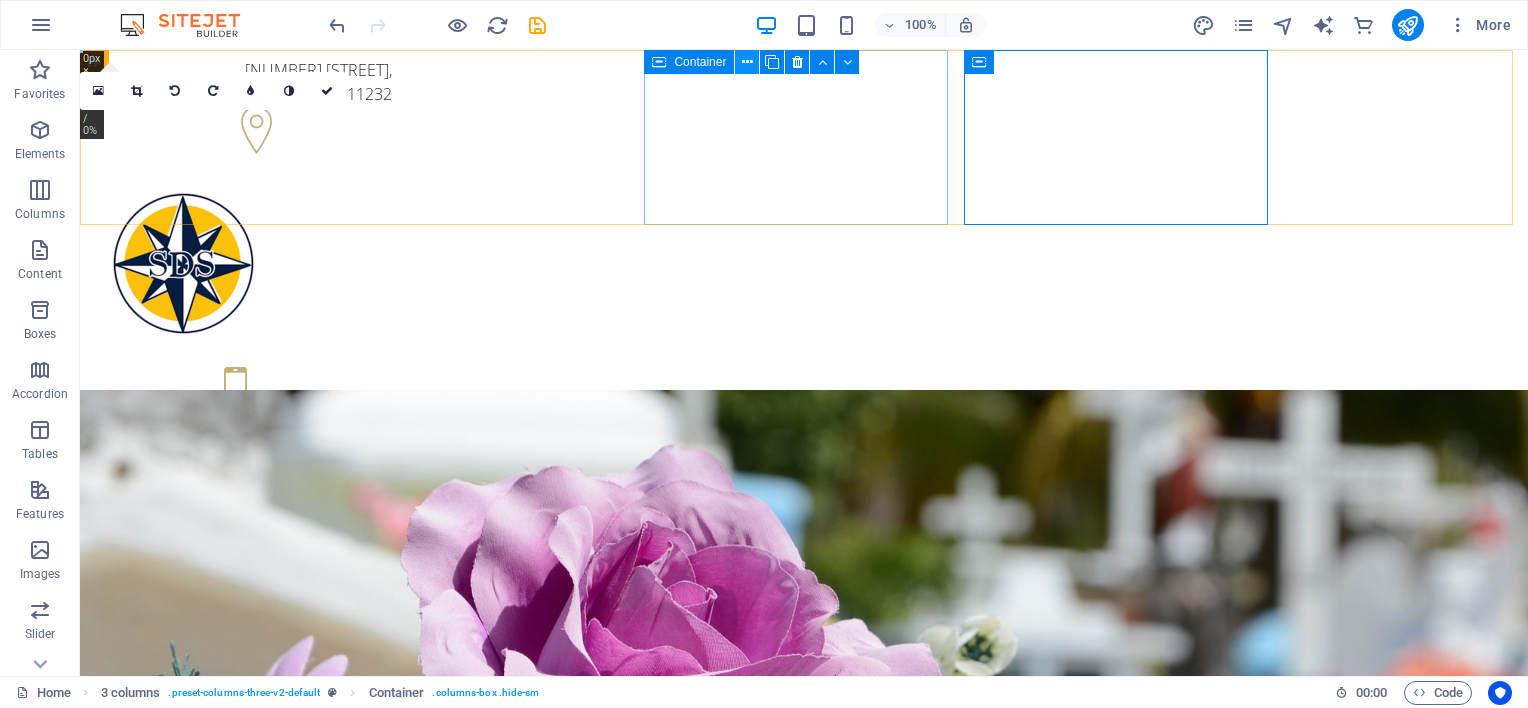 click at bounding box center [747, 62] 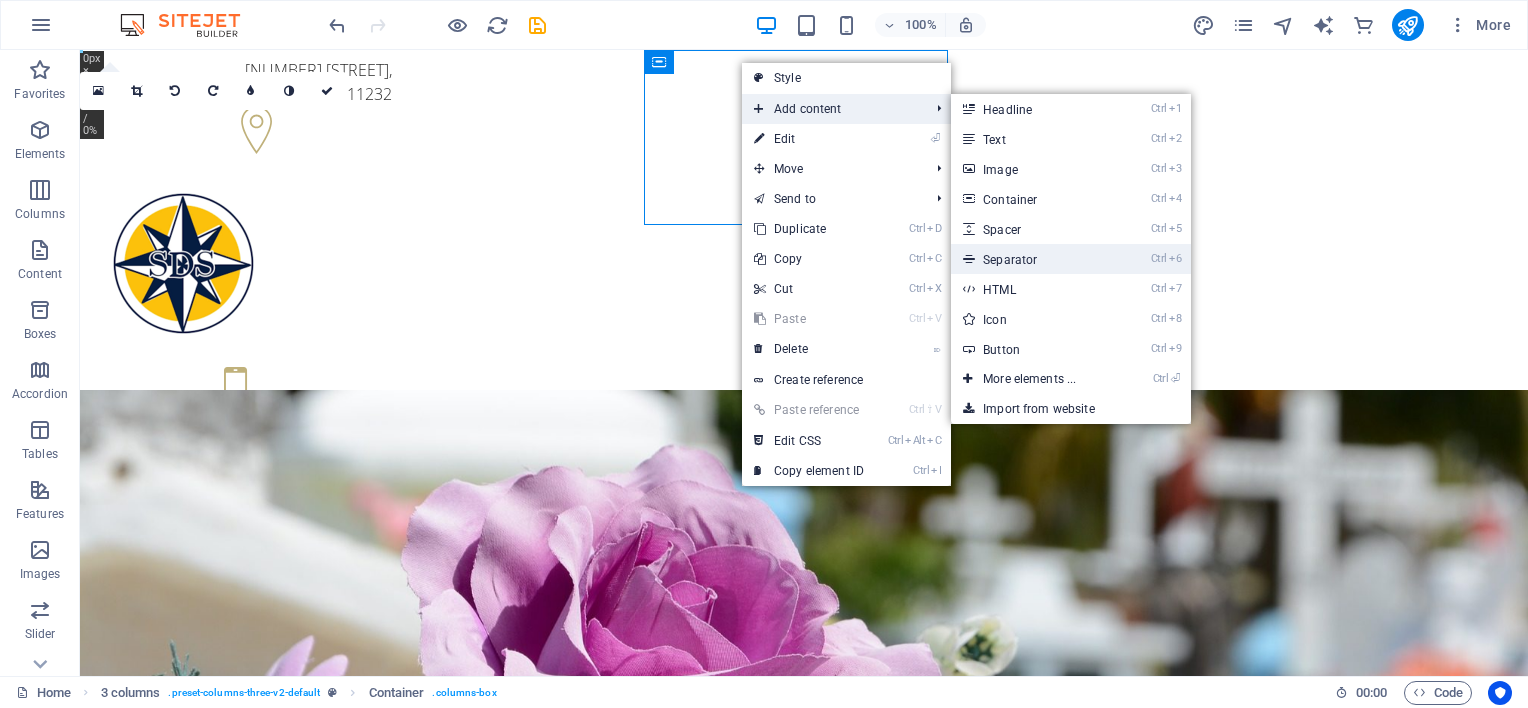 click on "Ctrl 6  Separator" at bounding box center (1033, 259) 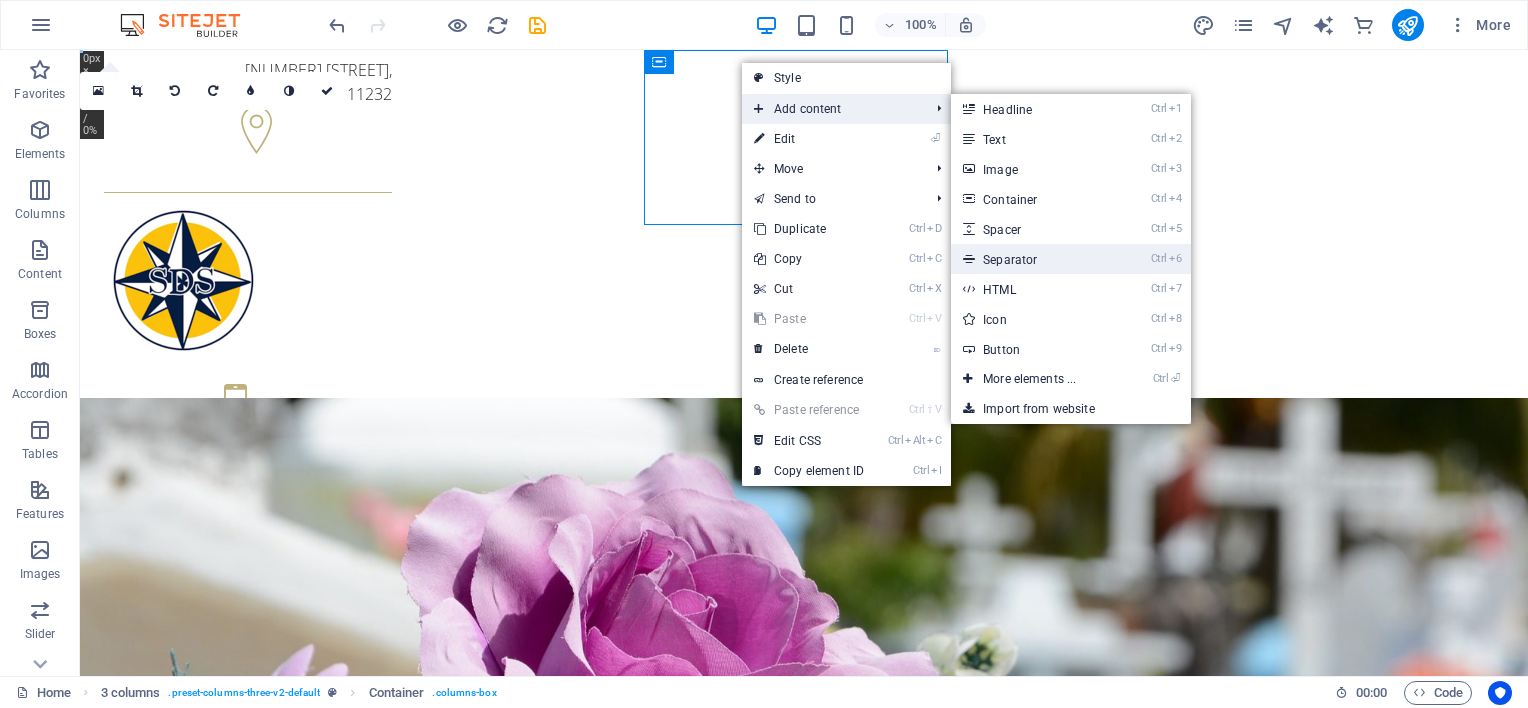 select on "%" 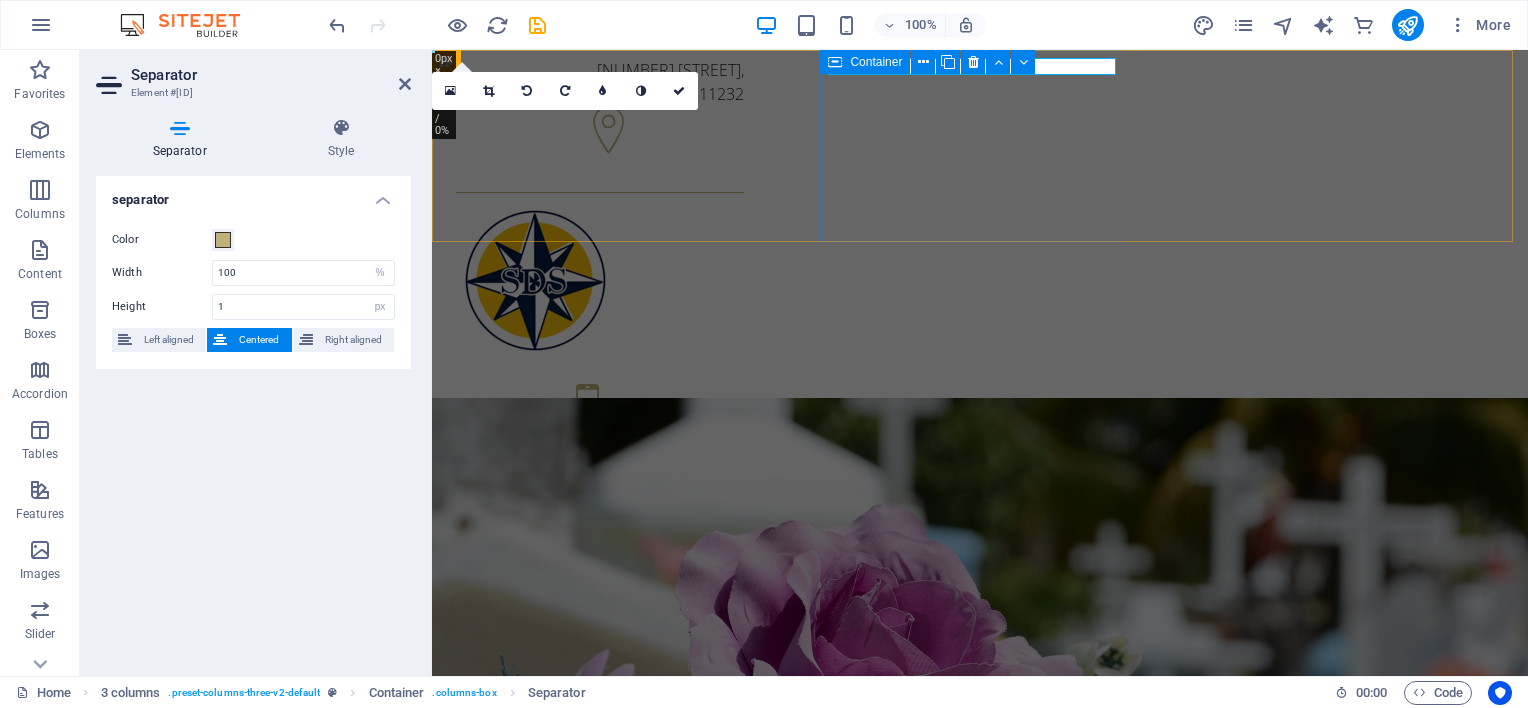 drag, startPoint x: 995, startPoint y: 72, endPoint x: 986, endPoint y: 220, distance: 148.27339 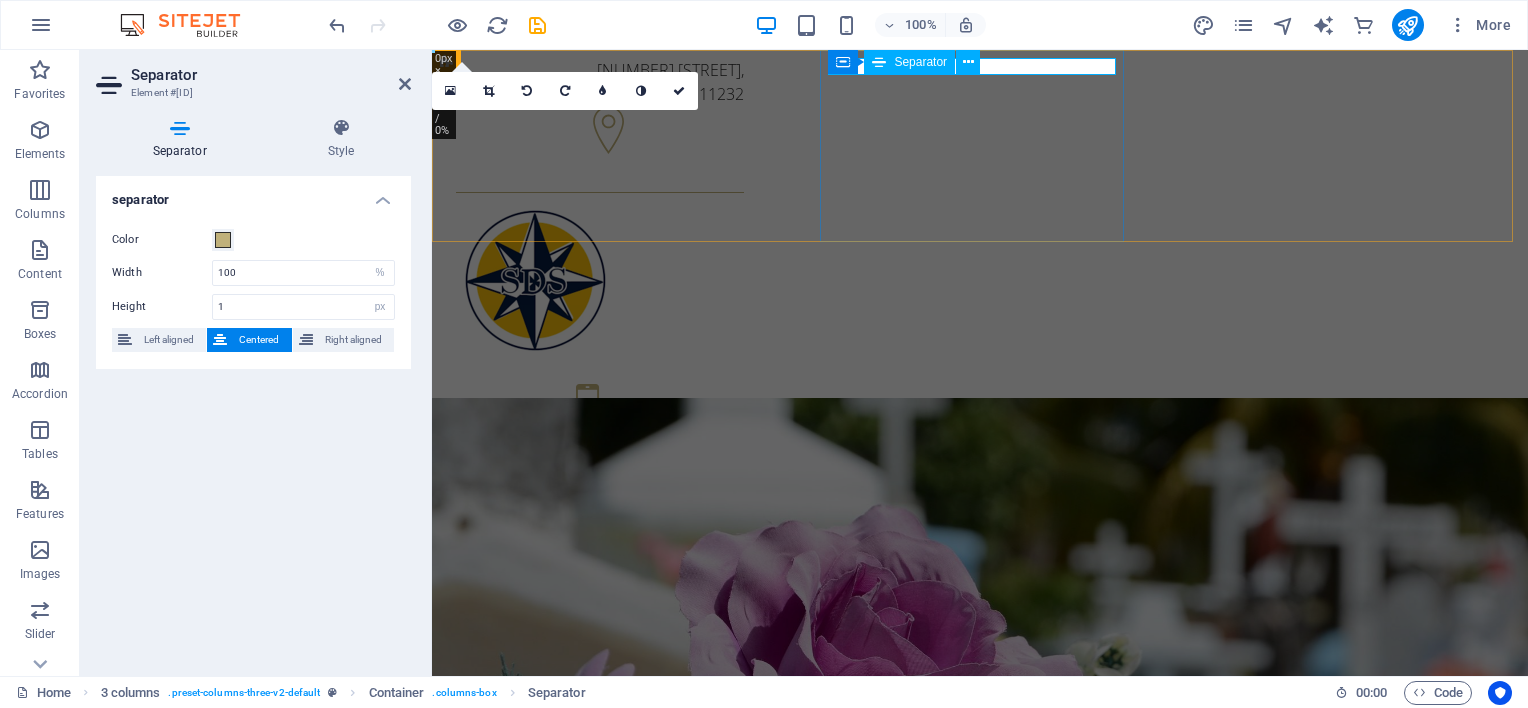 click at bounding box center [600, 192] 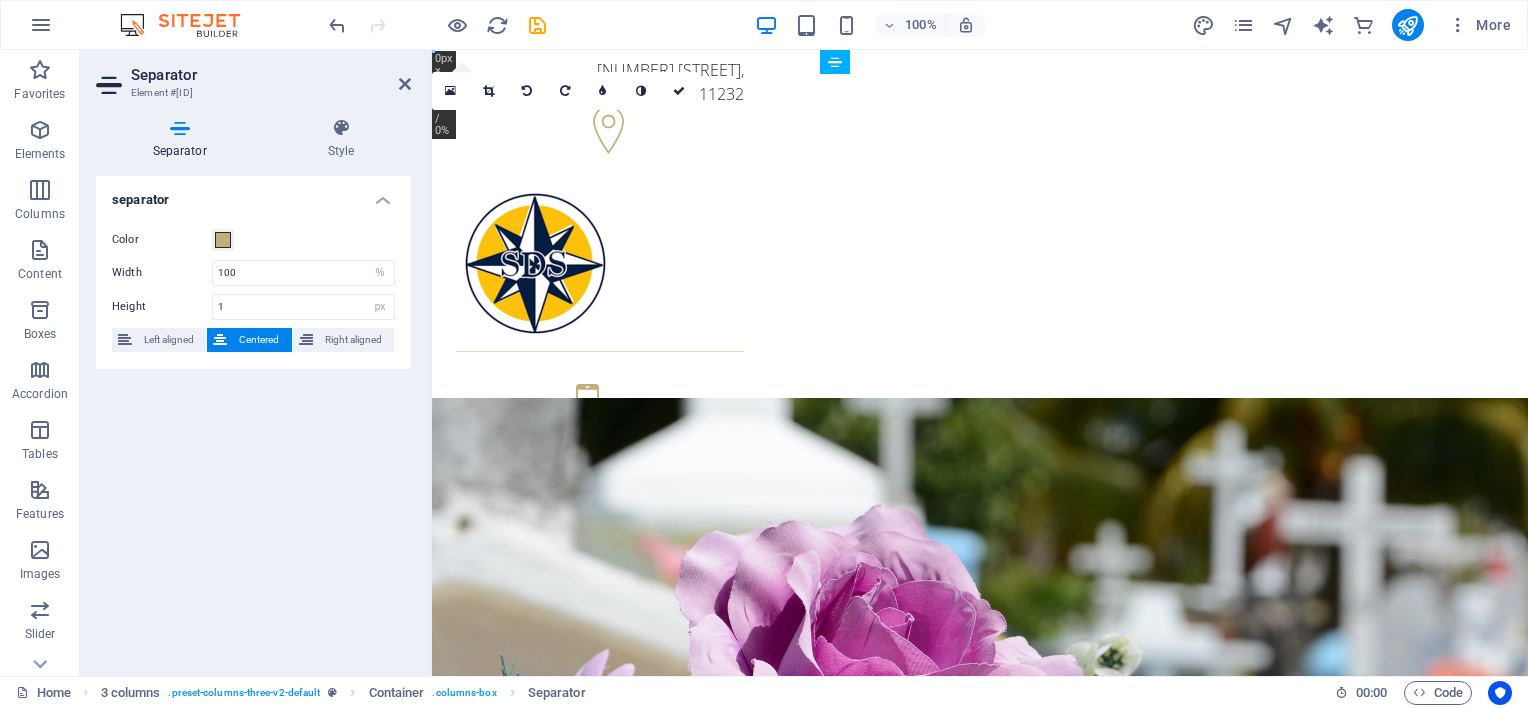 drag, startPoint x: 1006, startPoint y: 70, endPoint x: 992, endPoint y: 215, distance: 145.6743 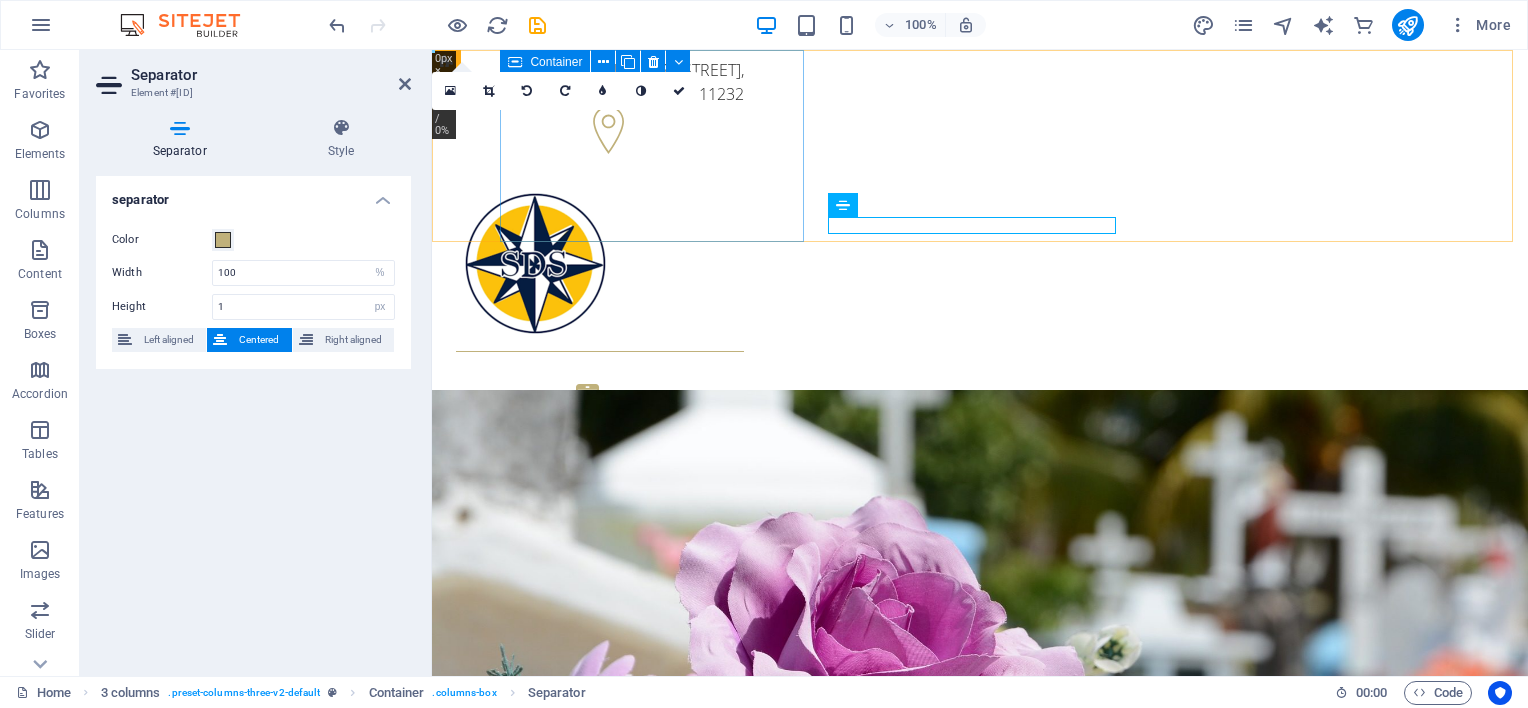 click on "[NUMBER] [STREET], [CITY], [STATE] [POSTAL_CODE]" at bounding box center [600, 109] 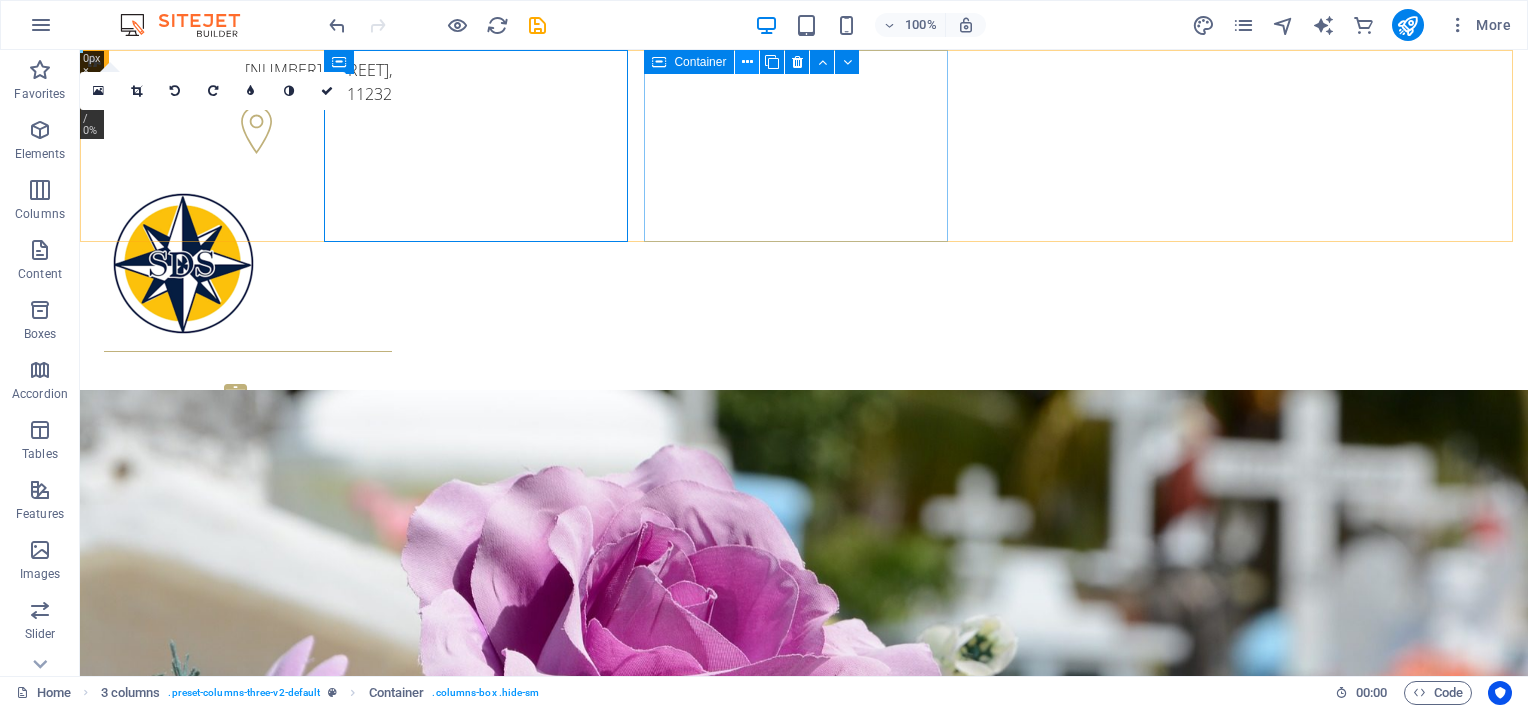 click at bounding box center [747, 62] 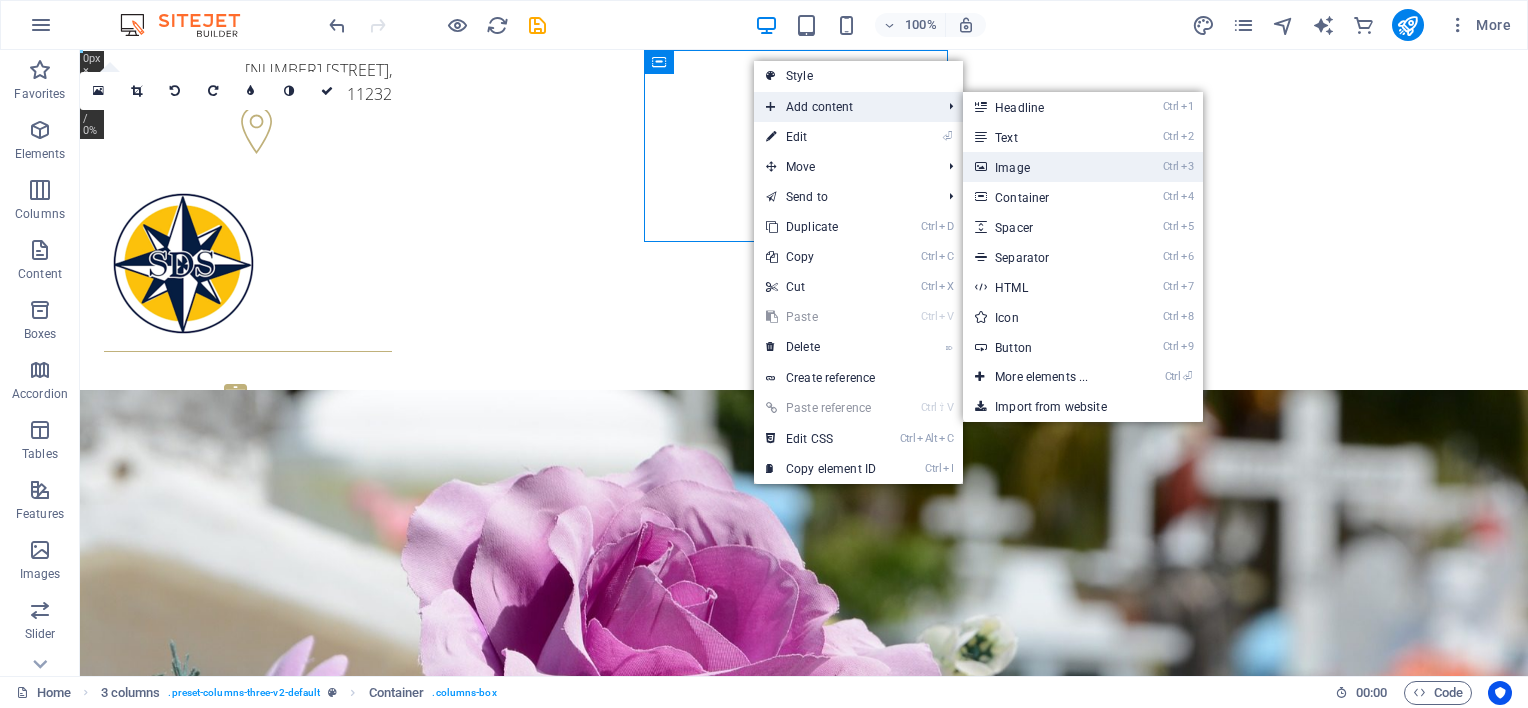 click on "Ctrl 3  Image" at bounding box center [1045, 167] 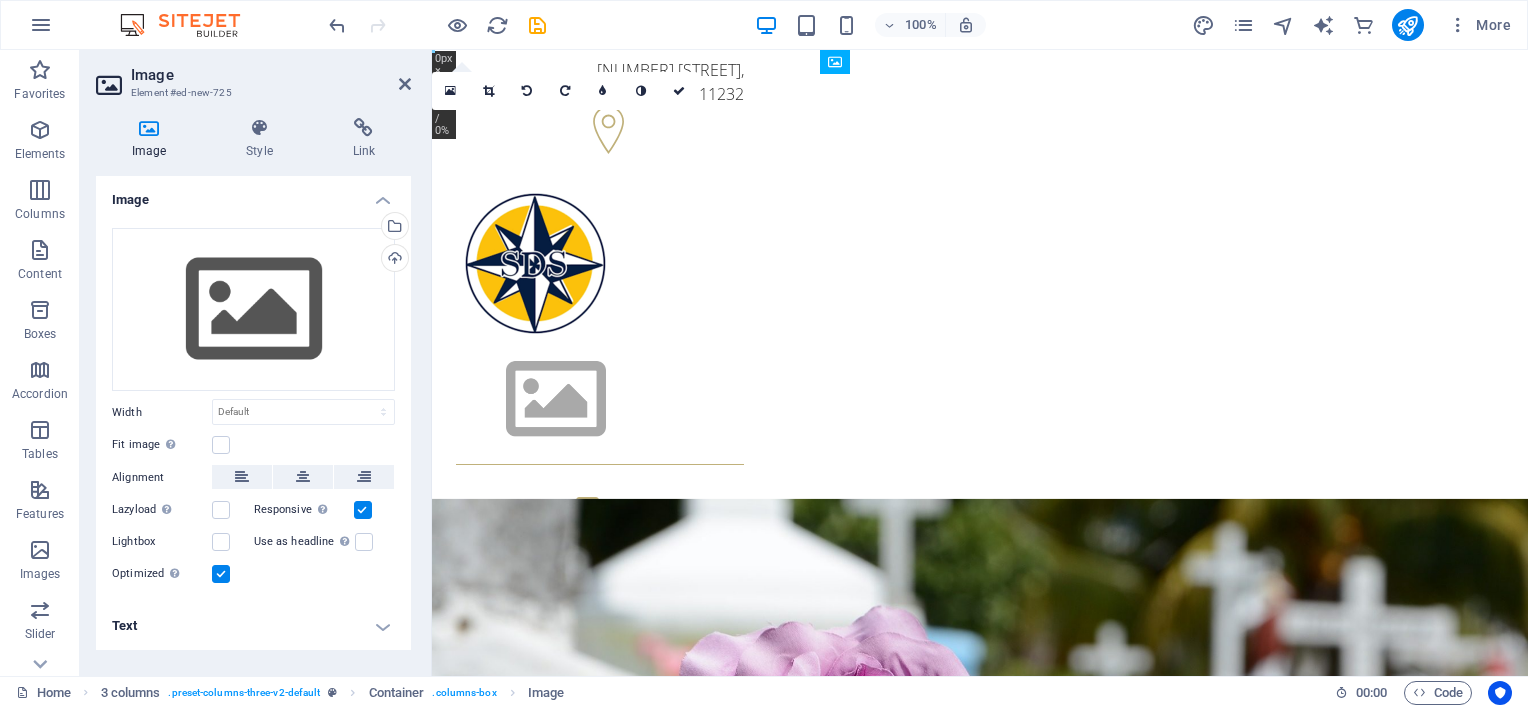 drag, startPoint x: 1012, startPoint y: 134, endPoint x: 1012, endPoint y: 316, distance: 182 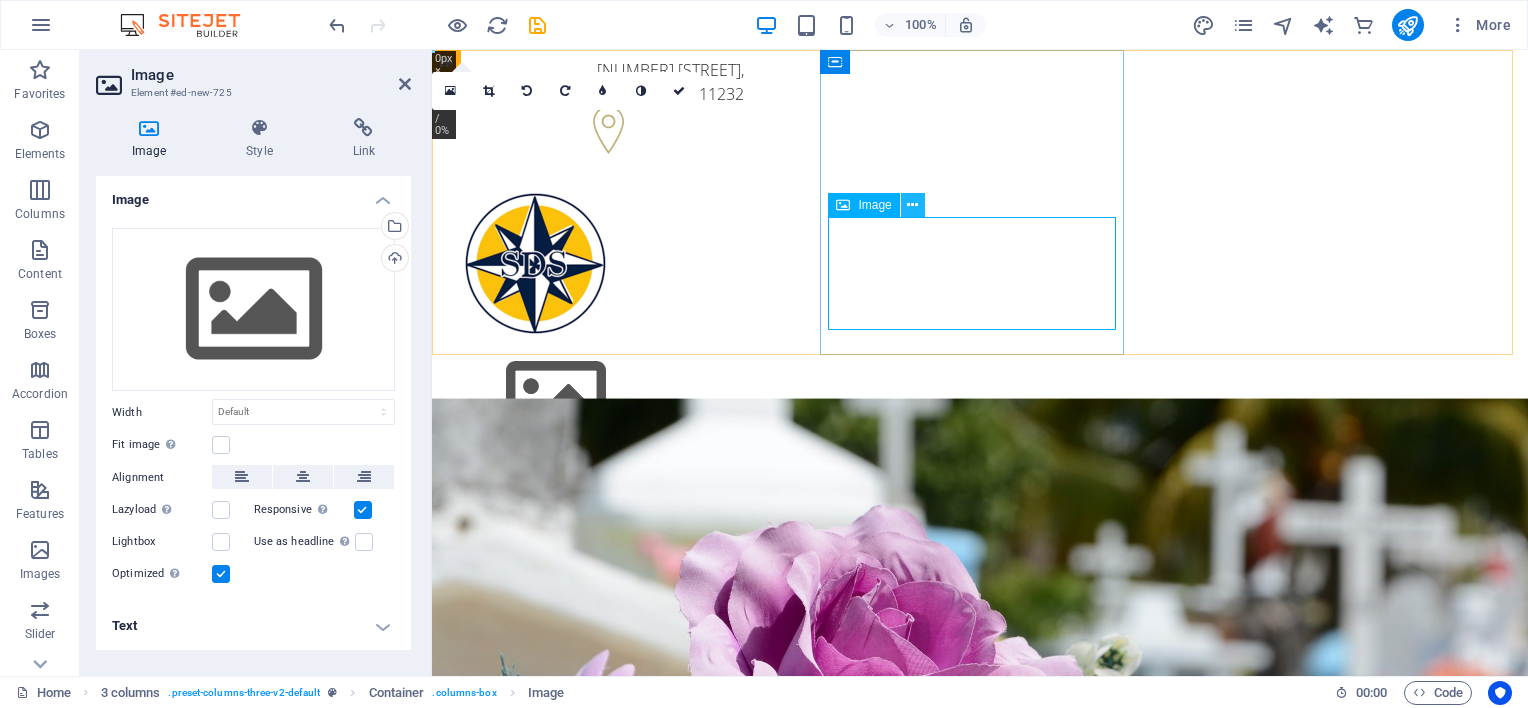 click at bounding box center (912, 205) 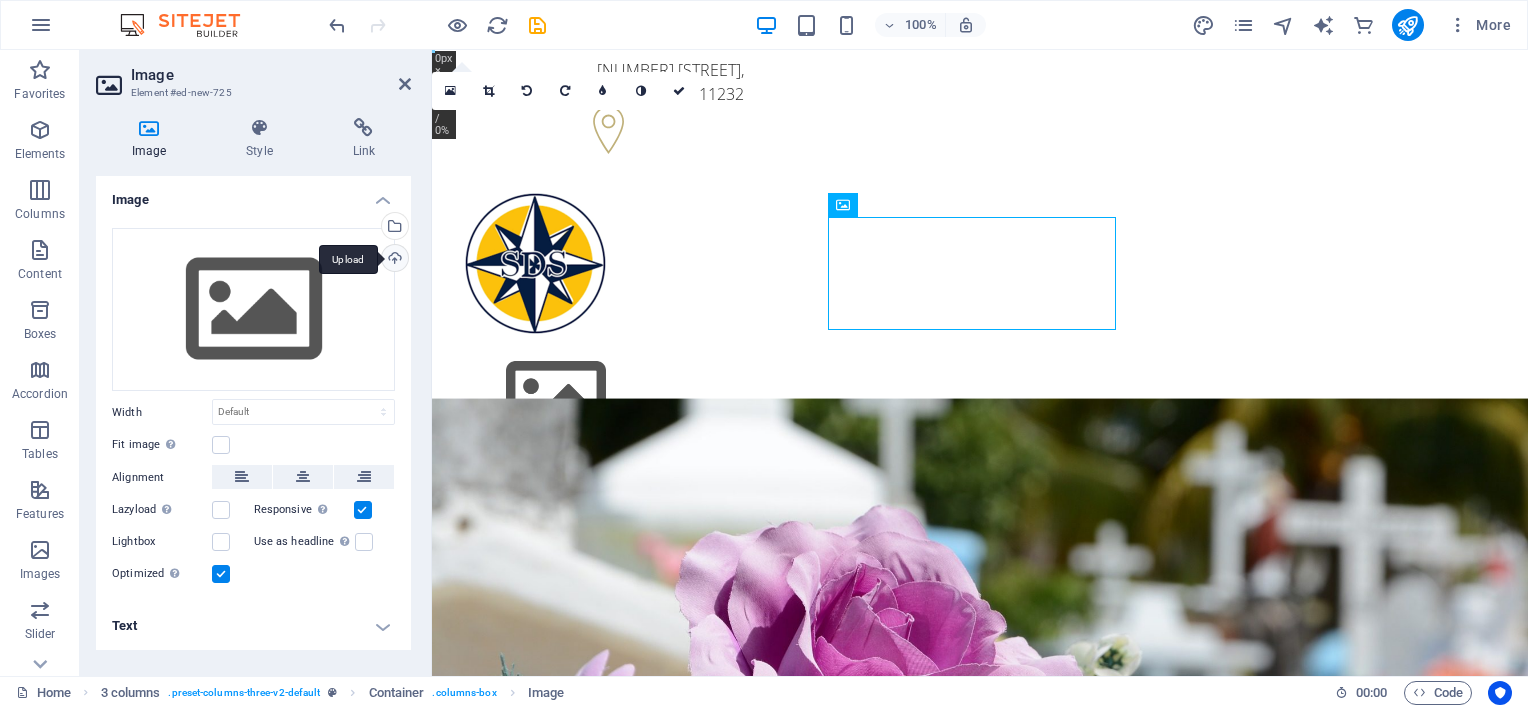 click on "Upload" at bounding box center (393, 260) 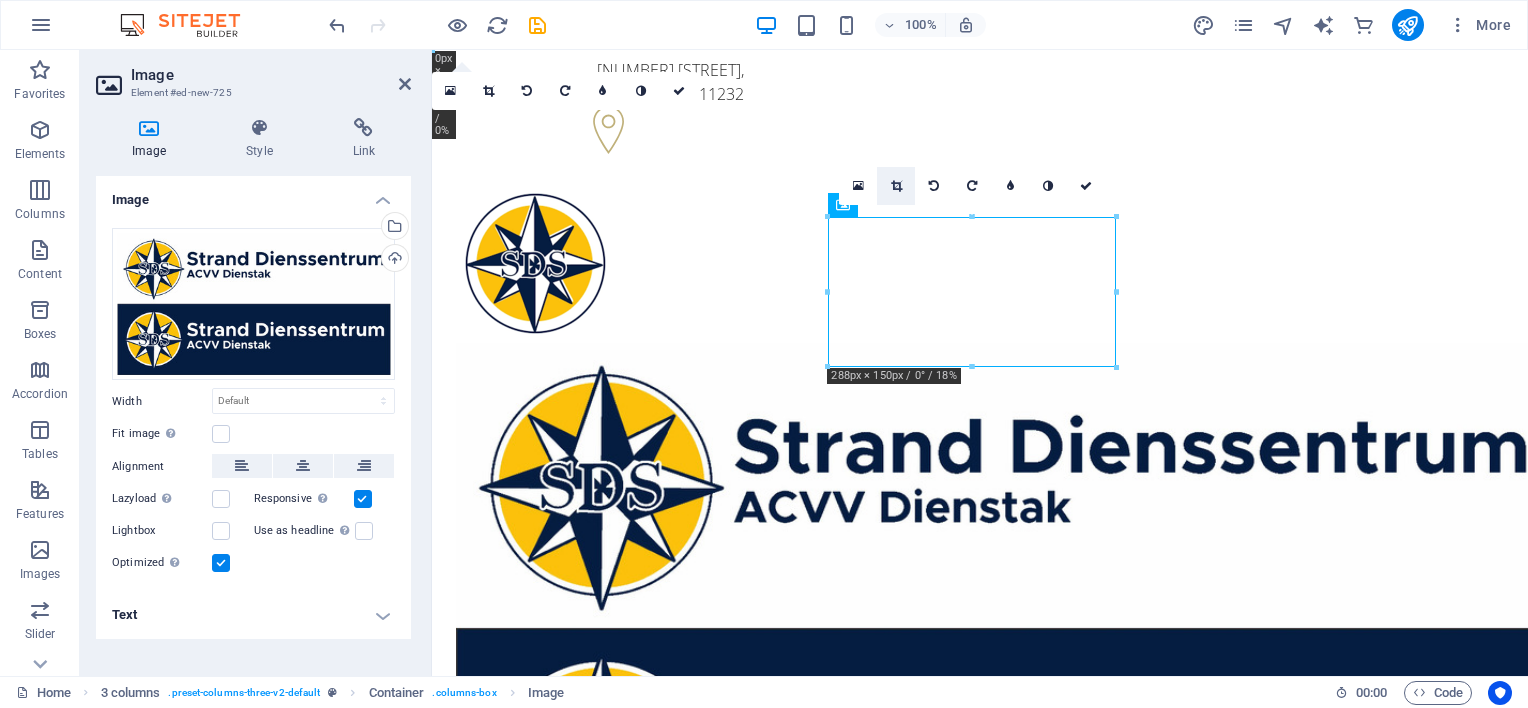 click at bounding box center (896, 186) 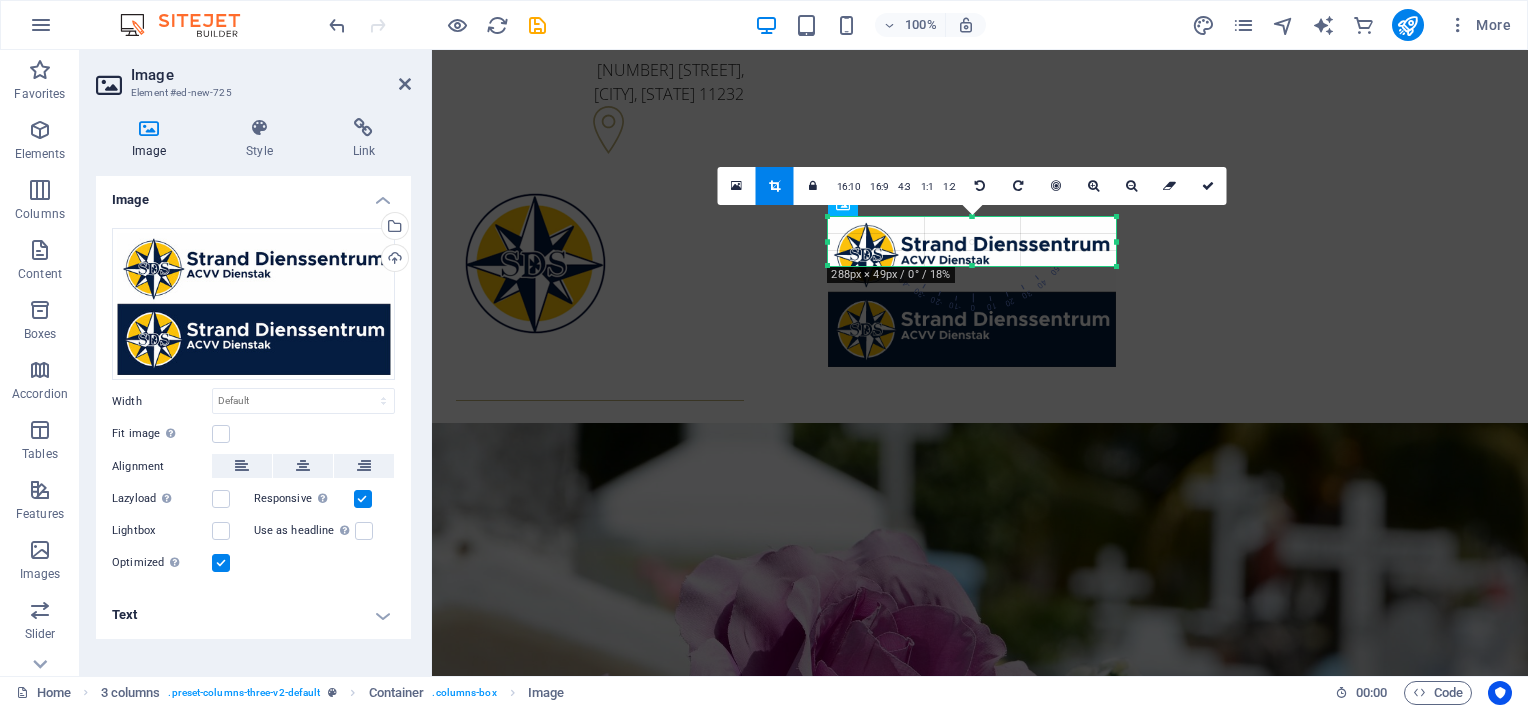 drag, startPoint x: 972, startPoint y: 366, endPoint x: 971, endPoint y: 265, distance: 101.00495 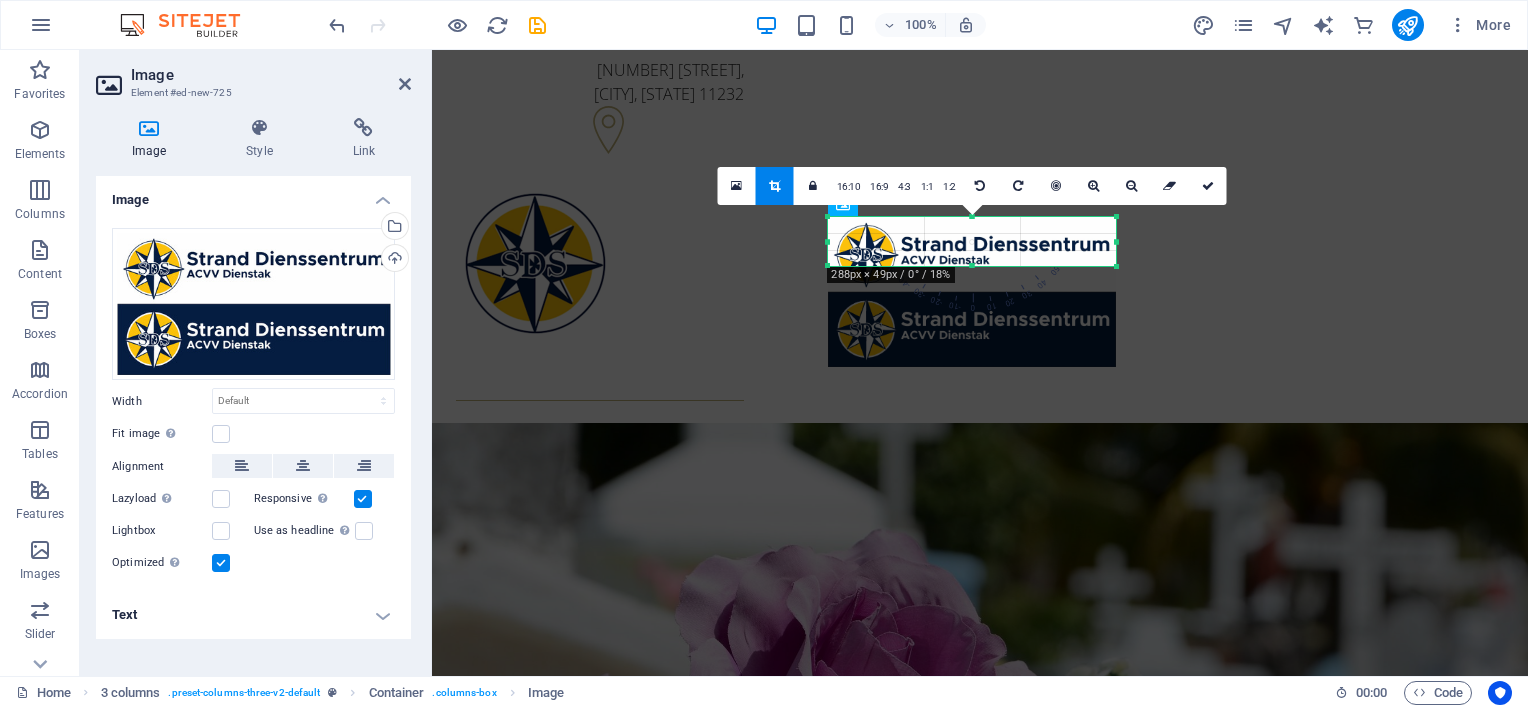 click at bounding box center [972, 266] 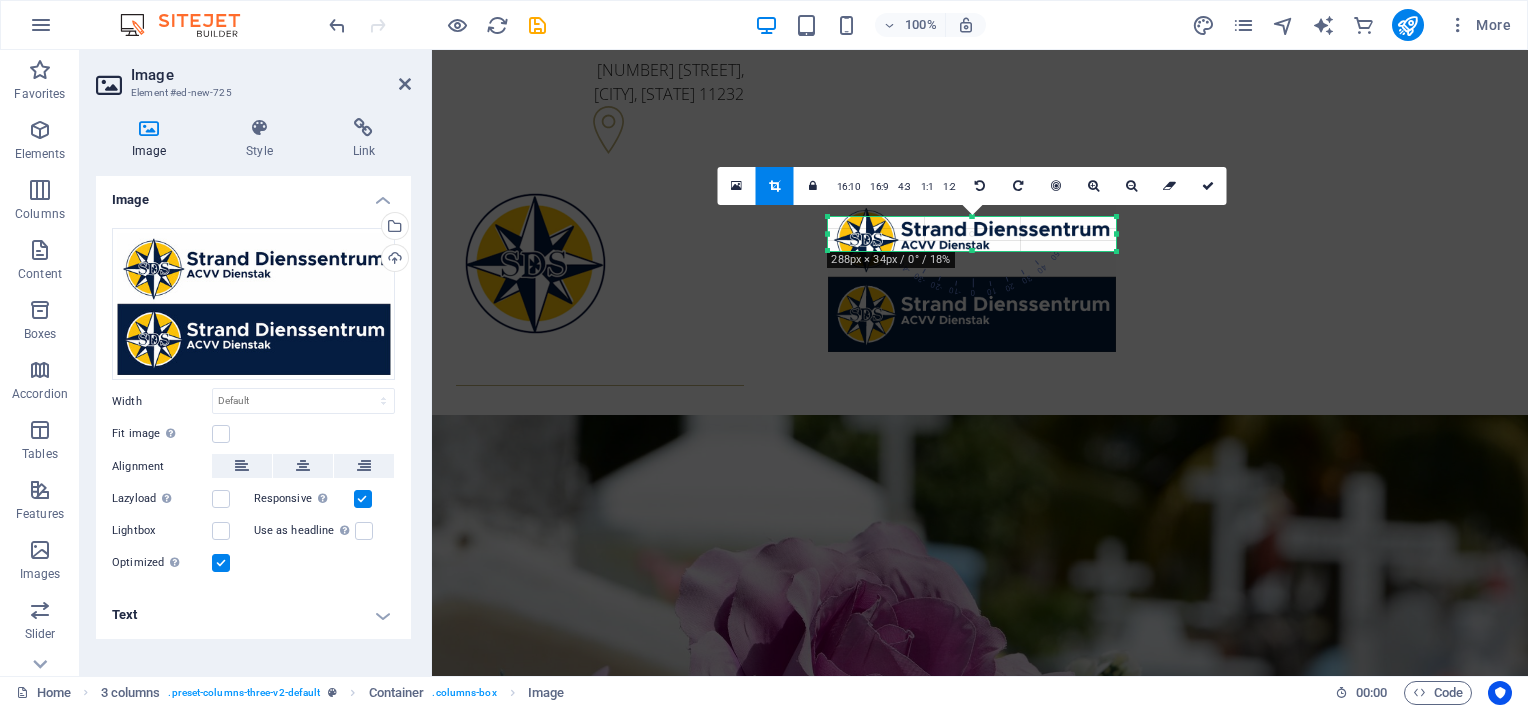 drag, startPoint x: 974, startPoint y: 219, endPoint x: 974, endPoint y: 234, distance: 15 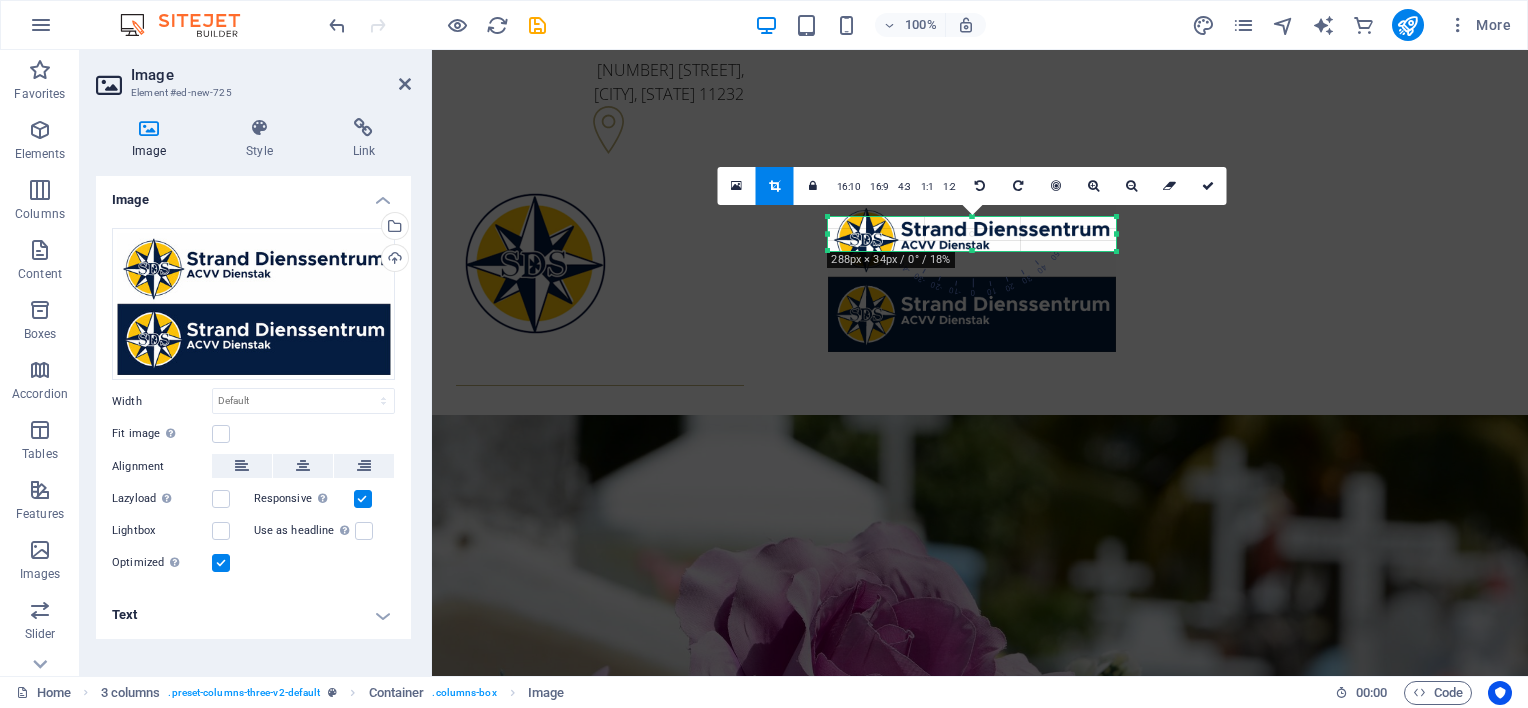 click on "180 170 160 150 140 130 120 110 100 90 80 70 60 50 40 30 20 10 0 -10 -20 -30 -40 -50 -60 -70 -80 -90 -100 -110 -120 -130 -140 -150 -160 -170 288px × 34px / 0° / 18% 16:10 16:9 4:3 1:1 1:2 0" at bounding box center (972, 234) 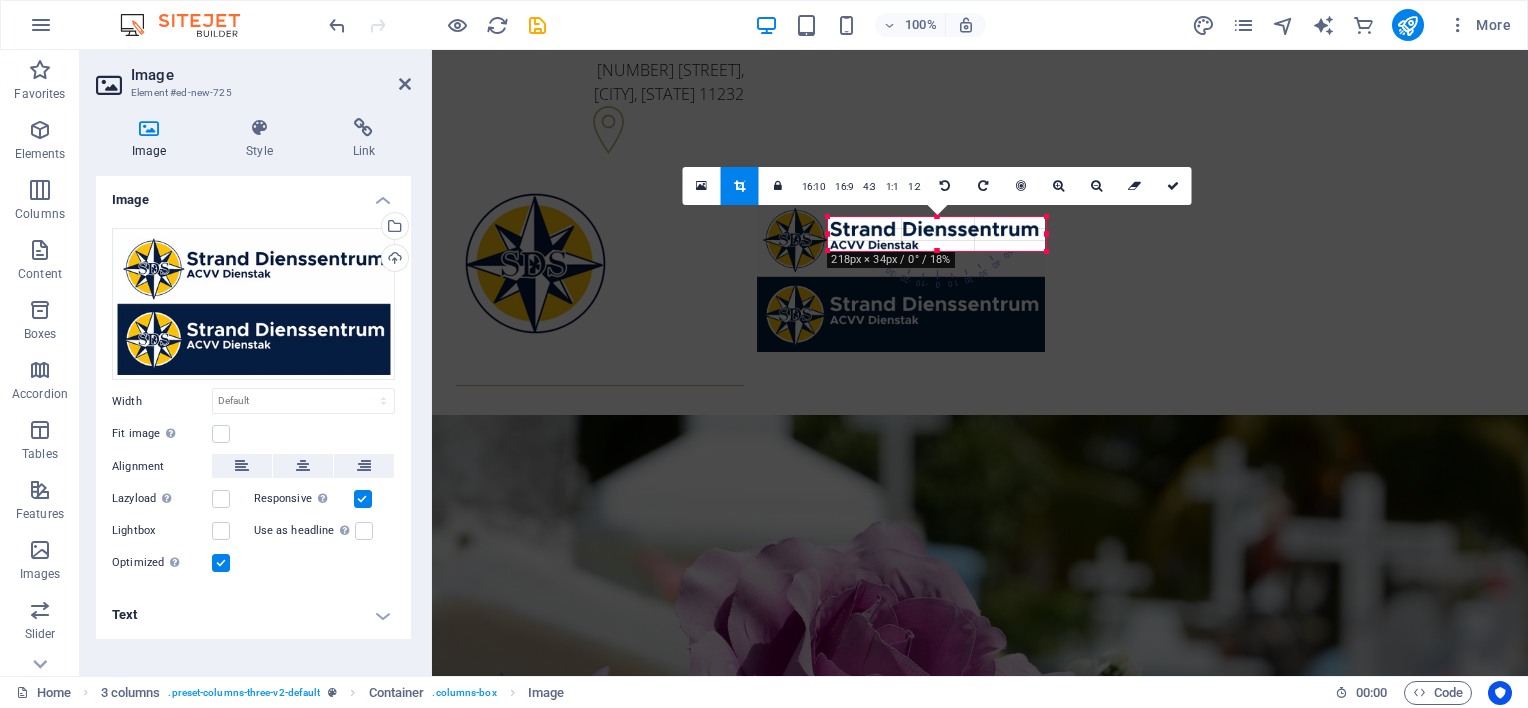 drag, startPoint x: 827, startPoint y: 232, endPoint x: 898, endPoint y: 230, distance: 71.02816 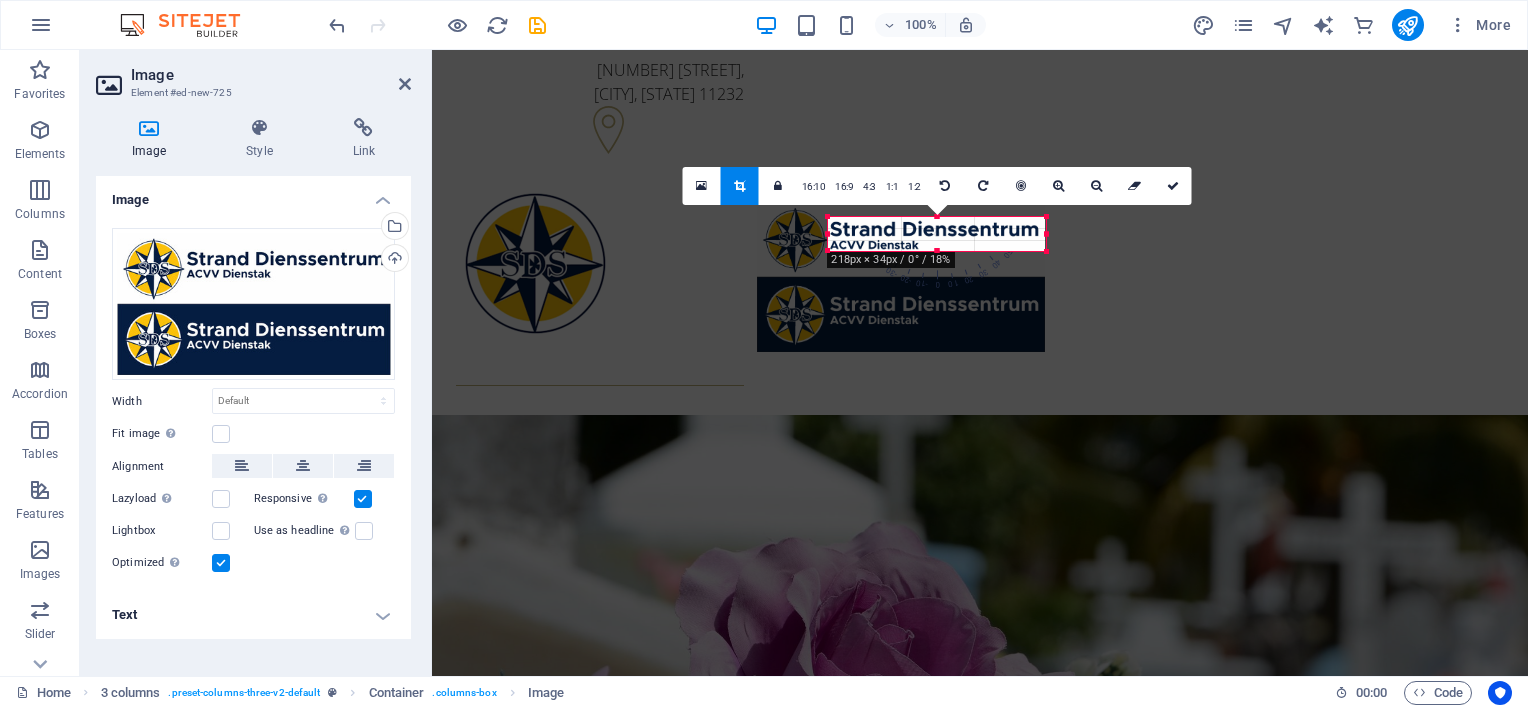 click on "180 170 160 150 140 130 120 110 100 90 80 70 60 50 40 30 20 10 0 -10 -20 -30 -40 -50 -60 -70 -80 -90 -100 -110 -120 -130 -140 -150 -160 -170 218px × 34px / 0° / 18% 16:10 16:9 4:3 1:1 1:2 0" at bounding box center (937, 234) 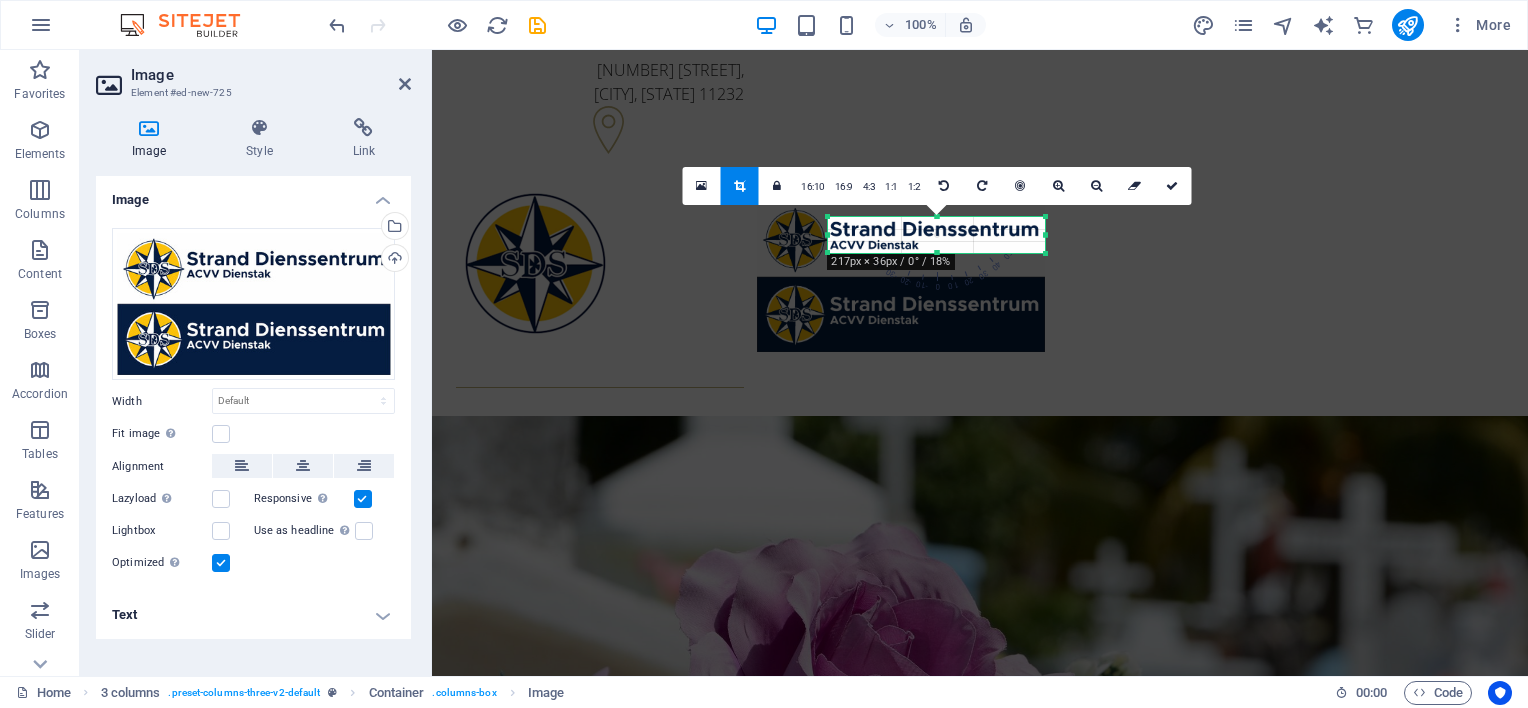click at bounding box center [1046, 254] 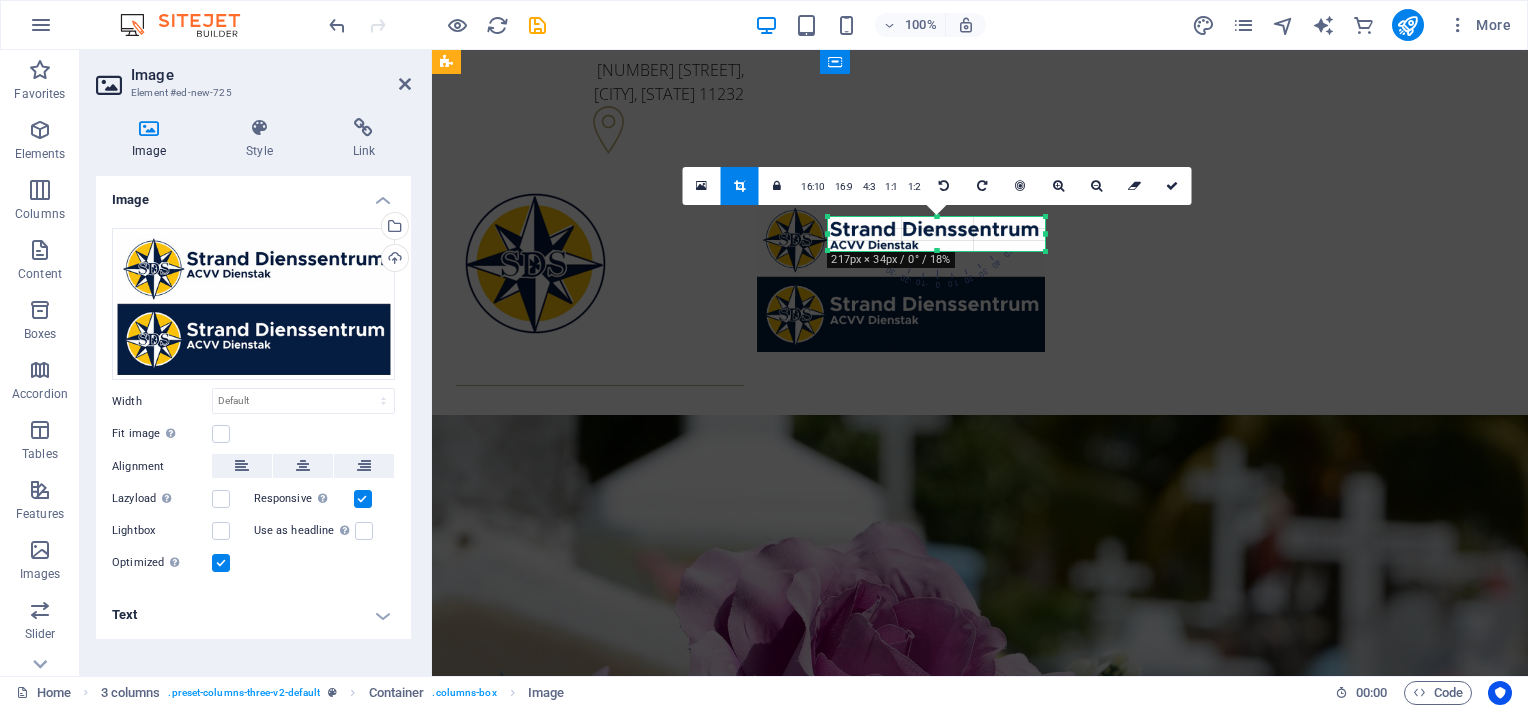 click at bounding box center [600, 360] 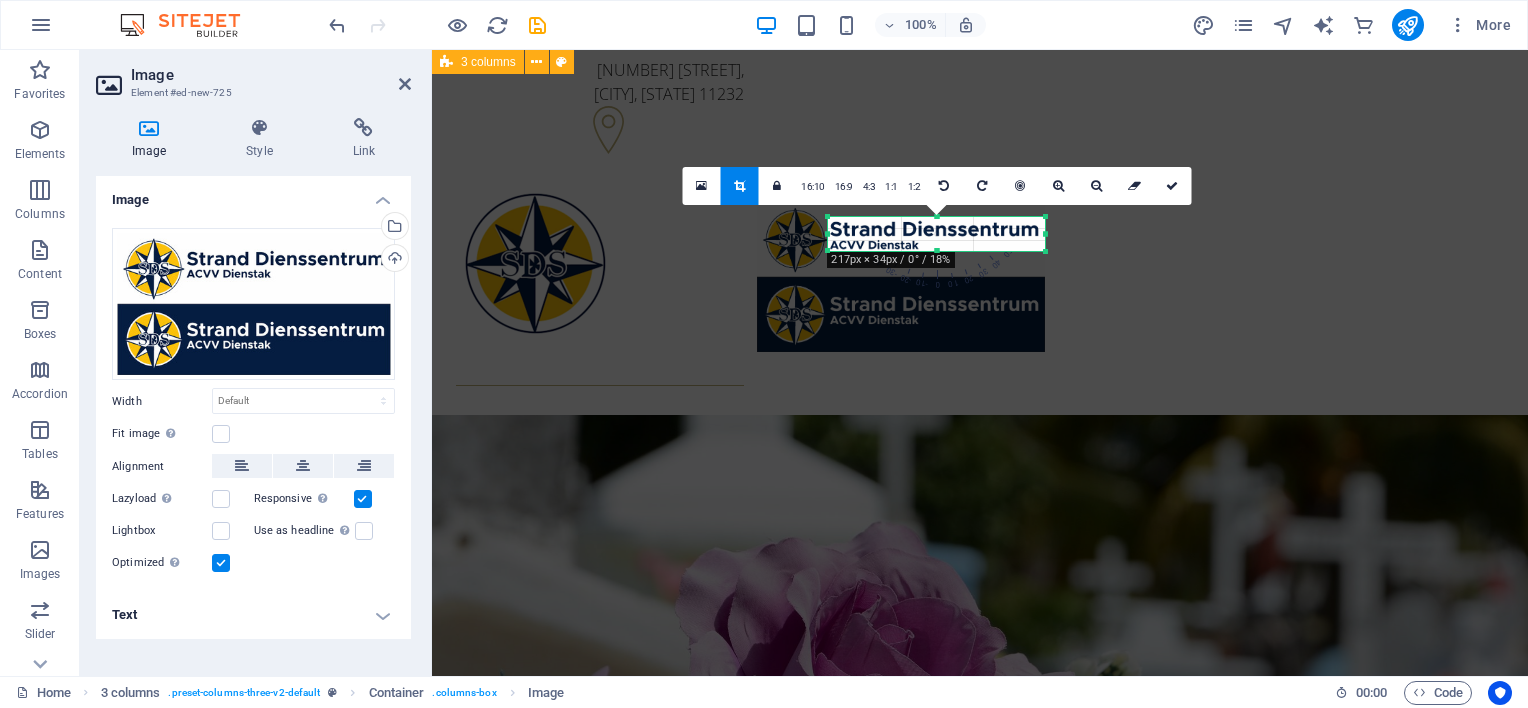 click on "[NUMBER] [STREET] , [CITY], [STATE] +[COUNTRY_CODE]-[PHONE] +[COUNTRY_CODE]-[PHONE]" at bounding box center [980, 289] 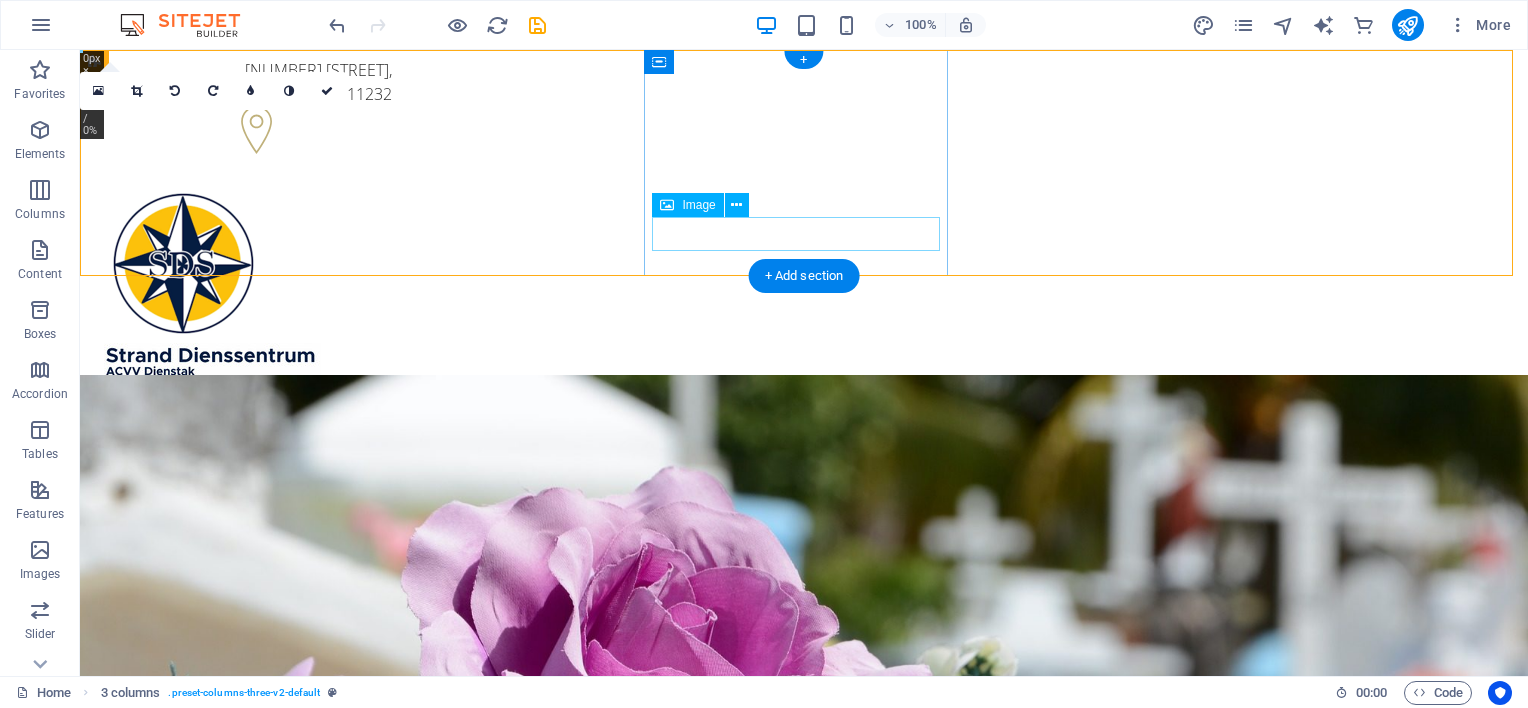 click at bounding box center (248, 360) 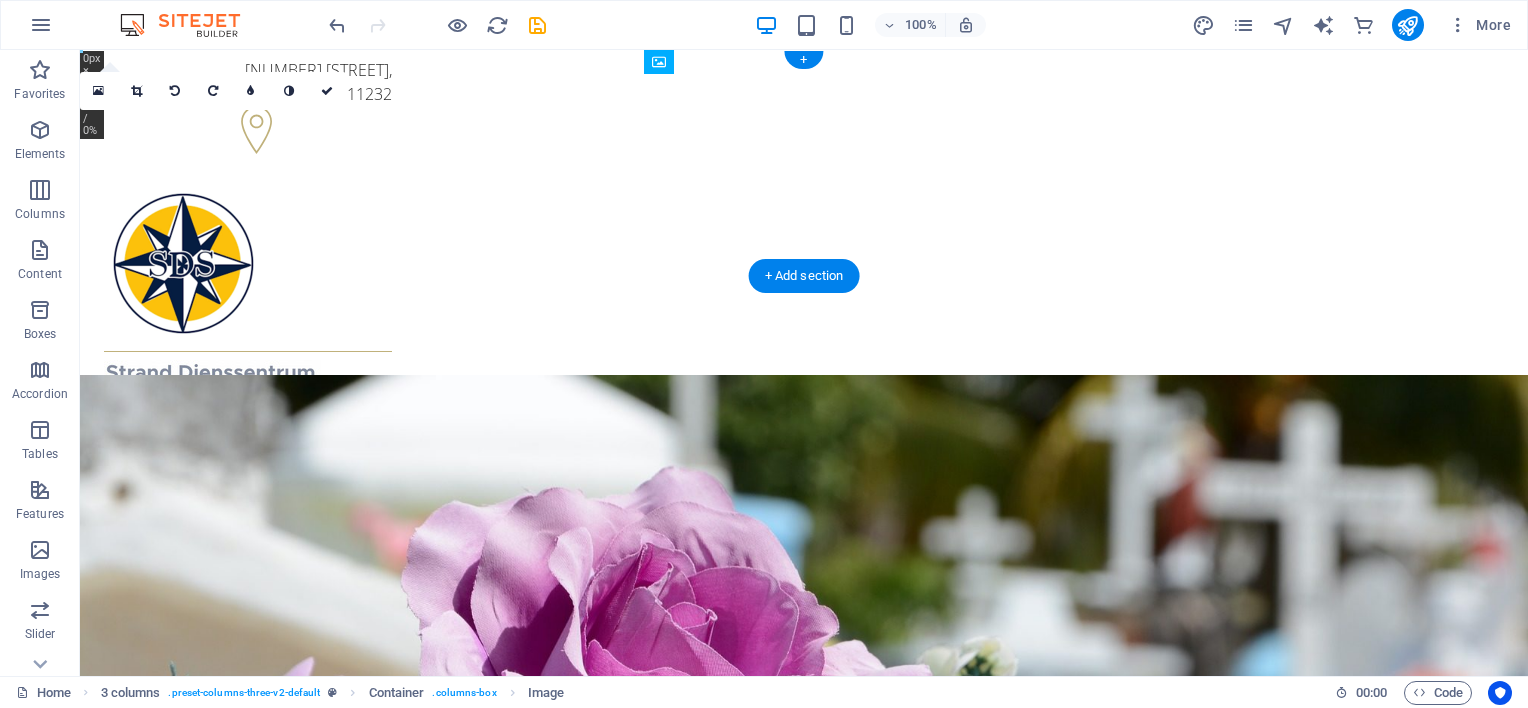 drag, startPoint x: 781, startPoint y: 233, endPoint x: 861, endPoint y: 308, distance: 109.65856 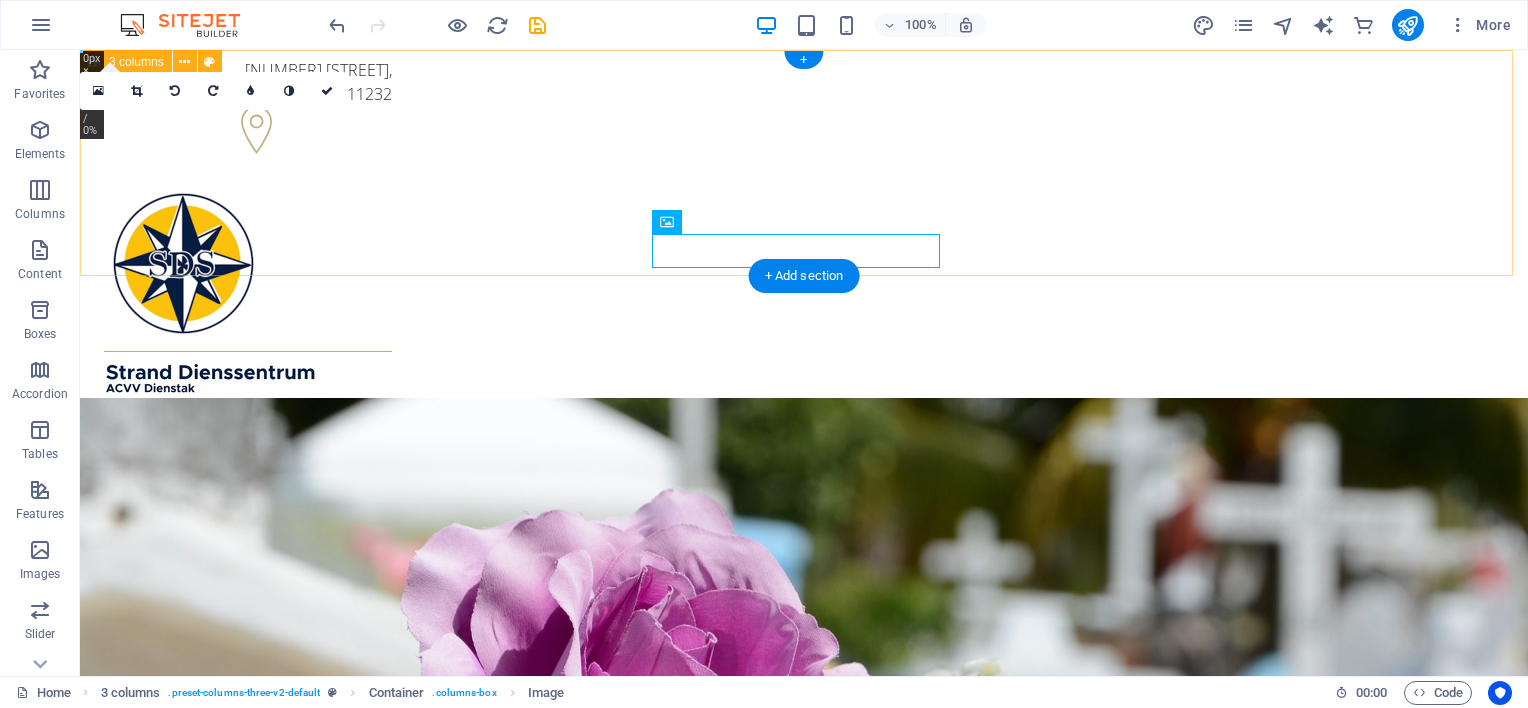 click on "[NUMBER] [STREET] , [CITY], [STATE] +[COUNTRY_CODE]-[PHONE] +[COUNTRY_CODE]-[PHONE]" at bounding box center [804, 289] 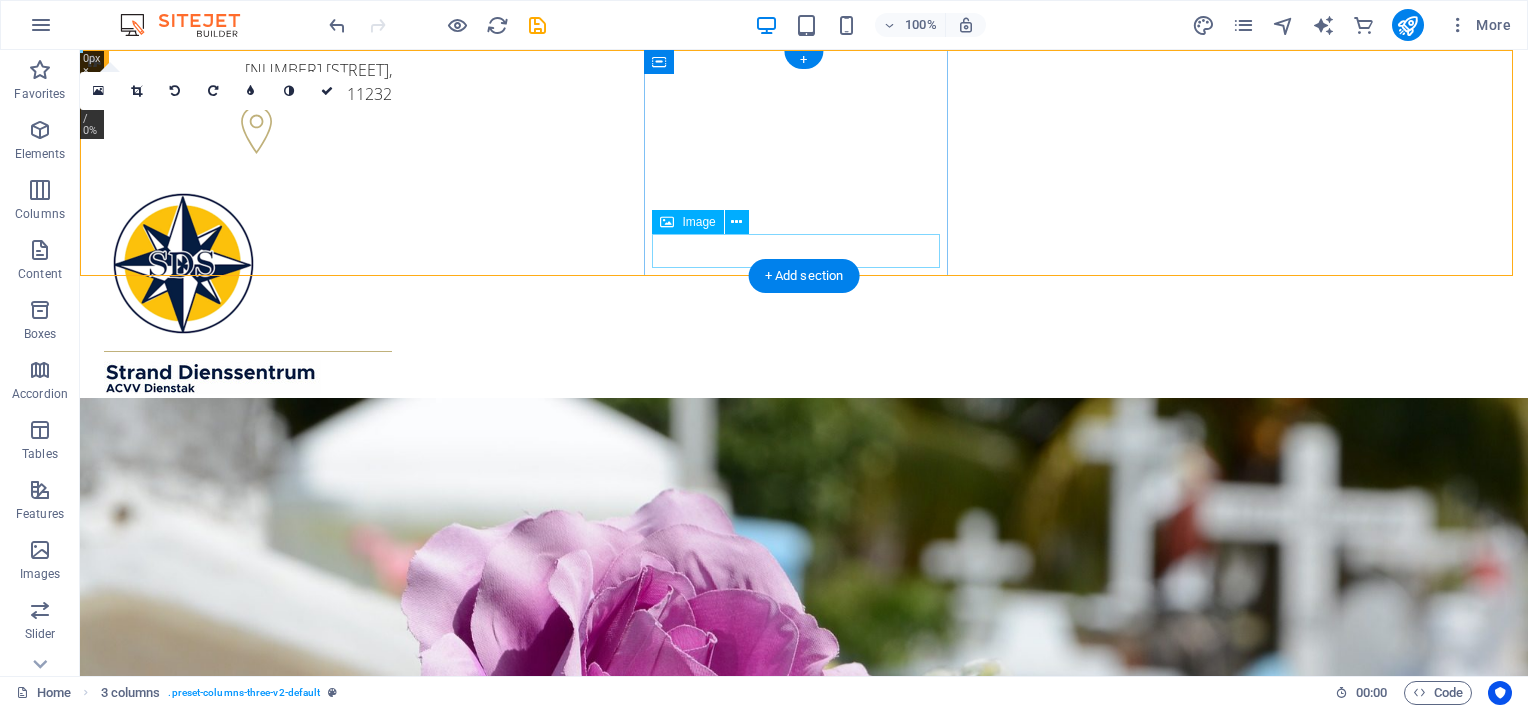 click at bounding box center (248, 377) 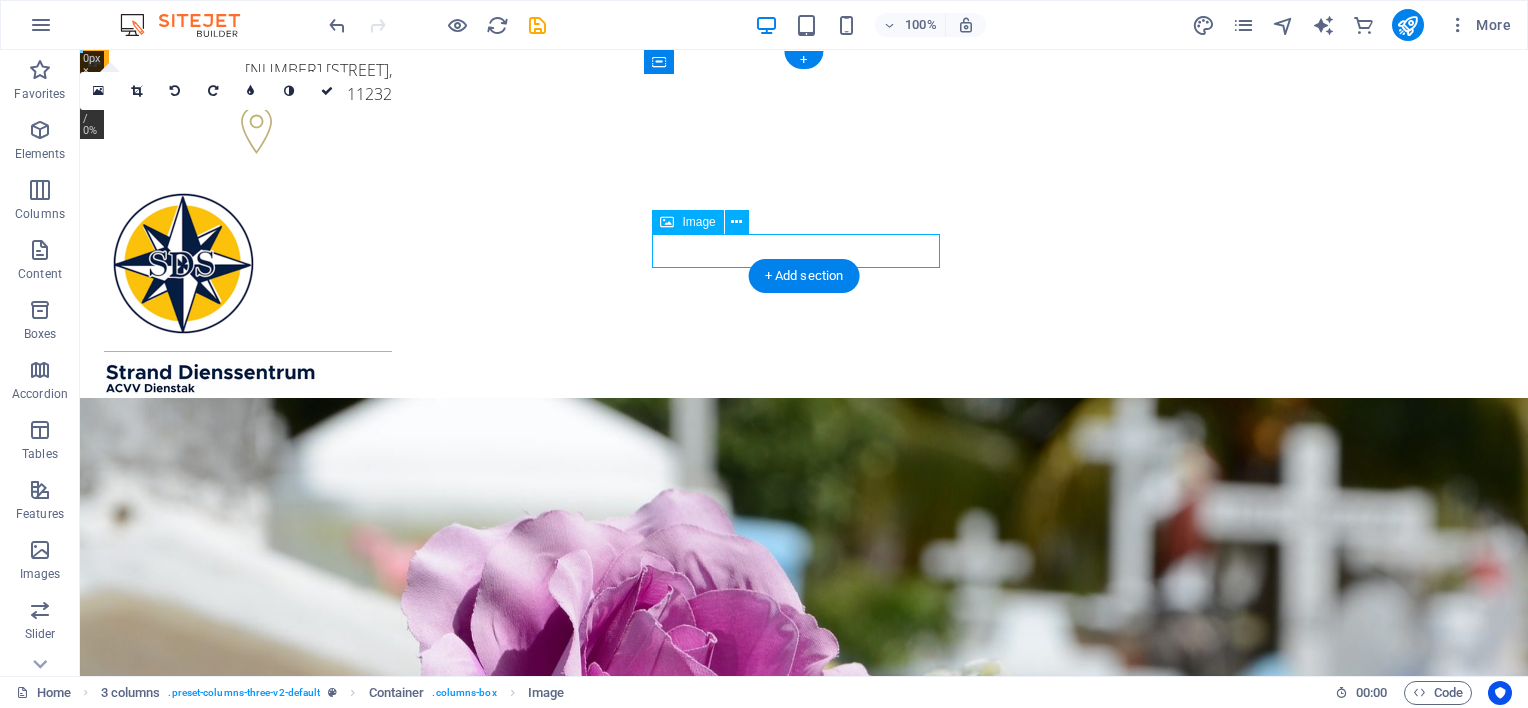 click at bounding box center [248, 377] 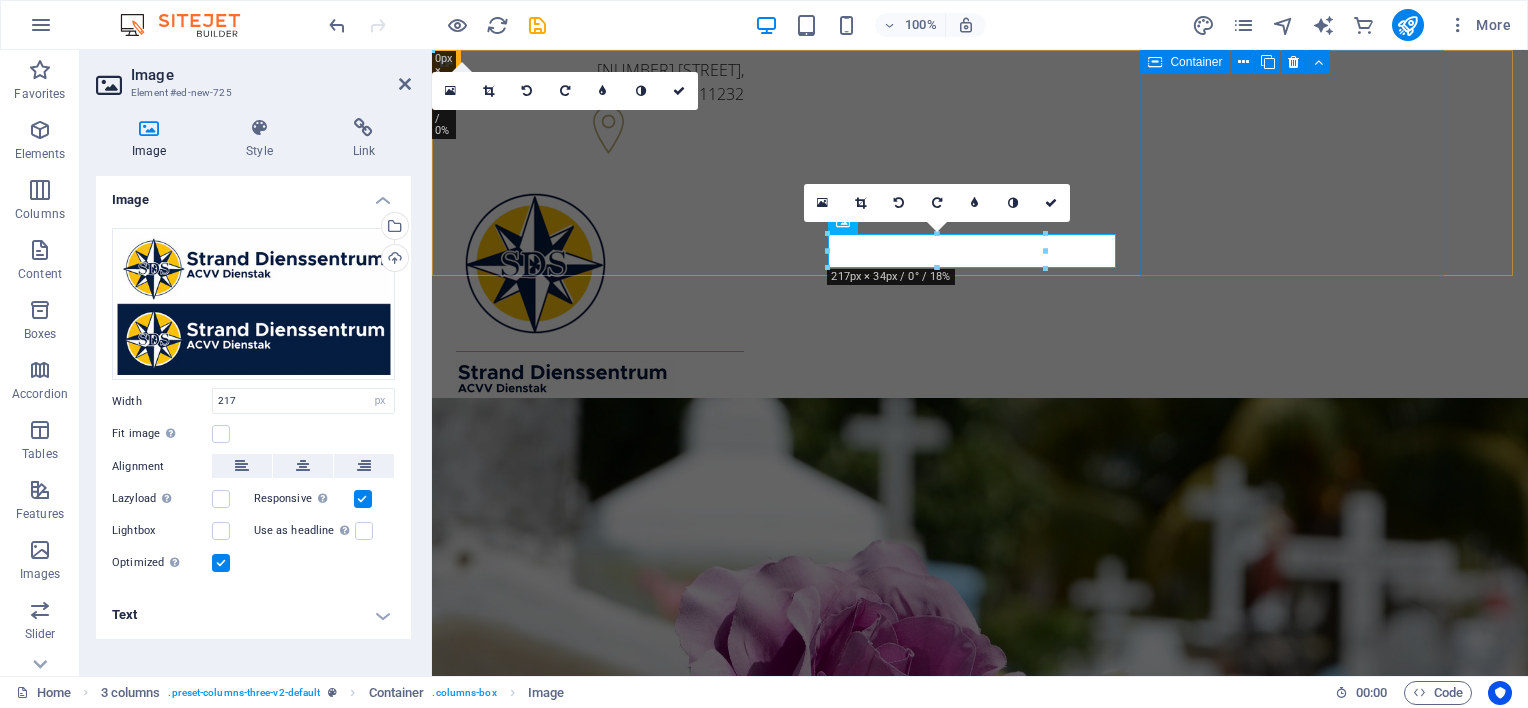 click on "+[COUNTRY_CODE]-[PHONE] +[COUNTRY_CODE]-[PHONE]" at bounding box center (600, 469) 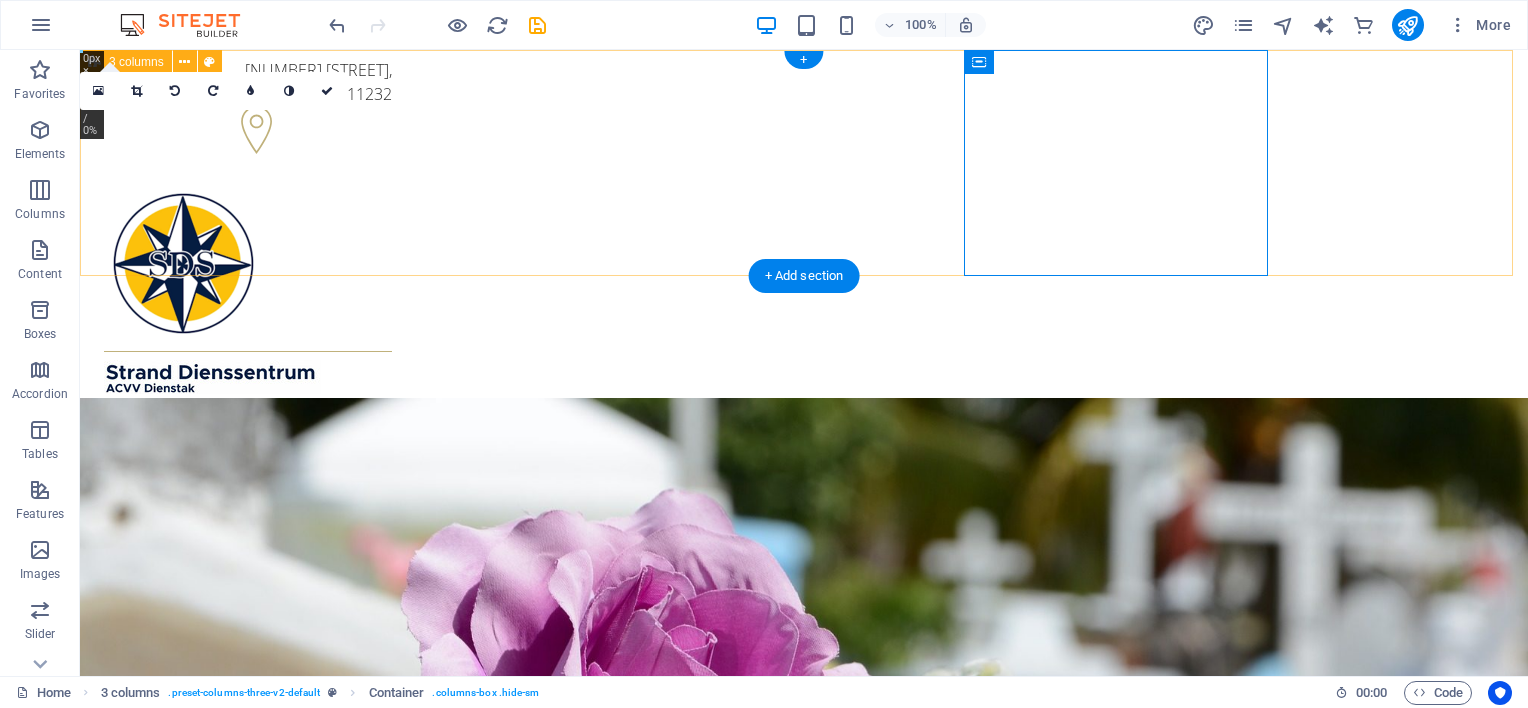 click on "[NUMBER] [STREET] , [CITY], [STATE] +[COUNTRY_CODE]-[PHONE] +[COUNTRY_CODE]-[PHONE]" at bounding box center [804, 289] 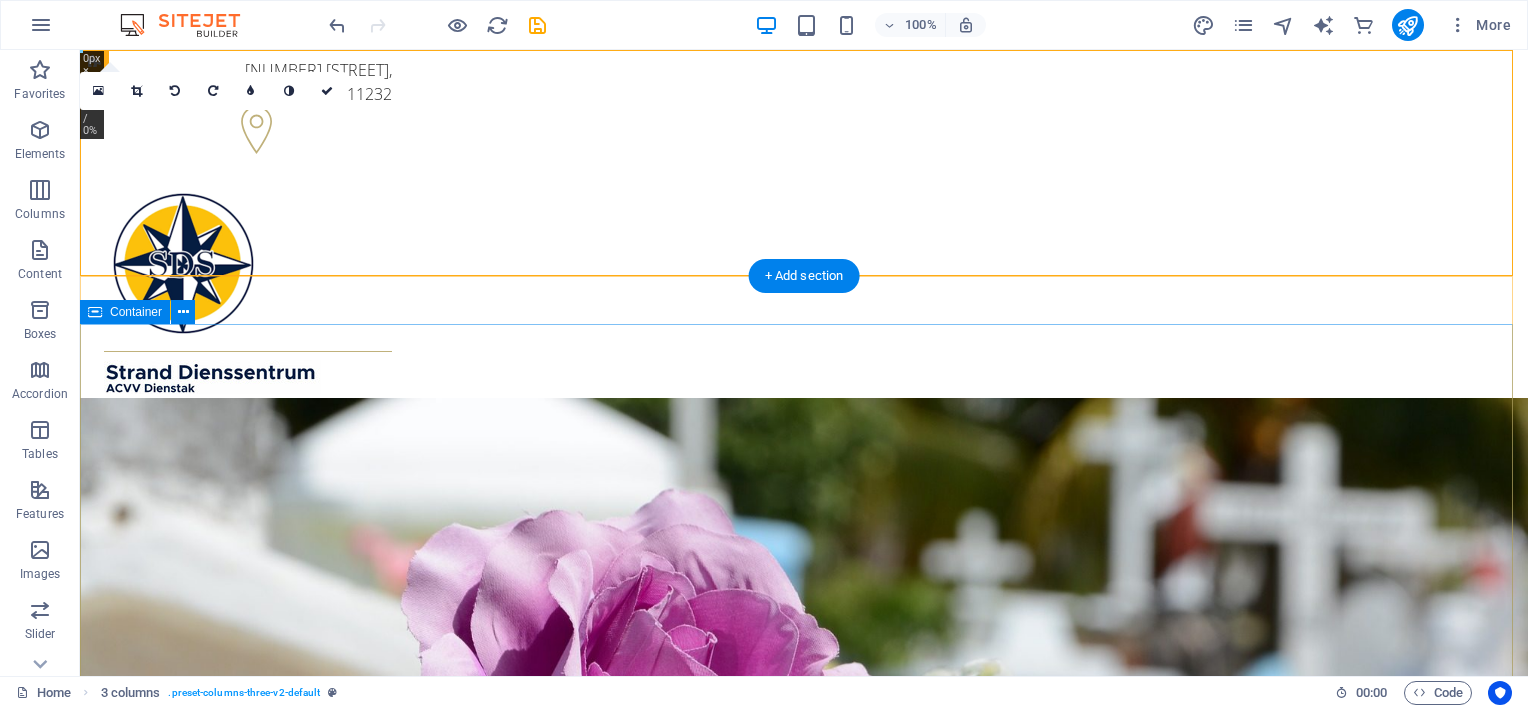 click on "Funeral Service in [CITY], [STATE] Individual and competent advice in all matters concerning funeral methods and more Contact us Learn more" at bounding box center [804, 1343] 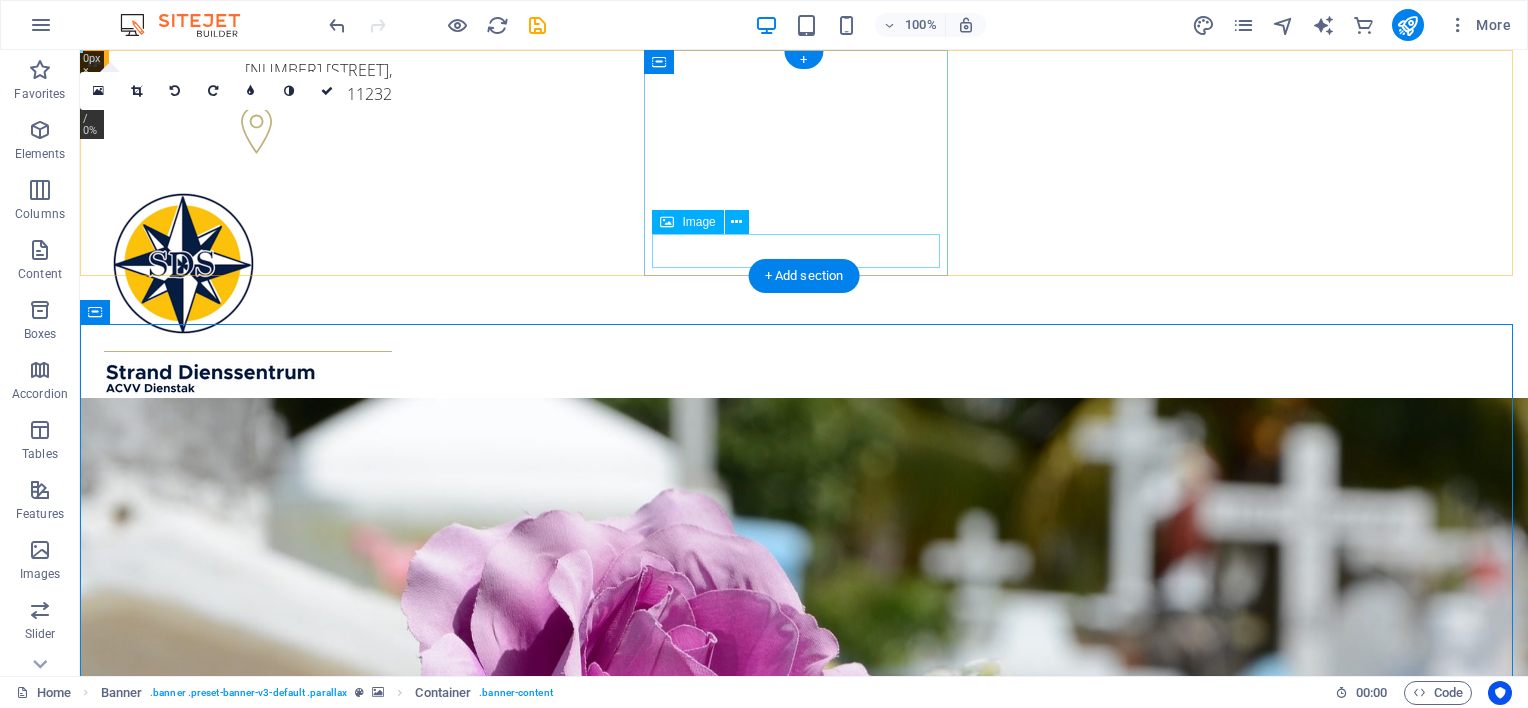 click at bounding box center (248, 377) 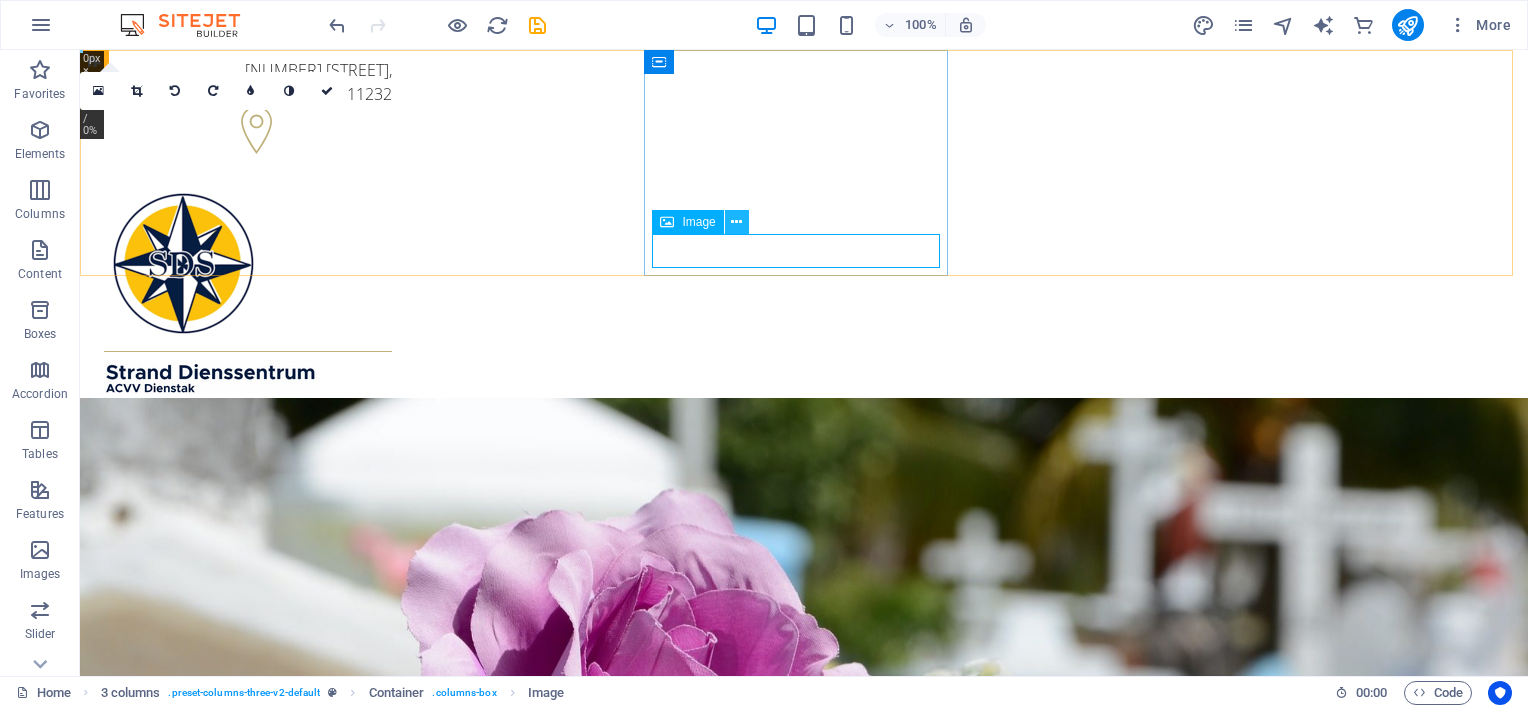 click at bounding box center (736, 222) 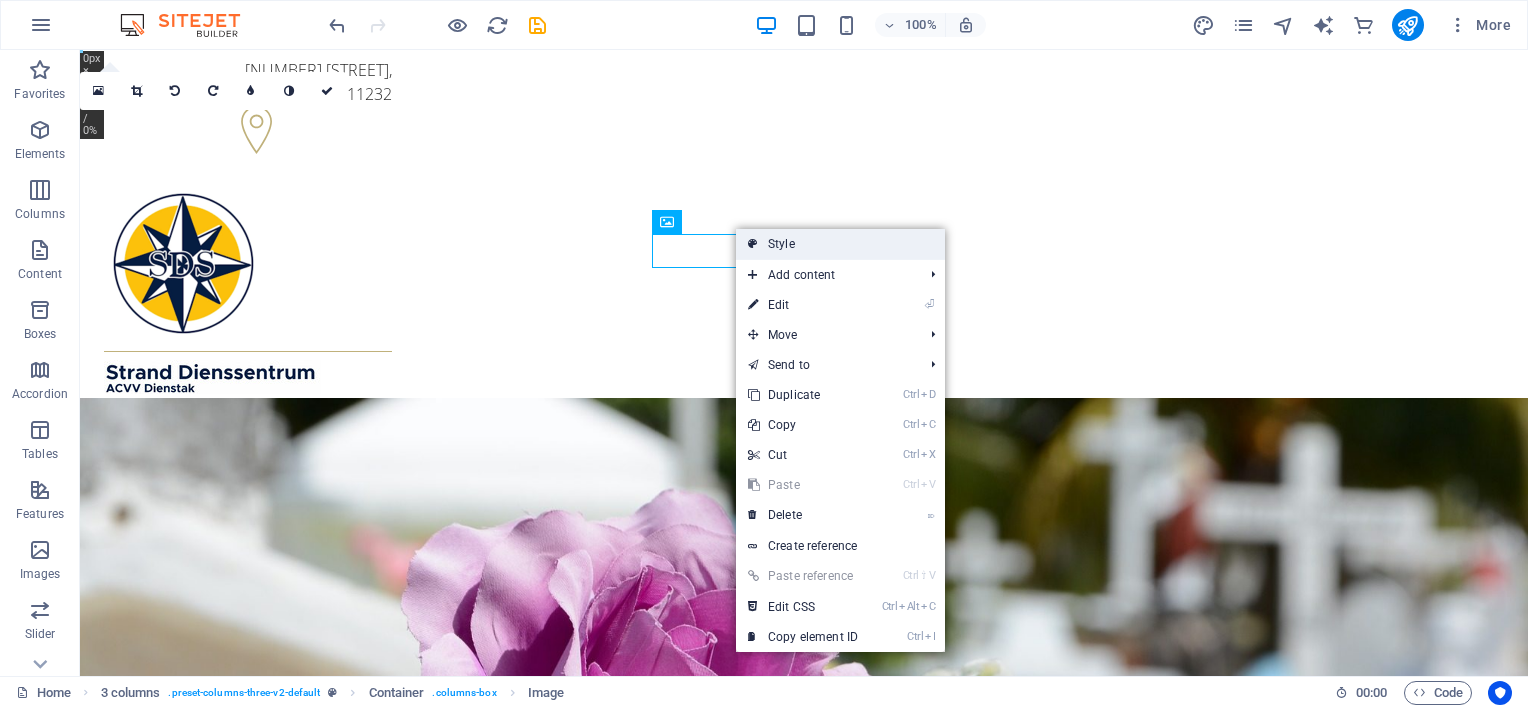 click on "Style" at bounding box center (840, 244) 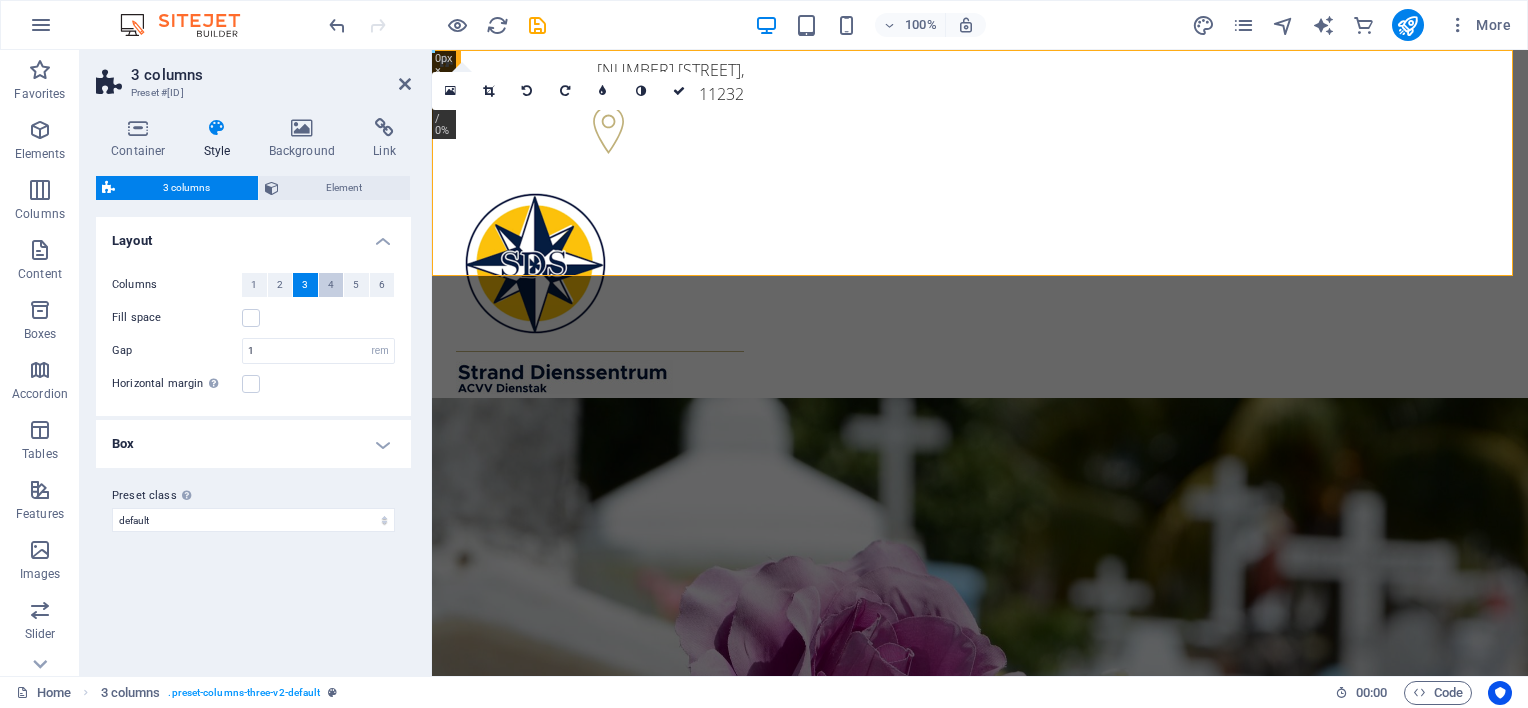 click on "4" at bounding box center [331, 285] 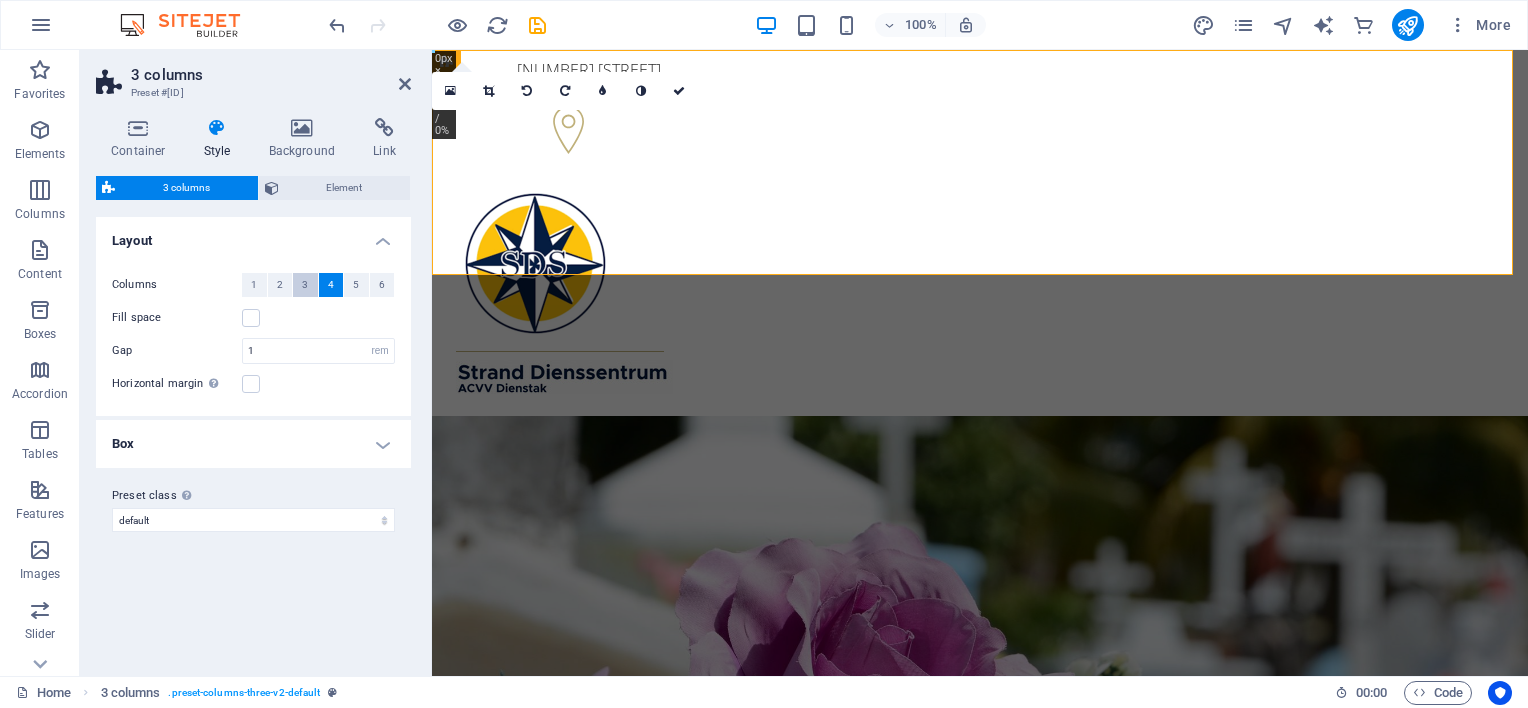 click on "3" at bounding box center [305, 285] 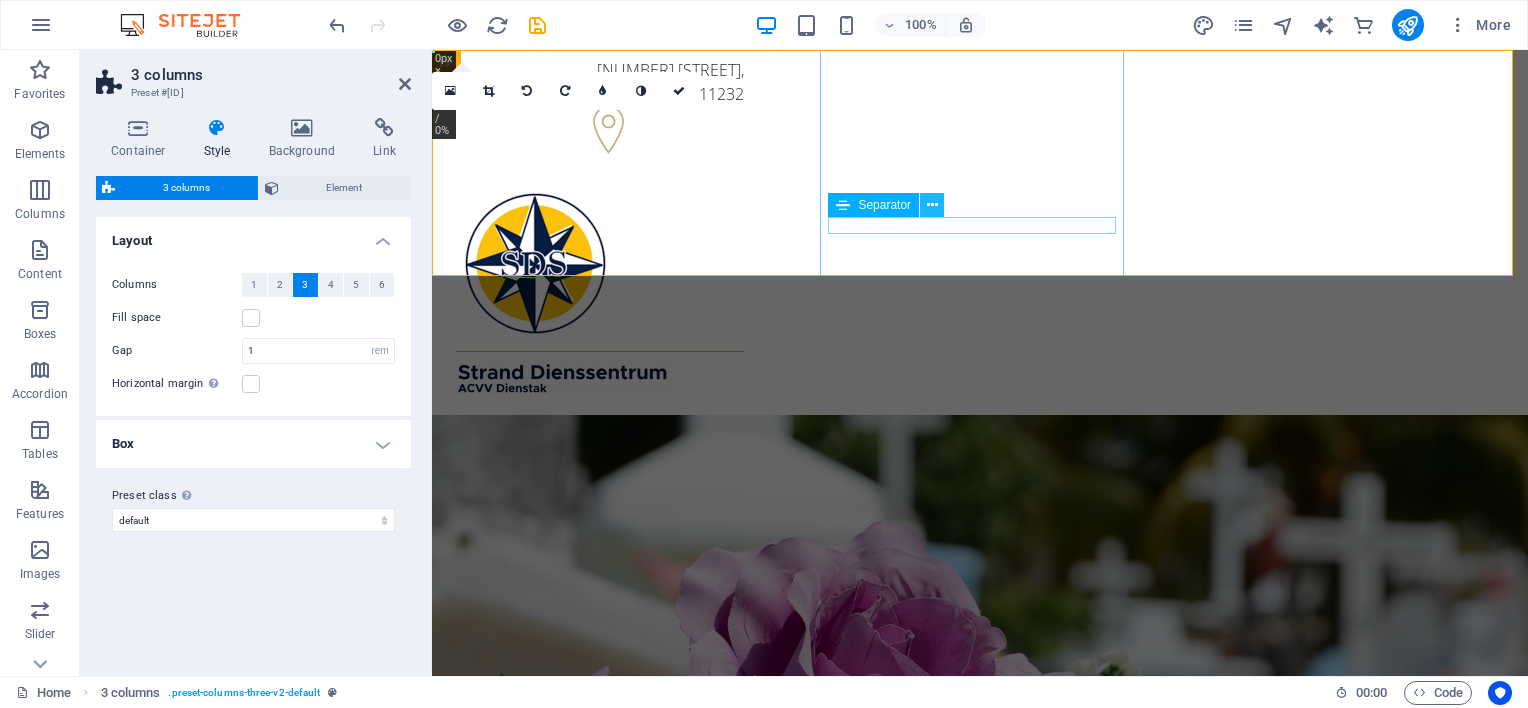 click at bounding box center [932, 205] 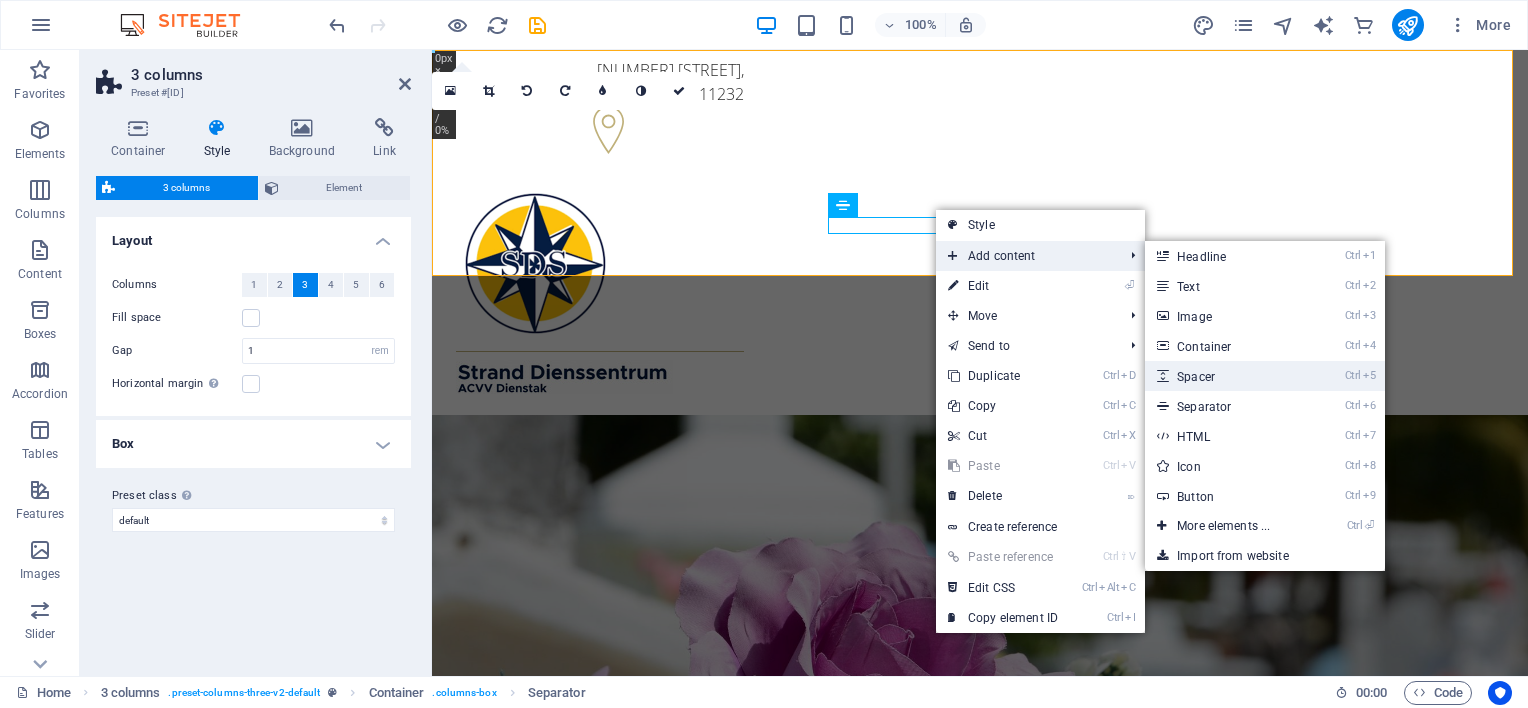 click on "Ctrl 5  Spacer" at bounding box center [1227, 376] 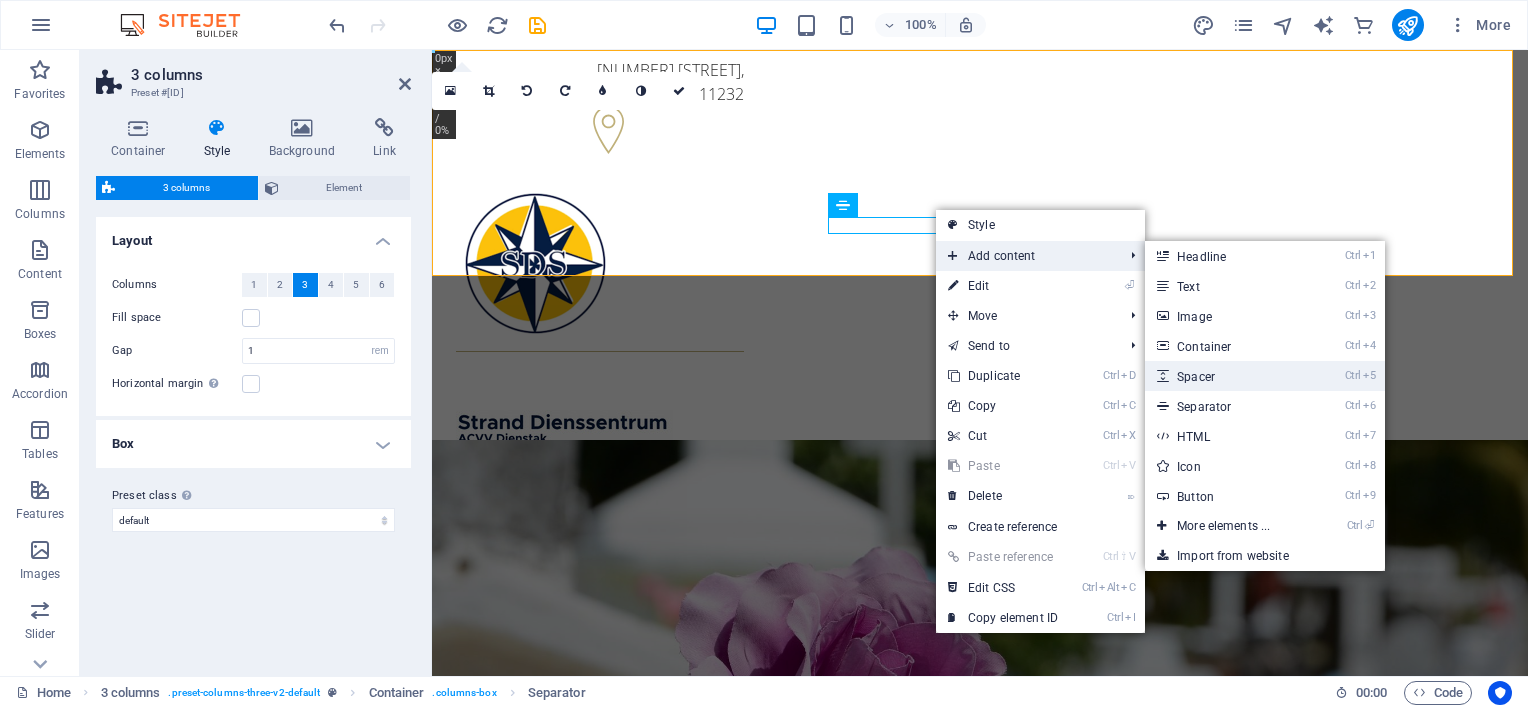 select on "px" 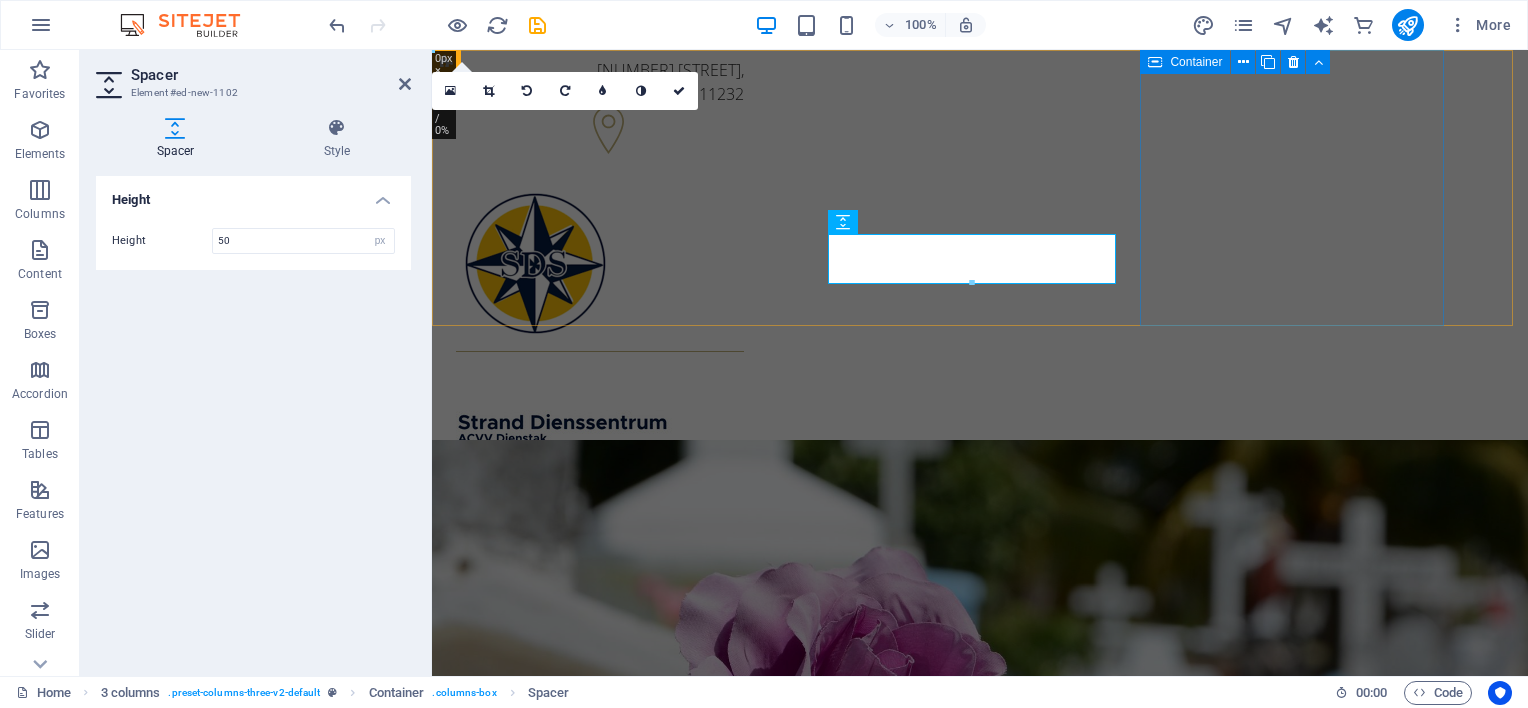 click on "+[COUNTRY_CODE]-[PHONE] +[COUNTRY_CODE]-[PHONE]" at bounding box center [600, 519] 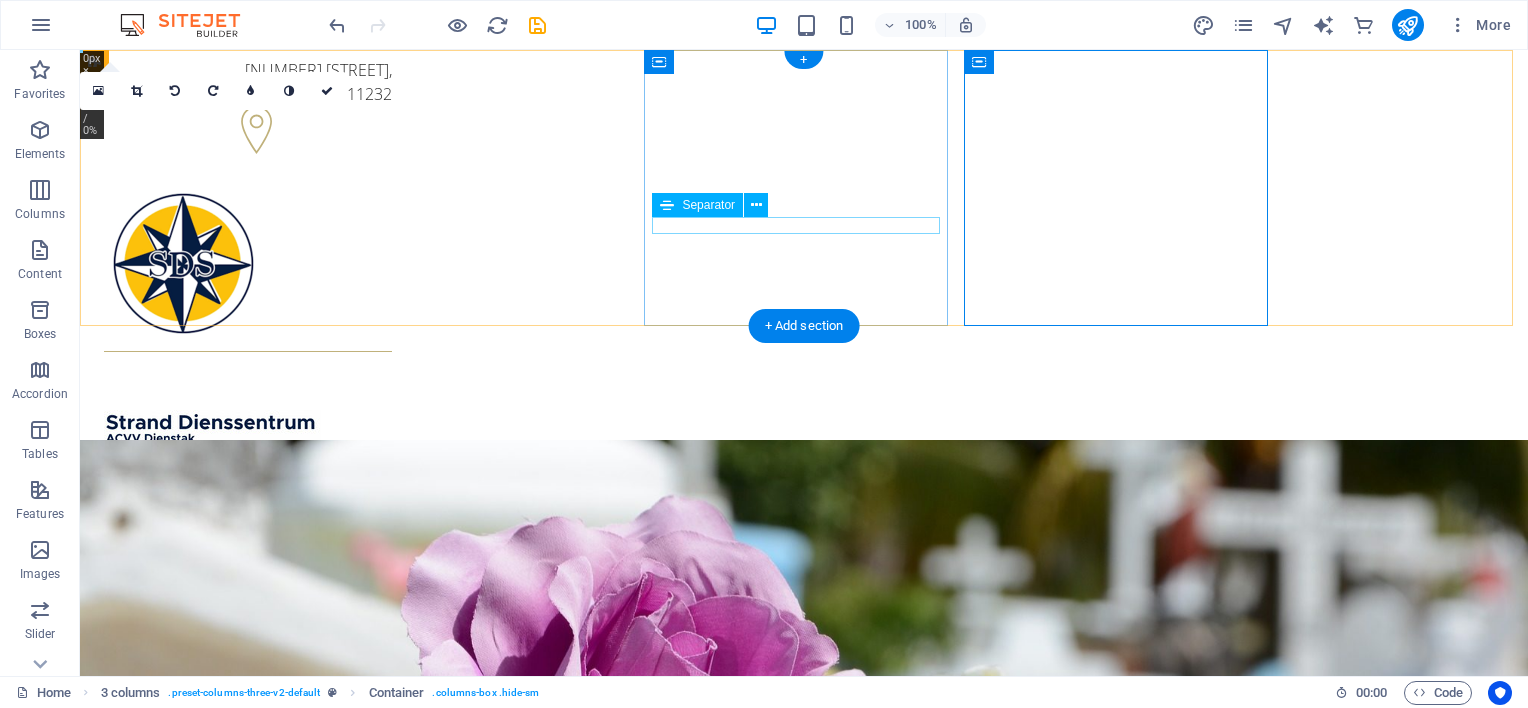 click at bounding box center [248, 351] 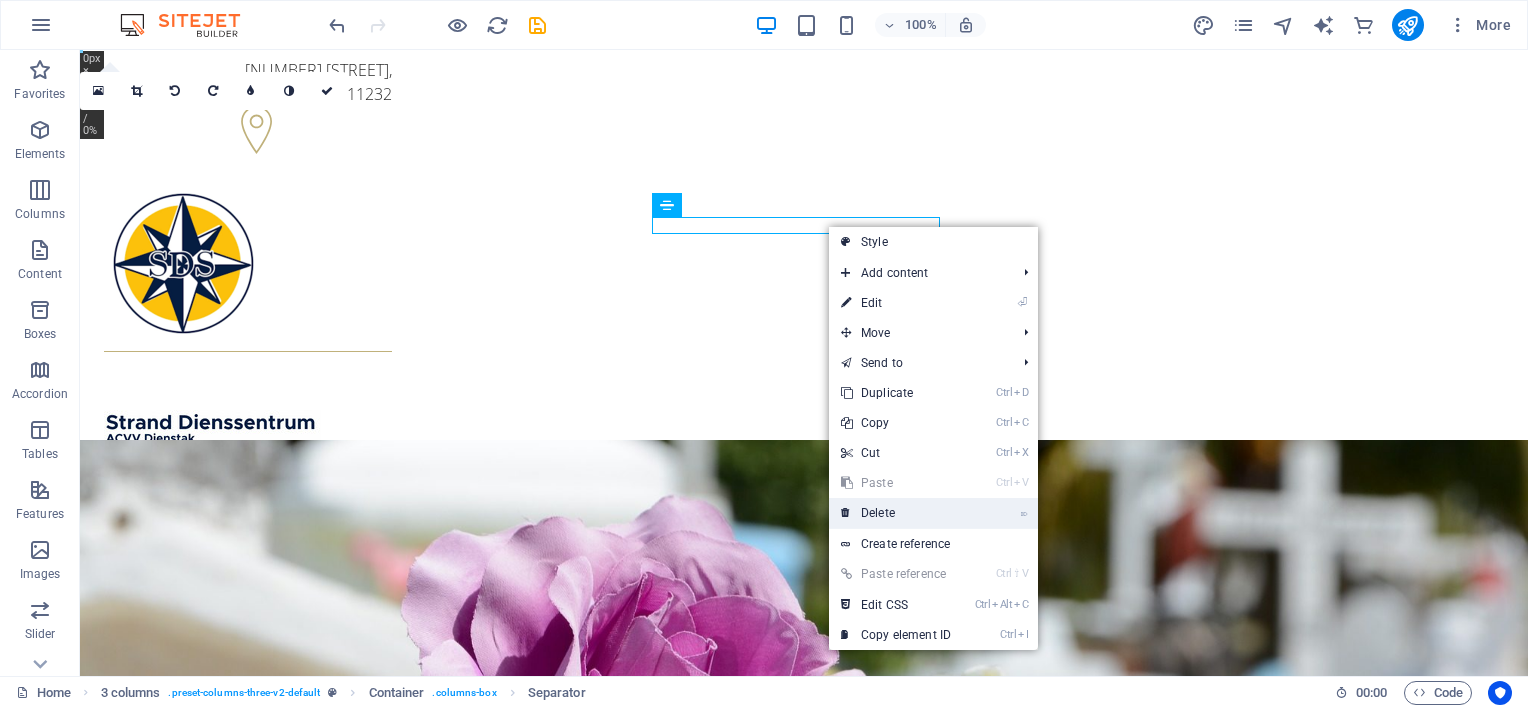 click on "⌦  Delete" at bounding box center (896, 513) 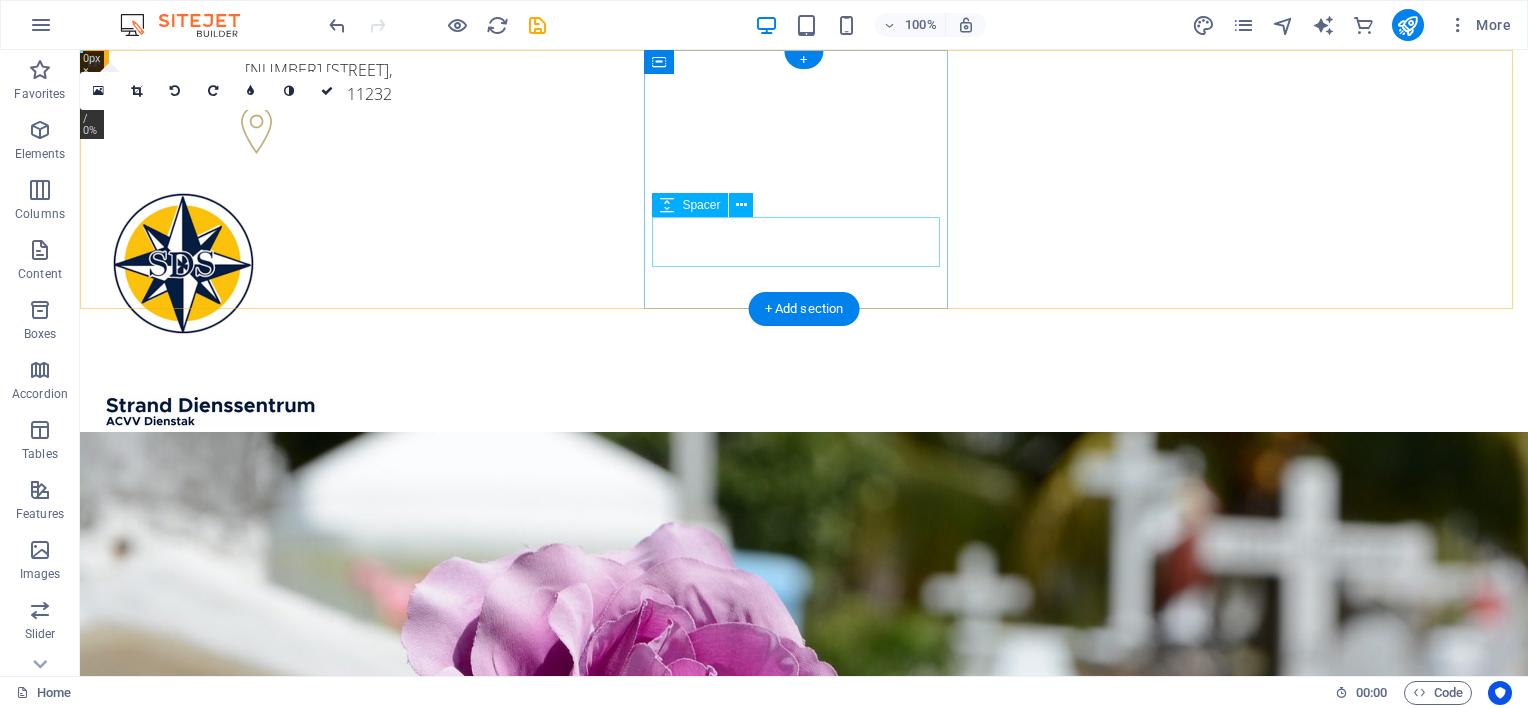 click at bounding box center (248, 368) 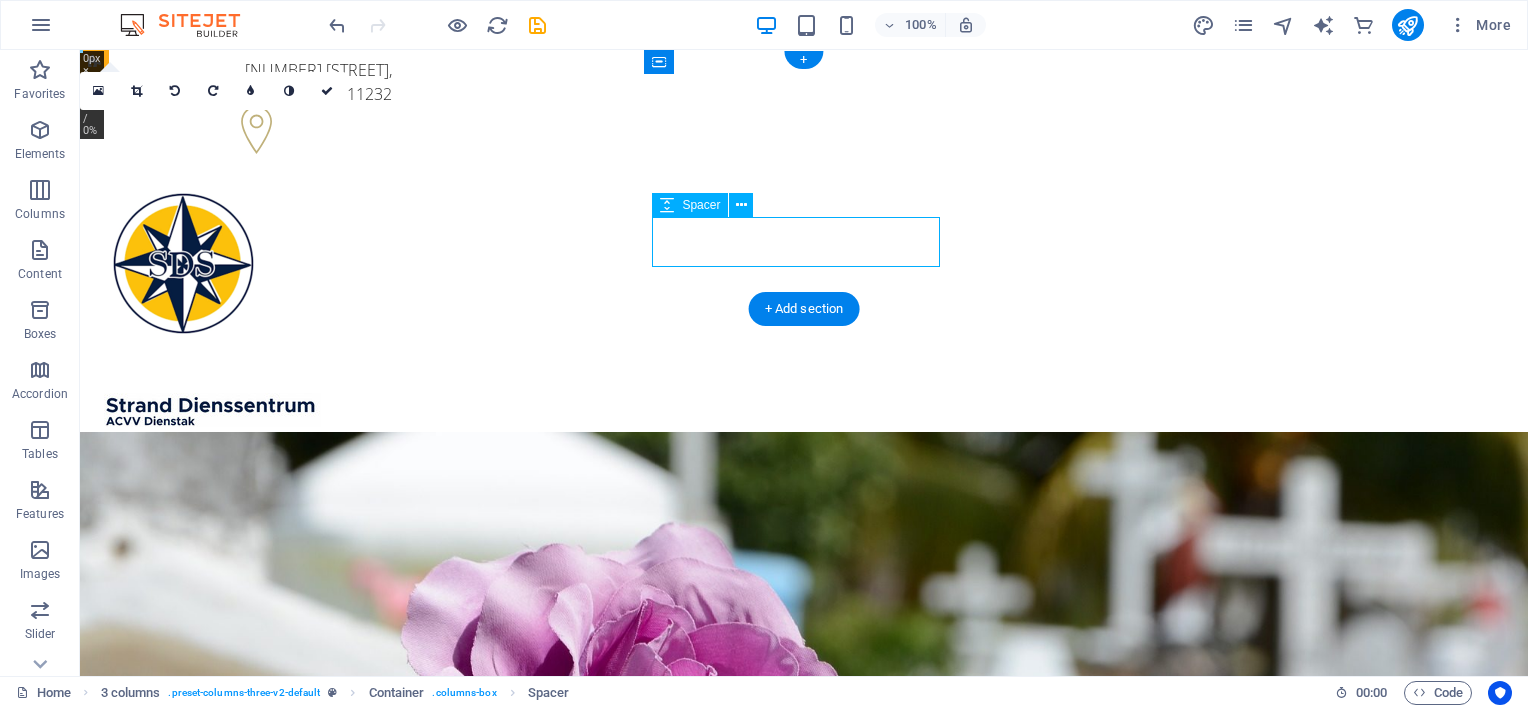 click at bounding box center [248, 368] 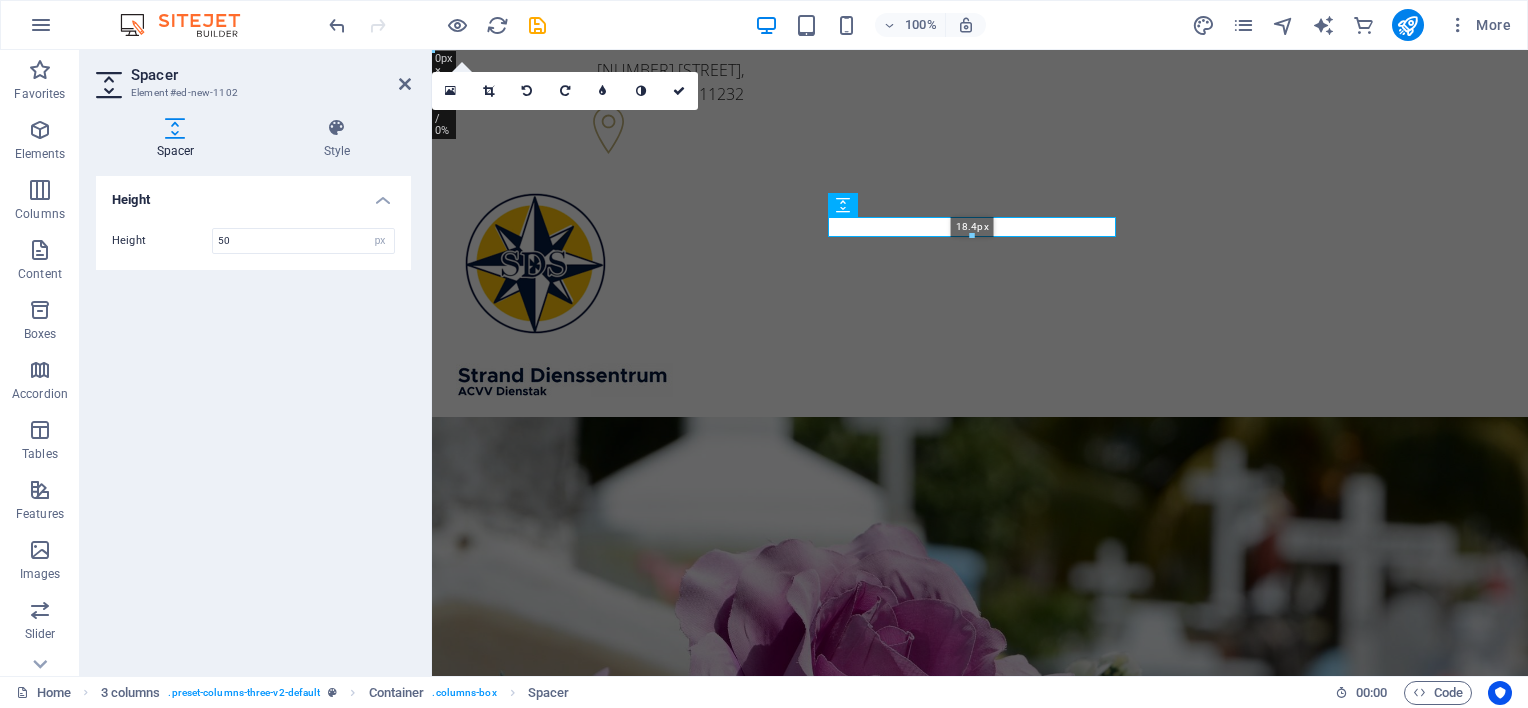 drag, startPoint x: 974, startPoint y: 267, endPoint x: 539, endPoint y: 174, distance: 444.8303 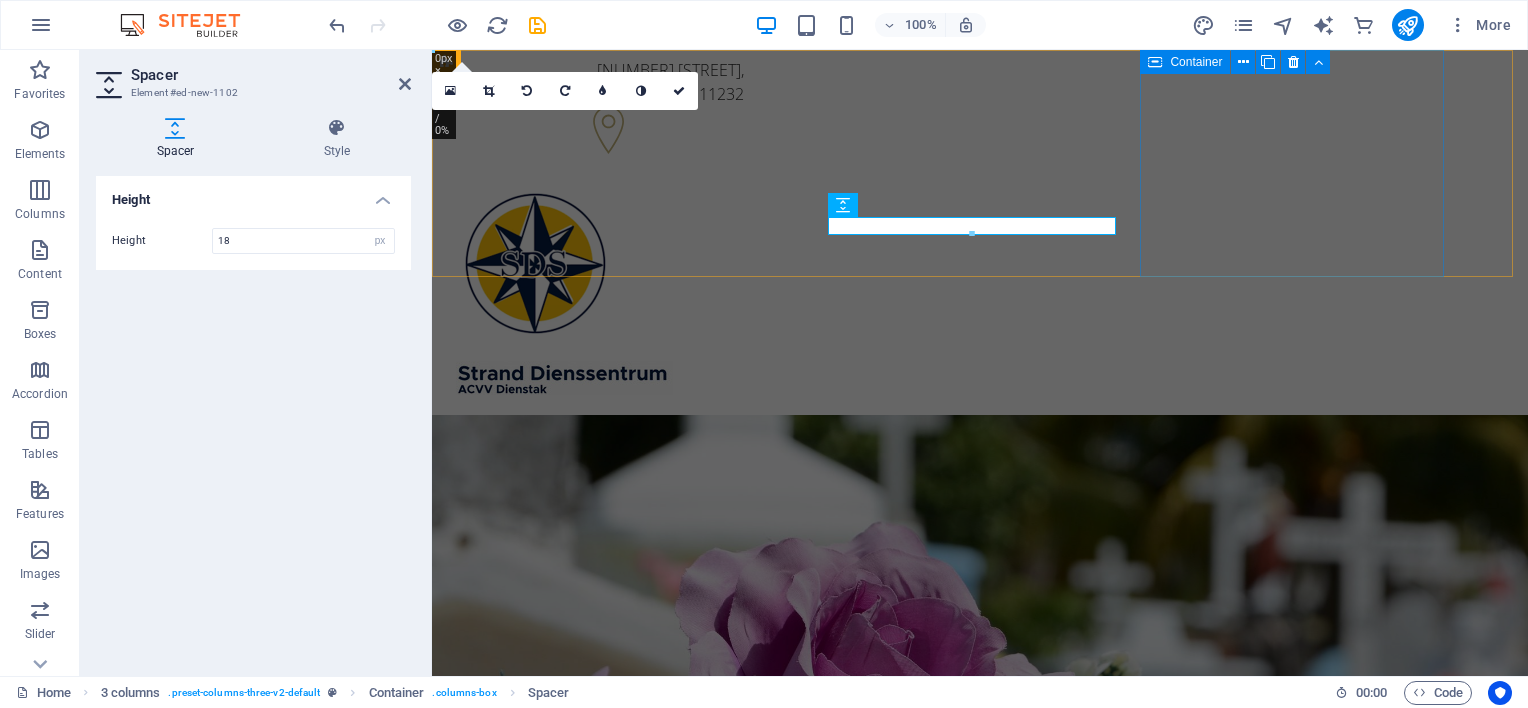 click on "+[COUNTRY_CODE]-[PHONE] +[COUNTRY_CODE]-[PHONE]" at bounding box center (600, 470) 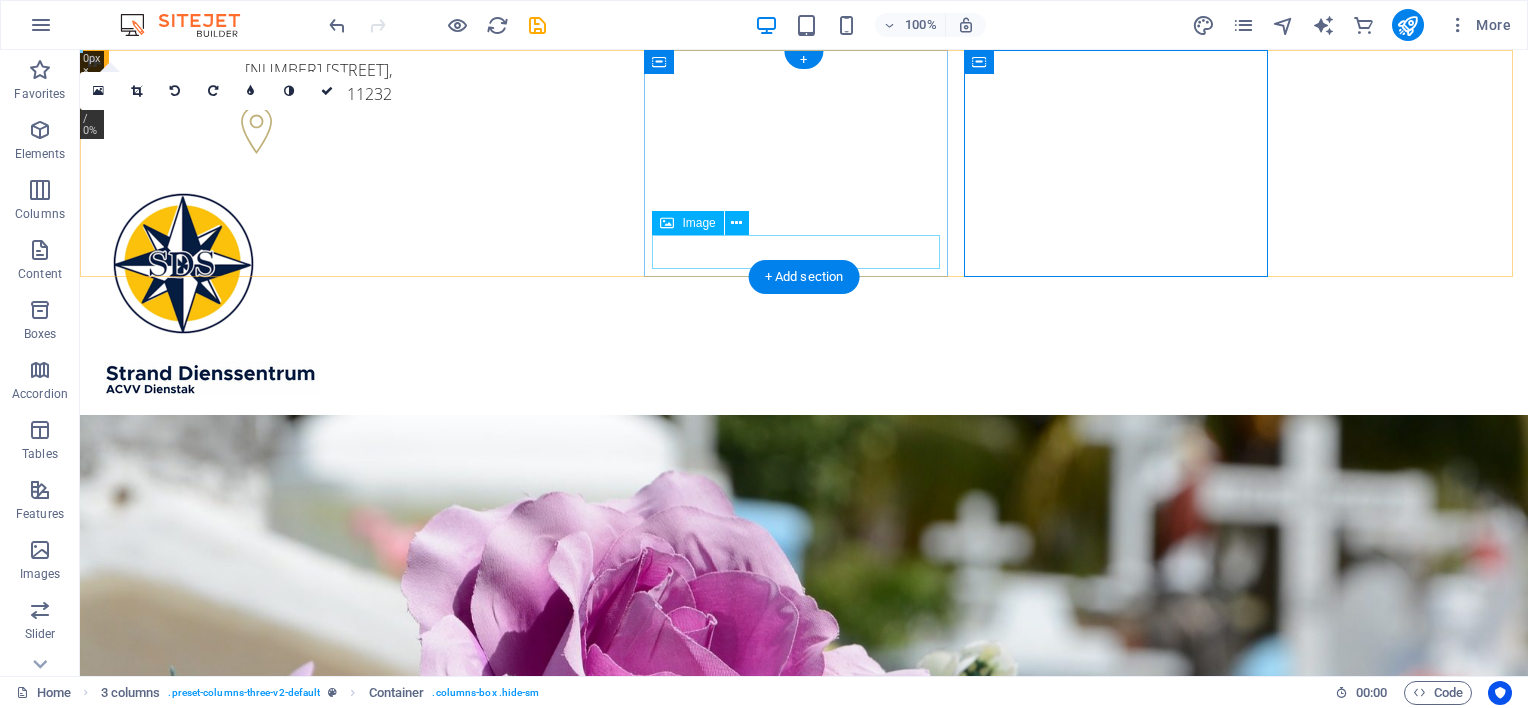 click at bounding box center (248, 378) 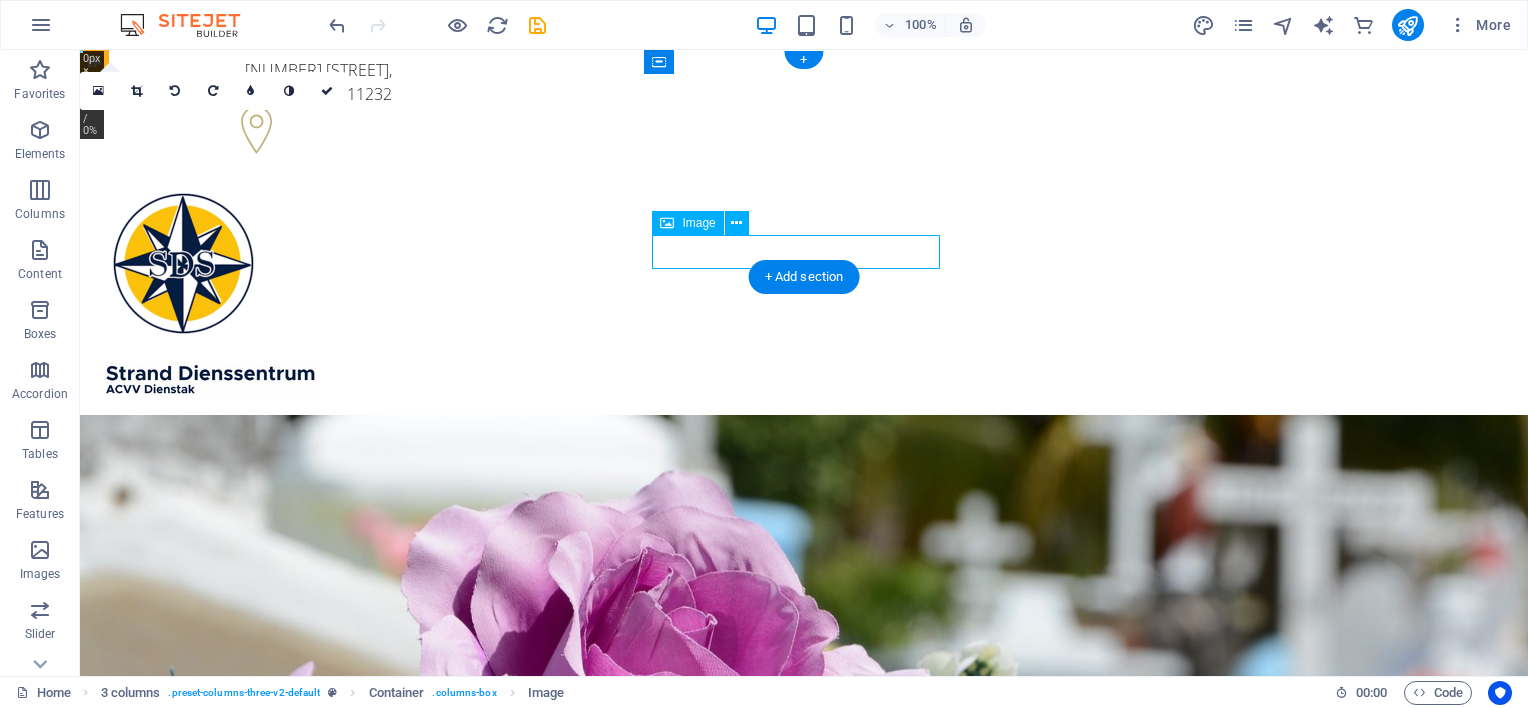click at bounding box center (248, 378) 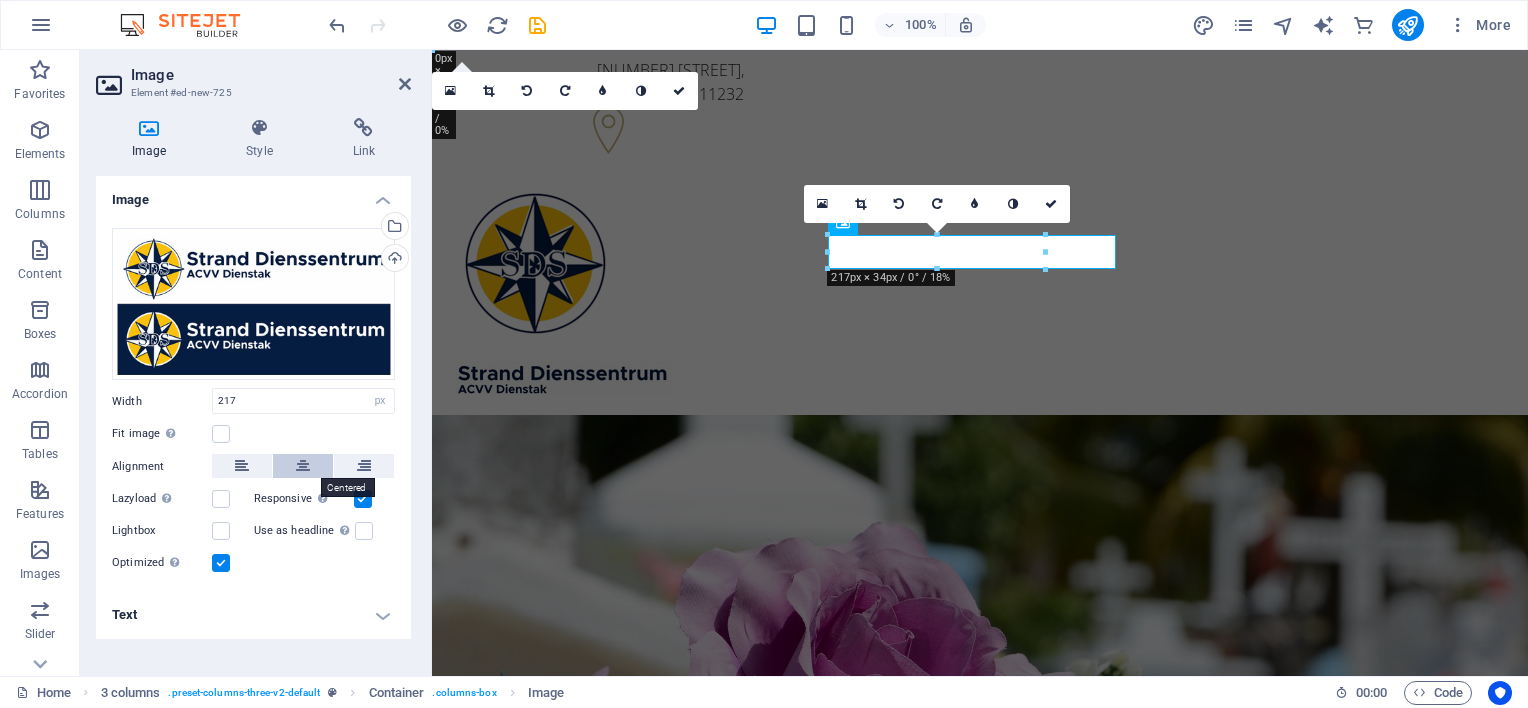 click at bounding box center (303, 466) 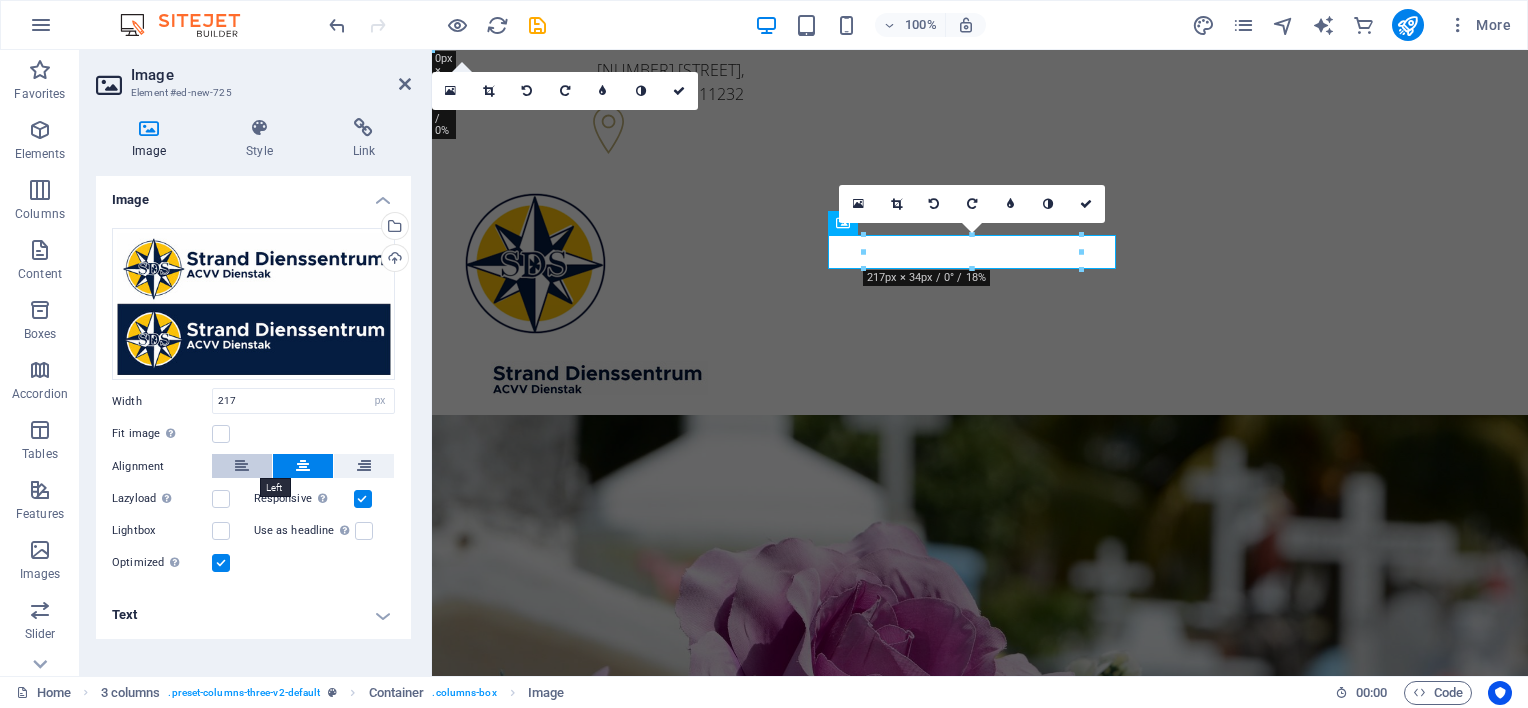 click at bounding box center (242, 466) 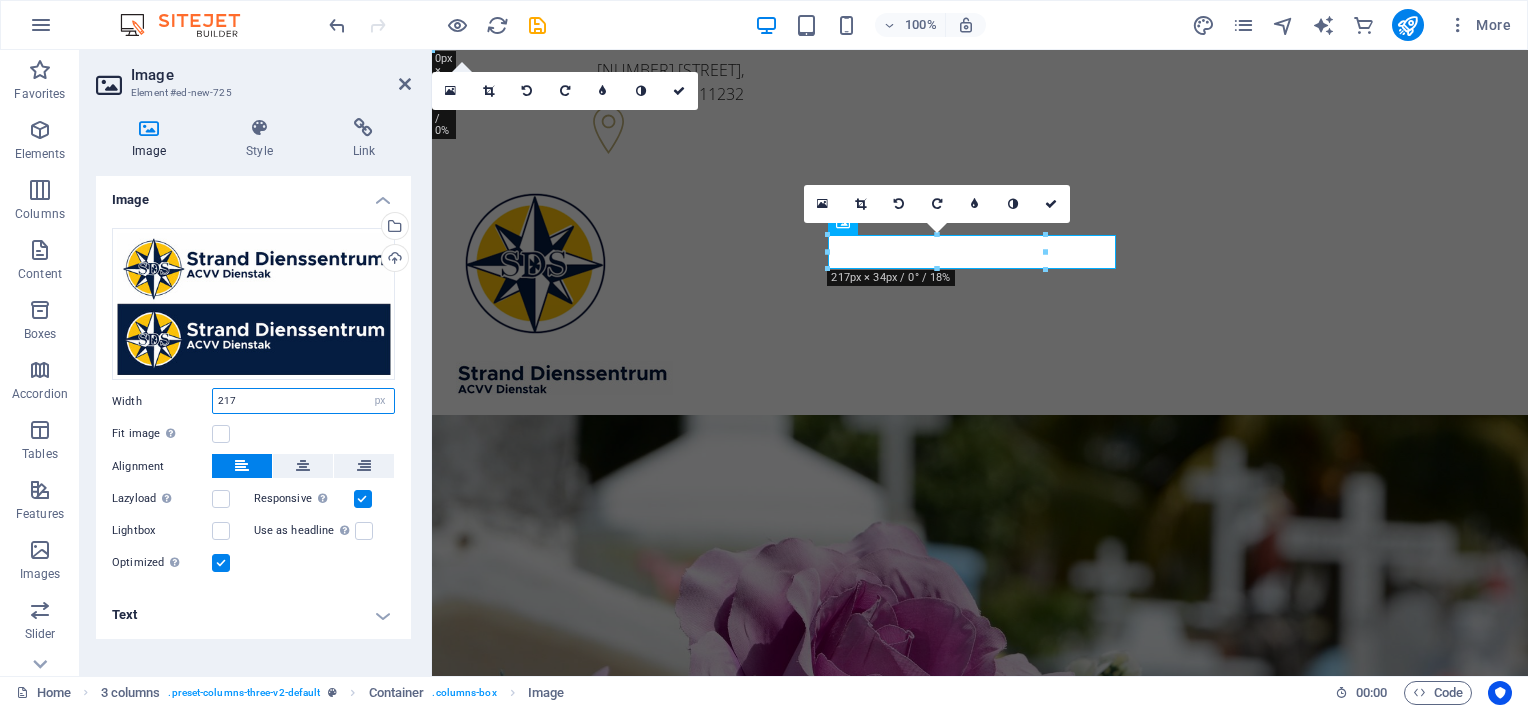 click on "217" at bounding box center [303, 401] 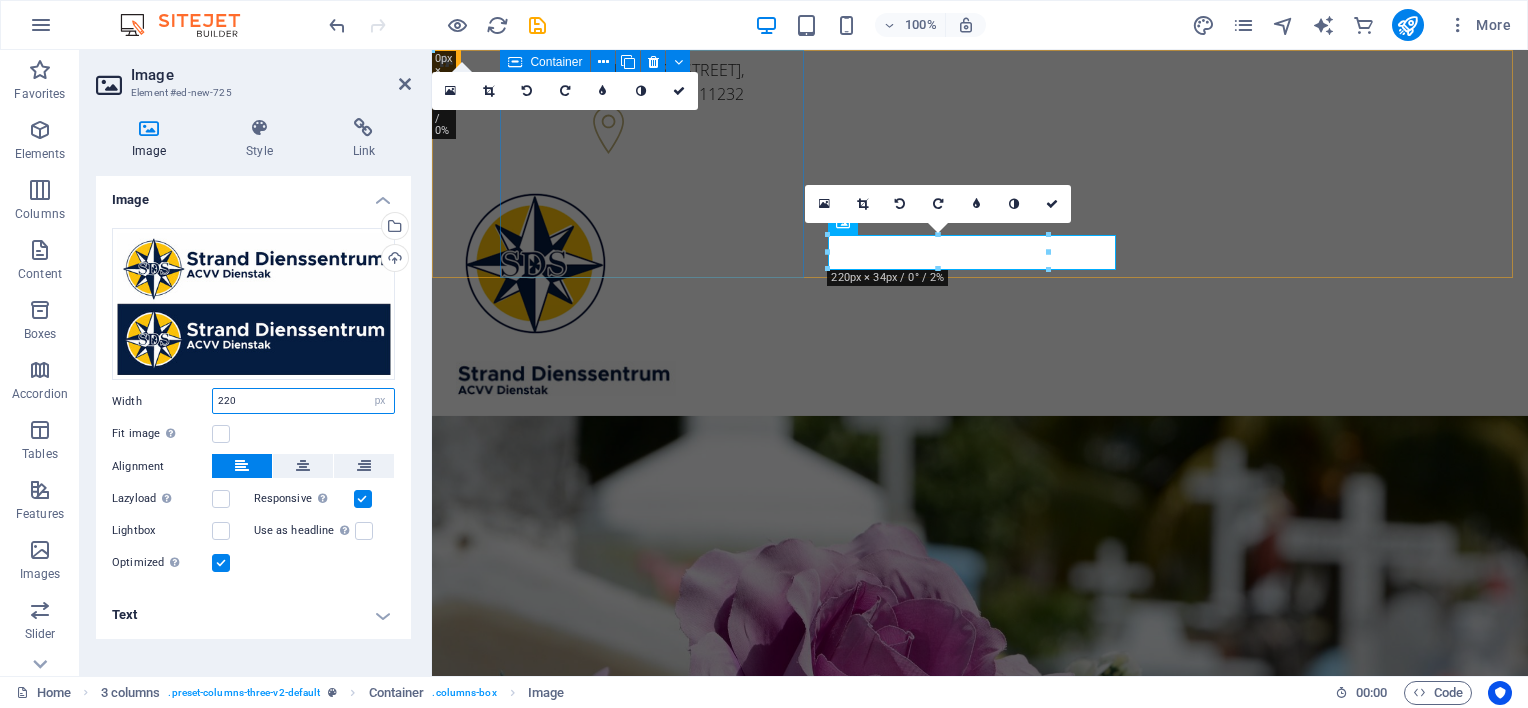 type on "220" 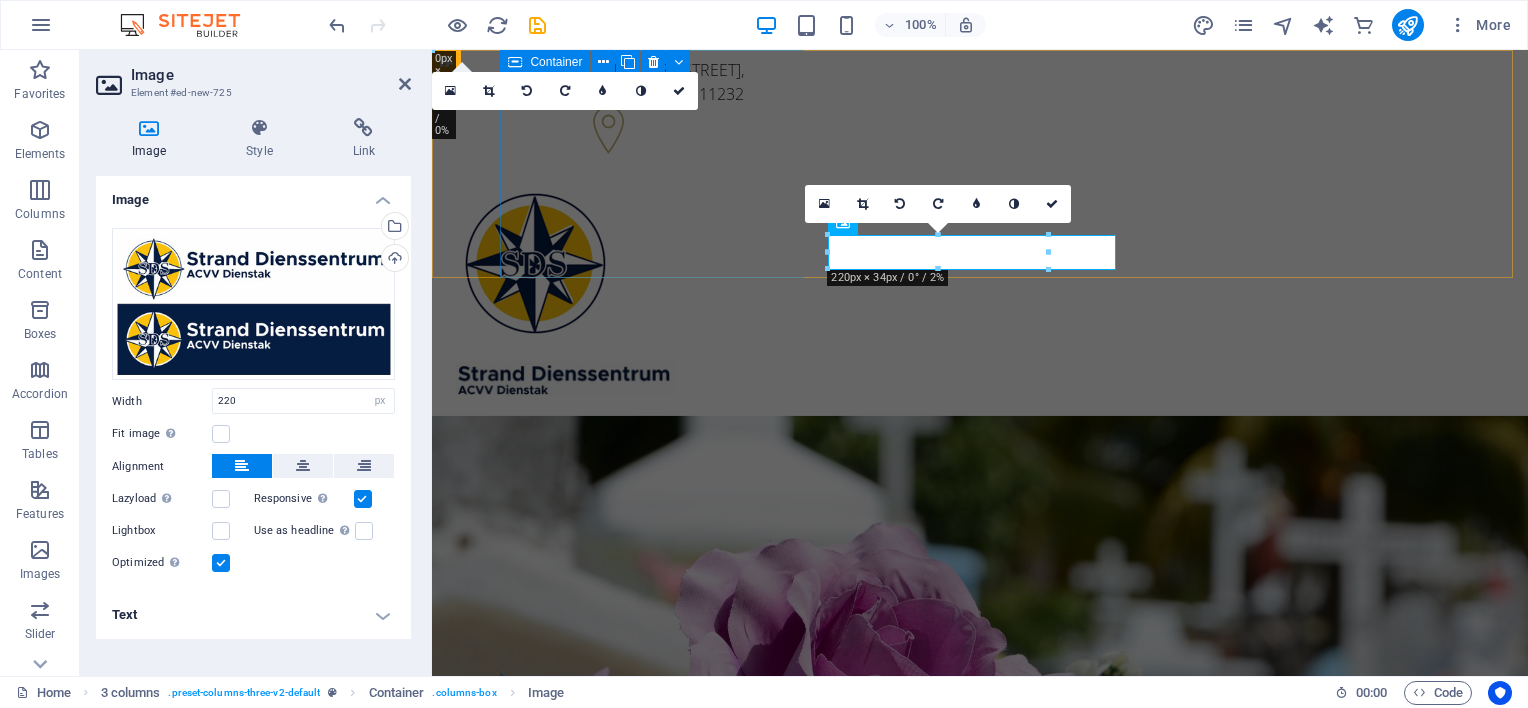 click on "[NUMBER] [STREET], [CITY], [STATE] [POSTAL_CODE]" at bounding box center [600, 109] 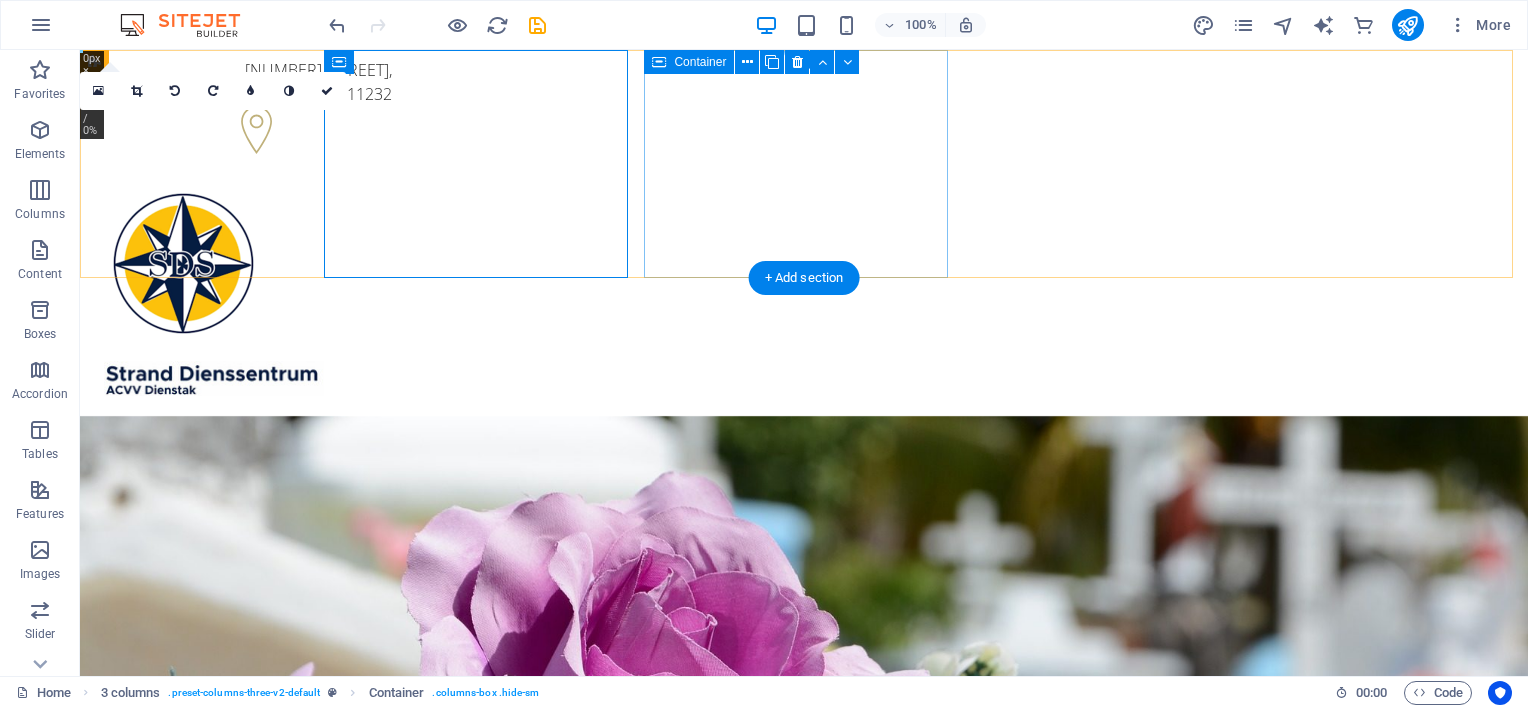 click at bounding box center (248, 290) 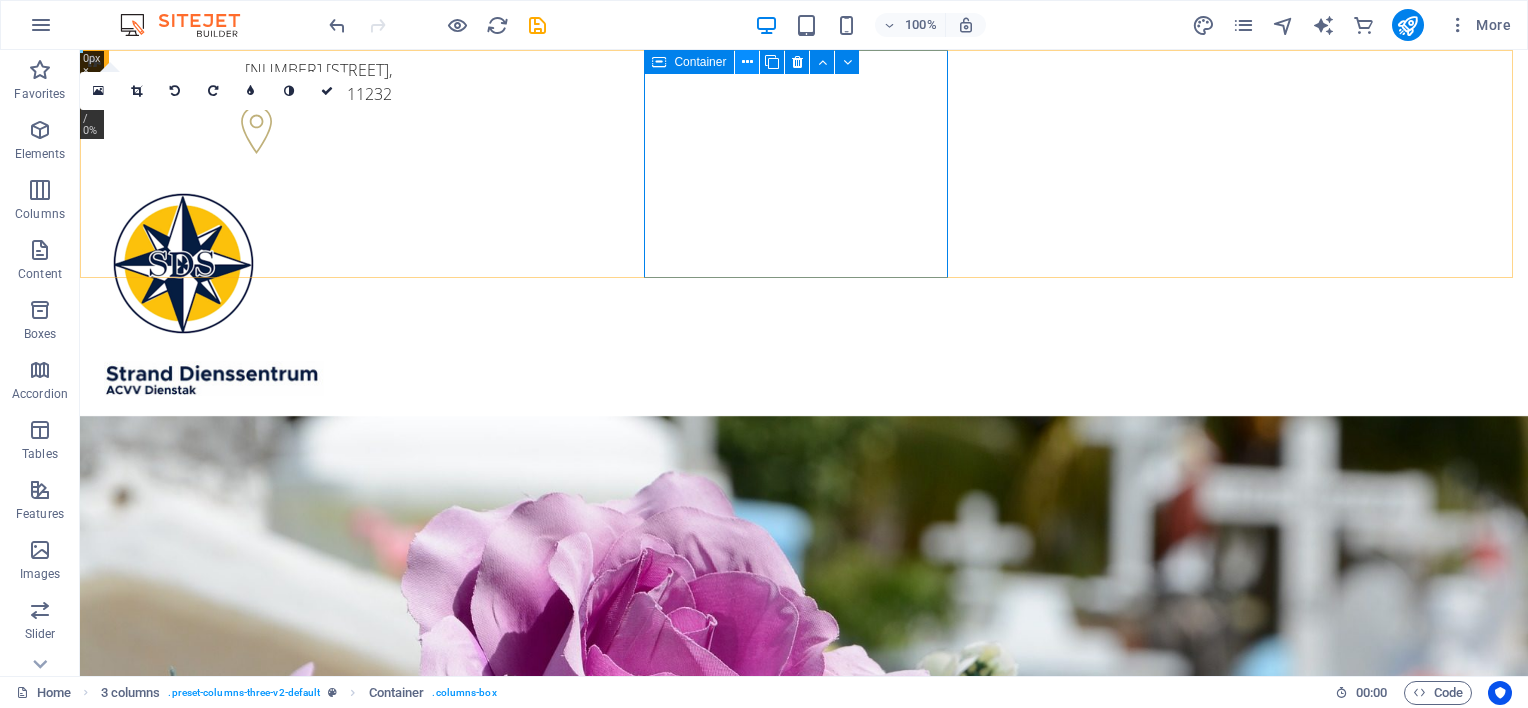 click at bounding box center [747, 62] 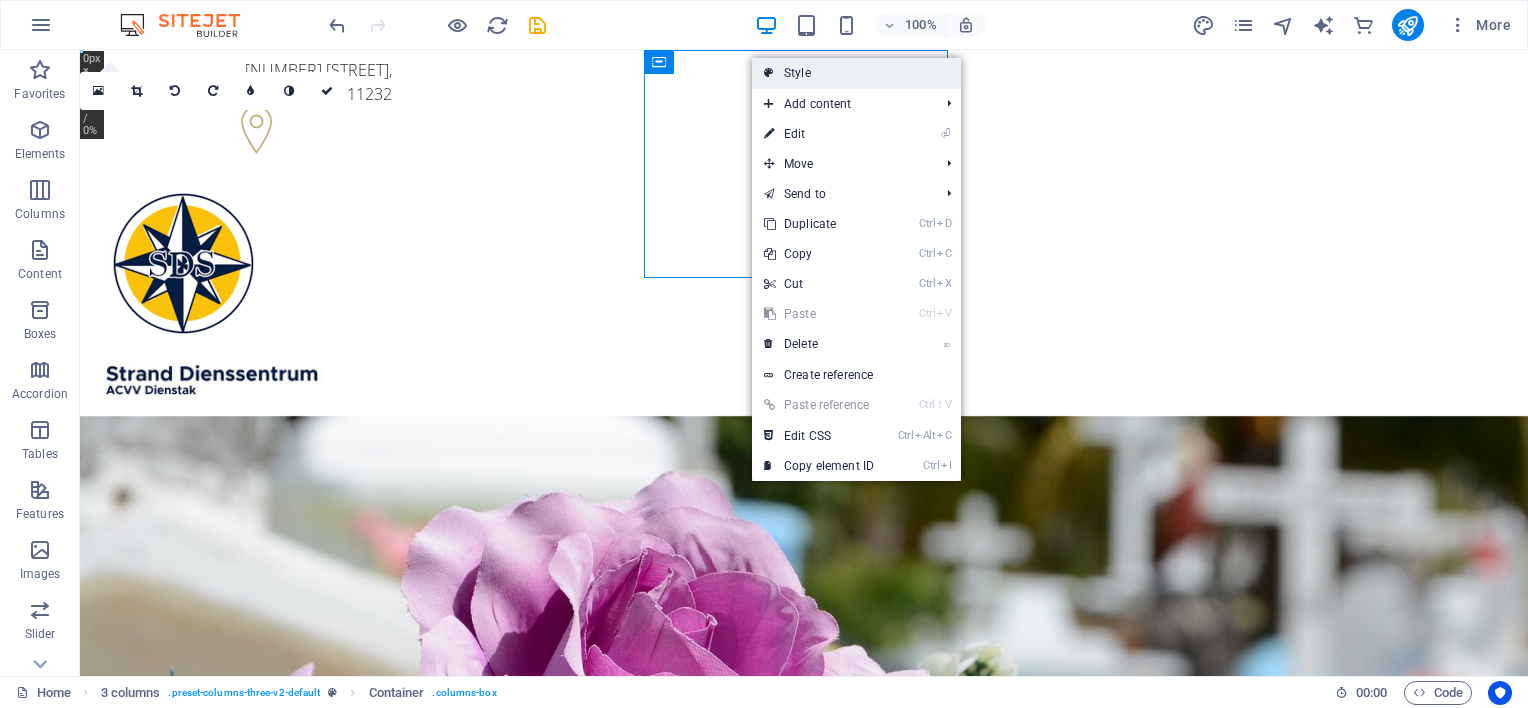 click on "Style" at bounding box center [856, 73] 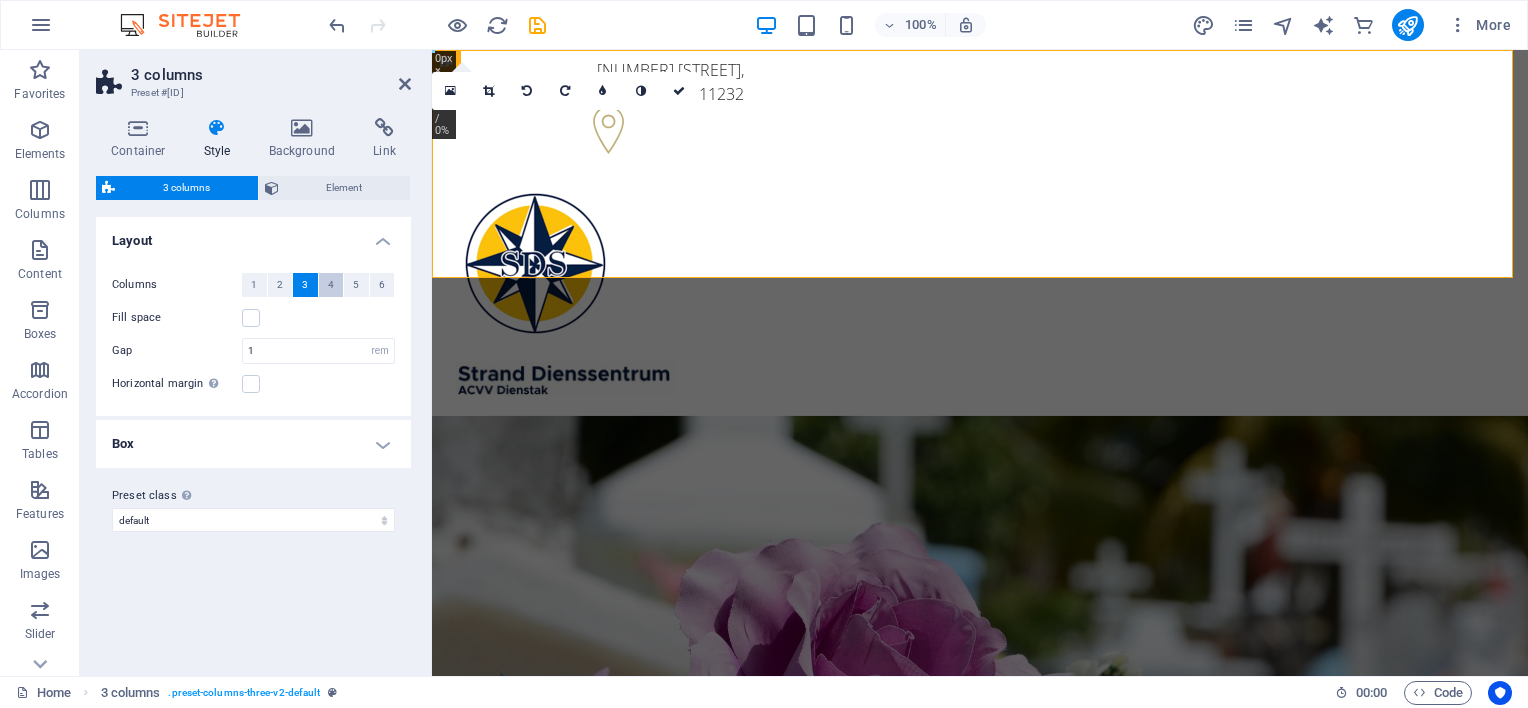 click on "4" at bounding box center [331, 285] 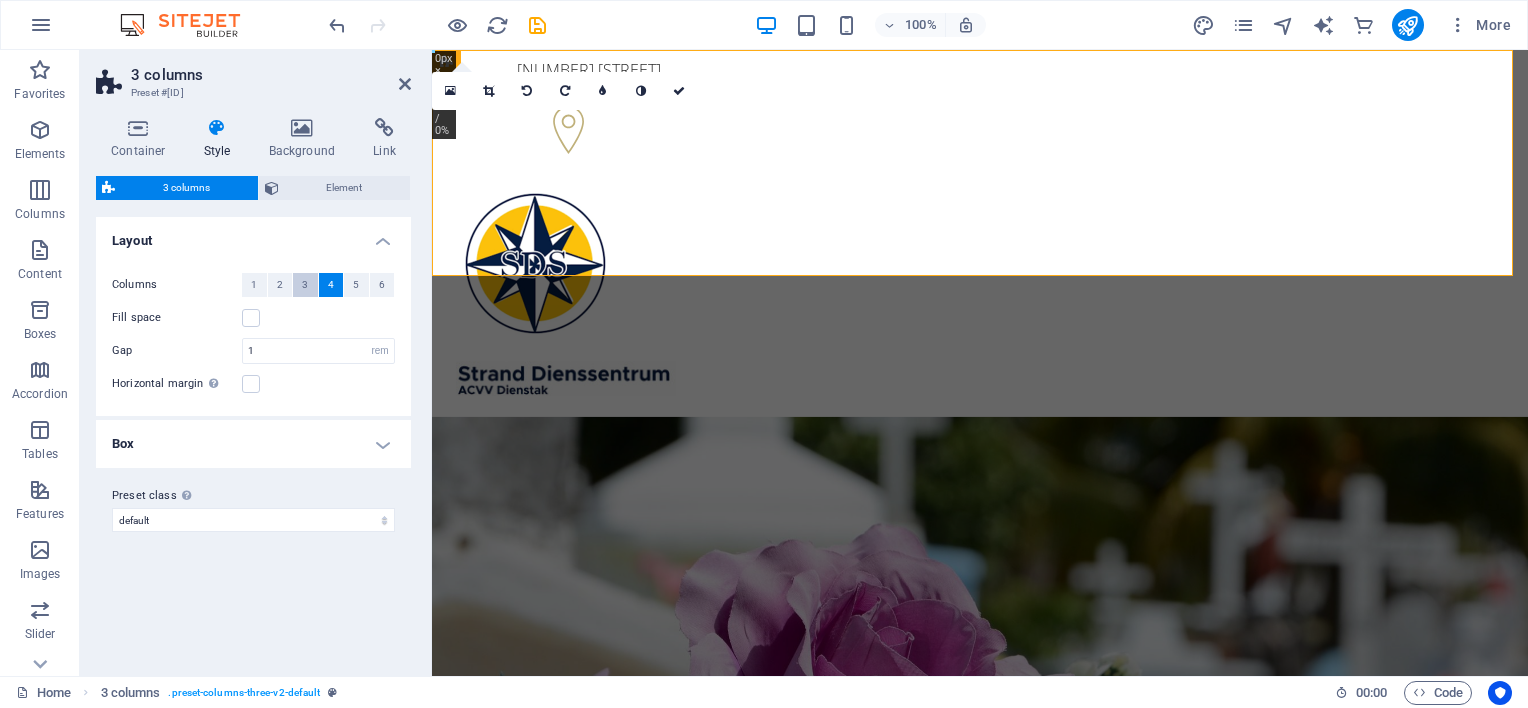 click on "3" at bounding box center [305, 285] 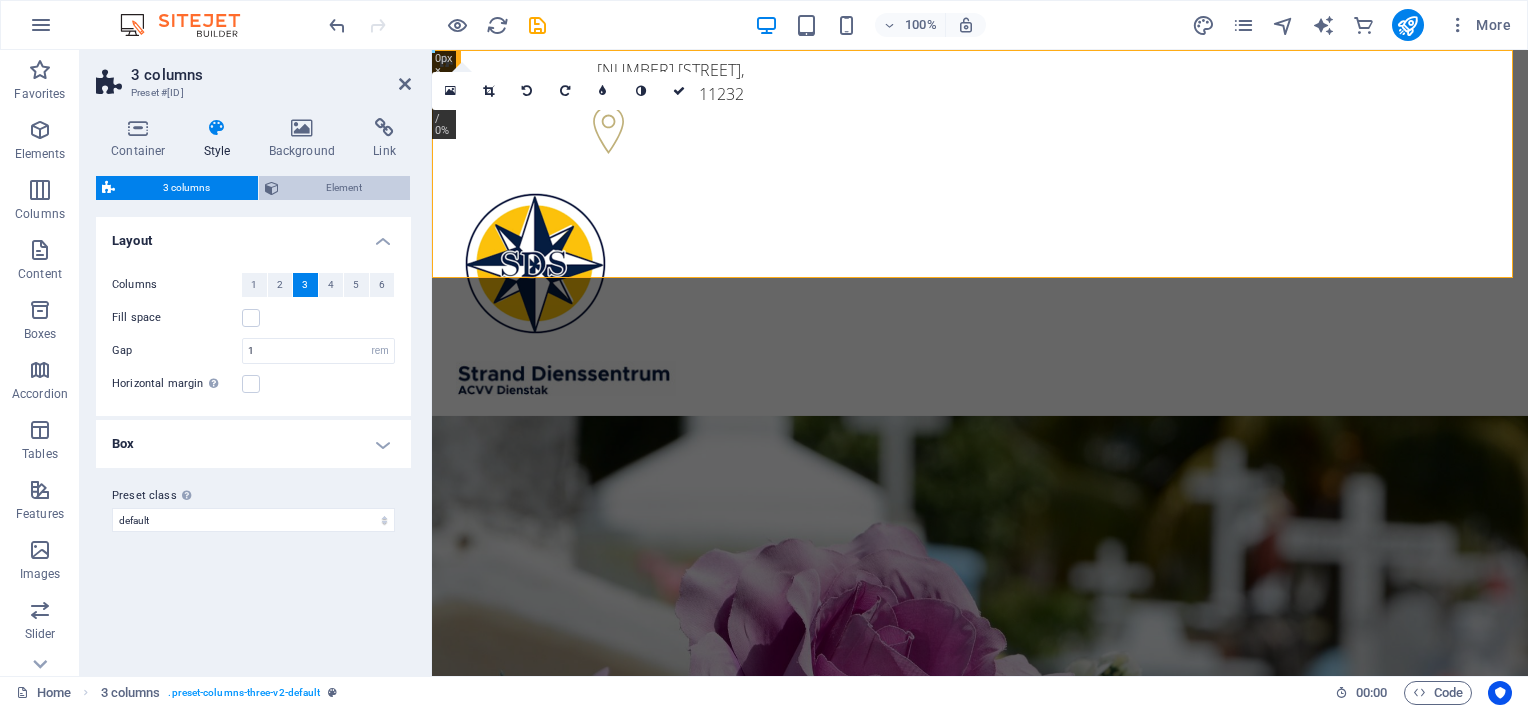 click on "Element" at bounding box center [345, 188] 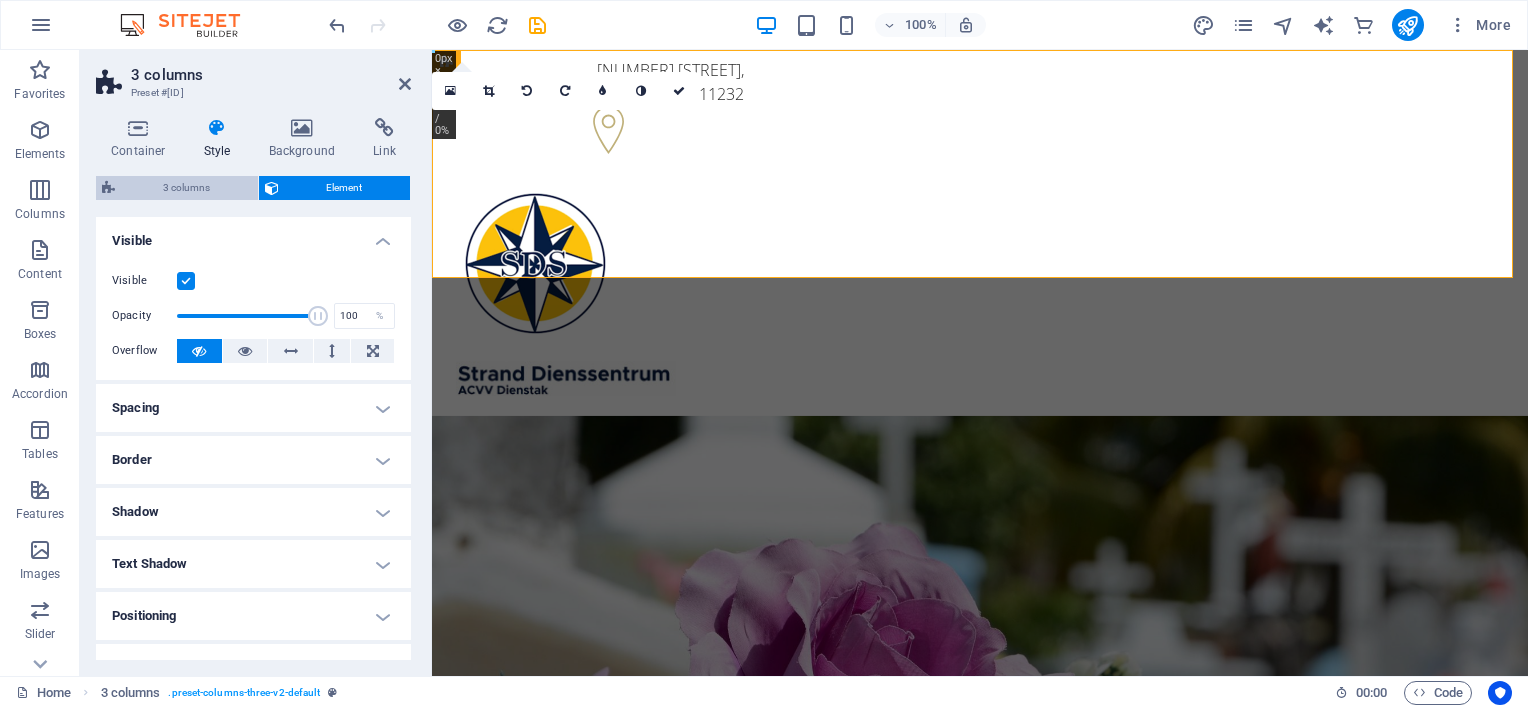 click on "3 columns" at bounding box center [186, 188] 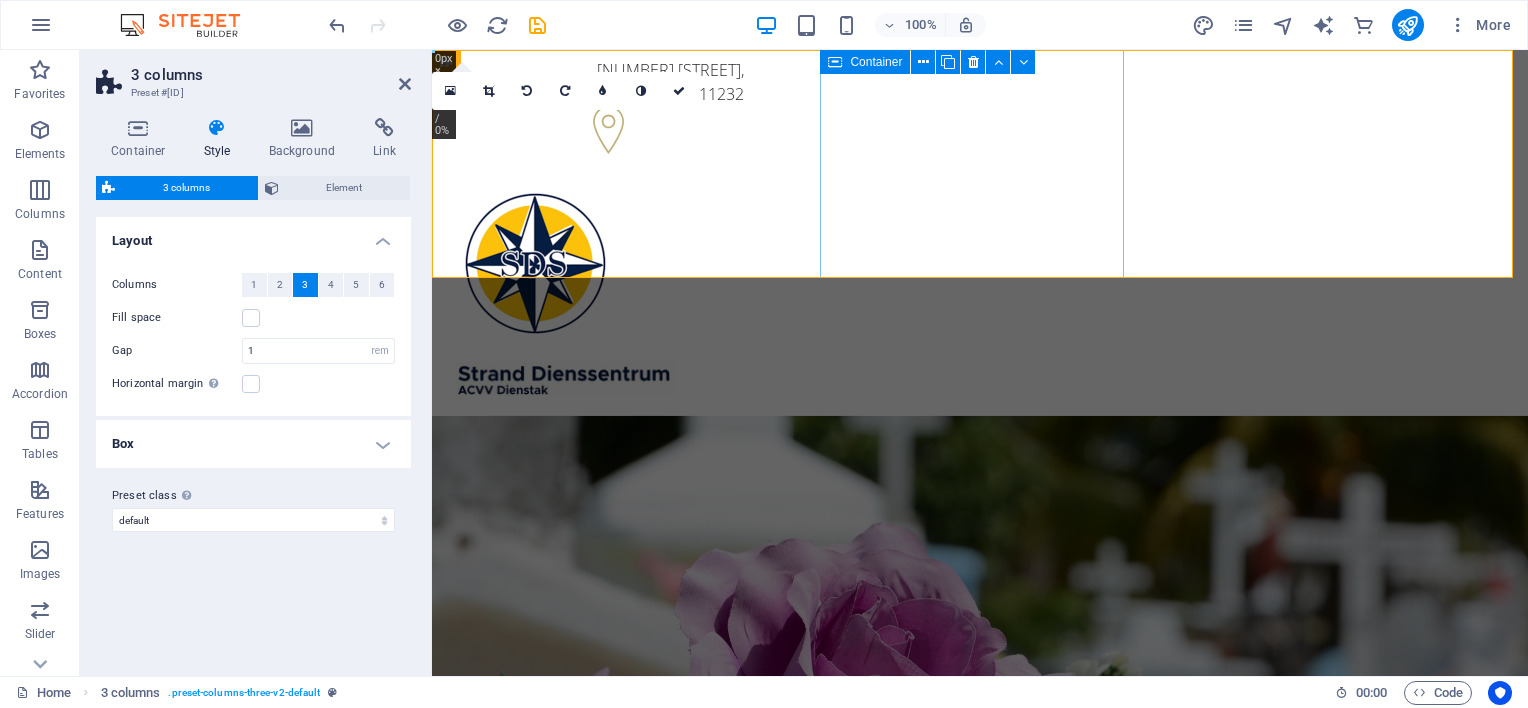 click at bounding box center (600, 290) 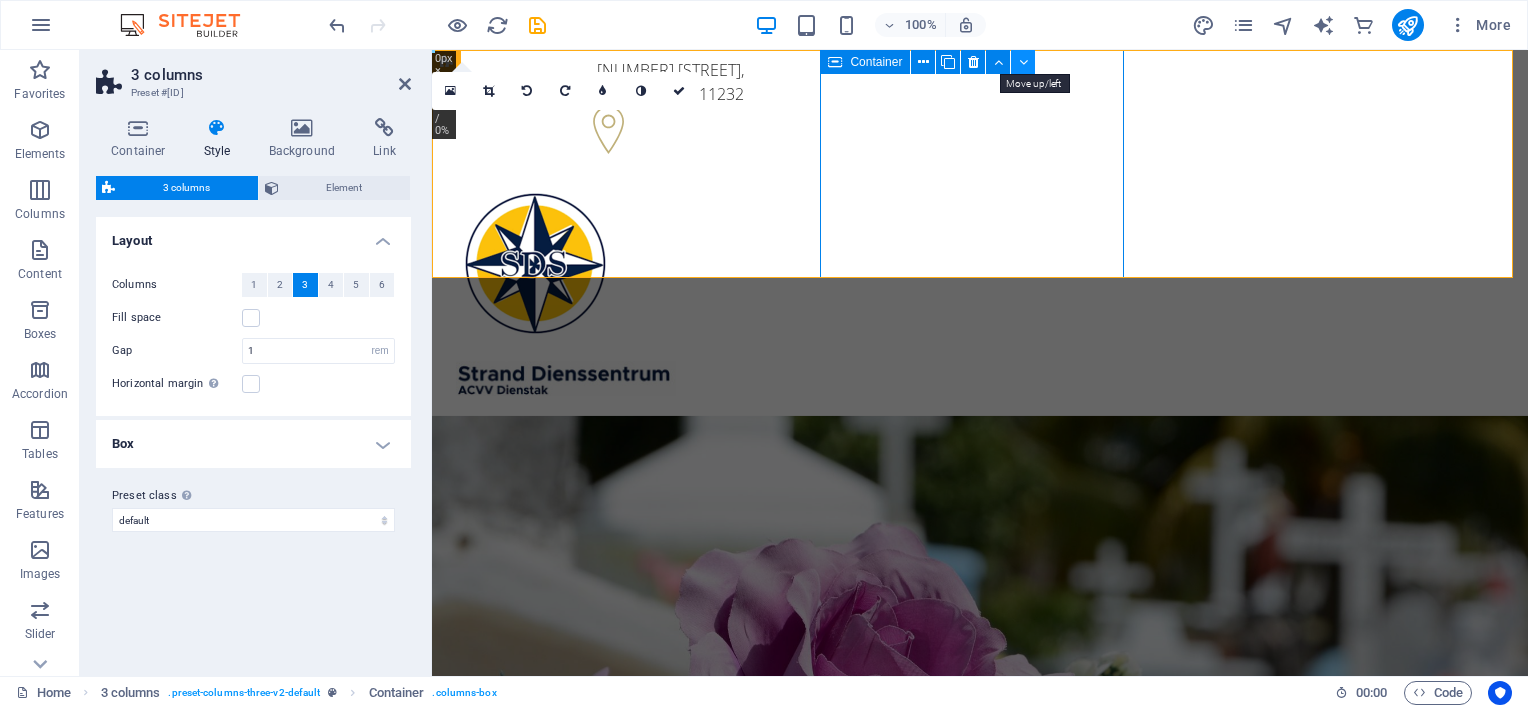 click at bounding box center [998, 62] 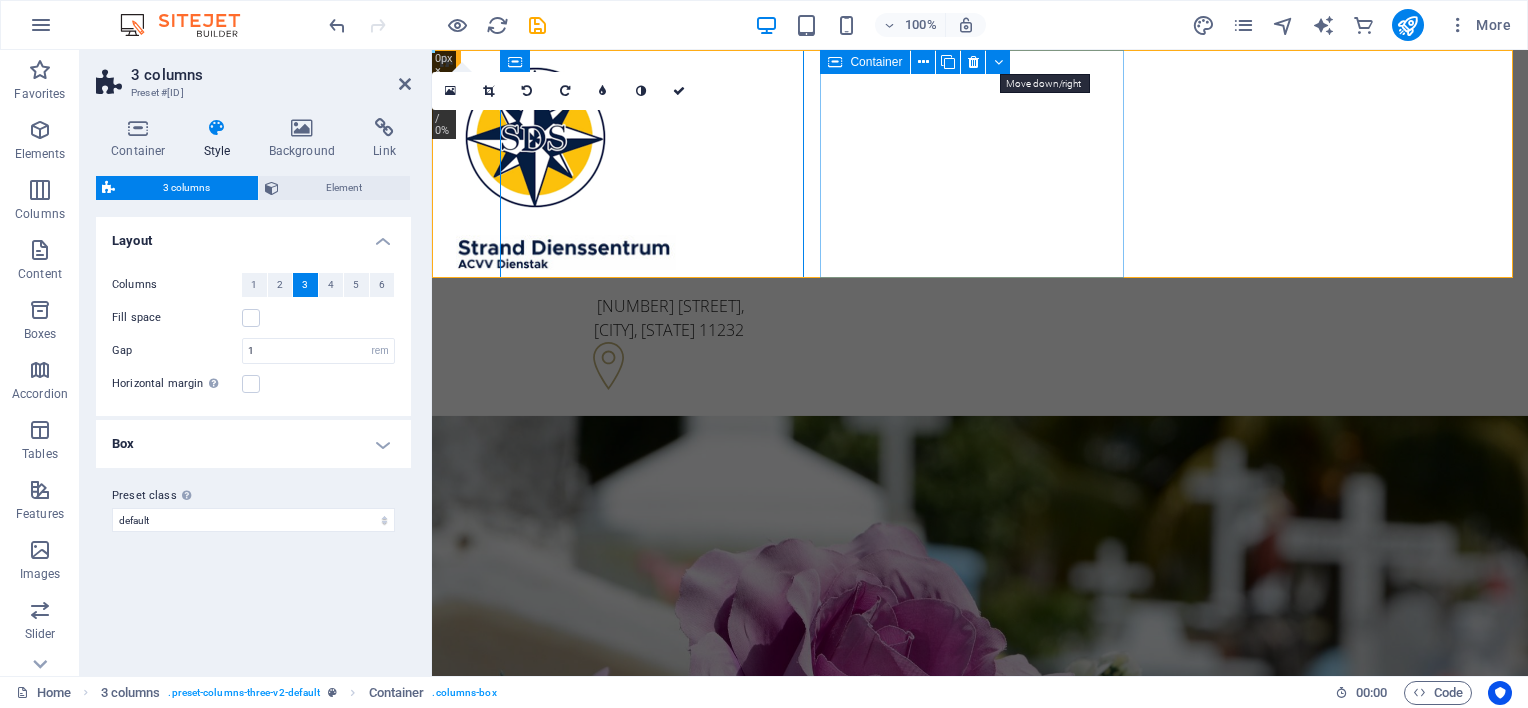 click at bounding box center [998, 62] 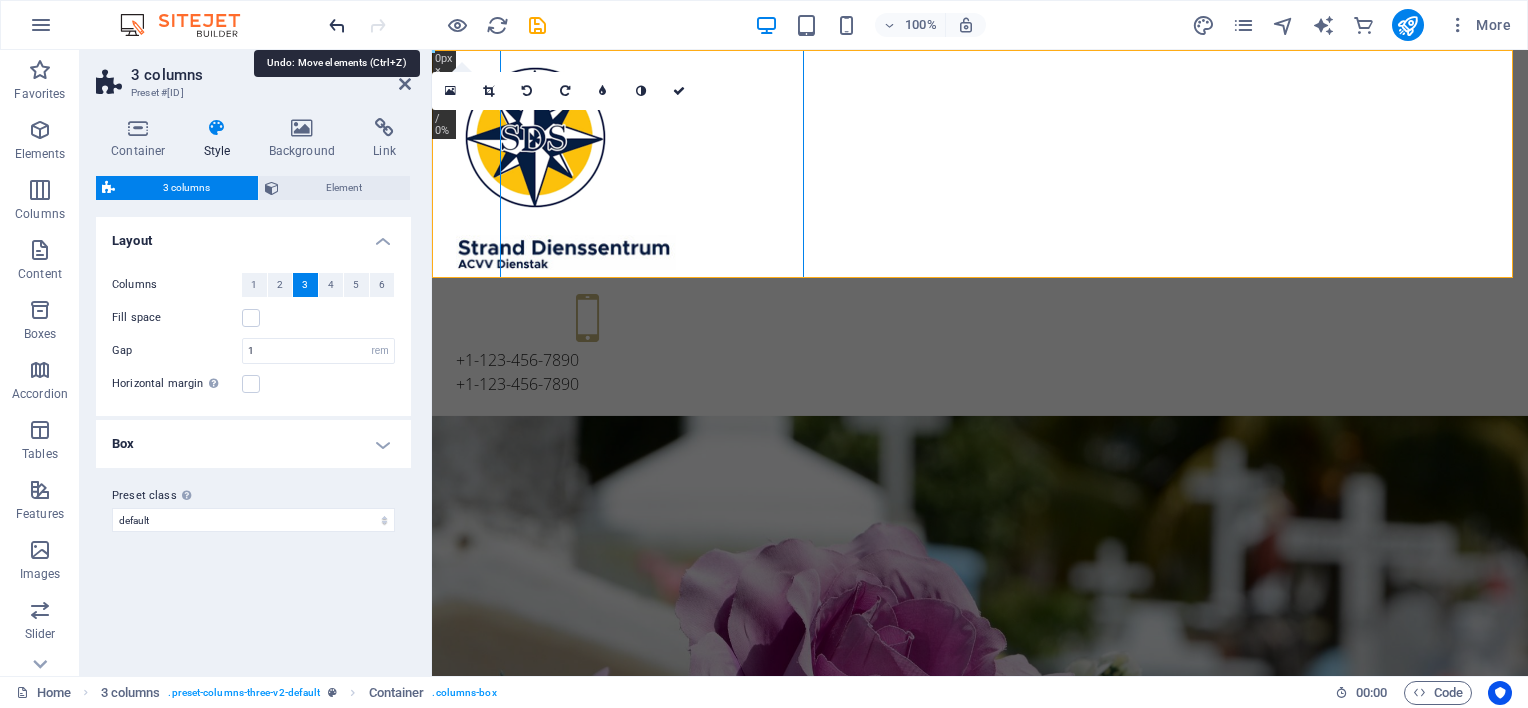 click at bounding box center (337, 25) 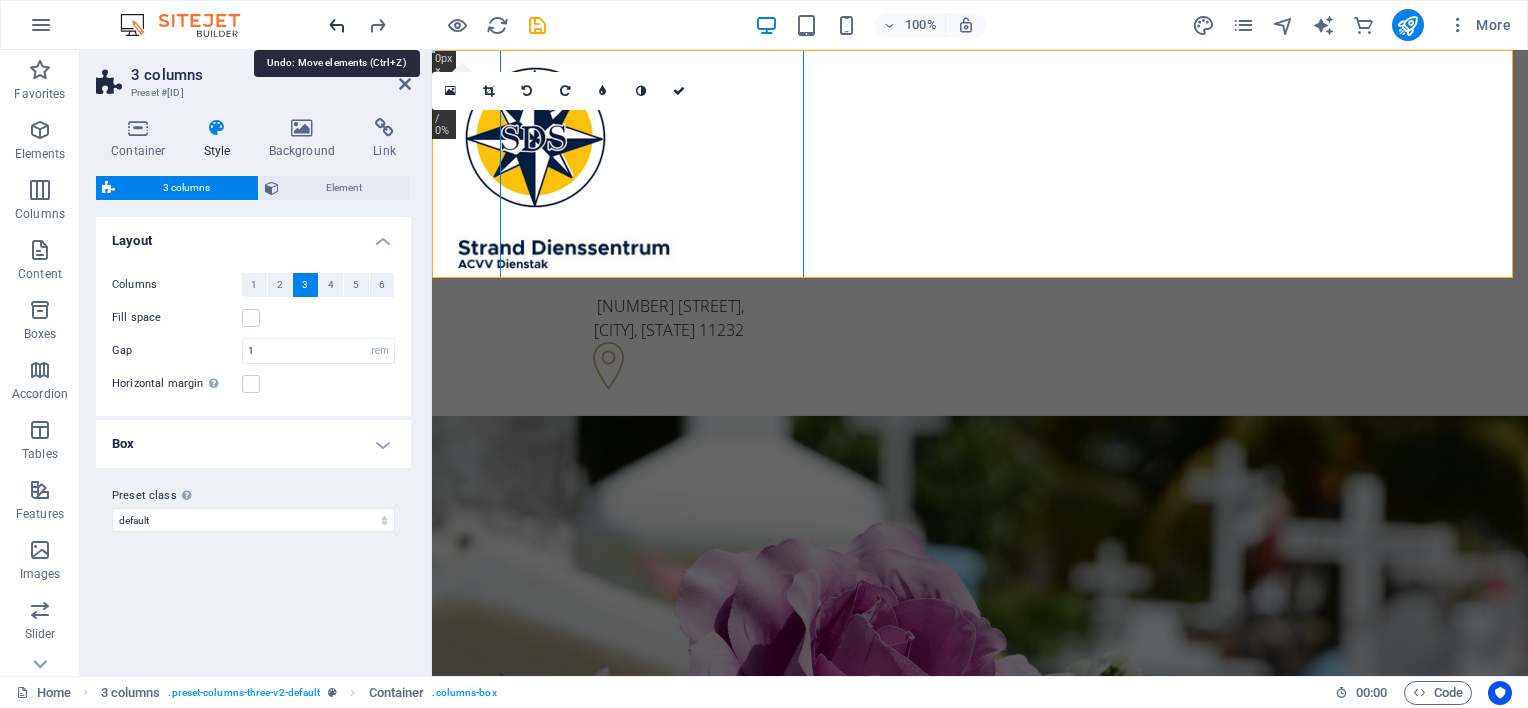 click at bounding box center [337, 25] 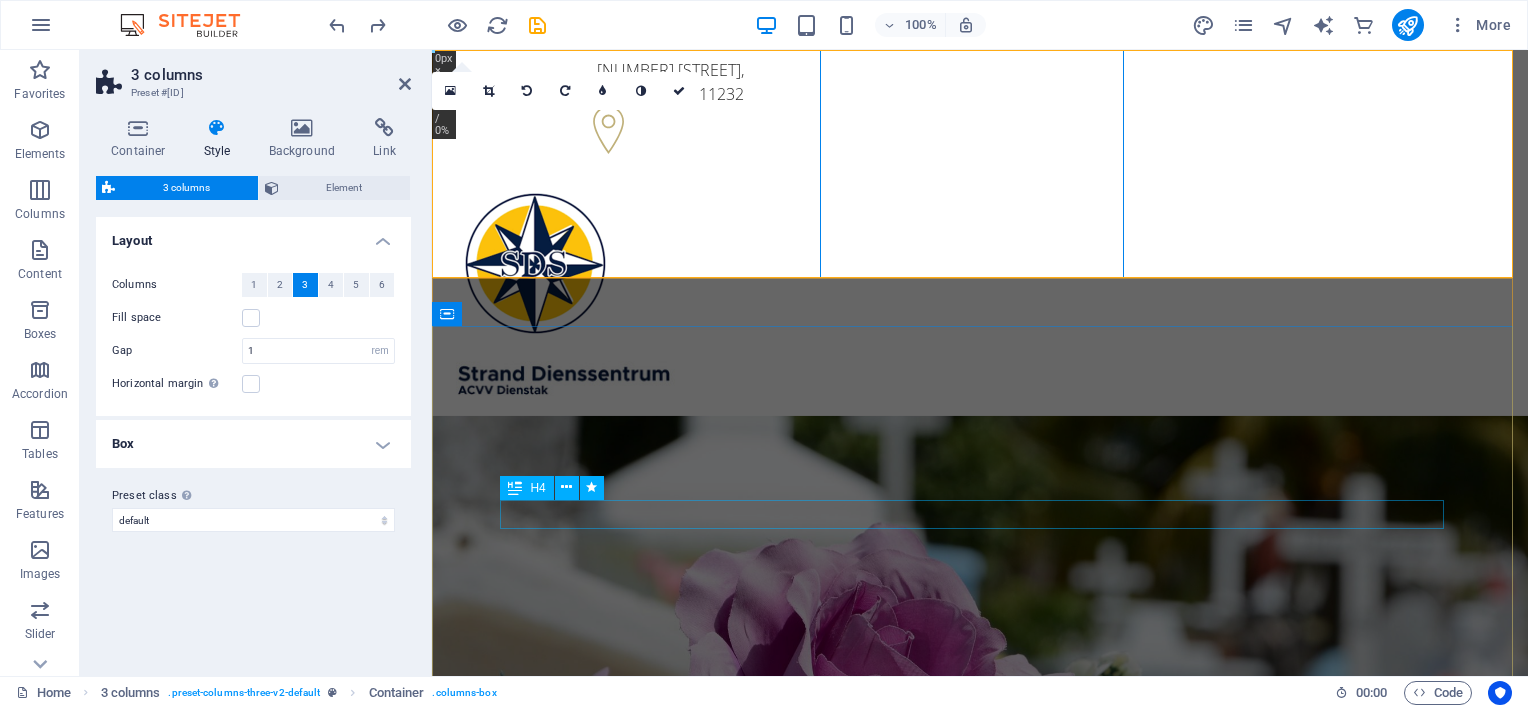 click on "Individual and competent advice in all matters concerning funeral methods and more" at bounding box center (980, 1242) 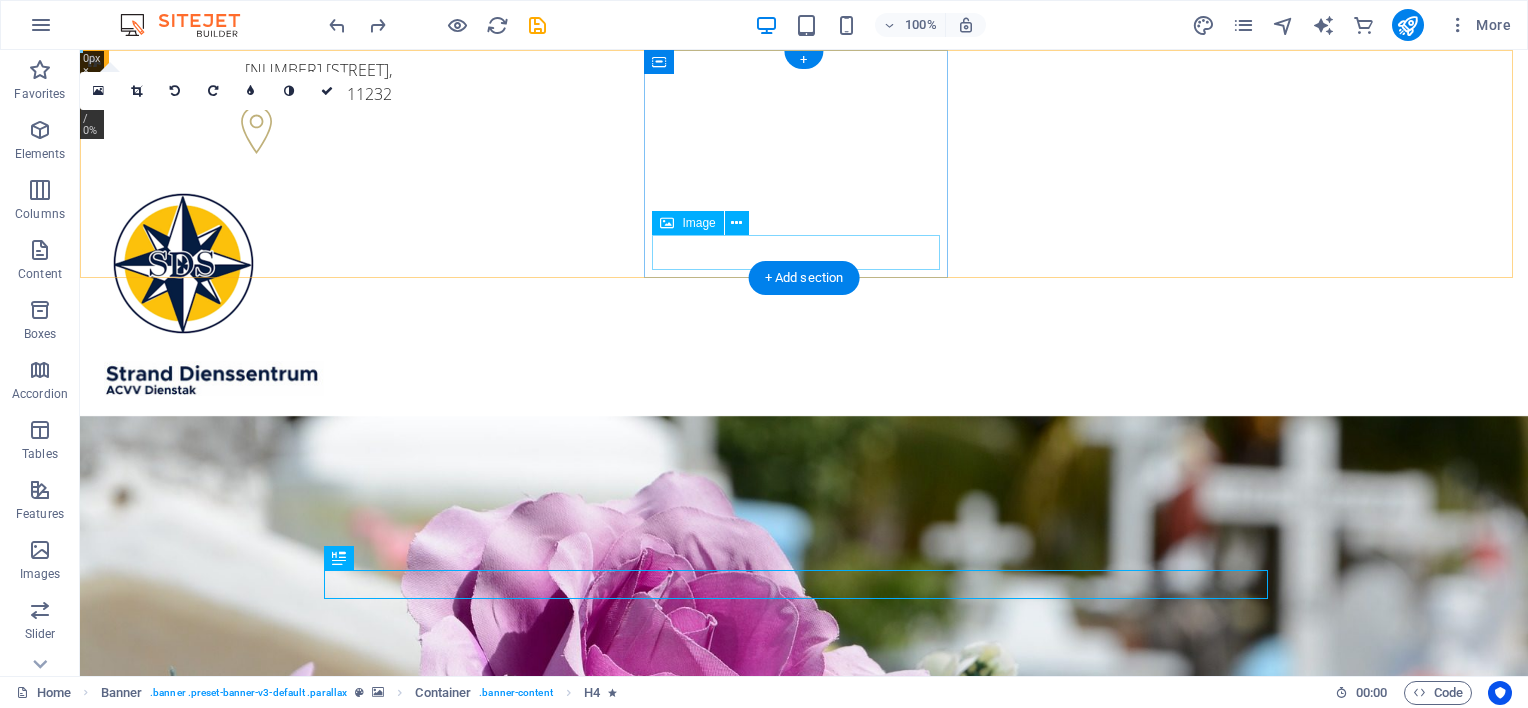 click at bounding box center (248, 378) 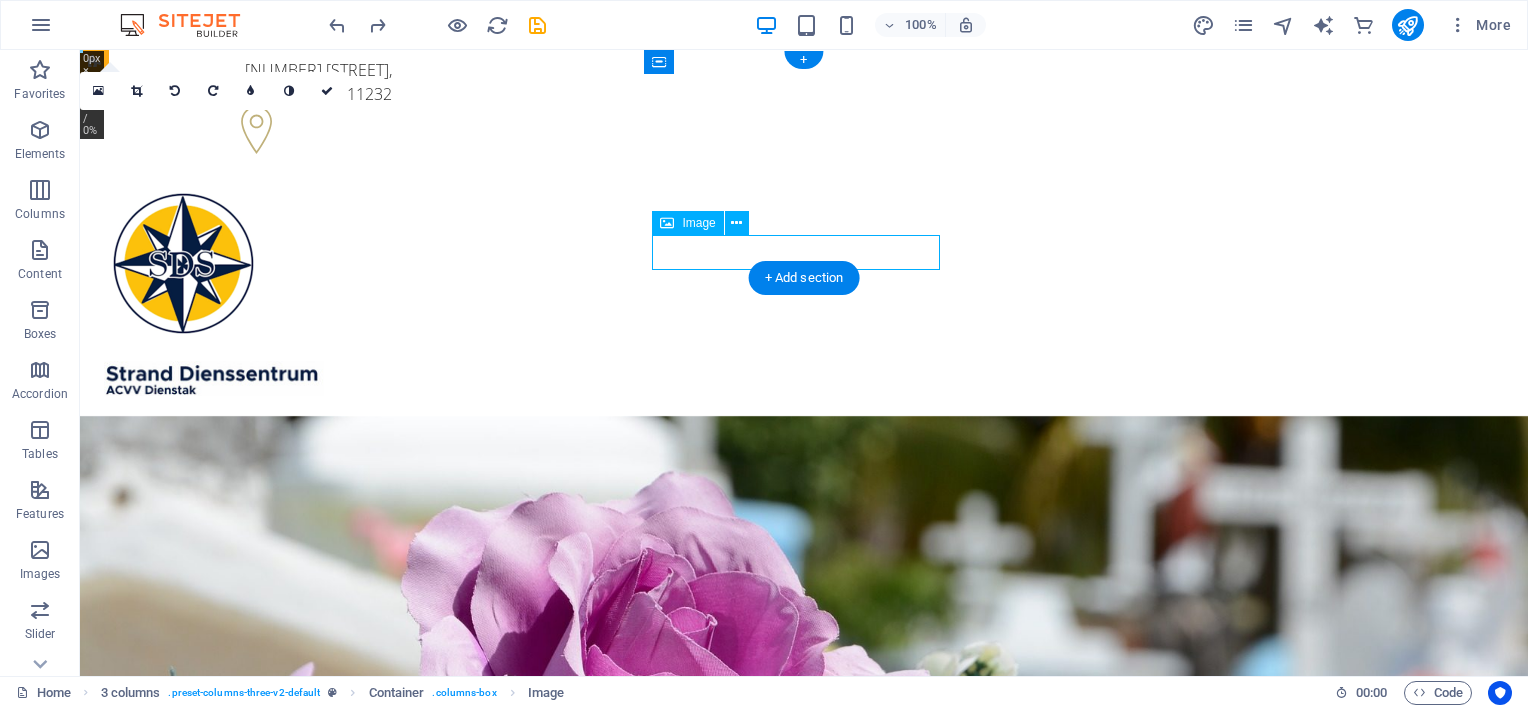 click at bounding box center [248, 378] 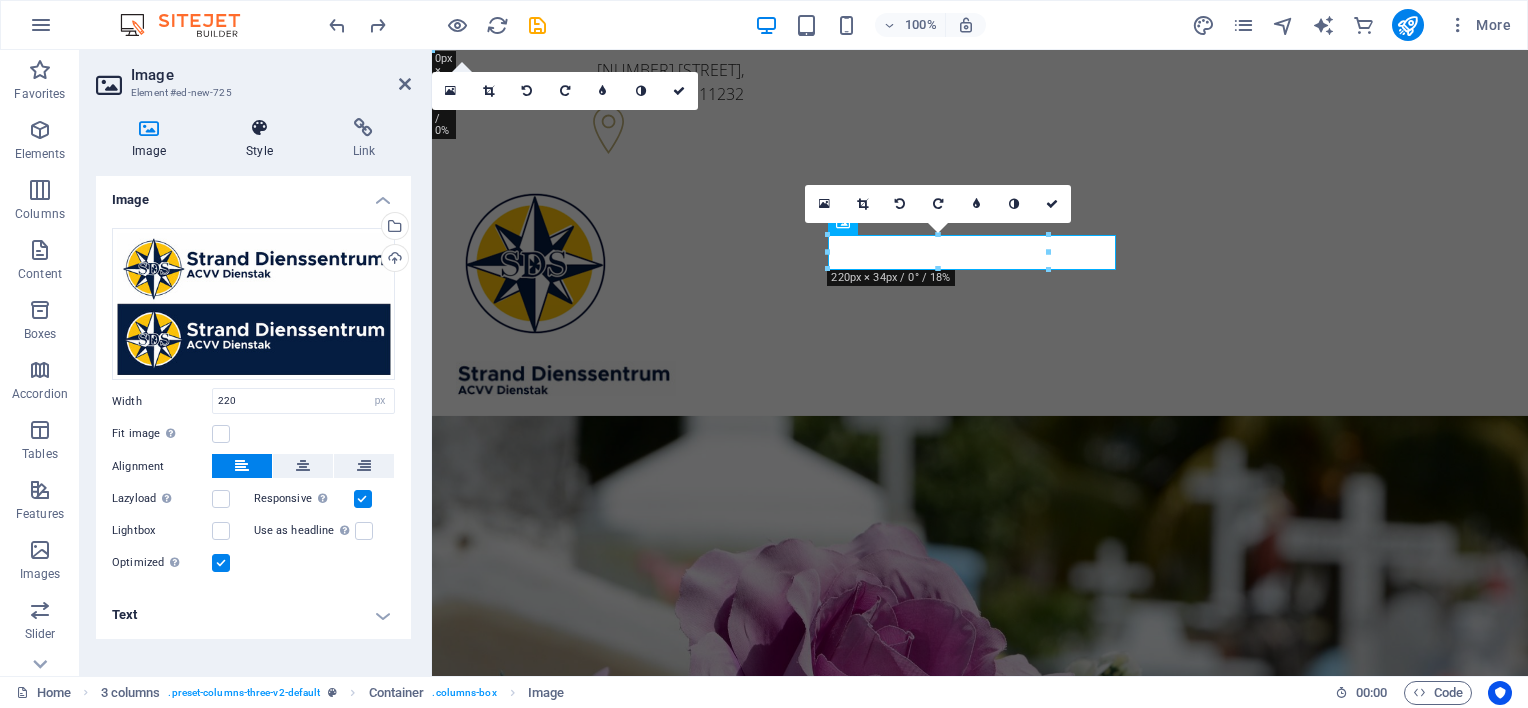 click at bounding box center [259, 128] 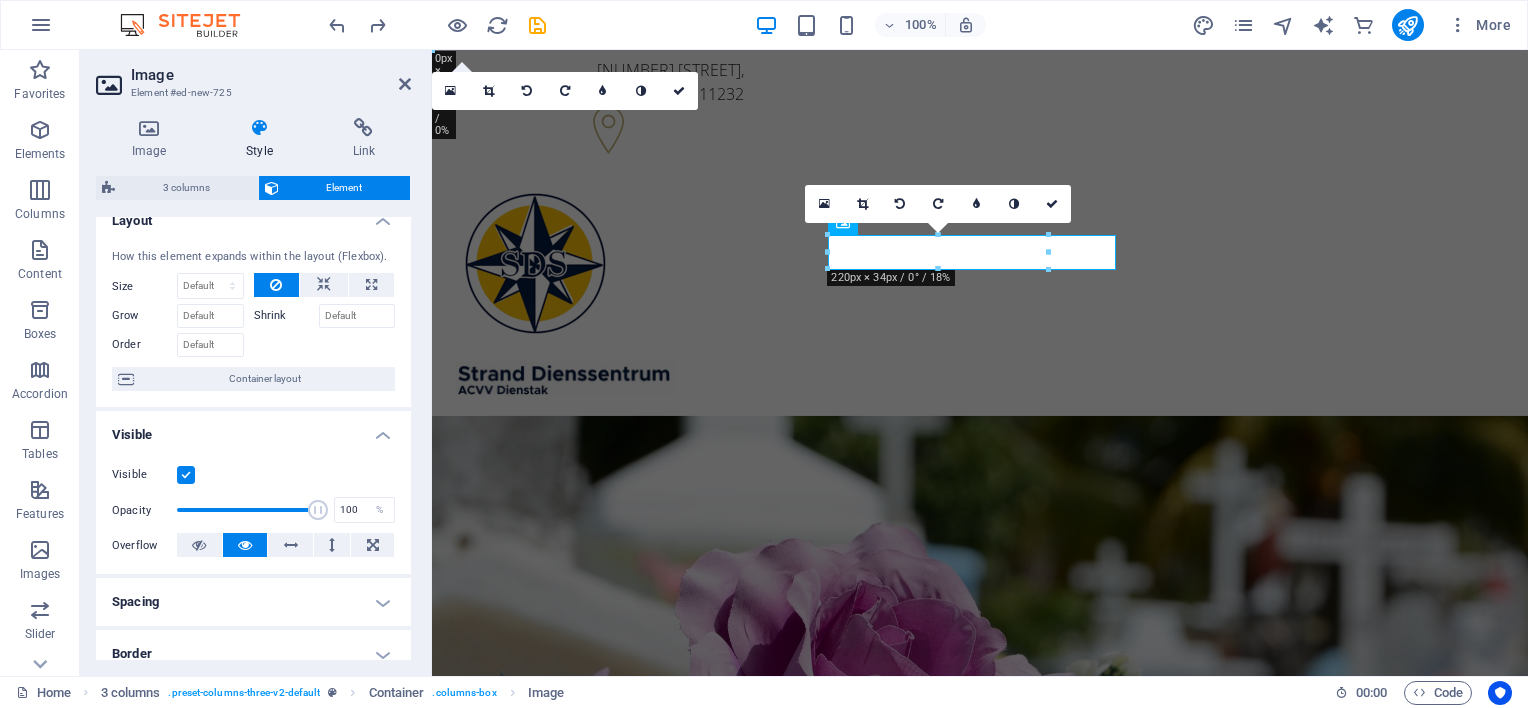 scroll, scrollTop: 0, scrollLeft: 0, axis: both 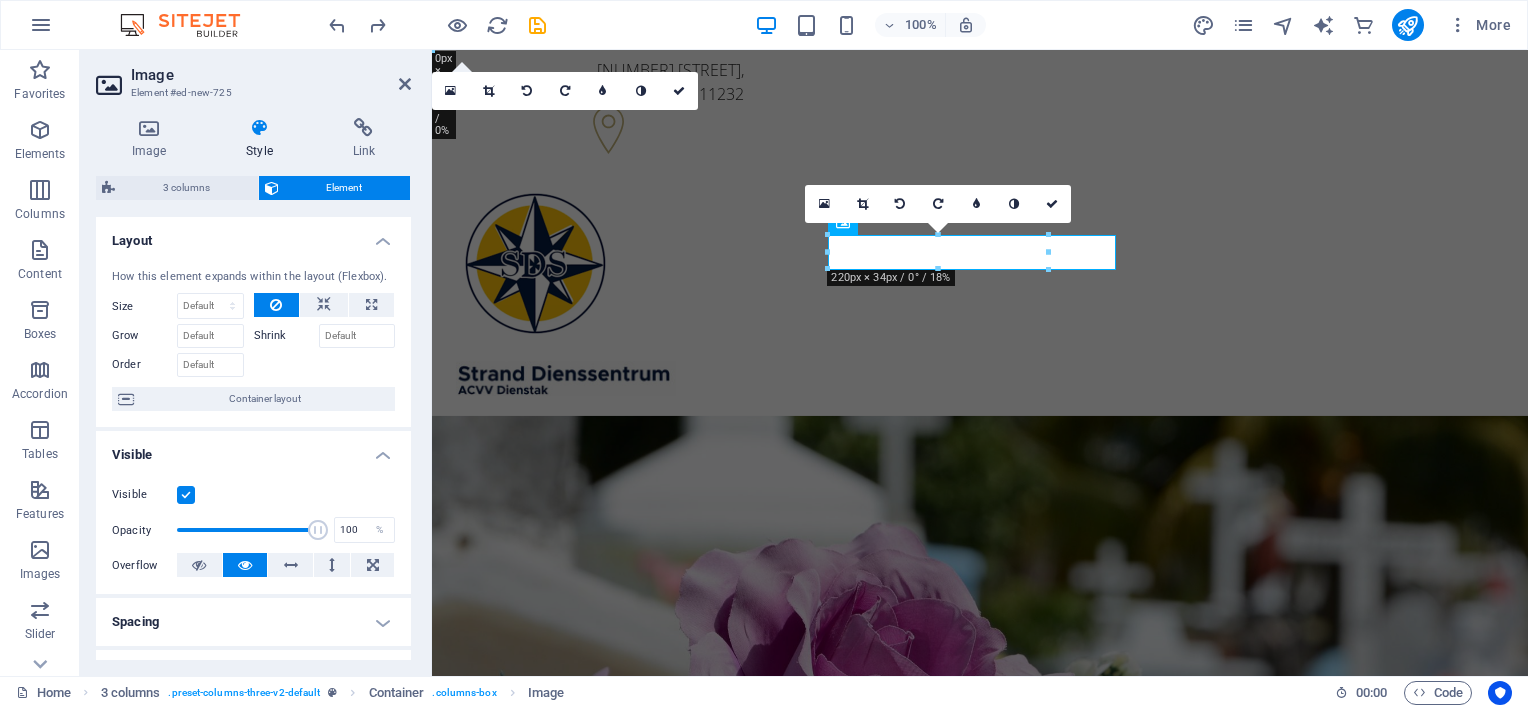 drag, startPoint x: 410, startPoint y: 416, endPoint x: 7, endPoint y: 111, distance: 505.4048 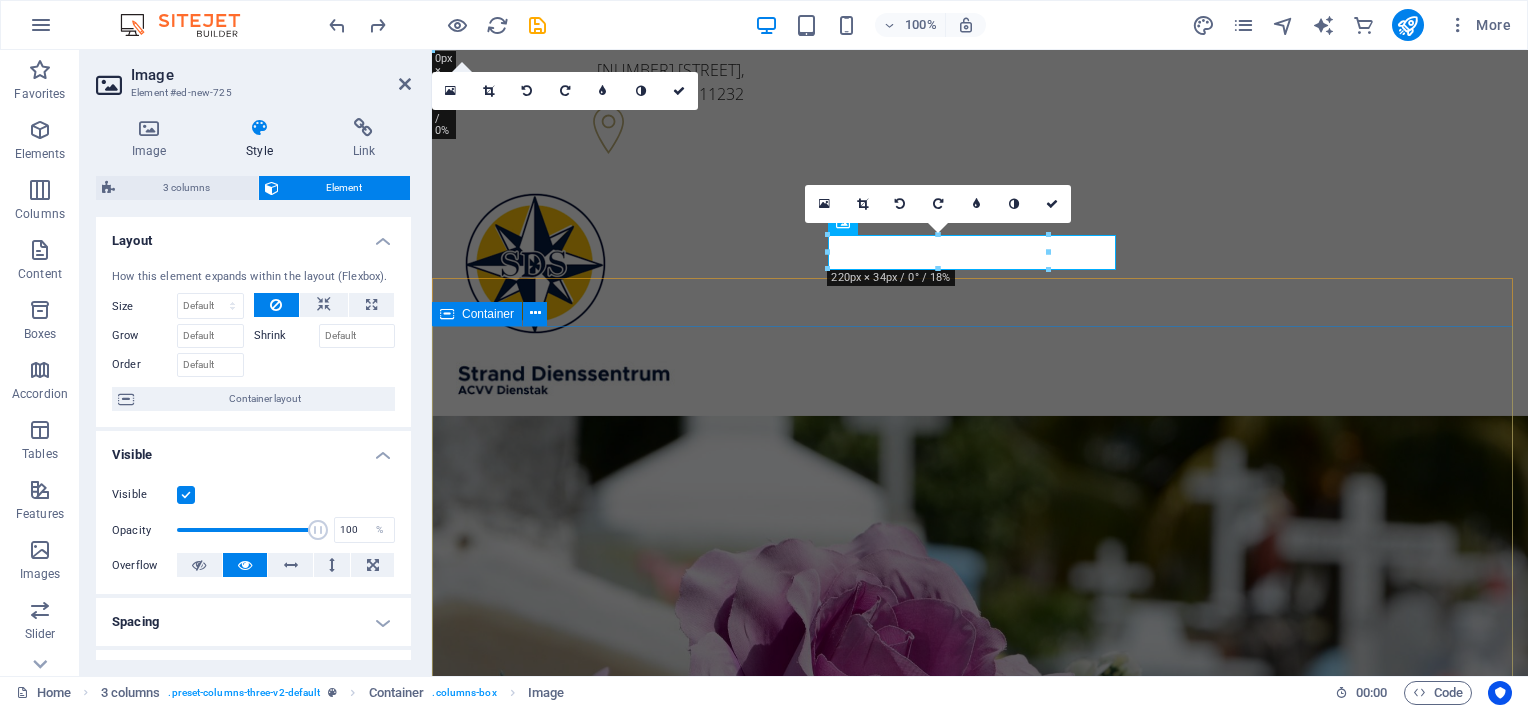 click on "Funeral Service in [CITY], [STATE] Individual and competent advice in all matters concerning funeral methods and more Contact us Learn more" at bounding box center (980, 1274) 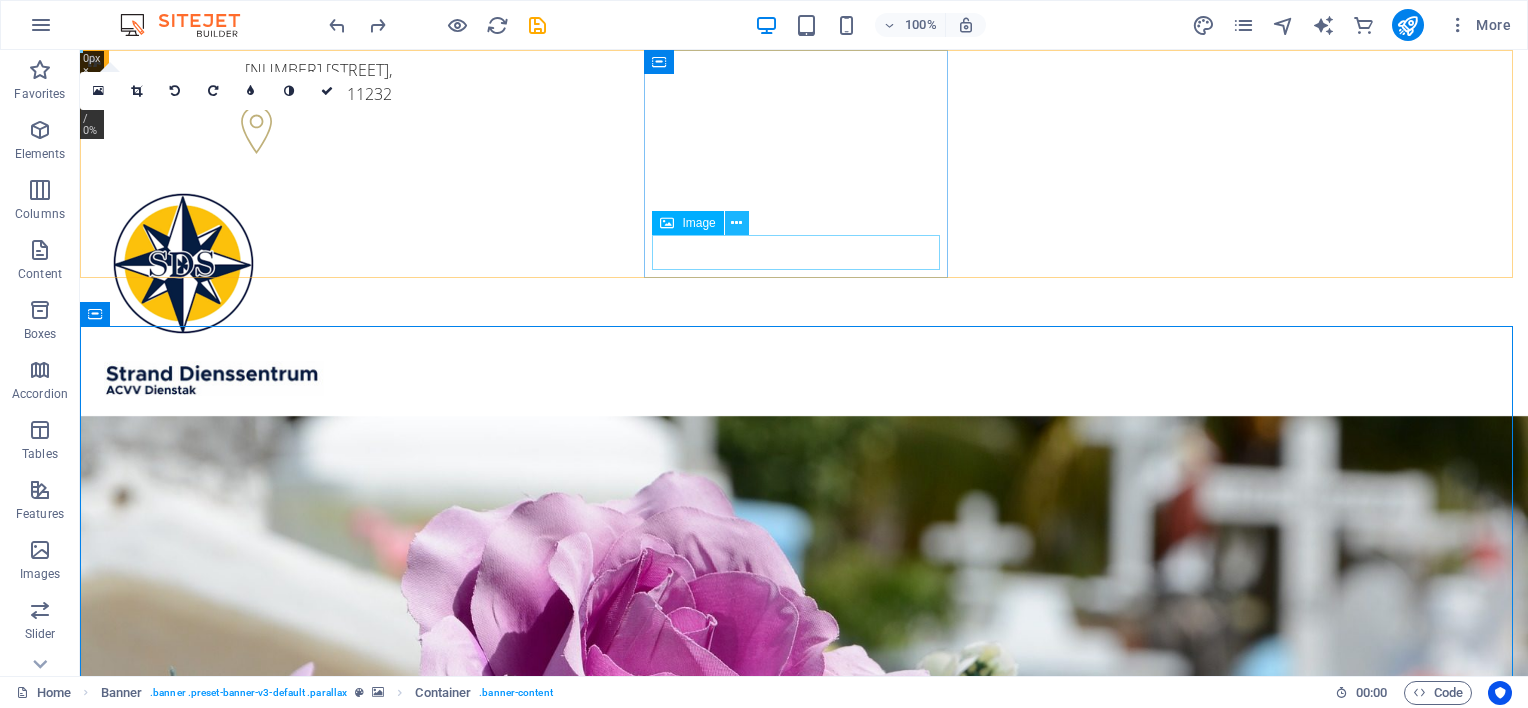 click at bounding box center [736, 223] 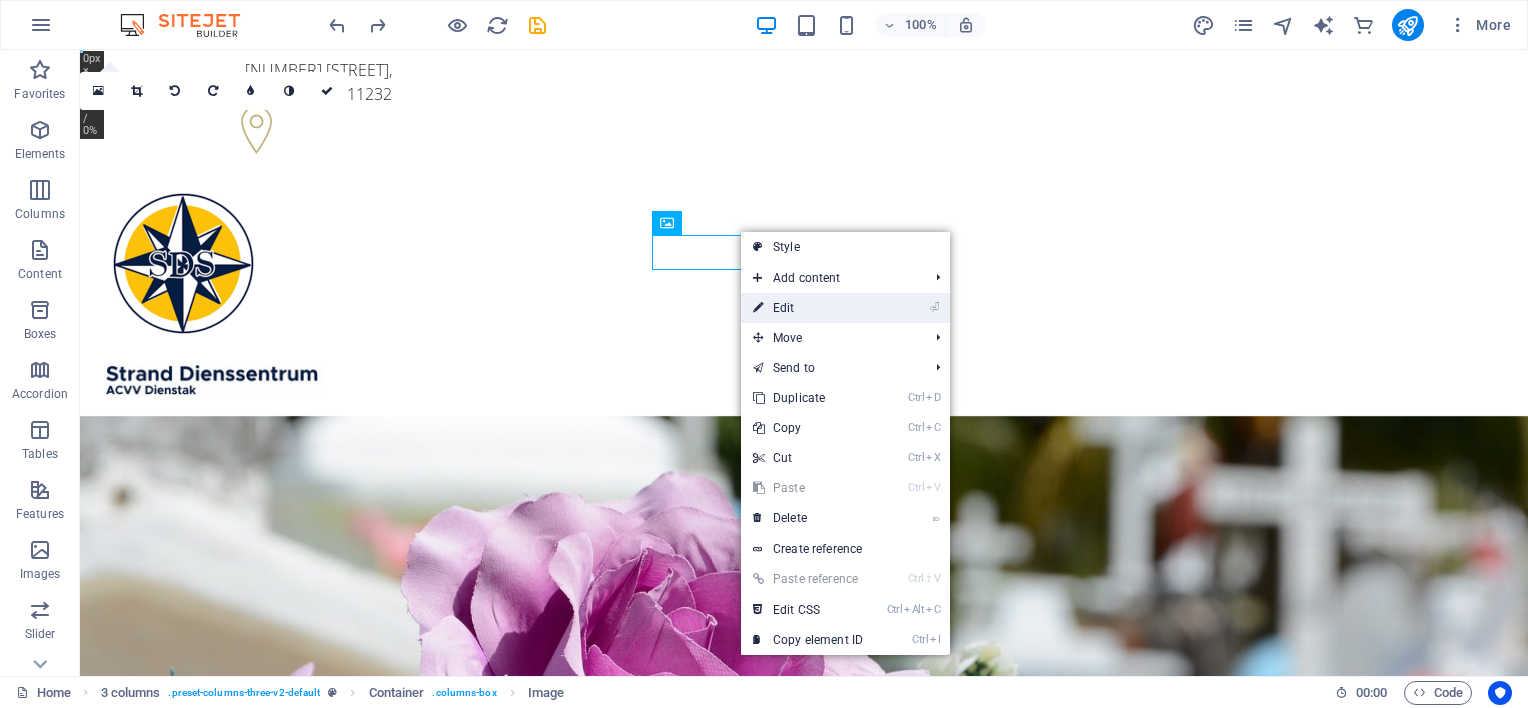 click on "⏎  Edit" at bounding box center (808, 308) 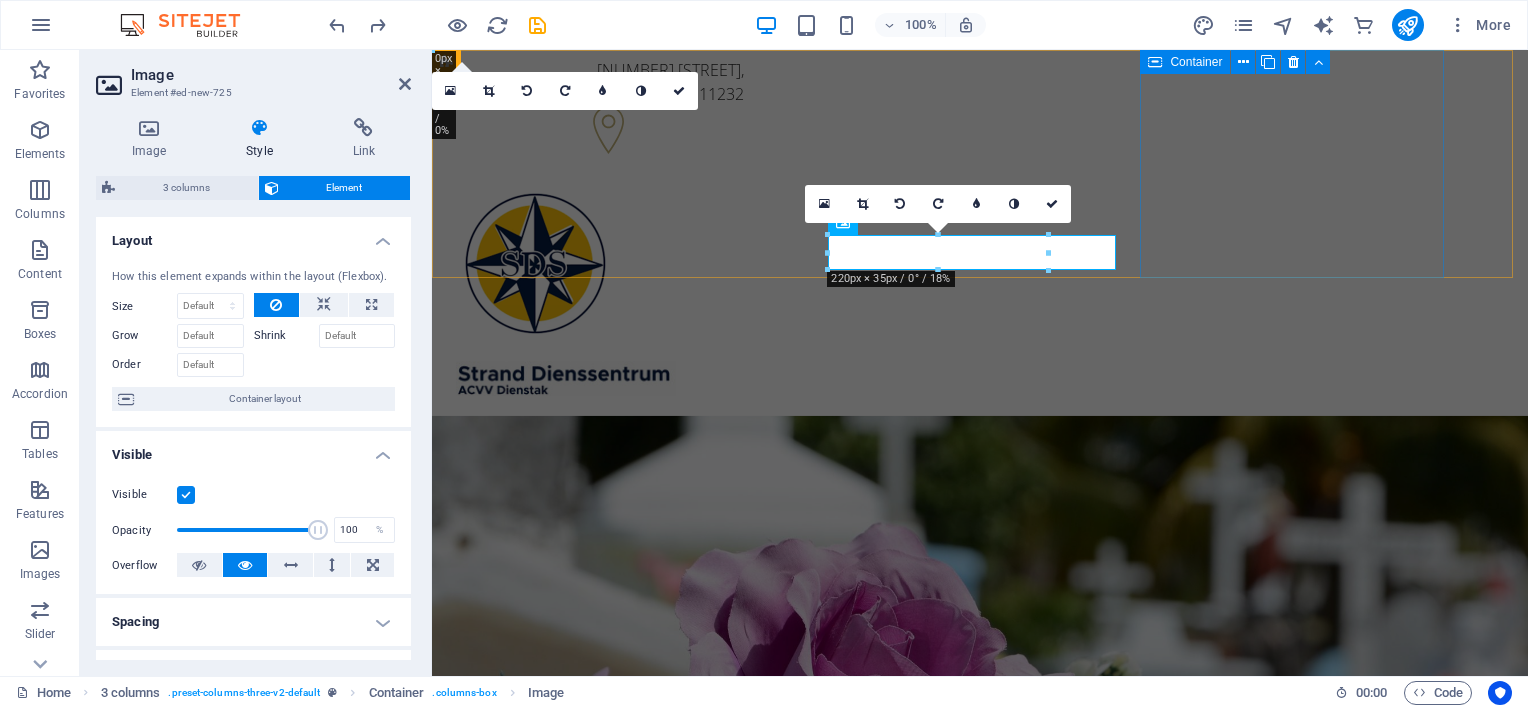 click on "+[COUNTRY_CODE]-[PHONE] +[COUNTRY_CODE]-[PHONE]" at bounding box center [600, 471] 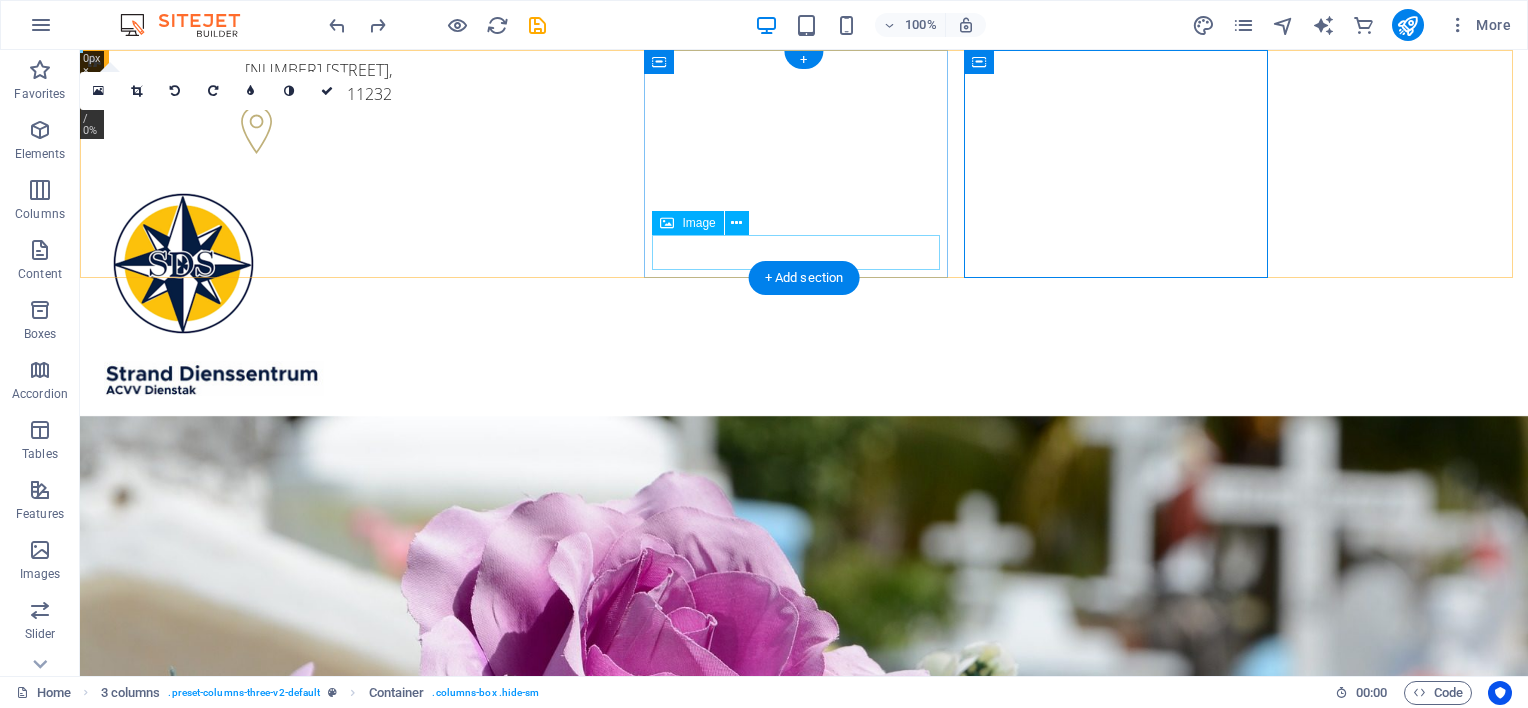 click at bounding box center [248, 378] 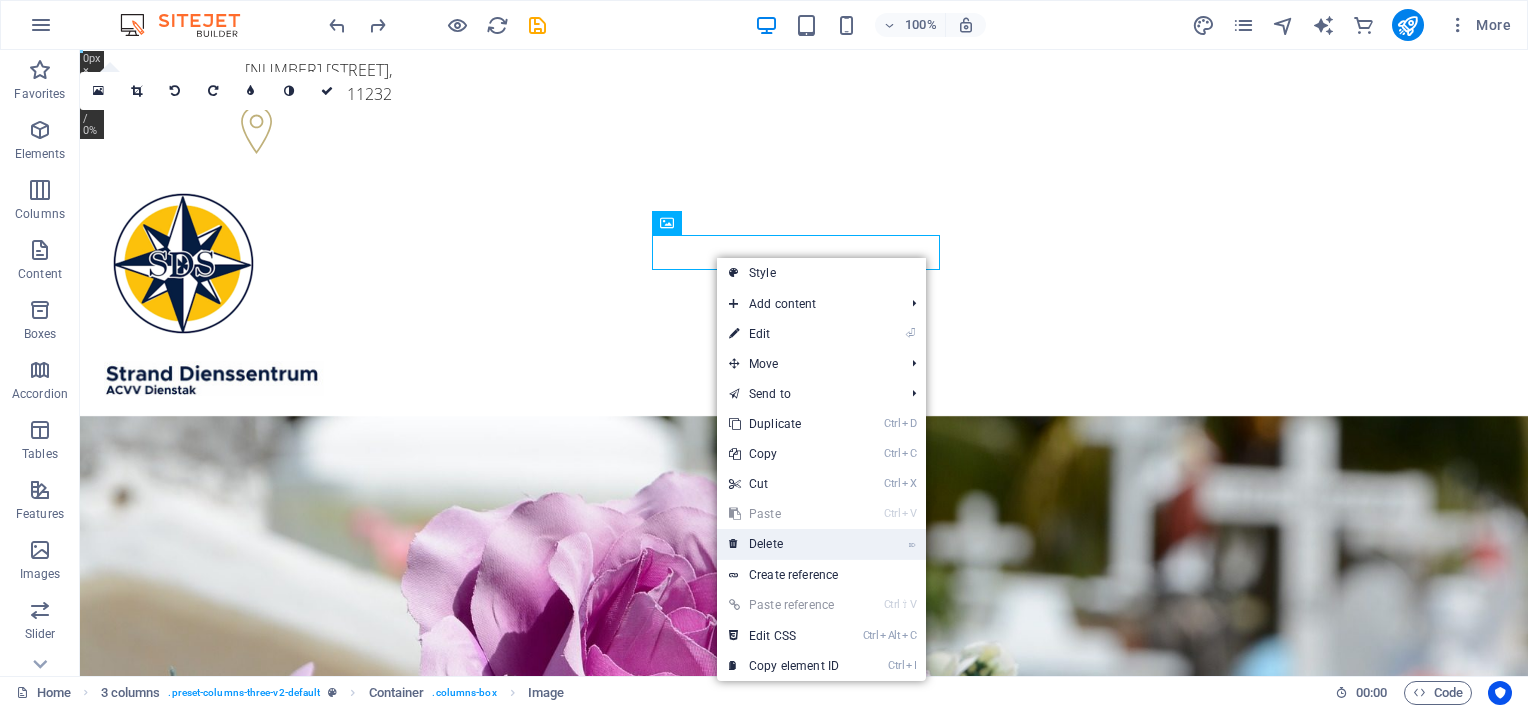 click on "⌦  Delete" at bounding box center [784, 544] 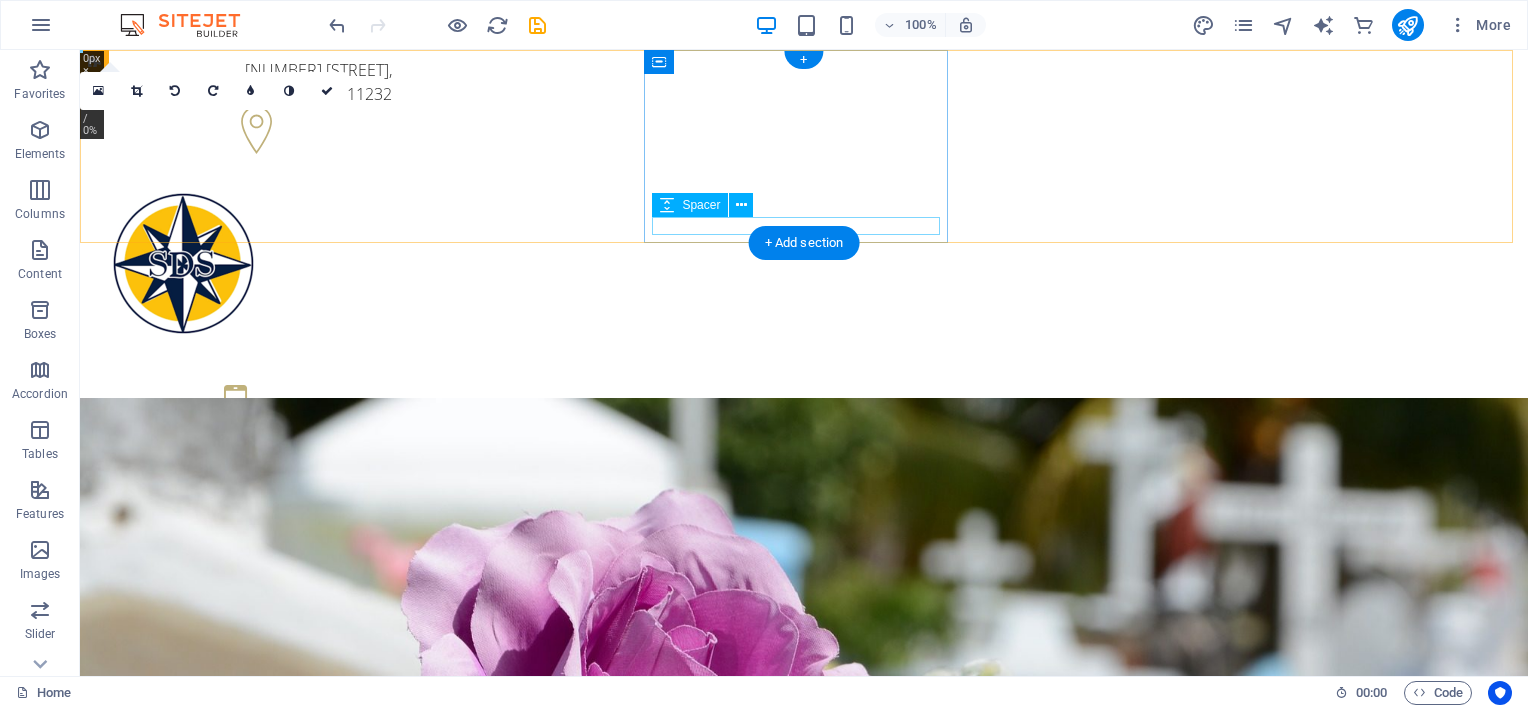 click at bounding box center [248, 352] 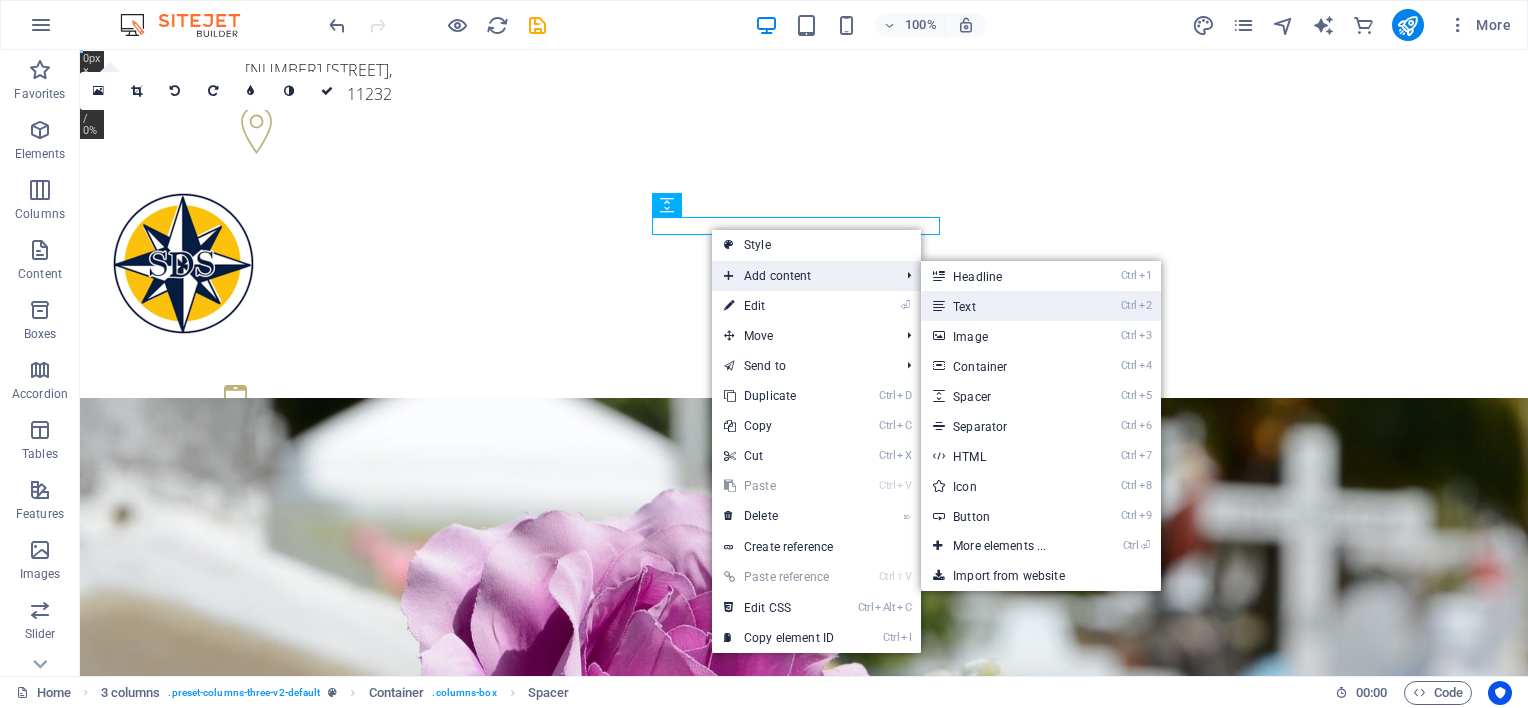 click on "Ctrl 2  Text" at bounding box center (1003, 306) 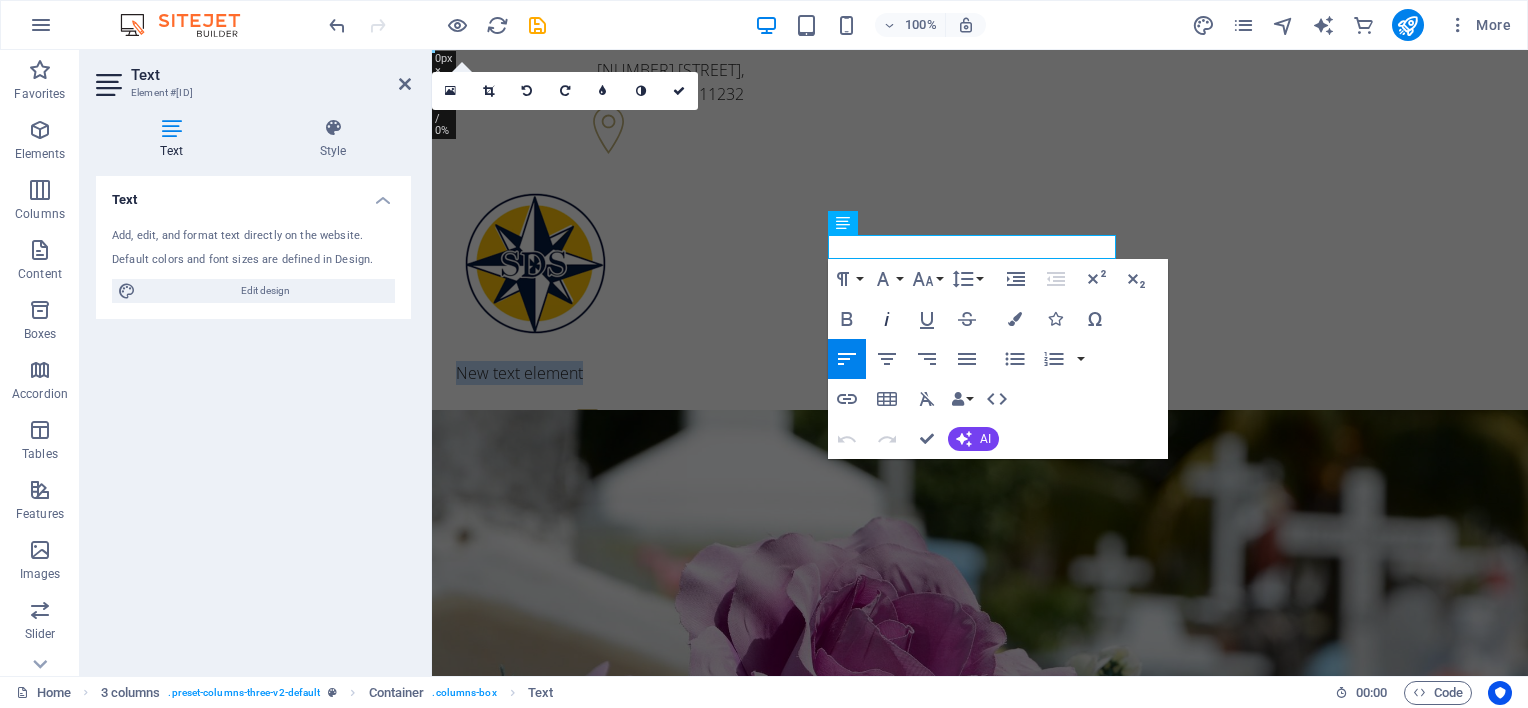 type 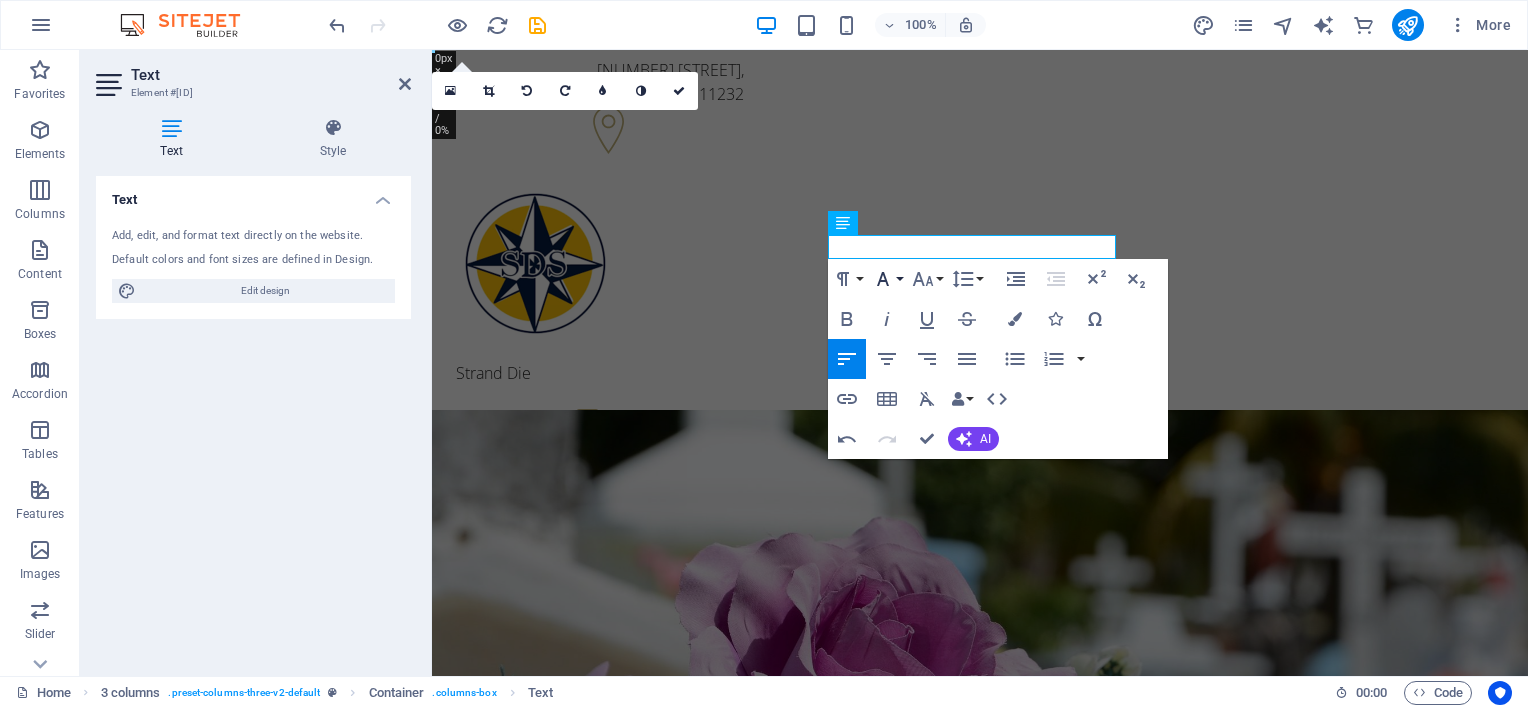 click on "Font Family" at bounding box center [887, 279] 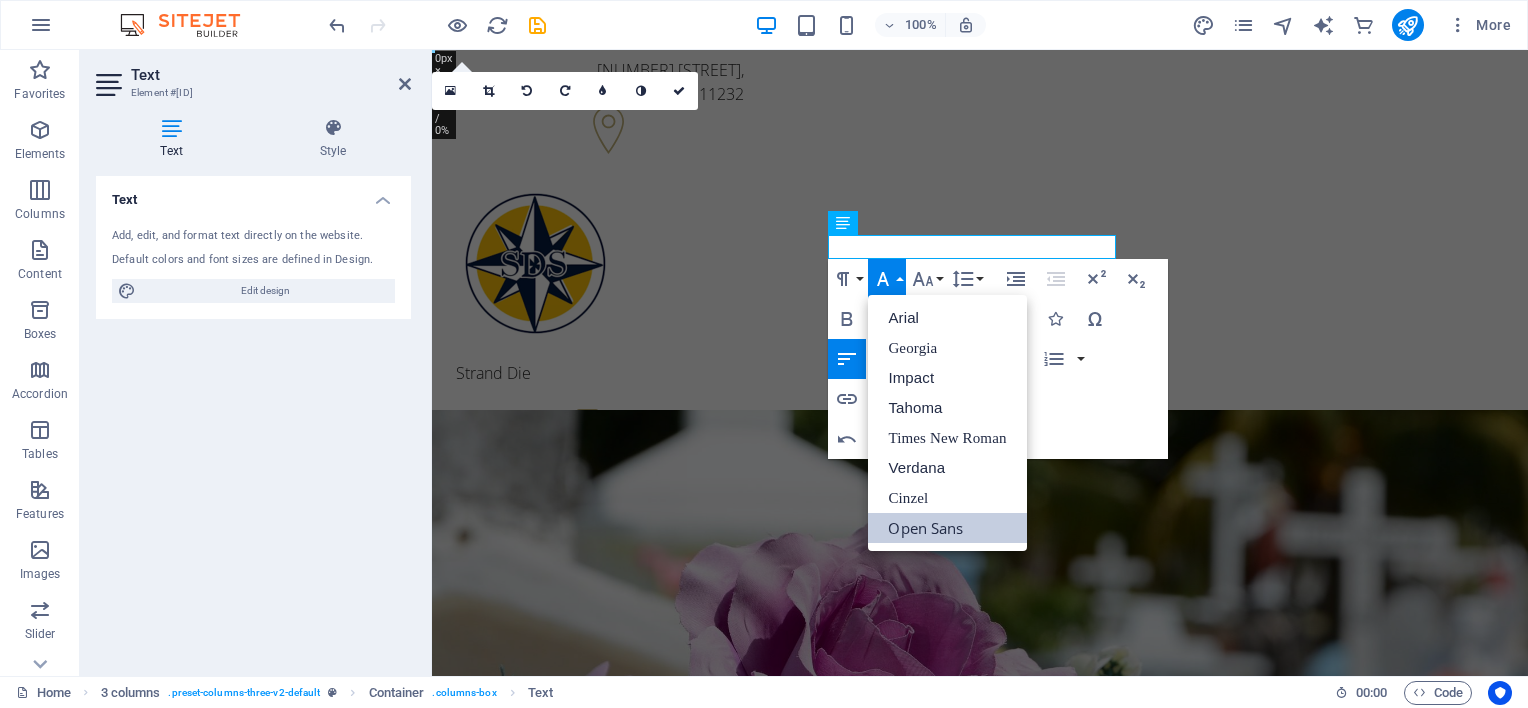 scroll, scrollTop: 0, scrollLeft: 0, axis: both 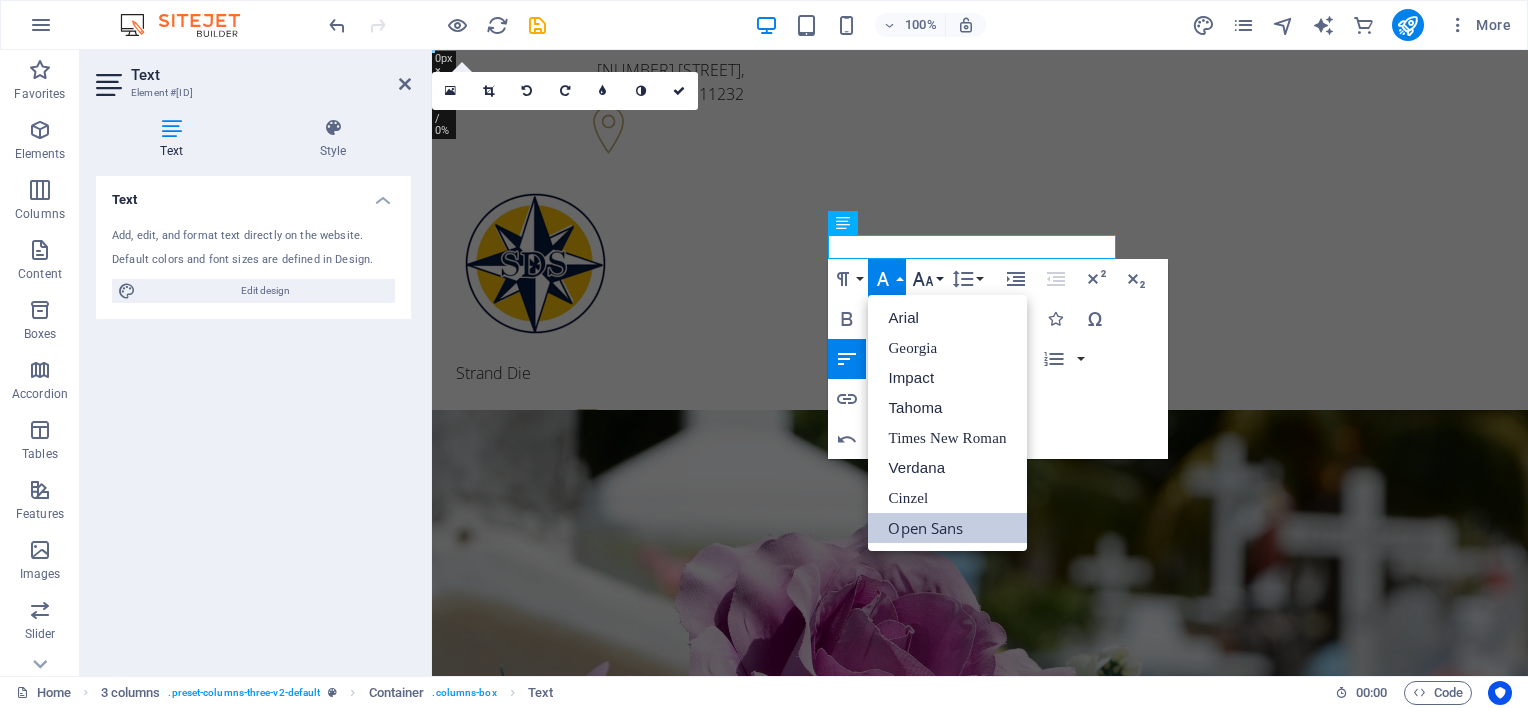 click on "Font Size" at bounding box center [927, 279] 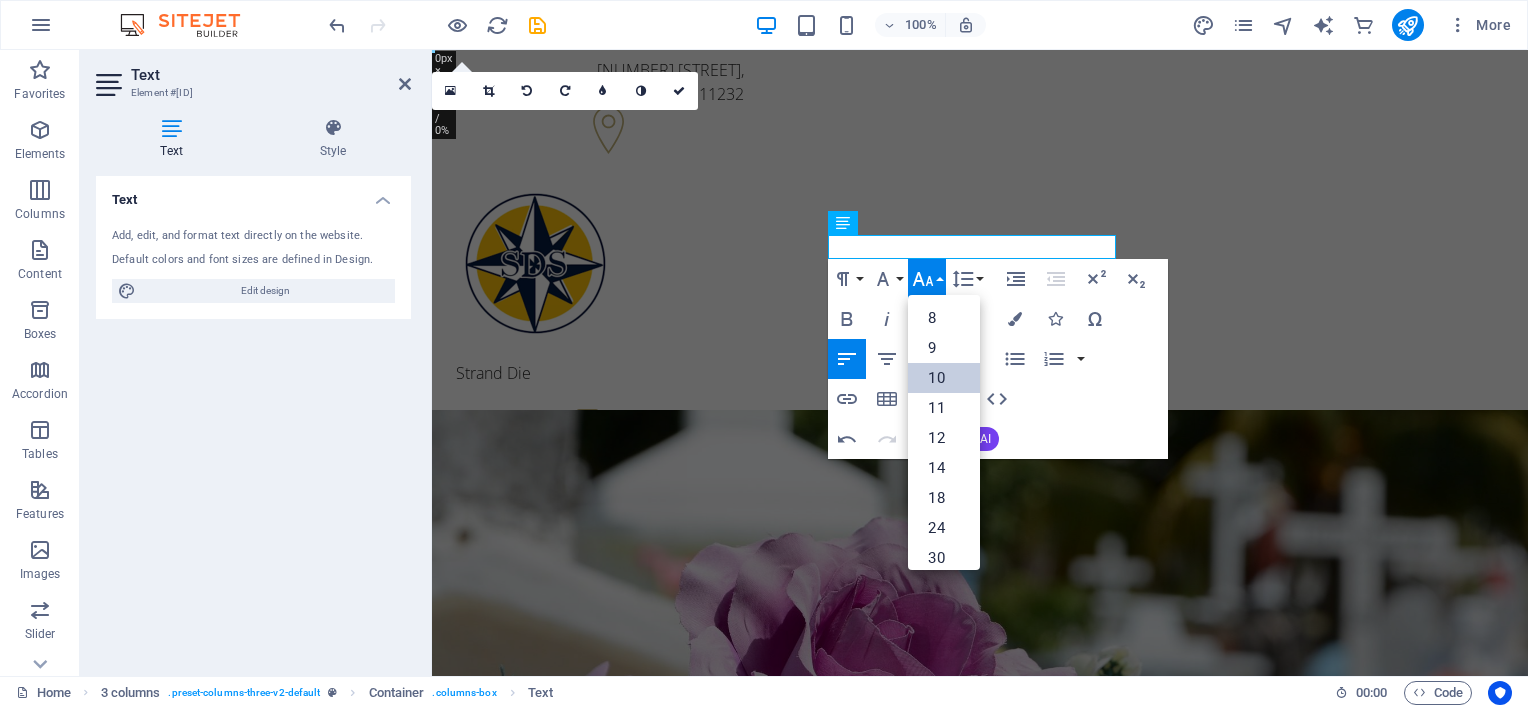 click on "10" at bounding box center (944, 378) 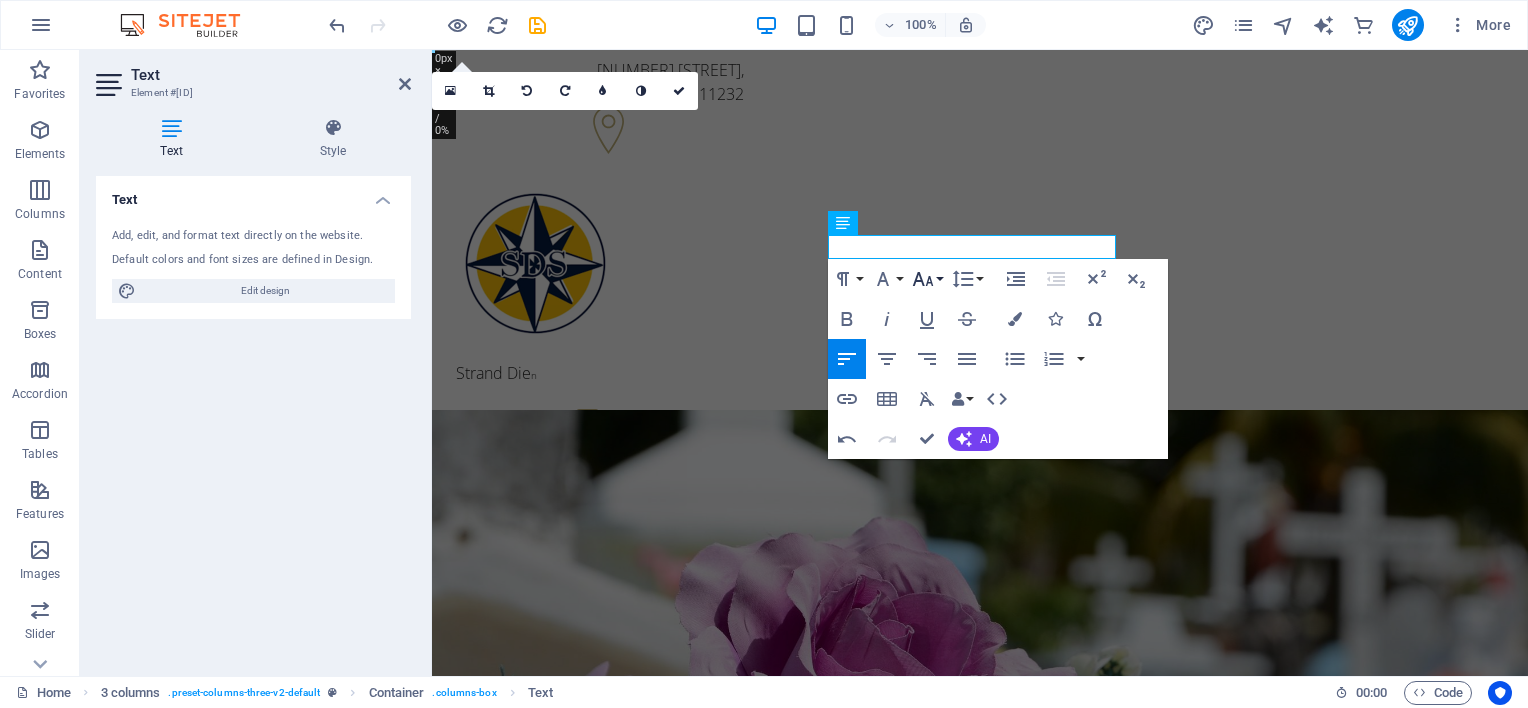 click on "Font Size" at bounding box center [927, 279] 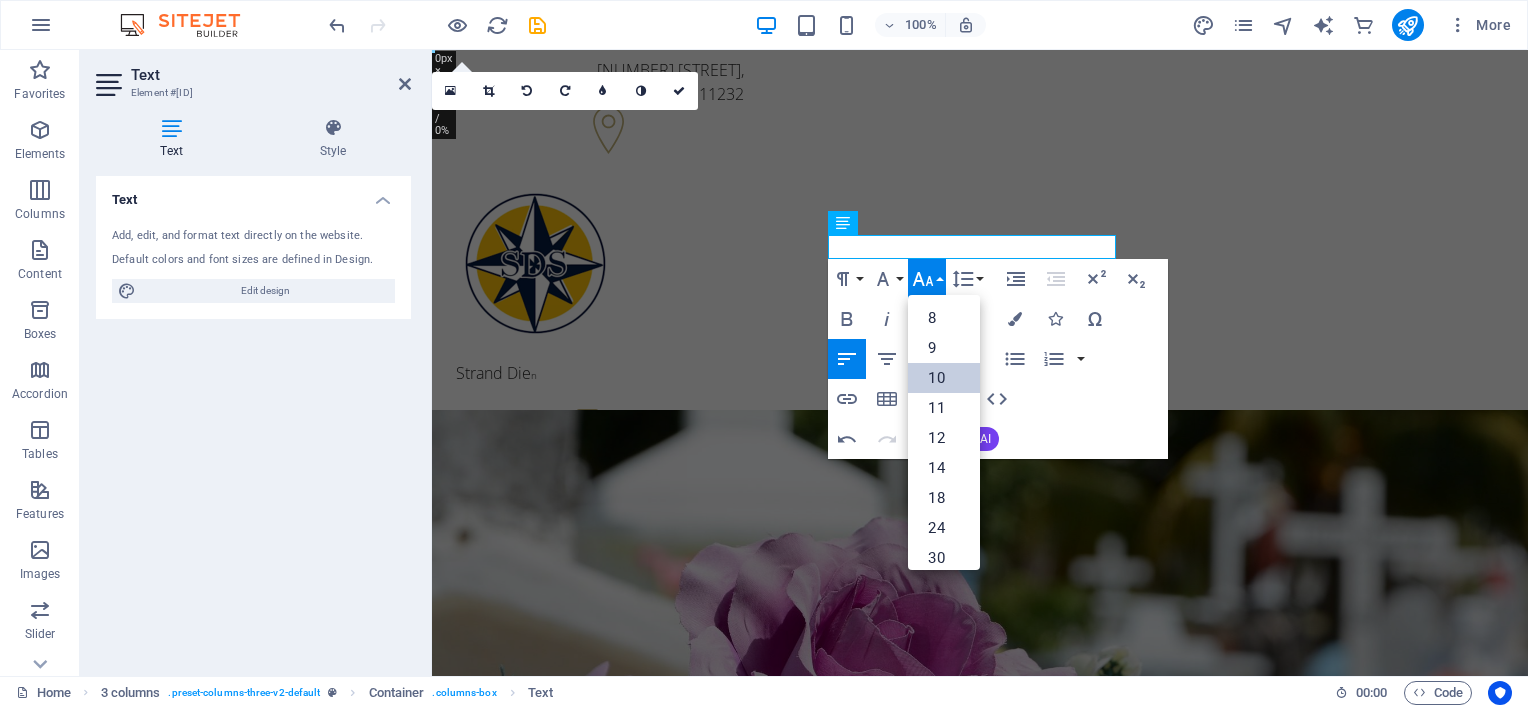scroll, scrollTop: 83, scrollLeft: 0, axis: vertical 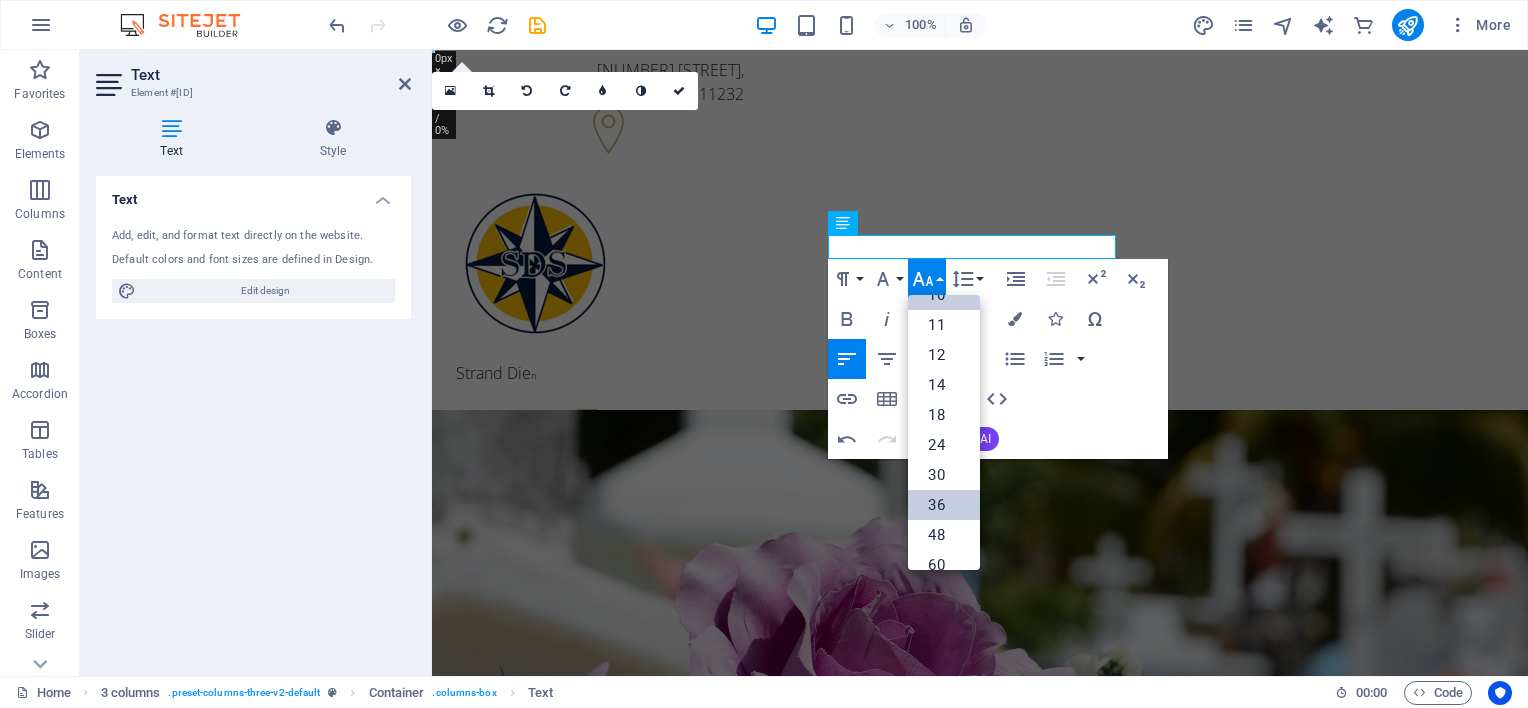 click on "36" at bounding box center [944, 505] 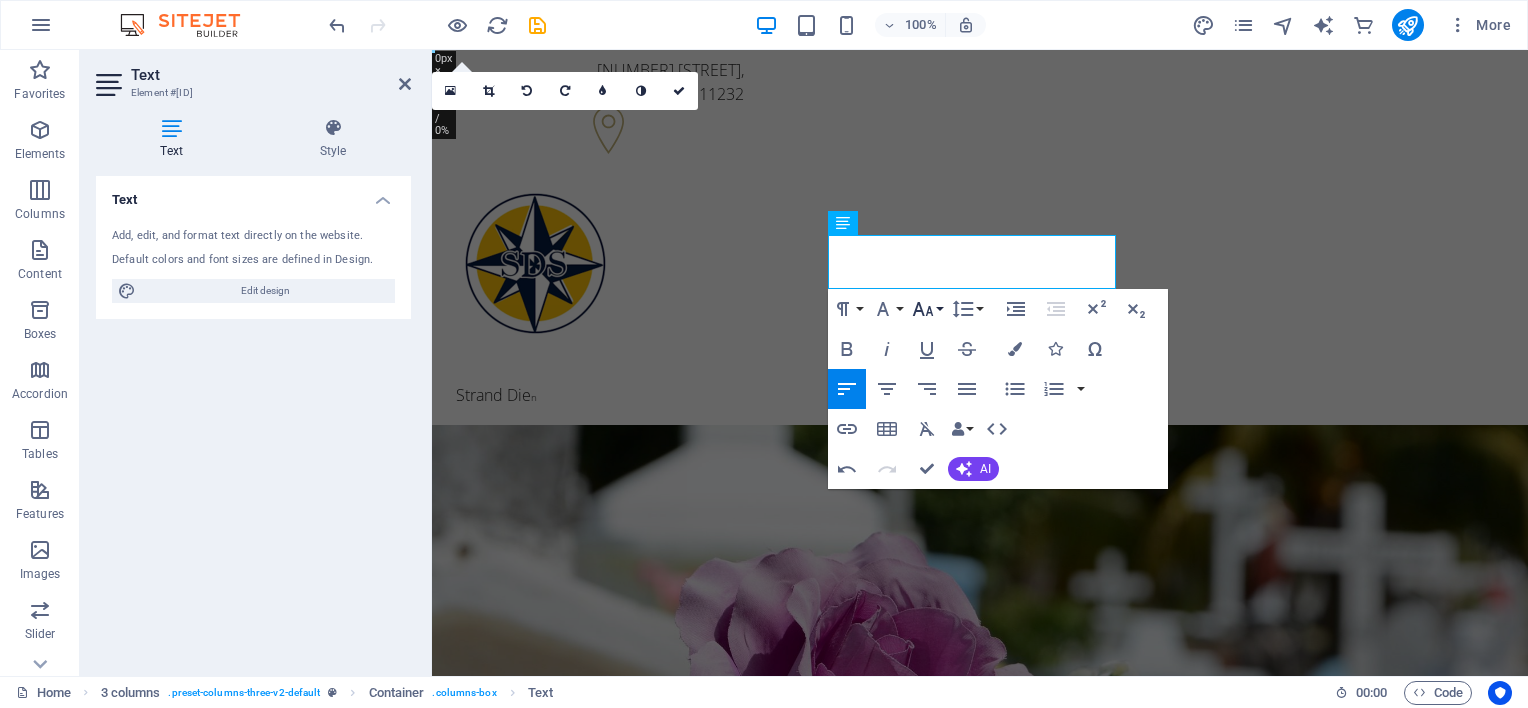 click on "Font Size" at bounding box center (927, 309) 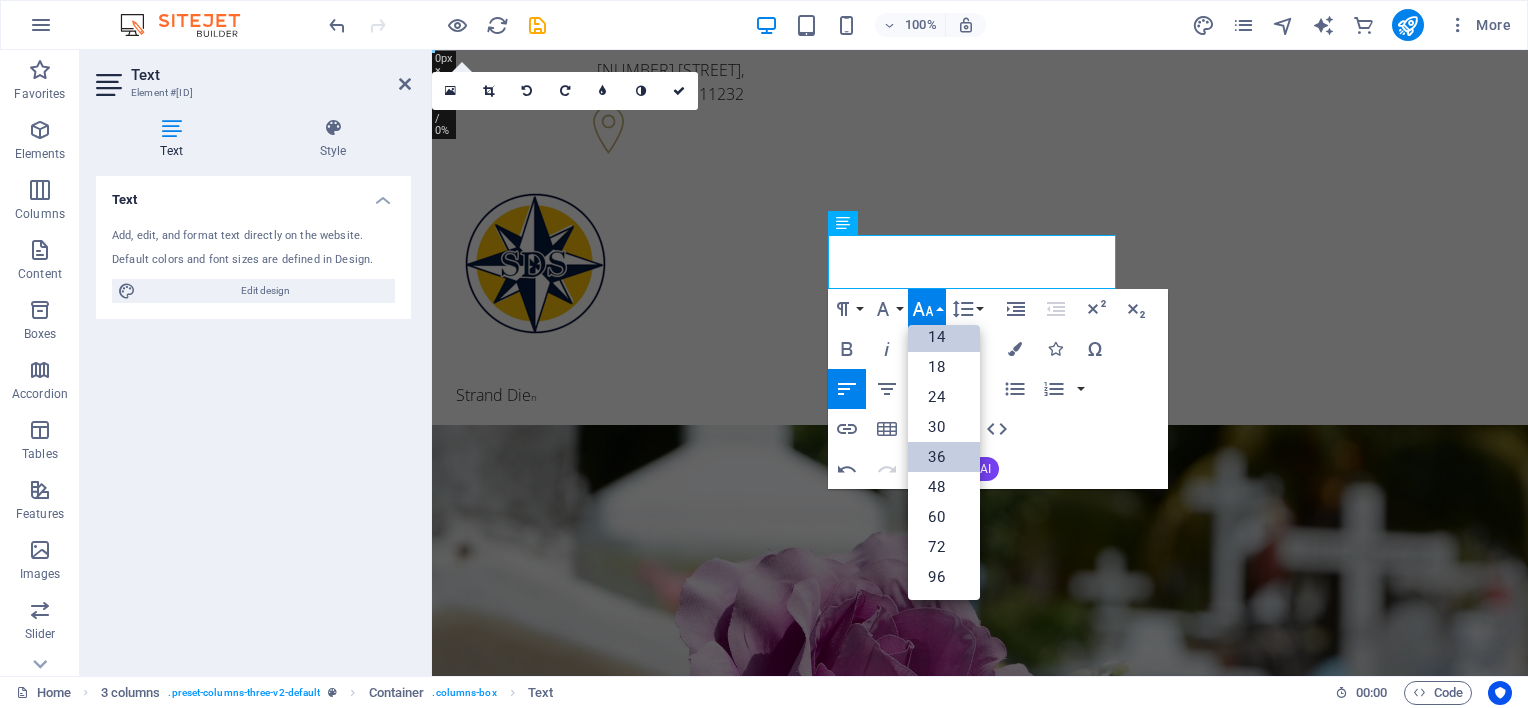 scroll, scrollTop: 160, scrollLeft: 0, axis: vertical 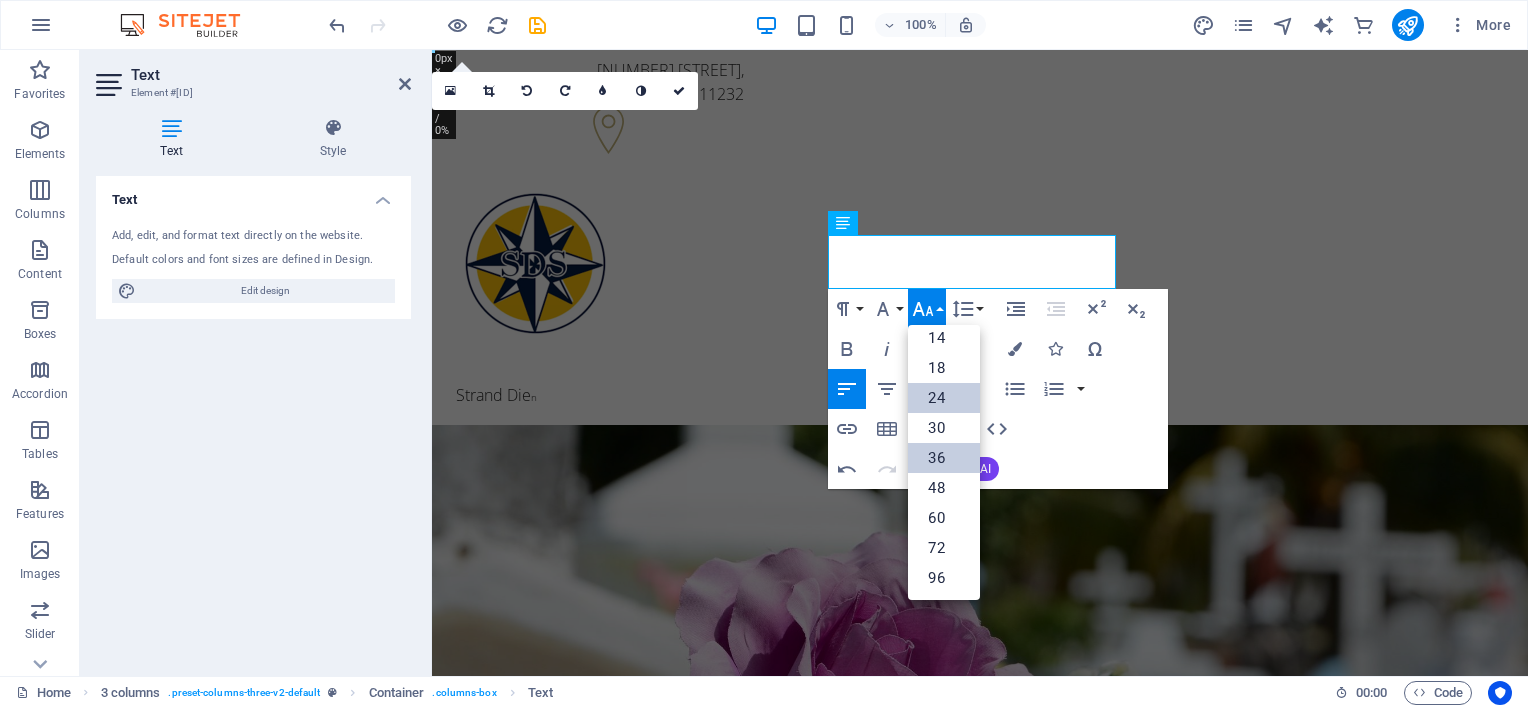 click on "24" at bounding box center [944, 398] 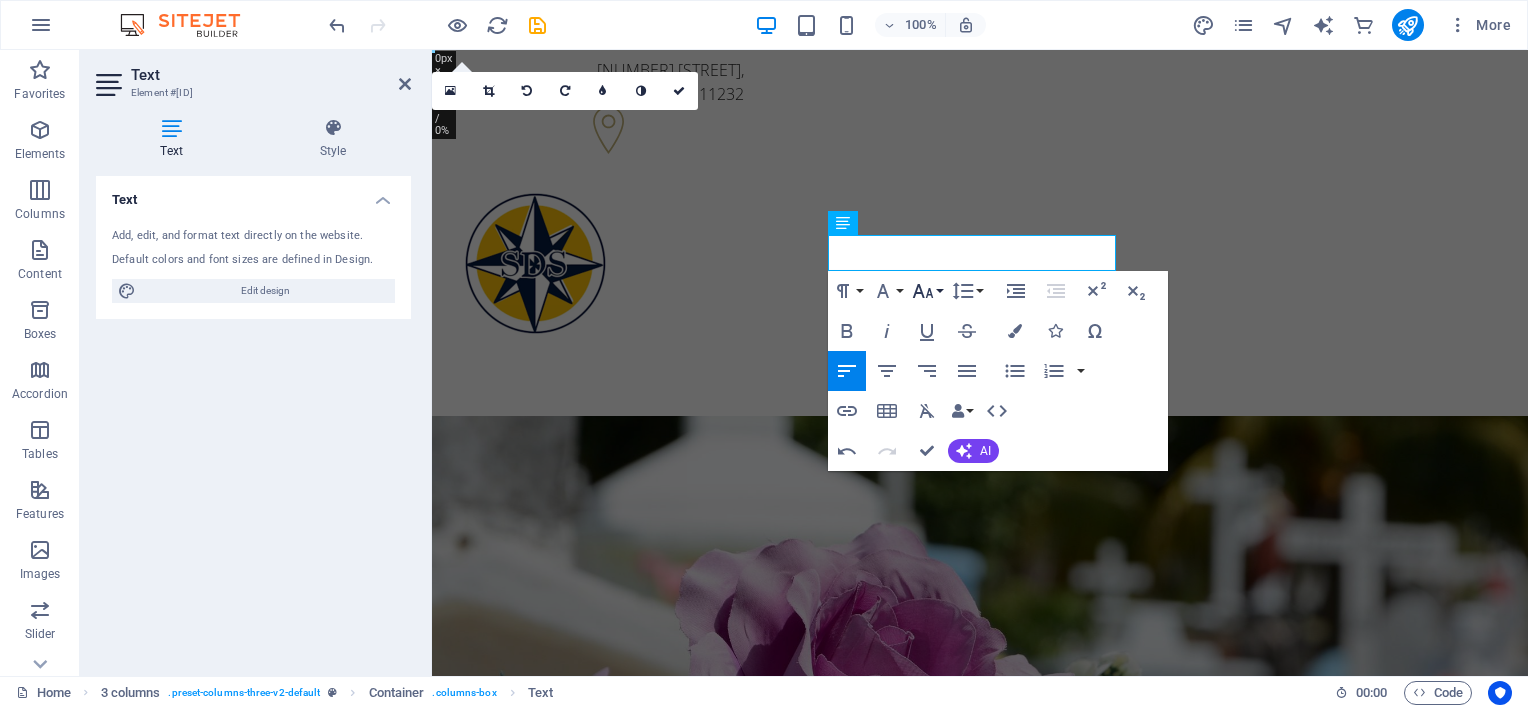 click on "Font Size" at bounding box center [927, 291] 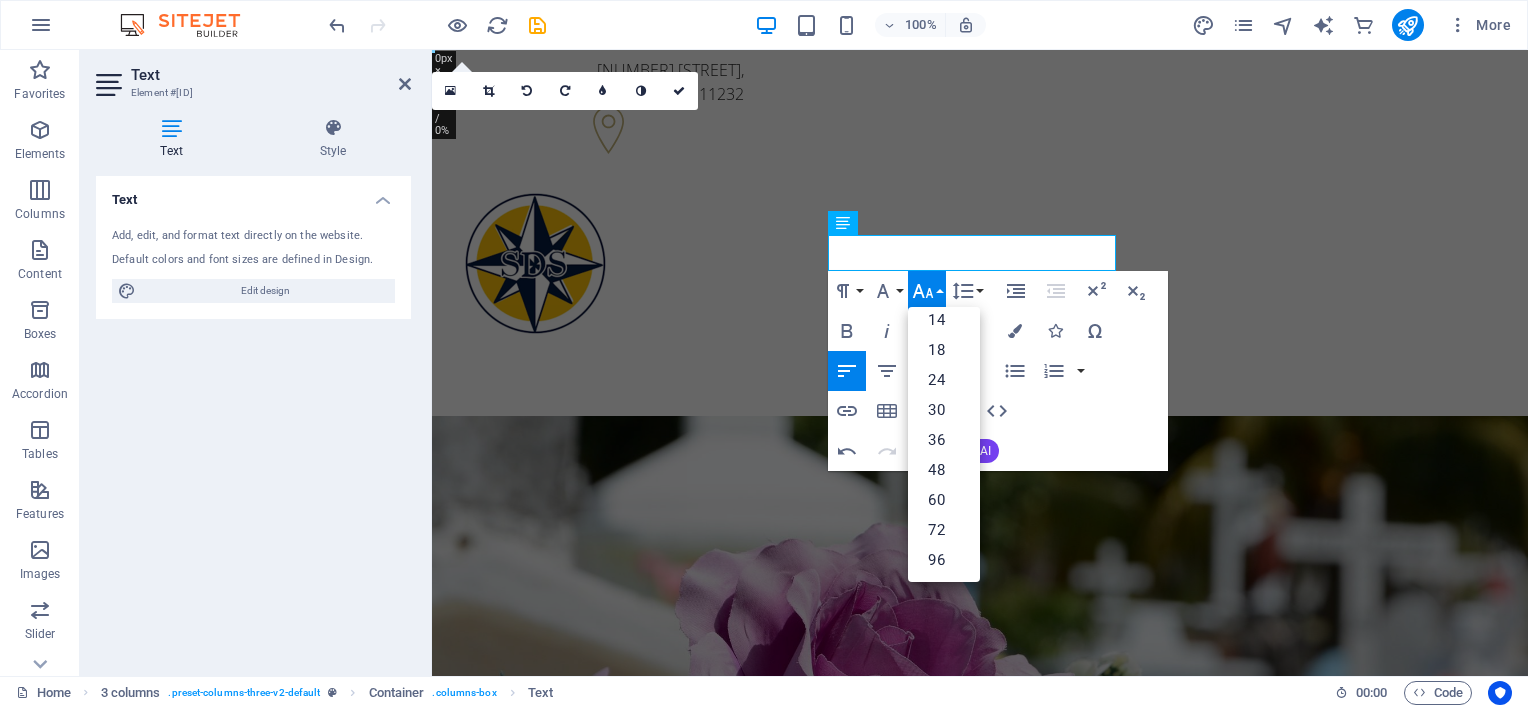scroll, scrollTop: 83, scrollLeft: 0, axis: vertical 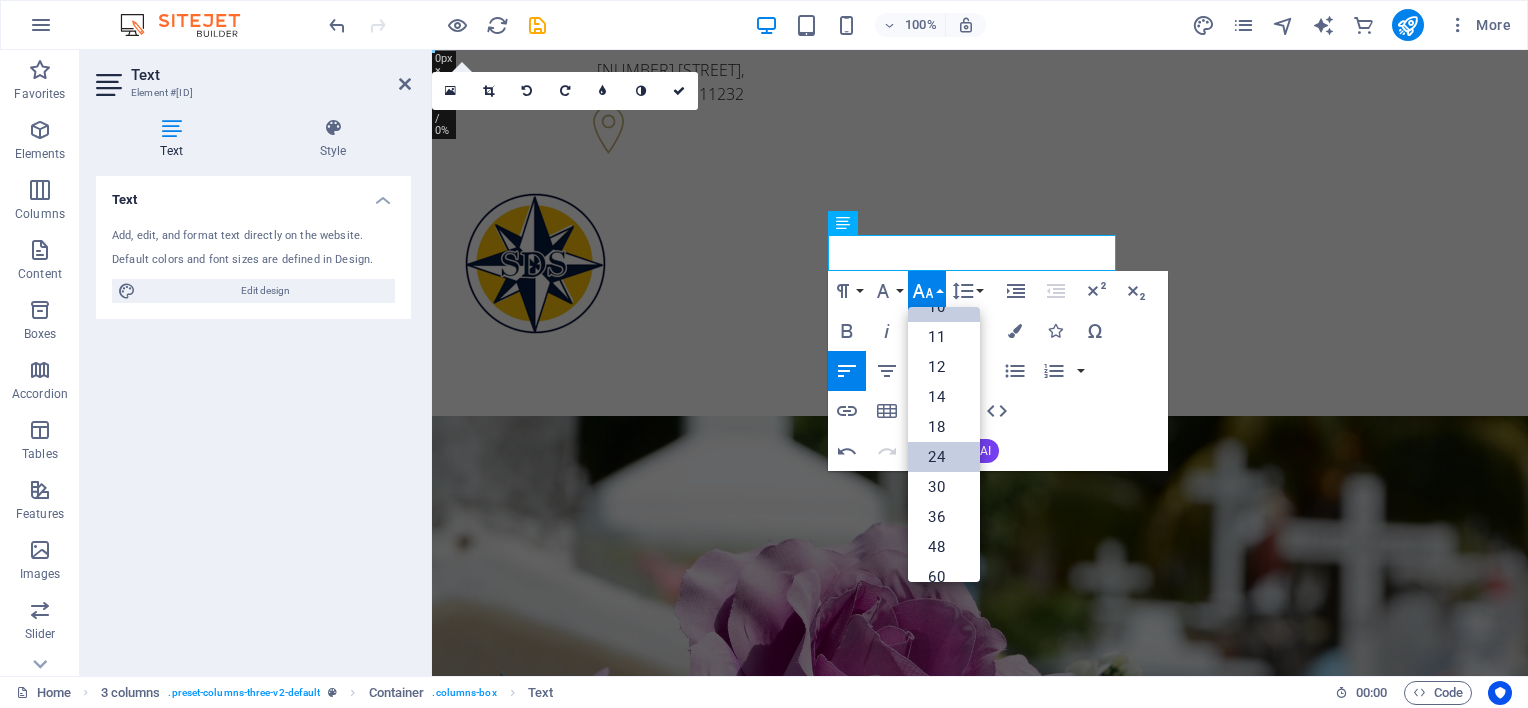 click on "24" at bounding box center [944, 457] 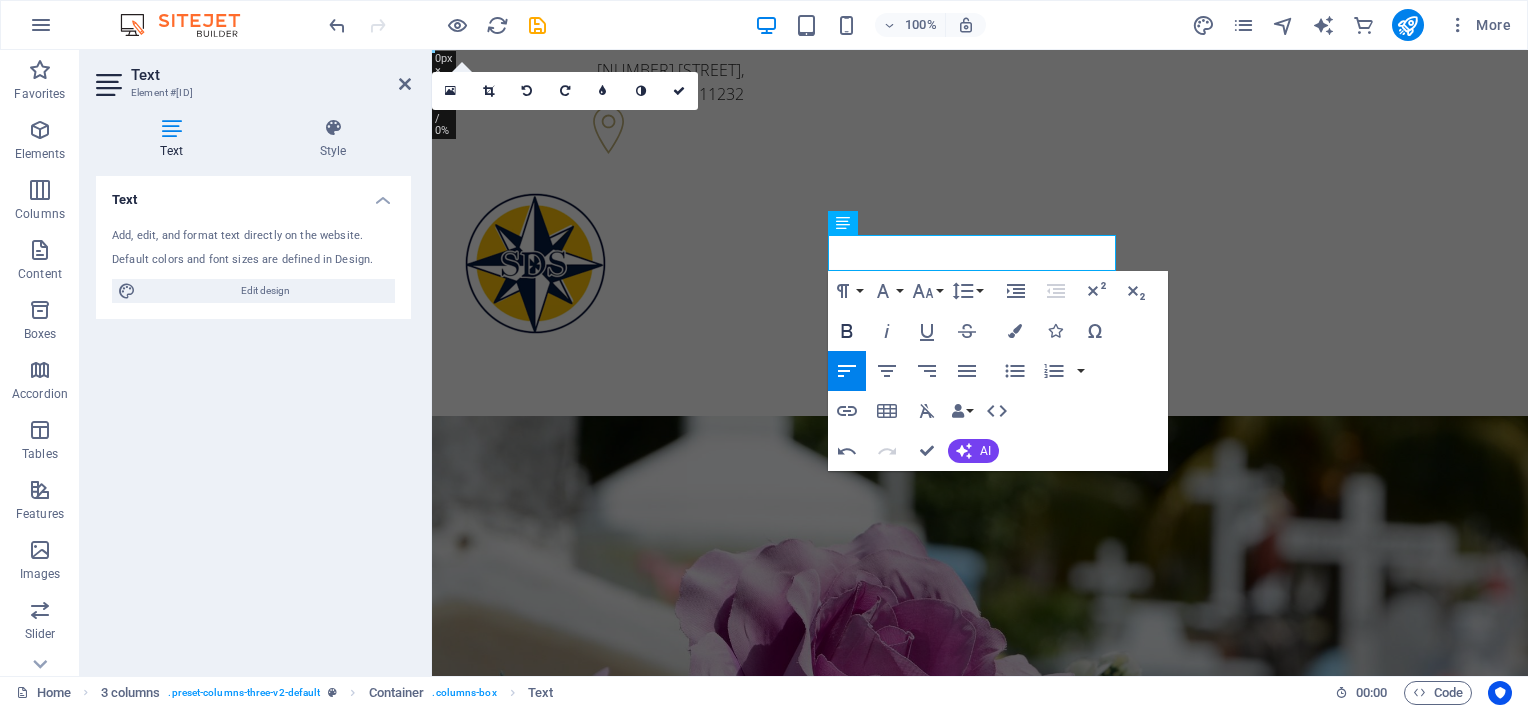 click 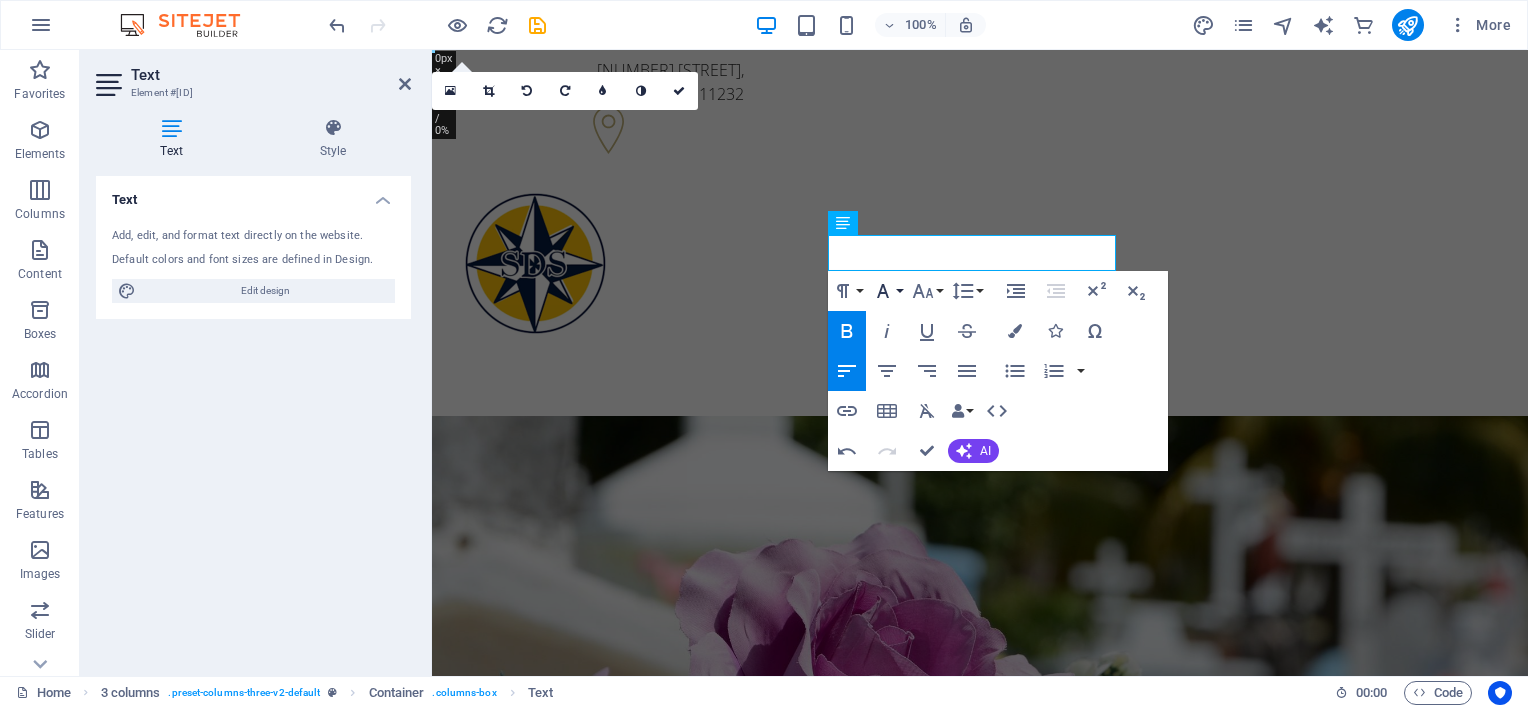 click on "Font Family" at bounding box center [887, 291] 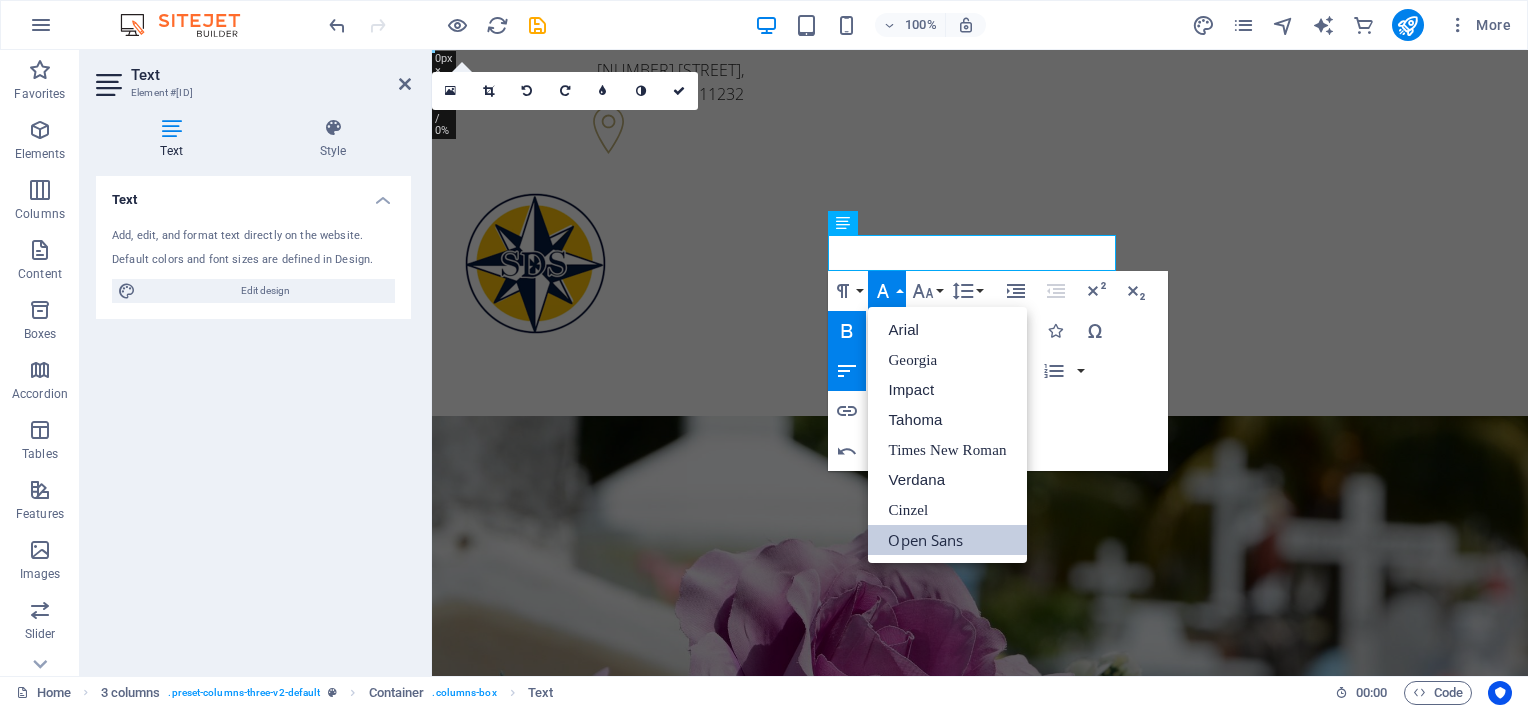 scroll, scrollTop: 0, scrollLeft: 0, axis: both 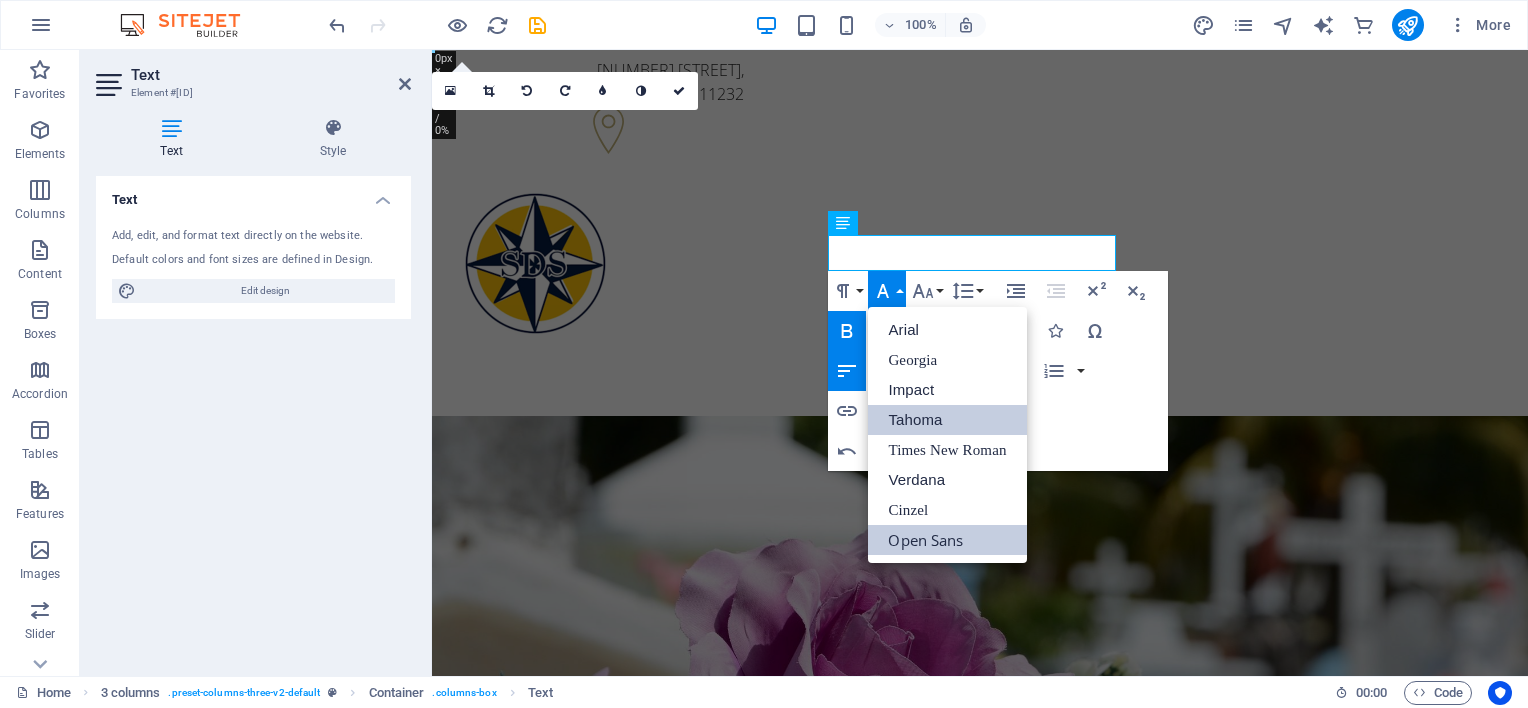 click on "Tahoma" at bounding box center (947, 420) 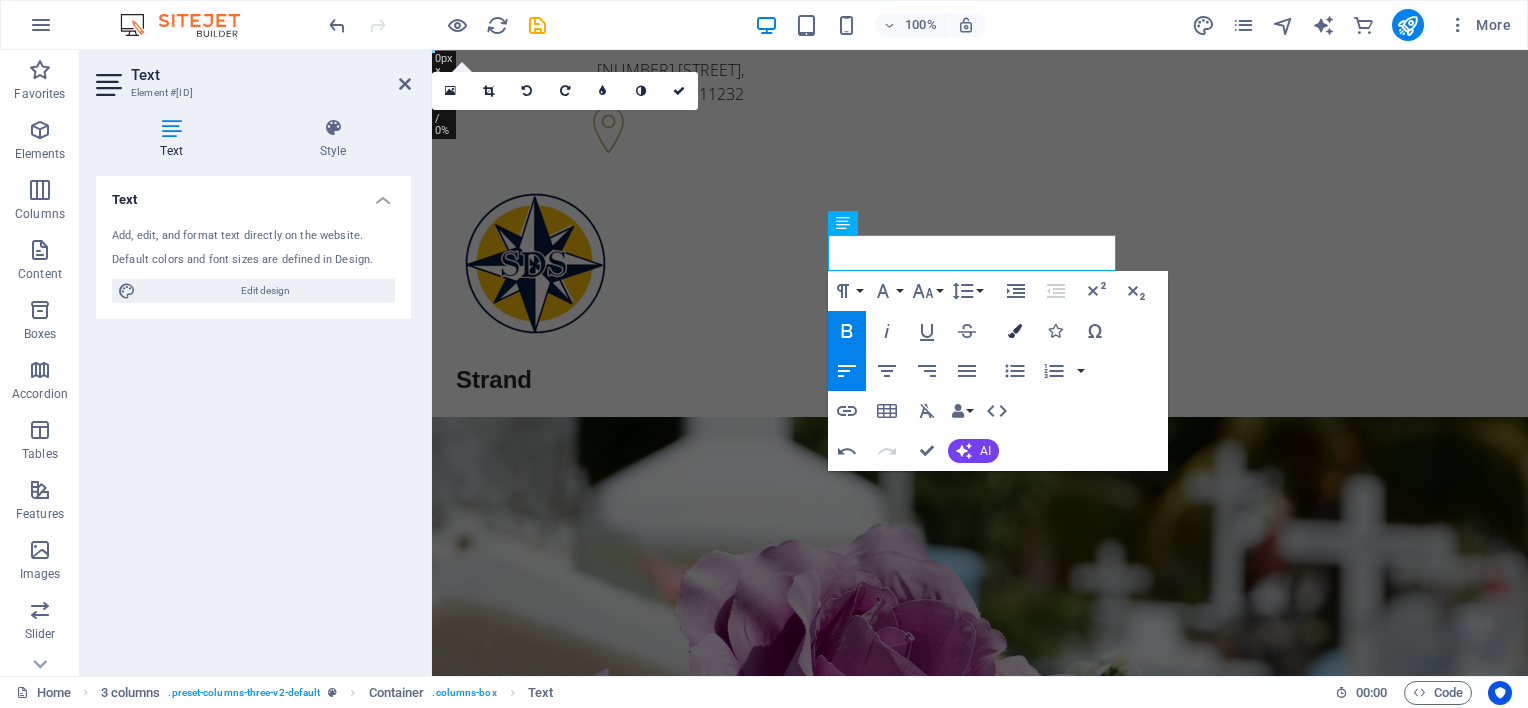 click at bounding box center [1015, 331] 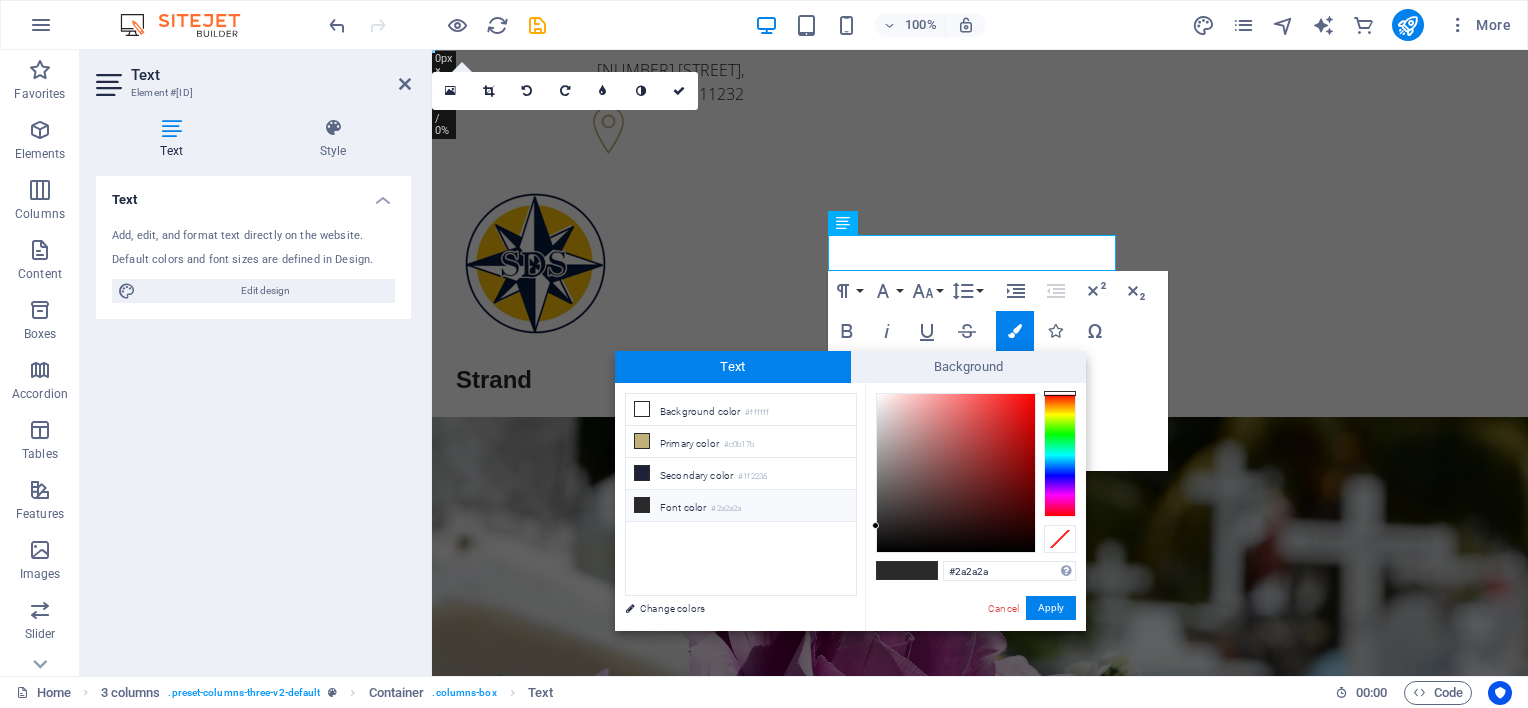 click at bounding box center [1060, 455] 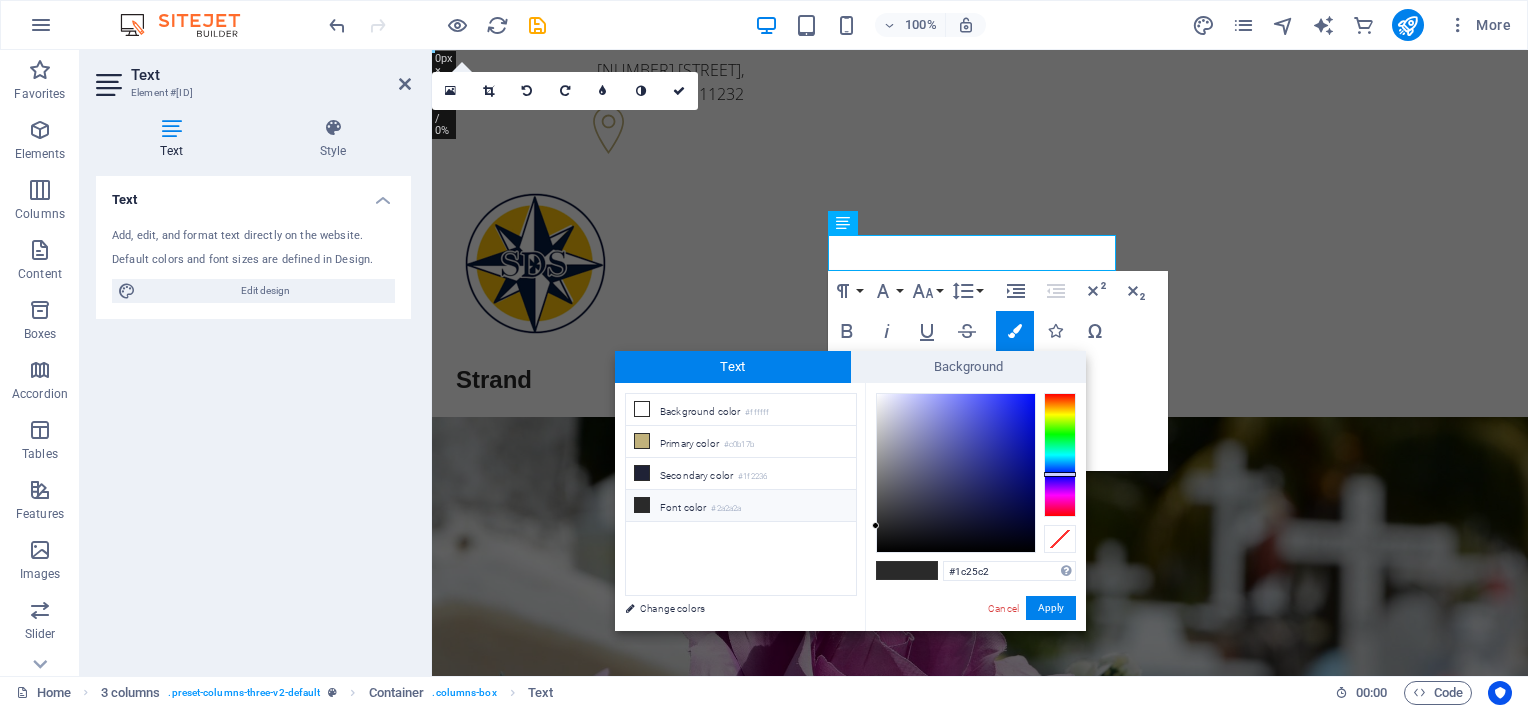 click at bounding box center [956, 473] 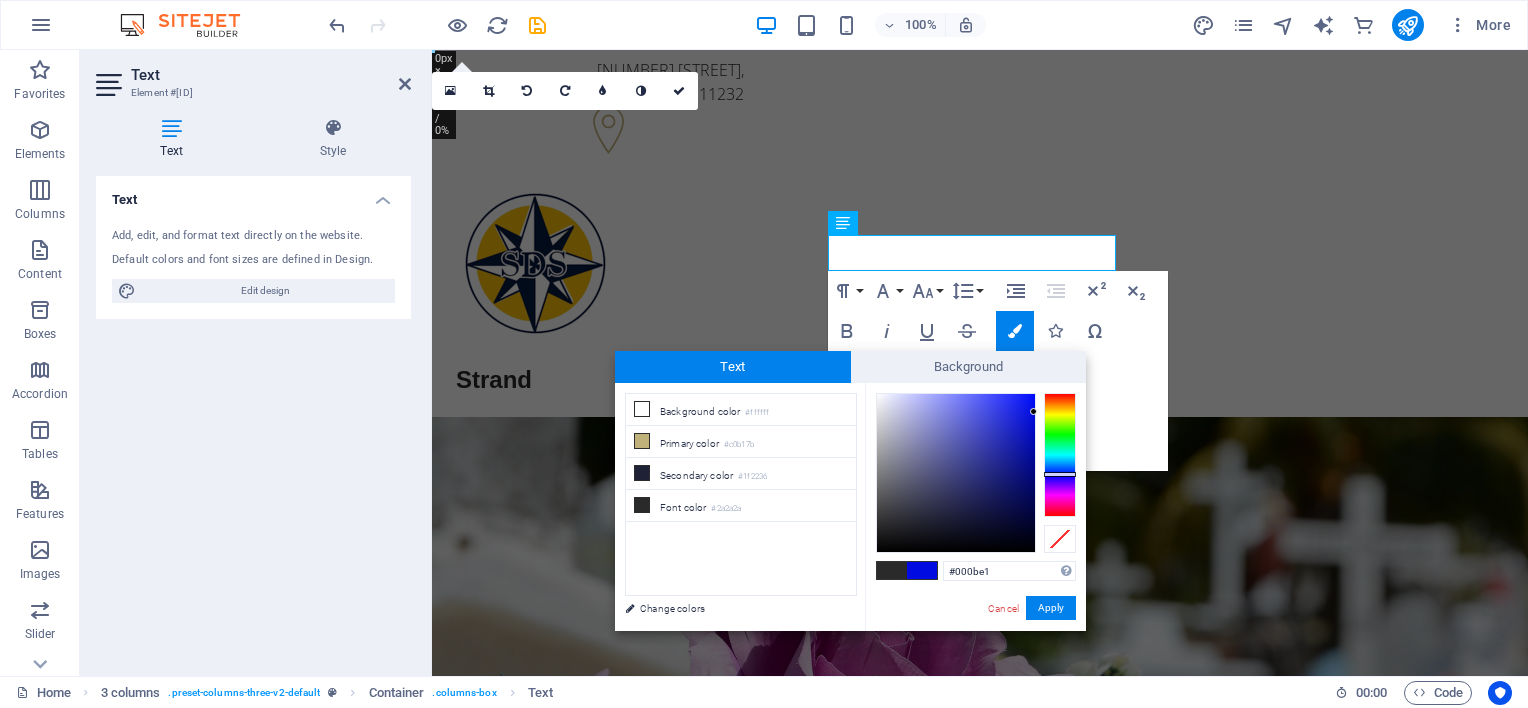 drag, startPoint x: 1011, startPoint y: 431, endPoint x: 1036, endPoint y: 412, distance: 31.400637 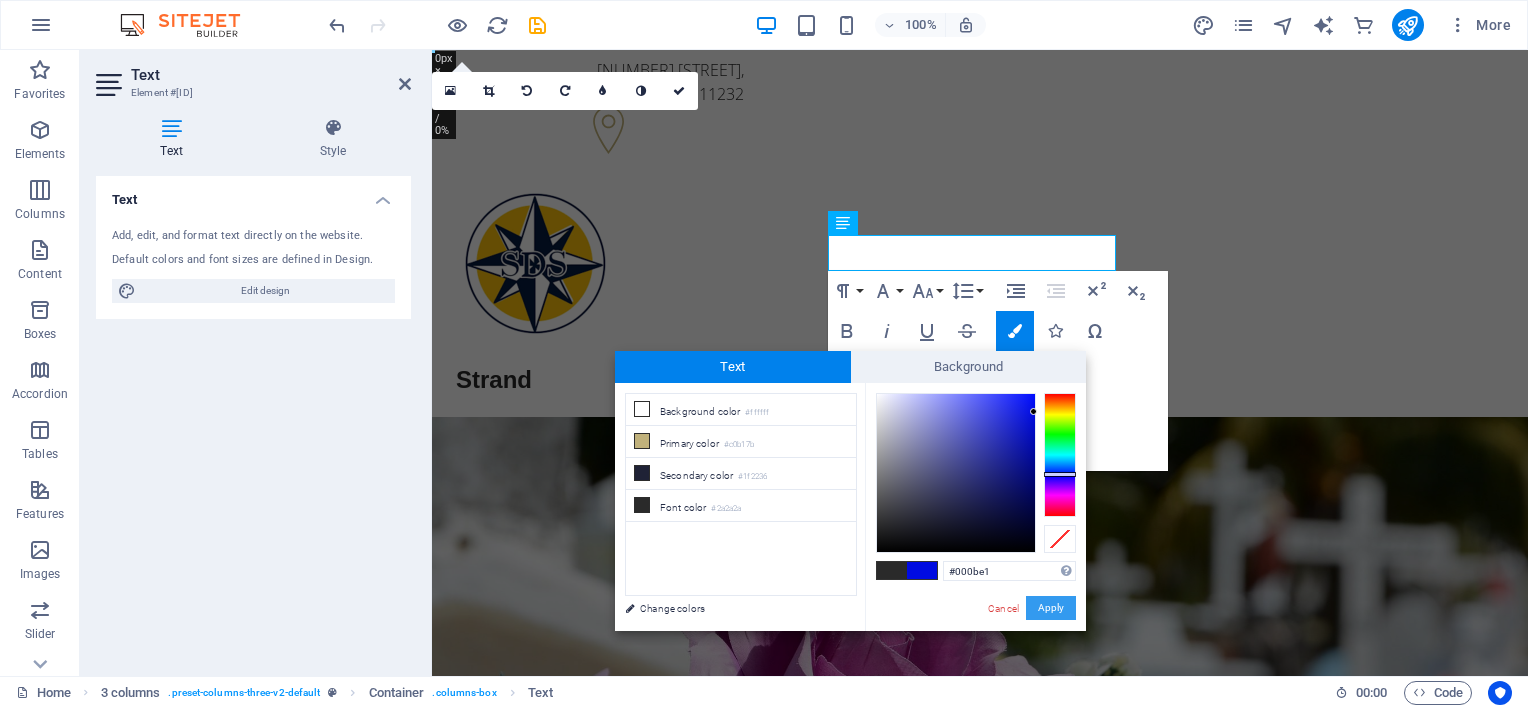click on "Apply" at bounding box center [1051, 608] 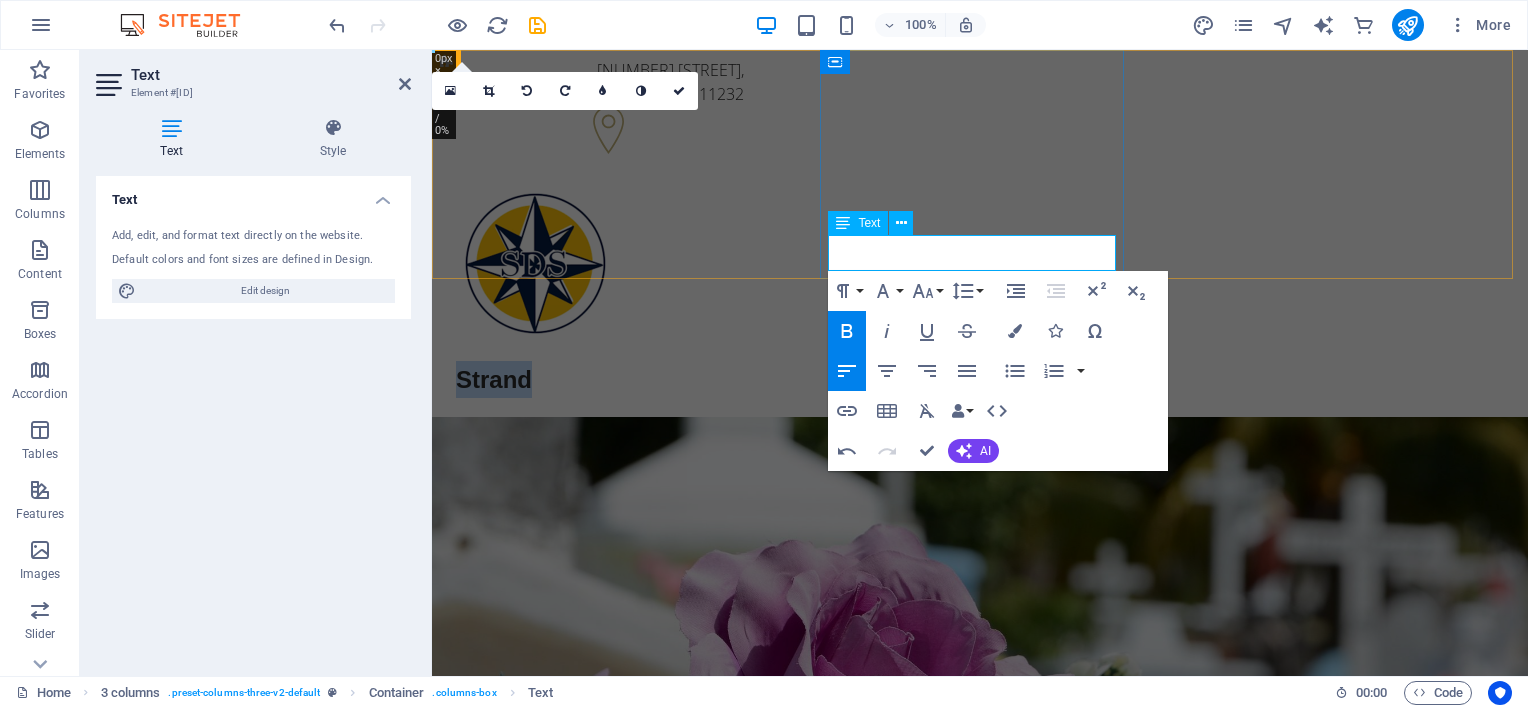 drag, startPoint x: 922, startPoint y: 253, endPoint x: 832, endPoint y: 267, distance: 91.08238 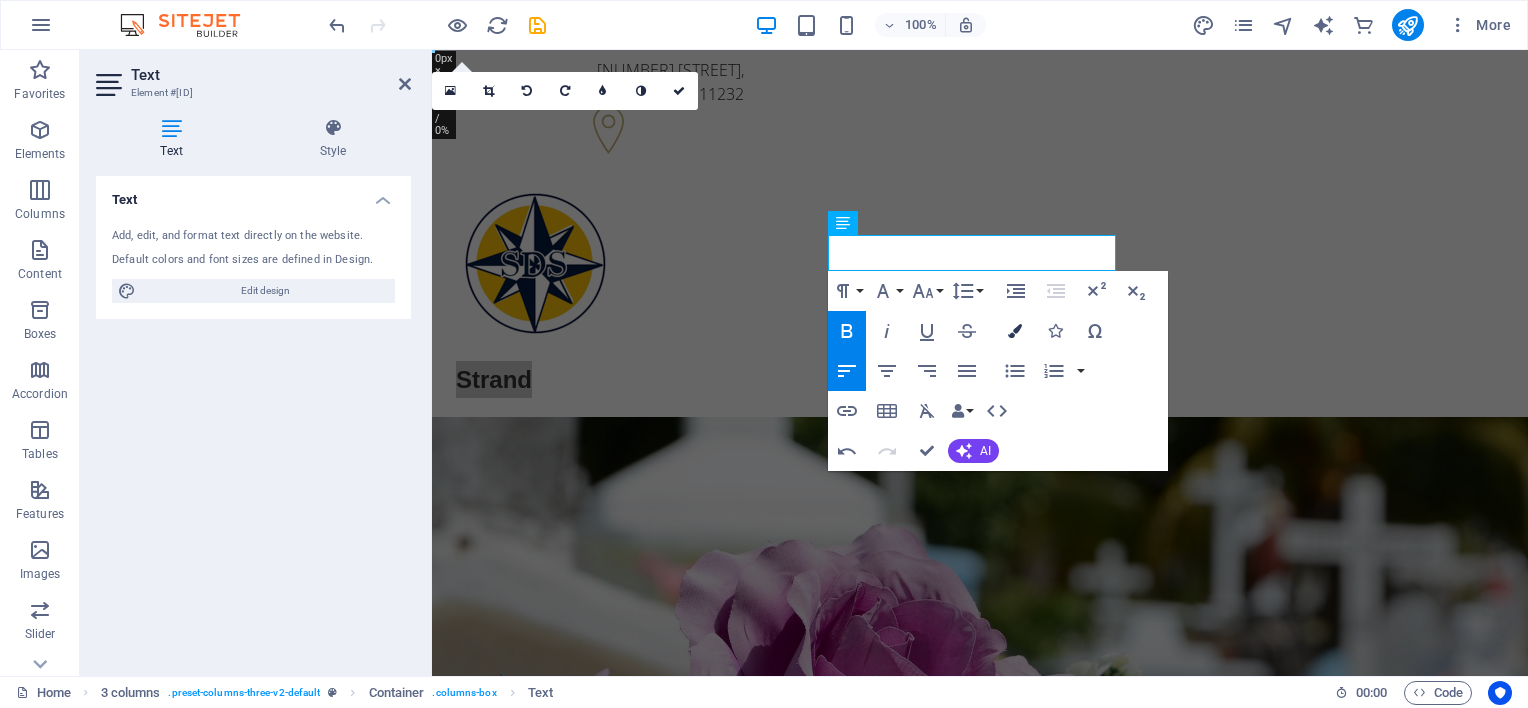 click at bounding box center [1015, 331] 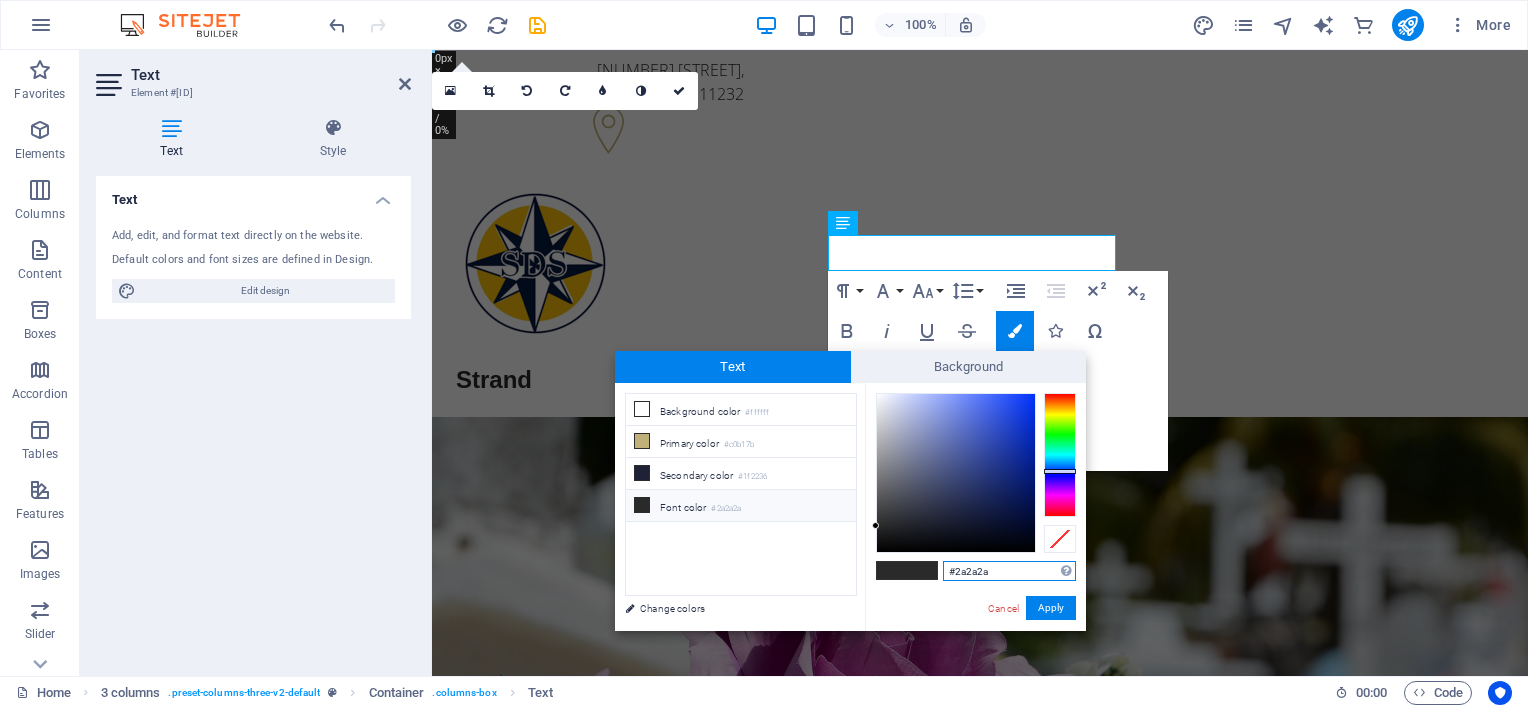 click at bounding box center [1060, 455] 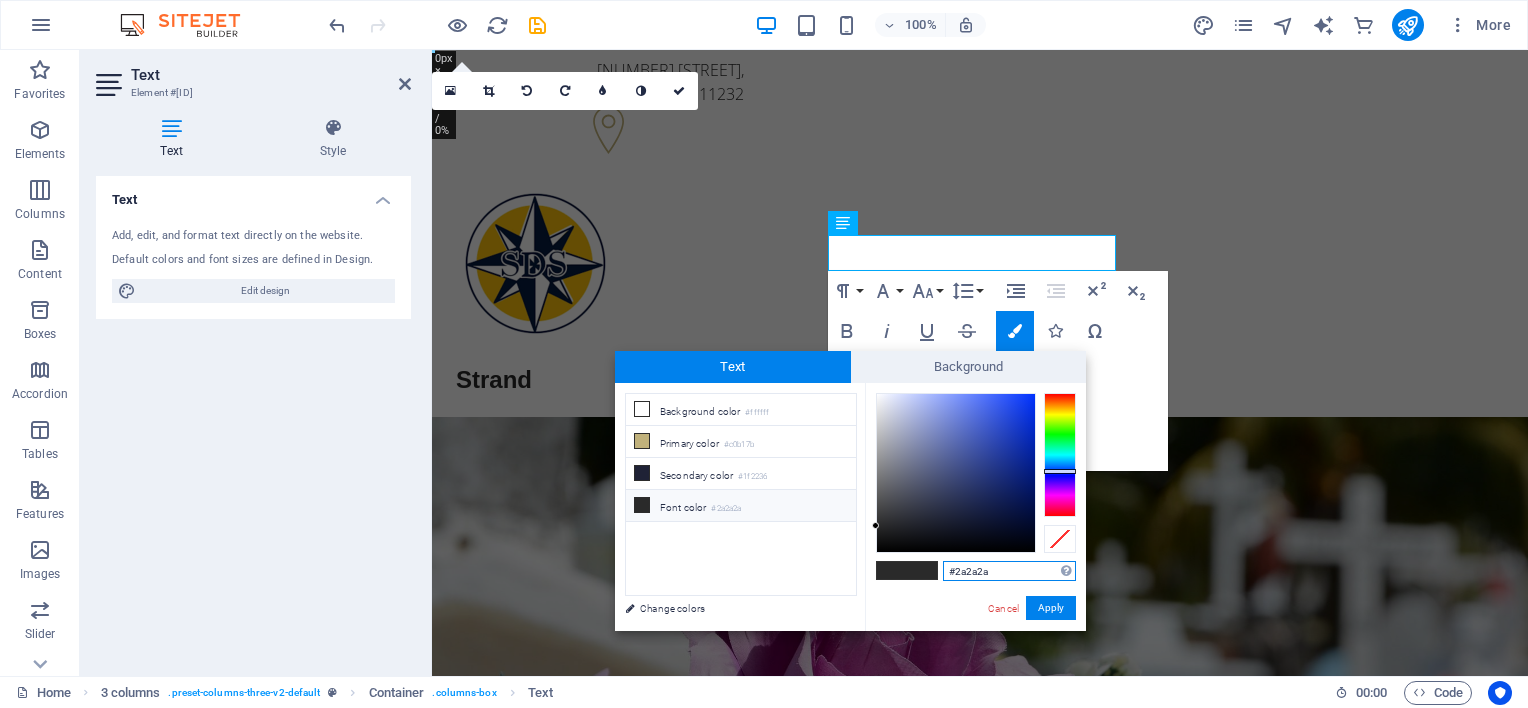 click at bounding box center [1060, 455] 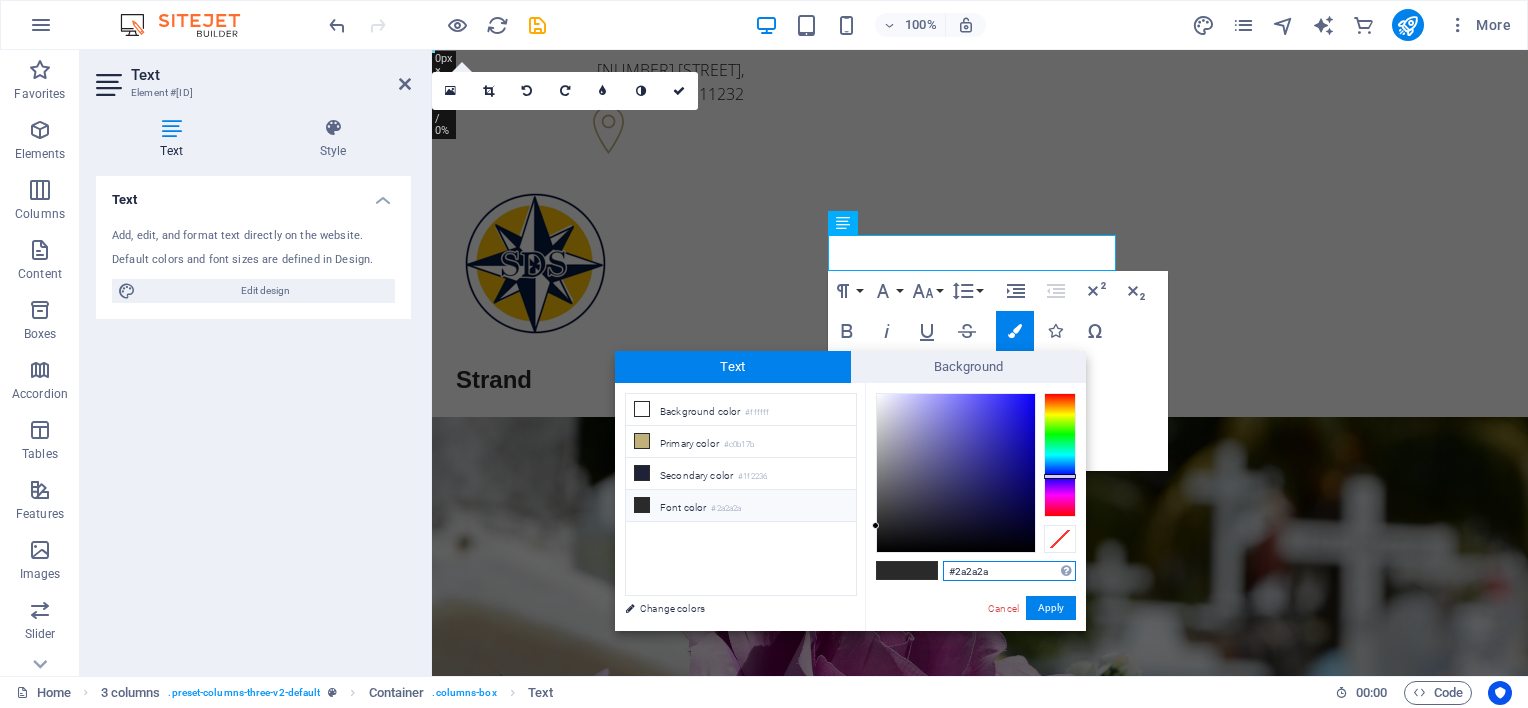 click at bounding box center (1060, 455) 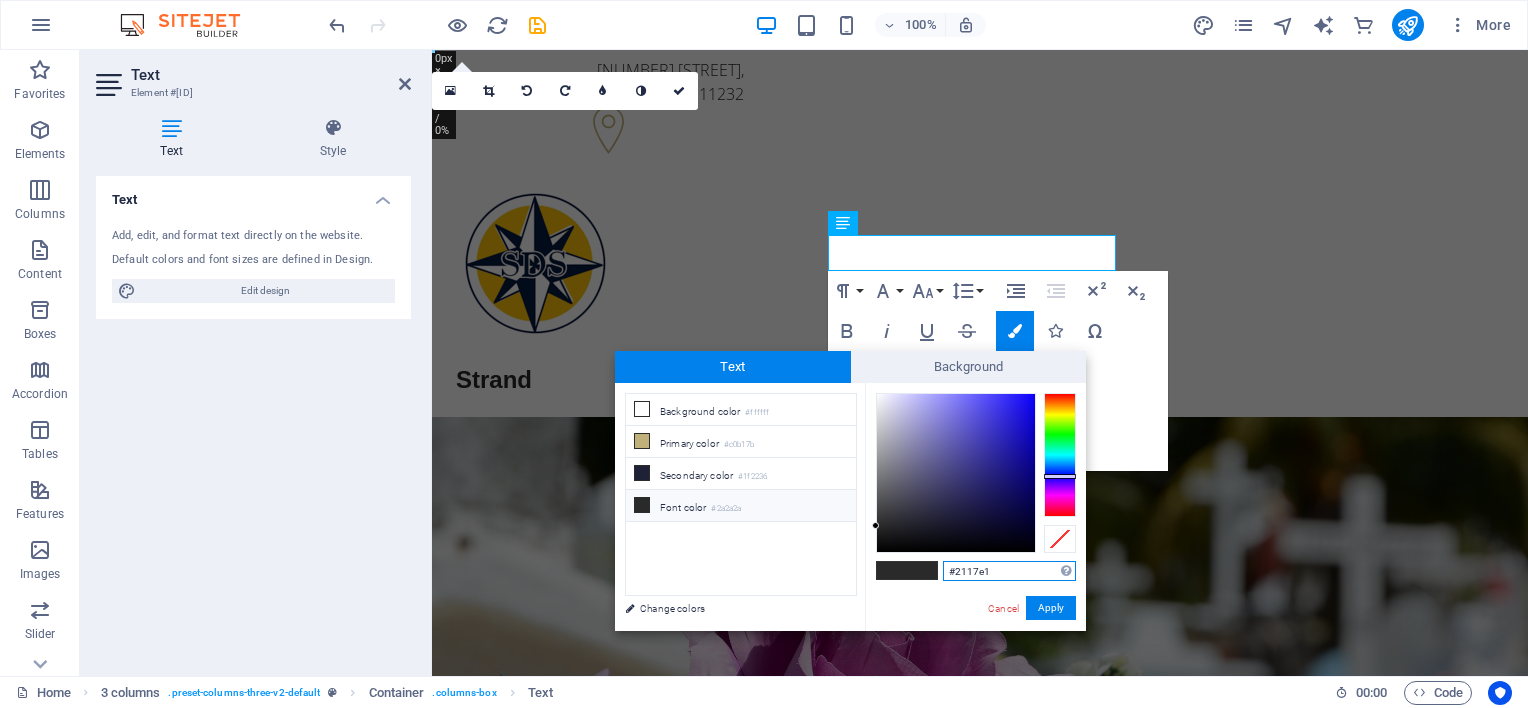 click at bounding box center (956, 473) 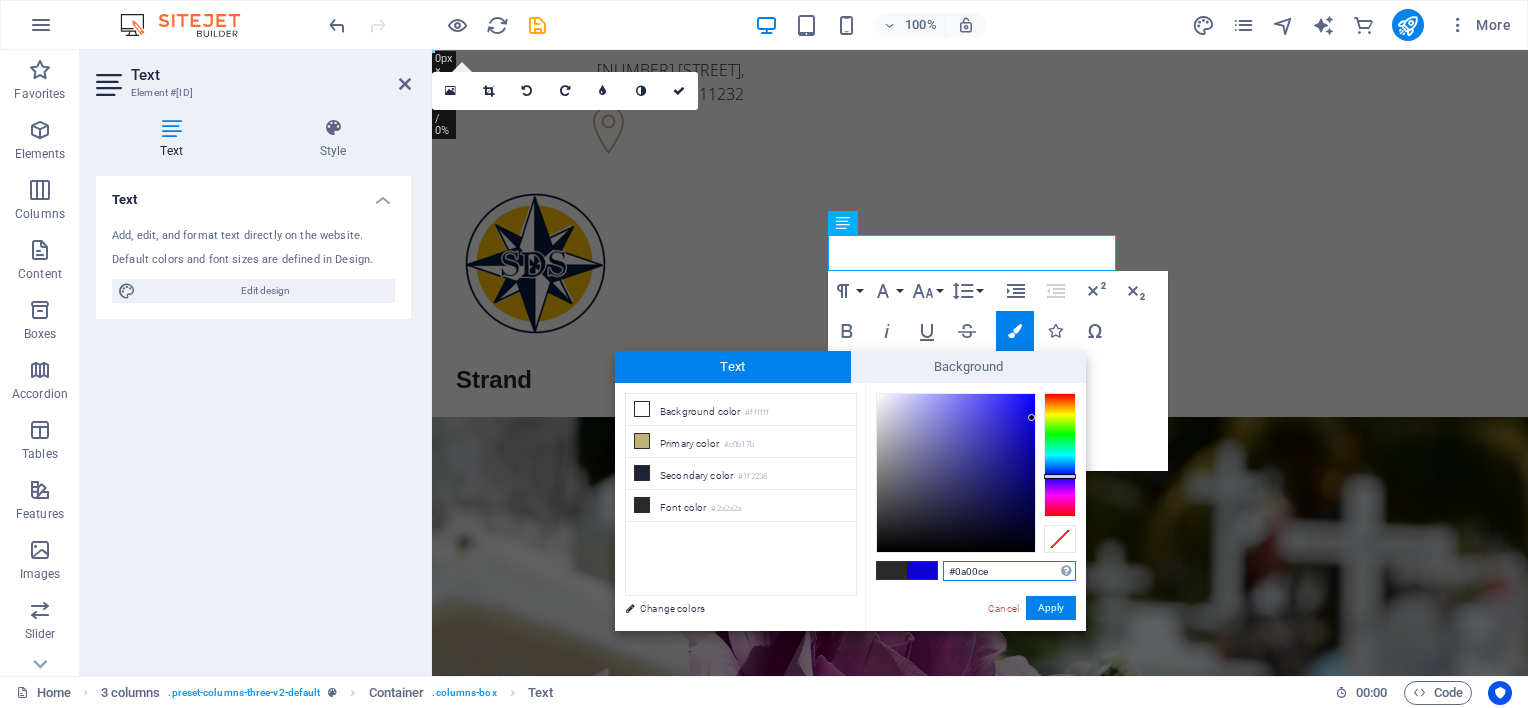 type on "#0a00c9" 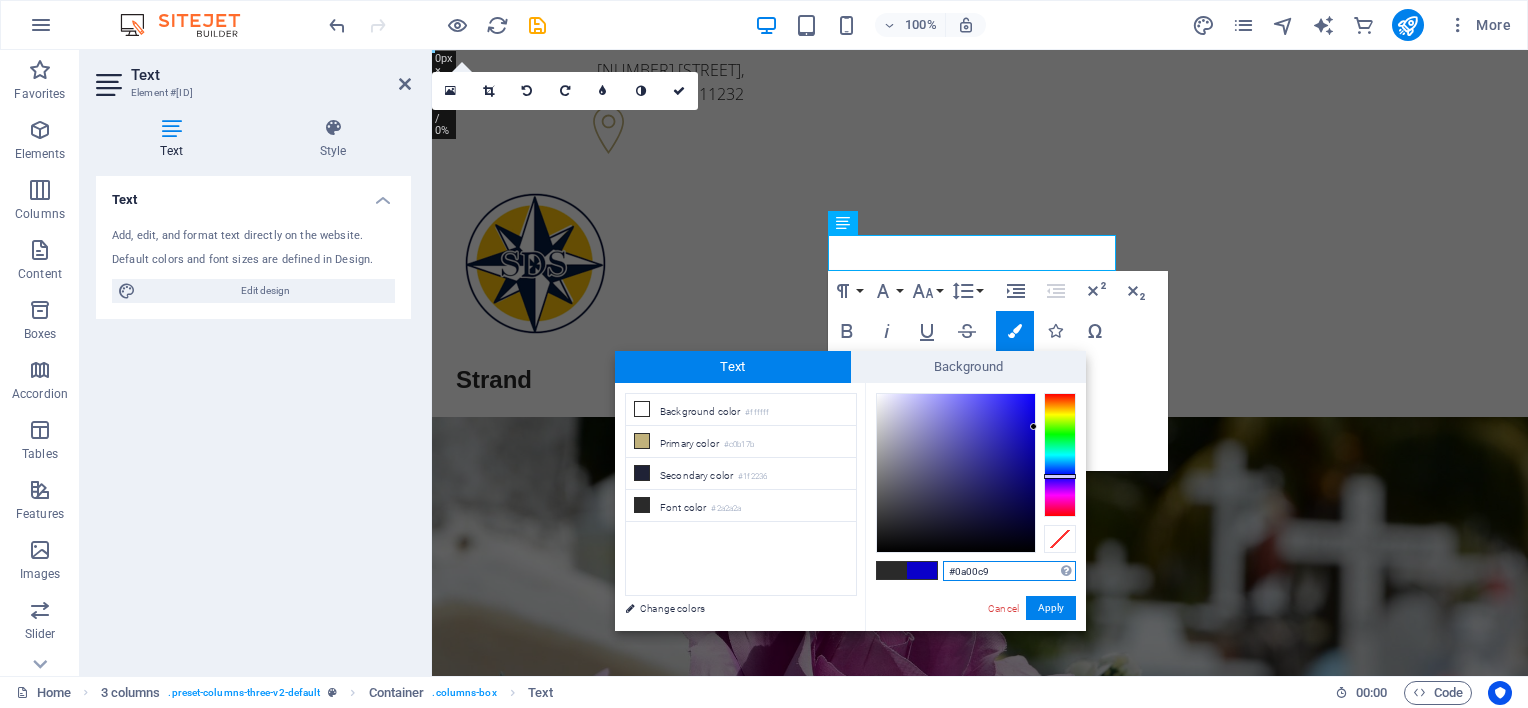 drag, startPoint x: 1016, startPoint y: 411, endPoint x: 1036, endPoint y: 427, distance: 25.612497 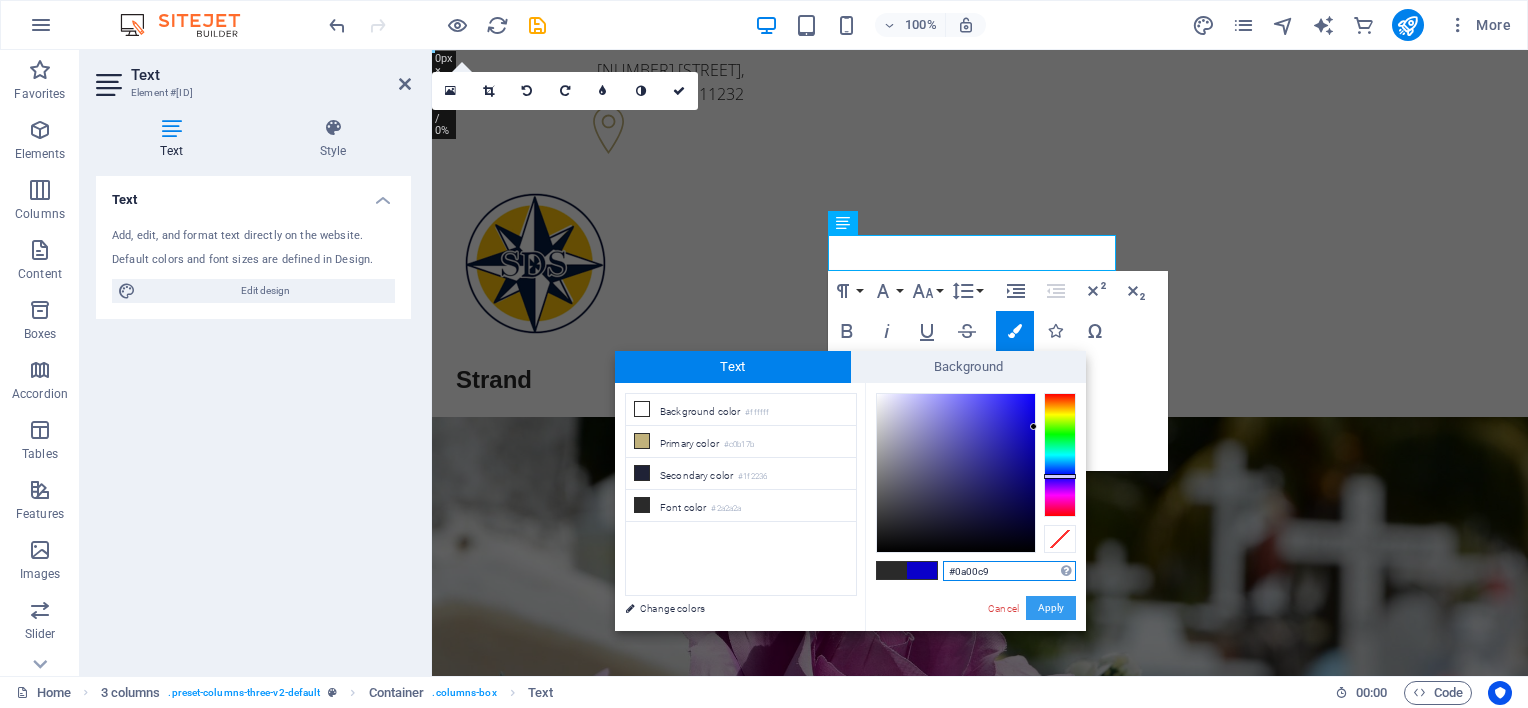 drag, startPoint x: 1048, startPoint y: 613, endPoint x: 616, endPoint y: 561, distance: 435.11838 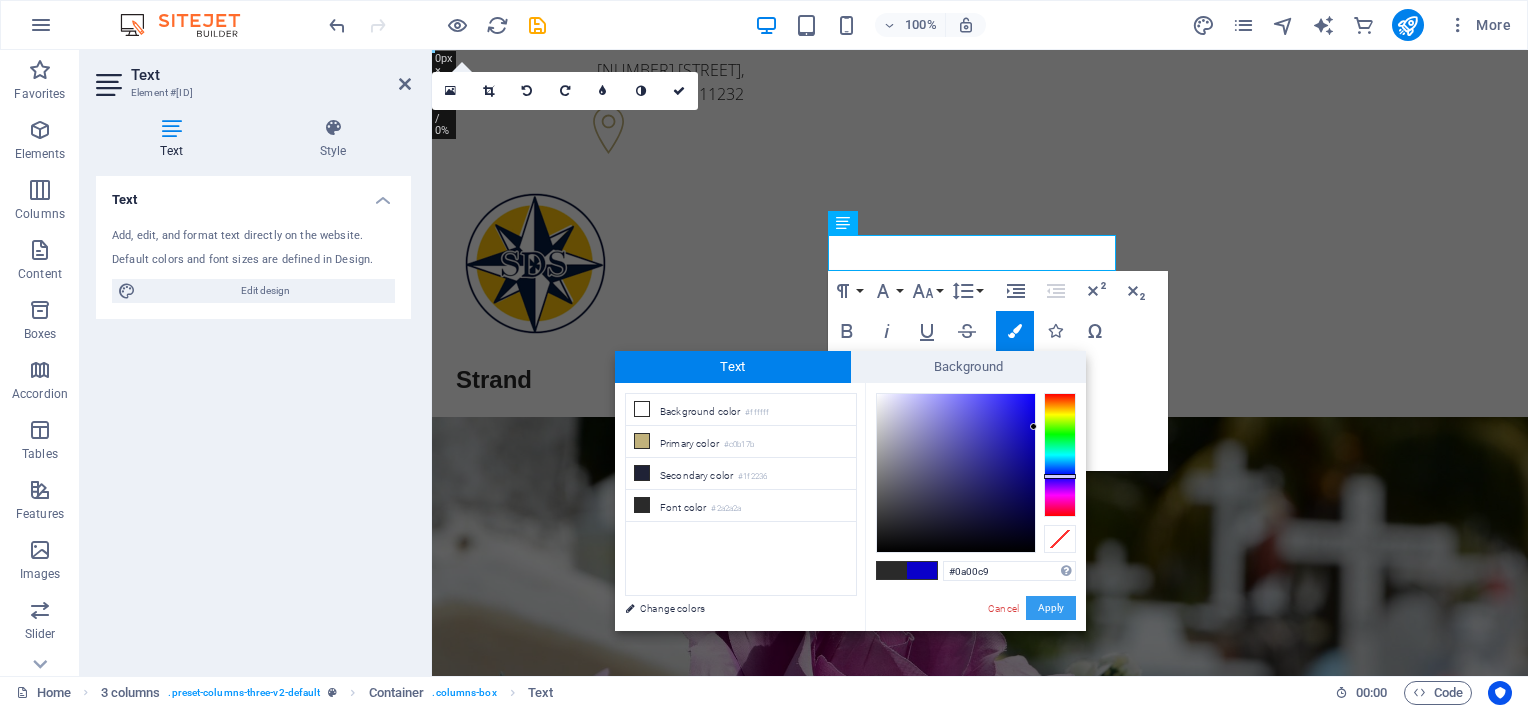 click on "Apply" at bounding box center [1051, 608] 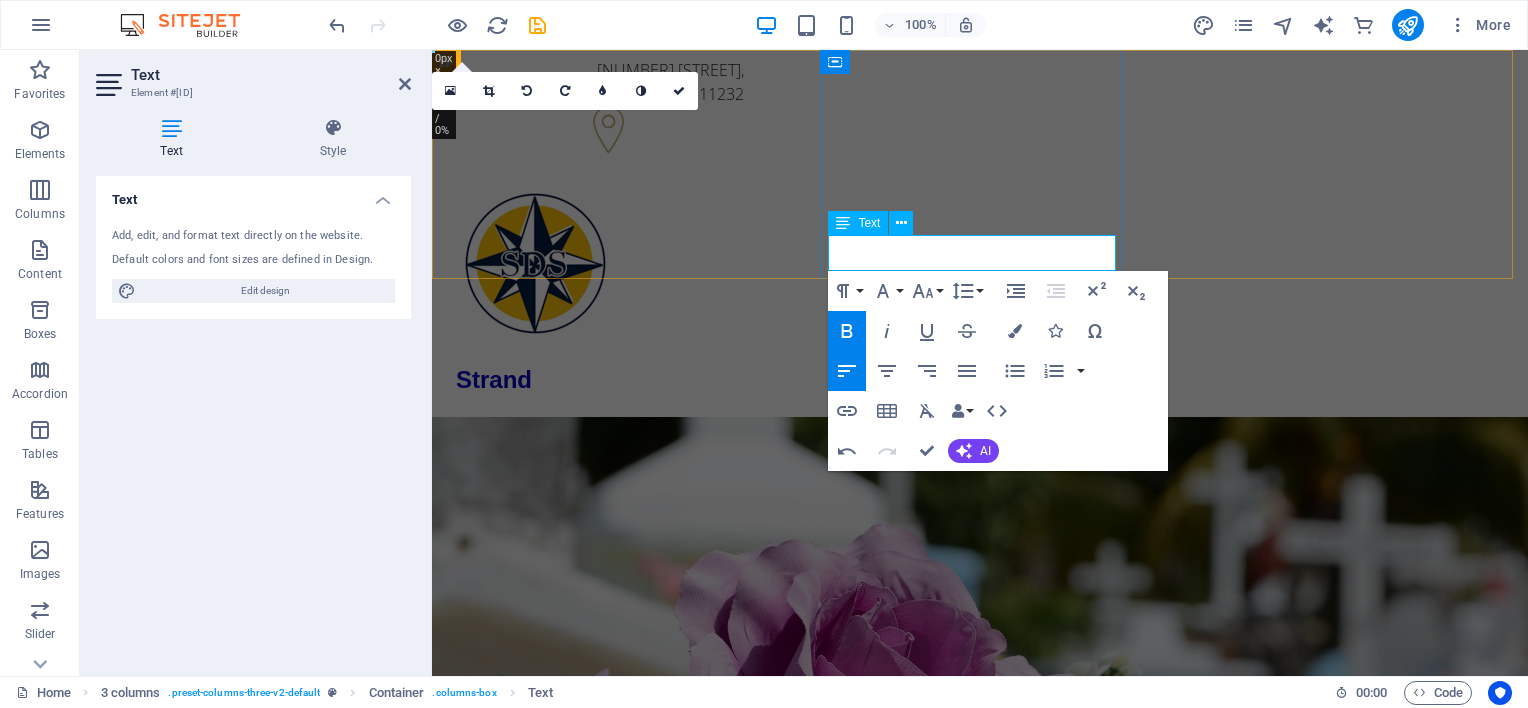 click on "​ ​ ​ Strand ​" at bounding box center [600, 379] 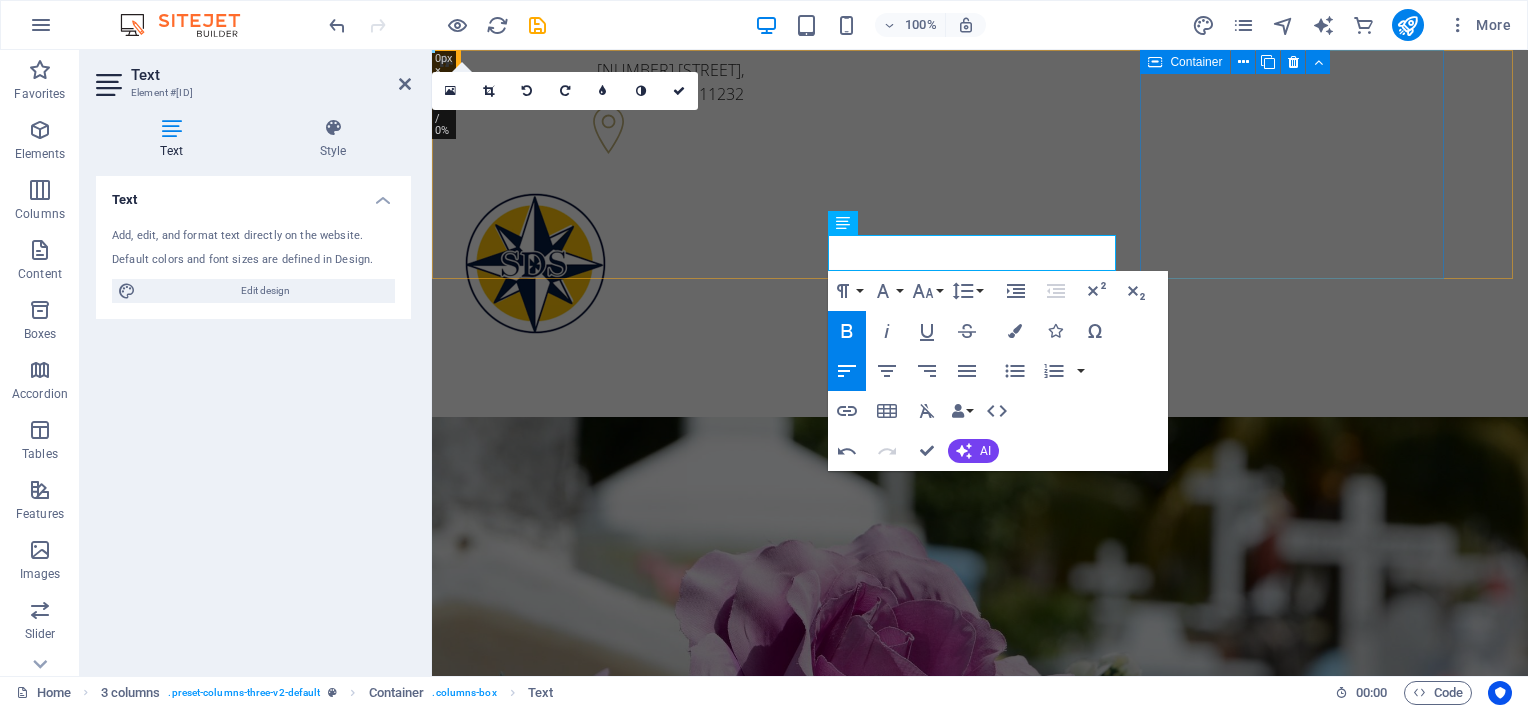 click on "+[COUNTRY_CODE]-[PHONE] +[COUNTRY_CODE]-[PHONE]" at bounding box center (600, 473) 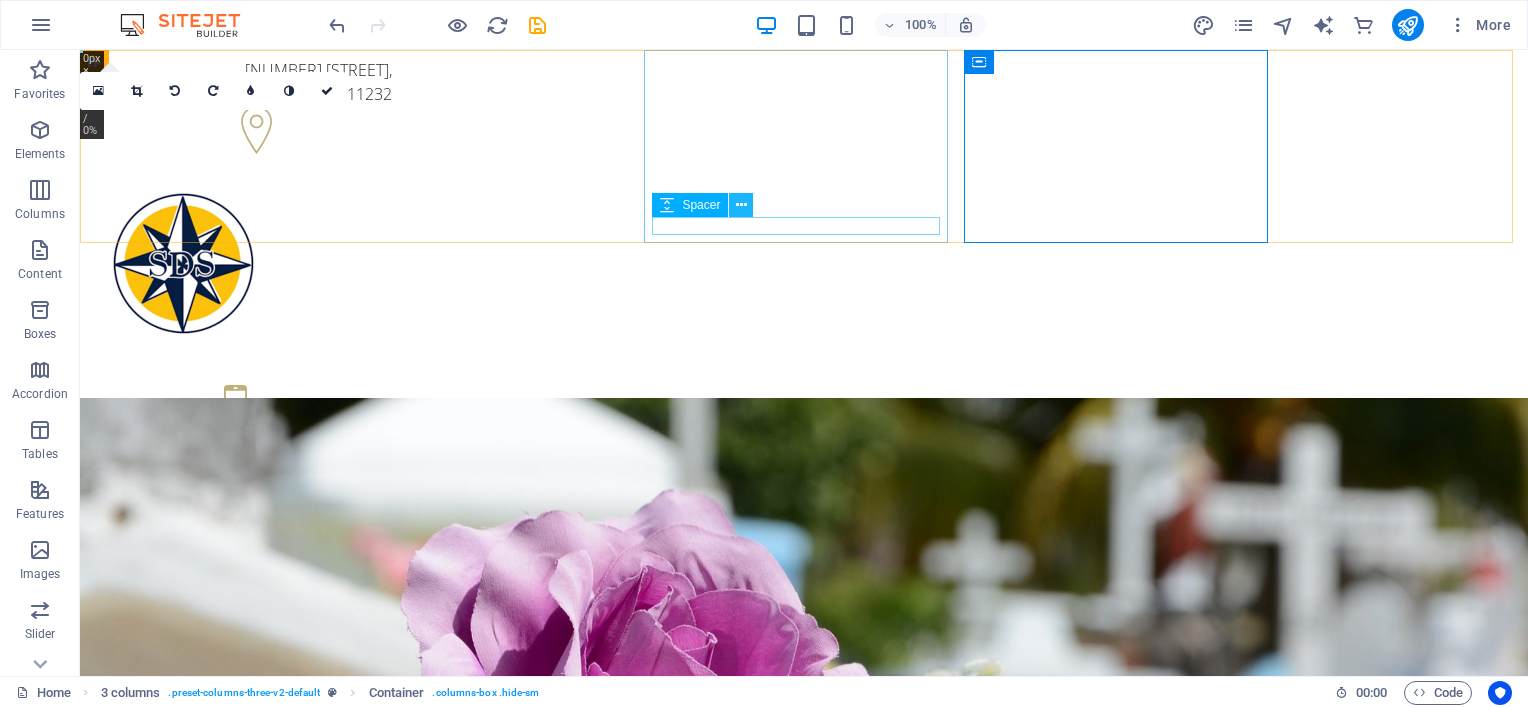 click at bounding box center (741, 205) 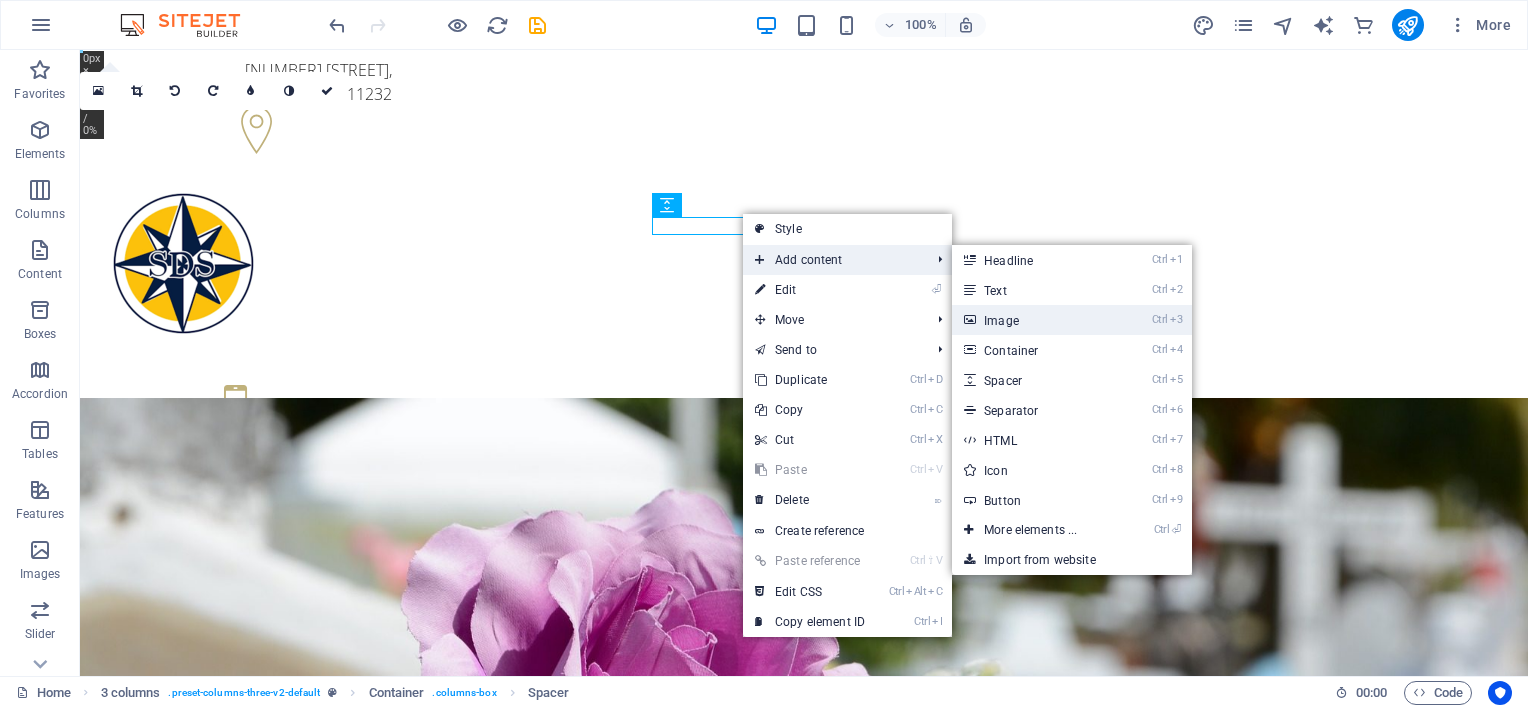 click on "Ctrl 3  Image" at bounding box center (1034, 320) 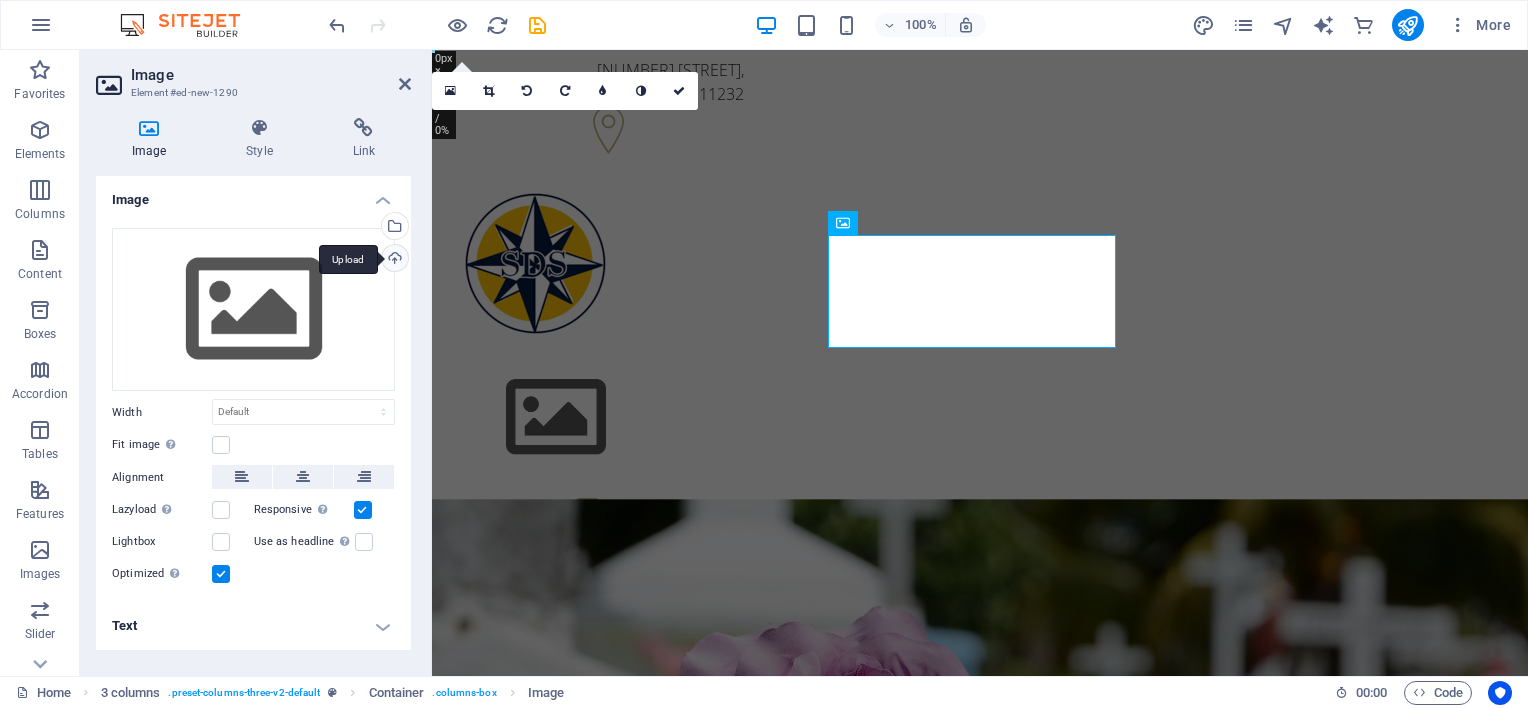 click on "Upload" at bounding box center [393, 260] 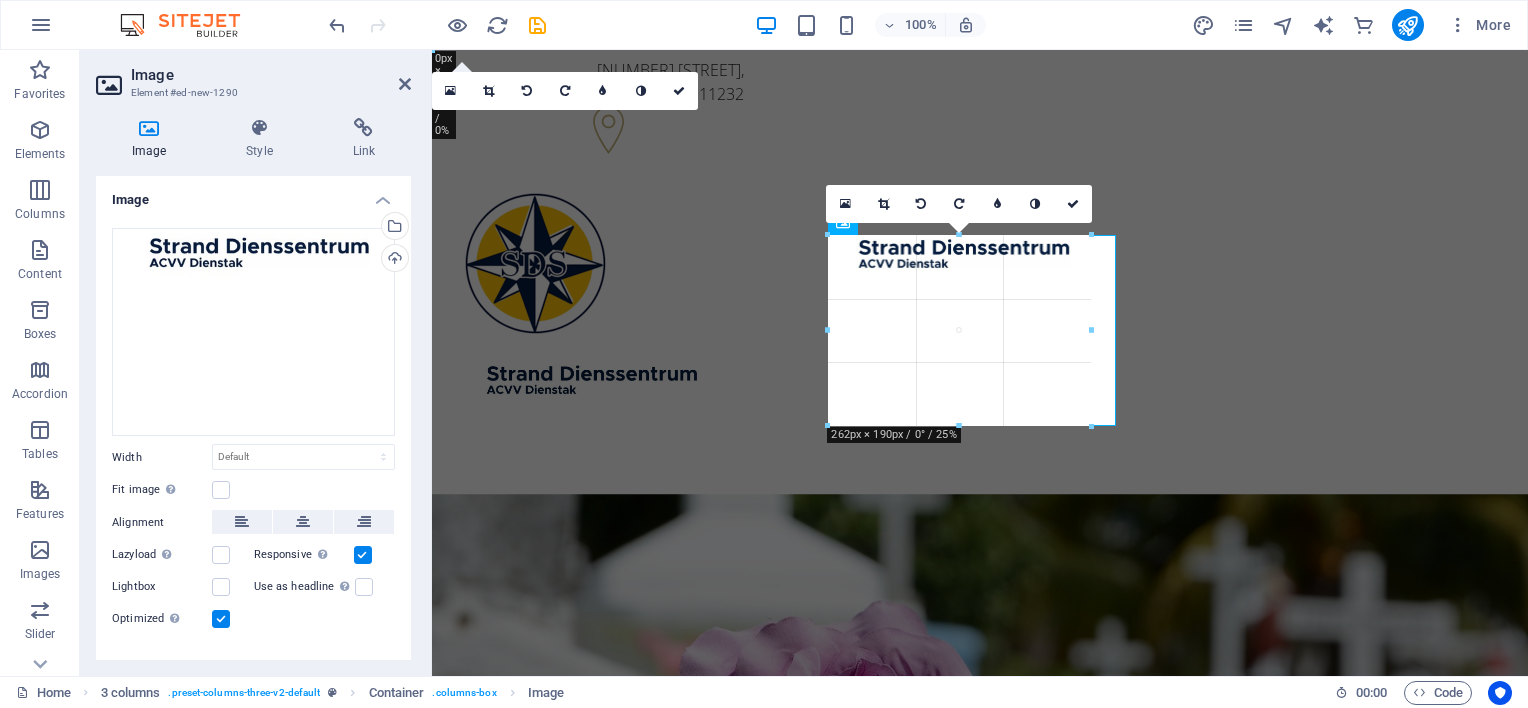drag, startPoint x: 972, startPoint y: 447, endPoint x: 558, endPoint y: 383, distance: 418.91766 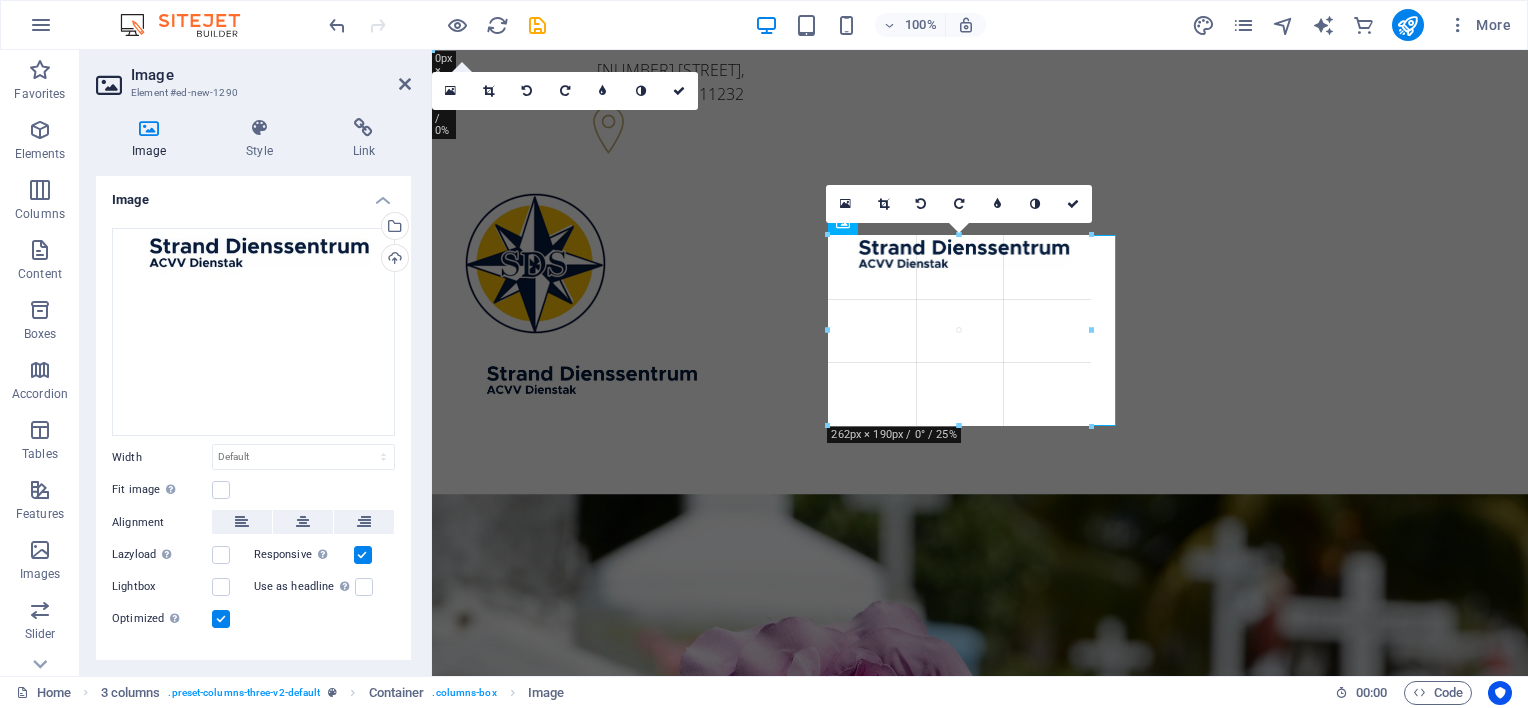 type on "262" 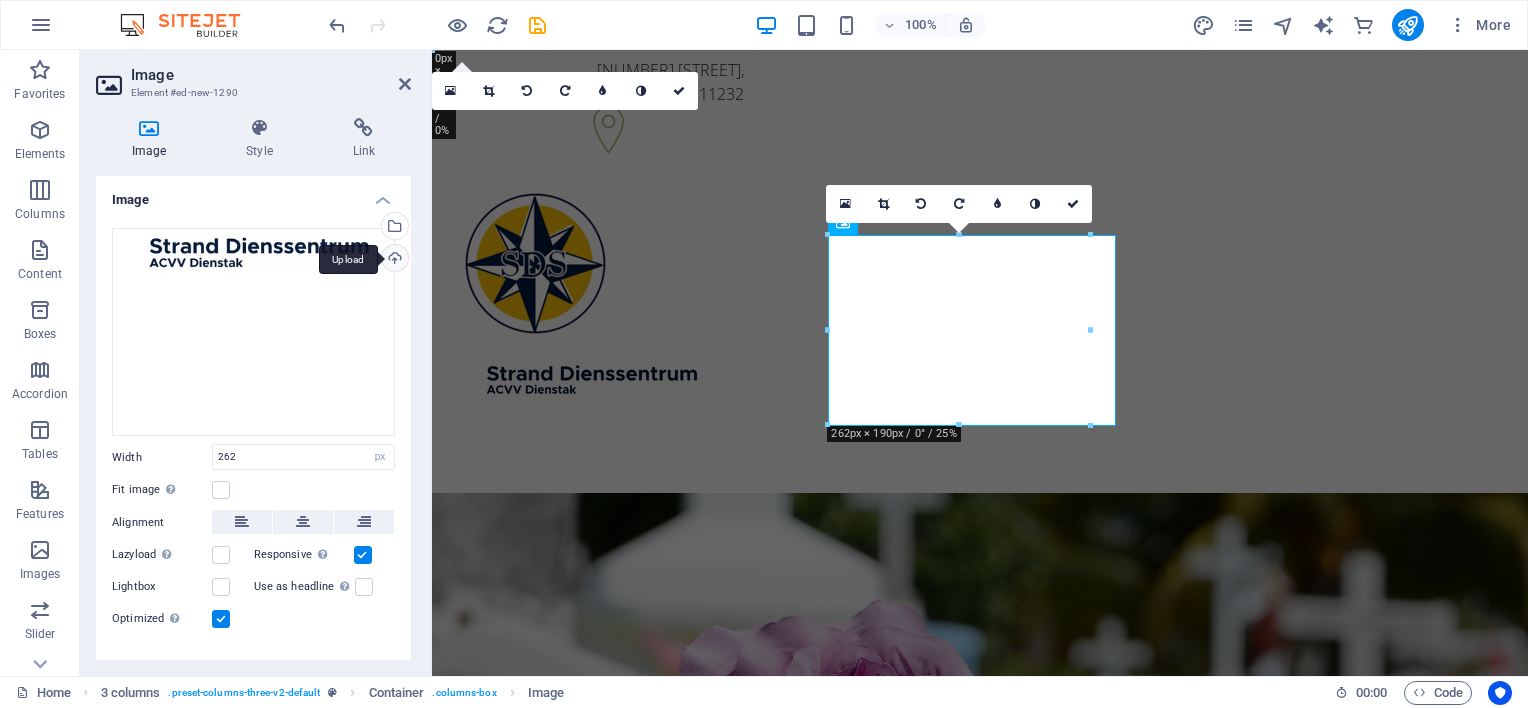 click on "Upload" at bounding box center [393, 260] 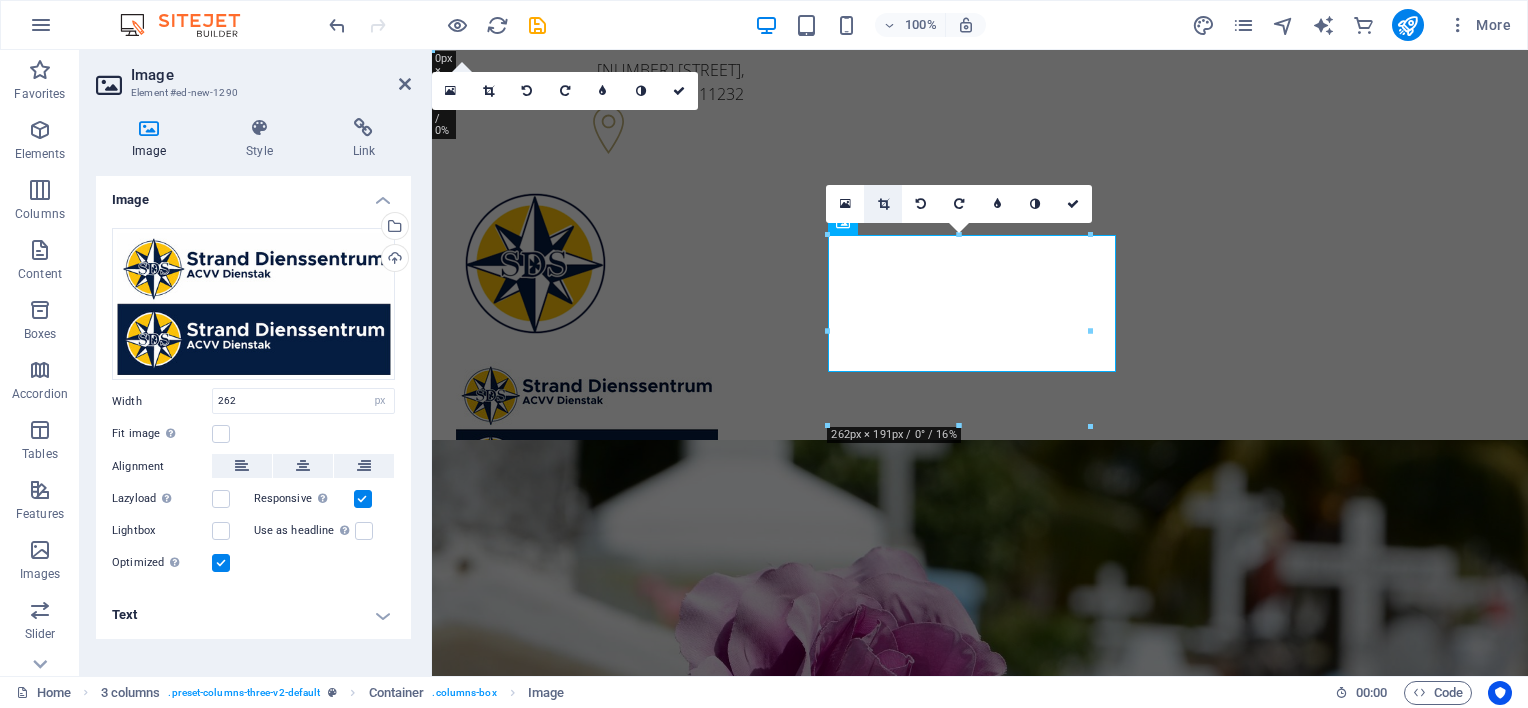 click at bounding box center [883, 204] 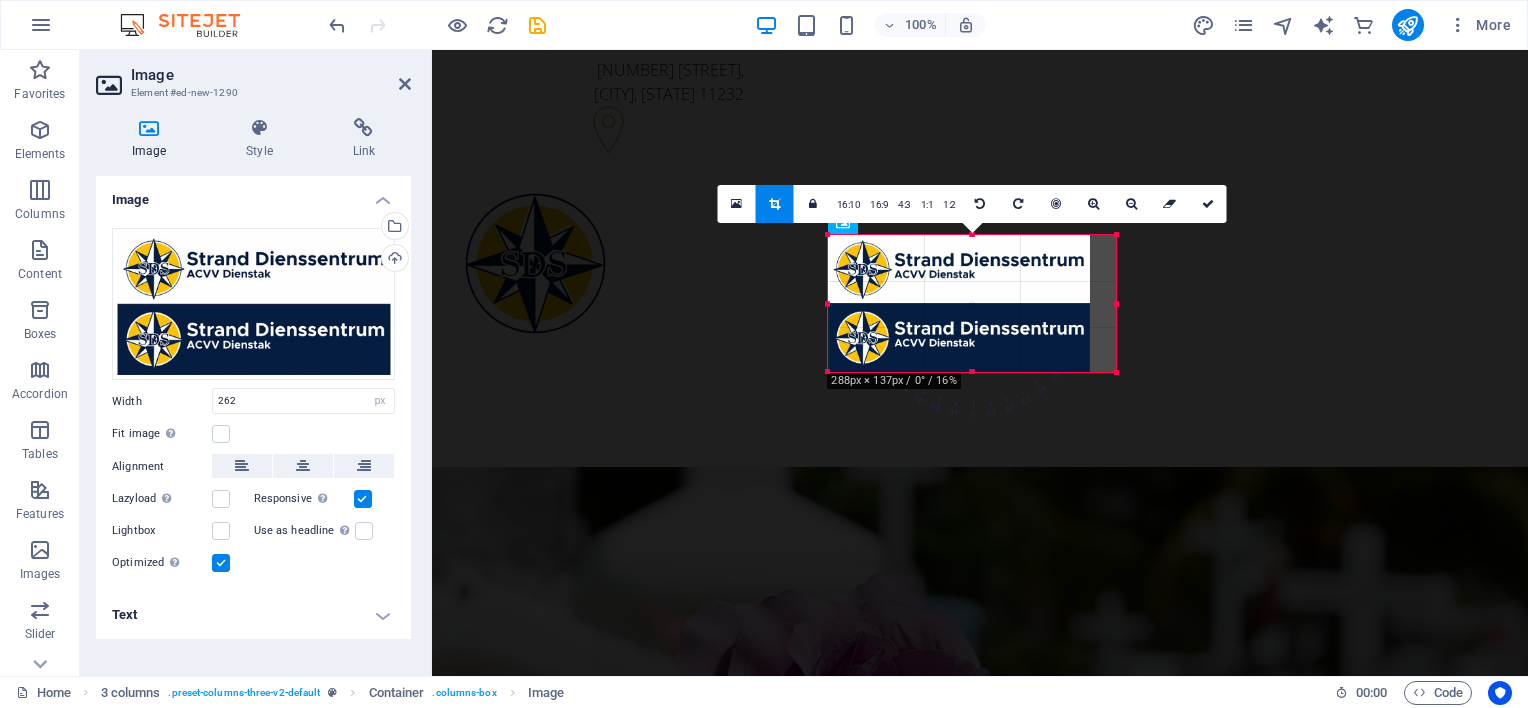 drag, startPoint x: 1092, startPoint y: 307, endPoint x: 682, endPoint y: 256, distance: 413.1598 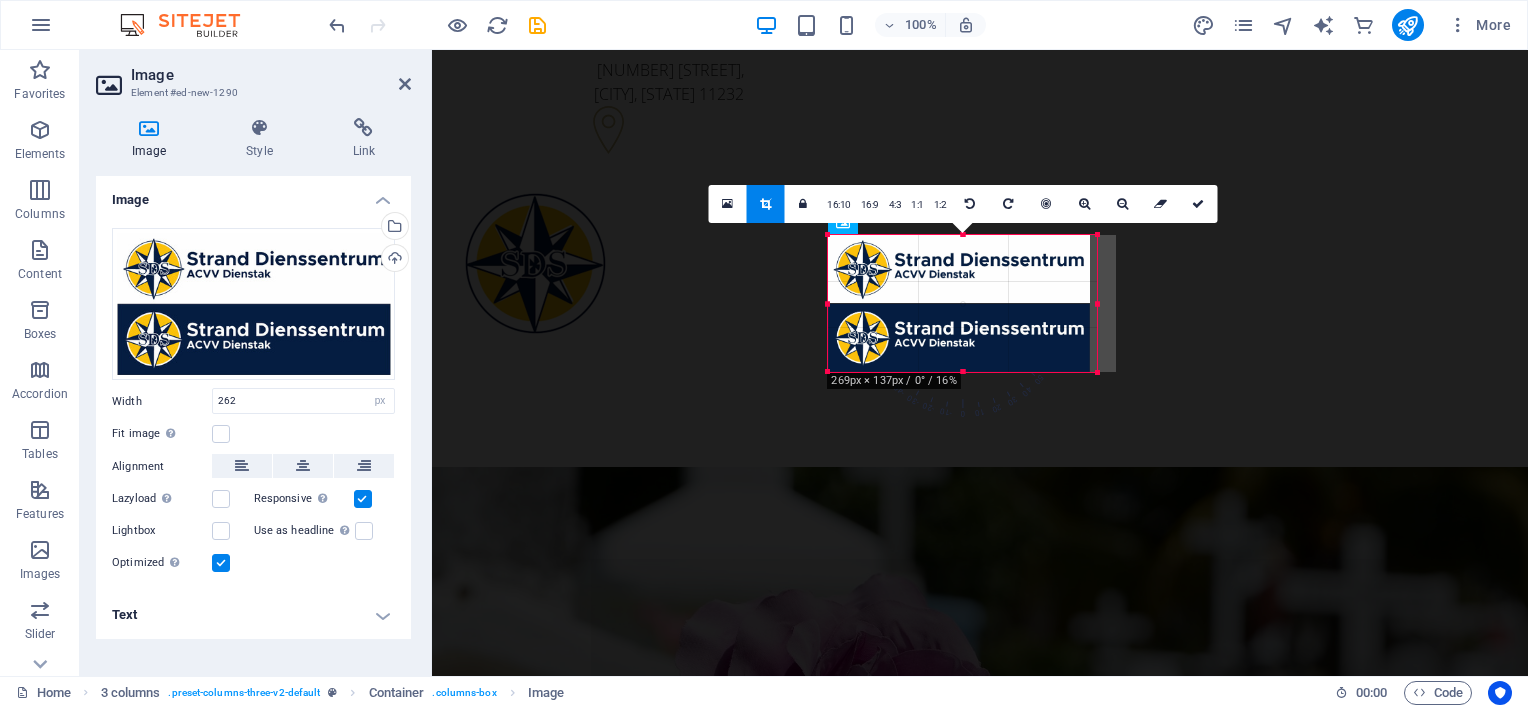 click at bounding box center (1097, 303) 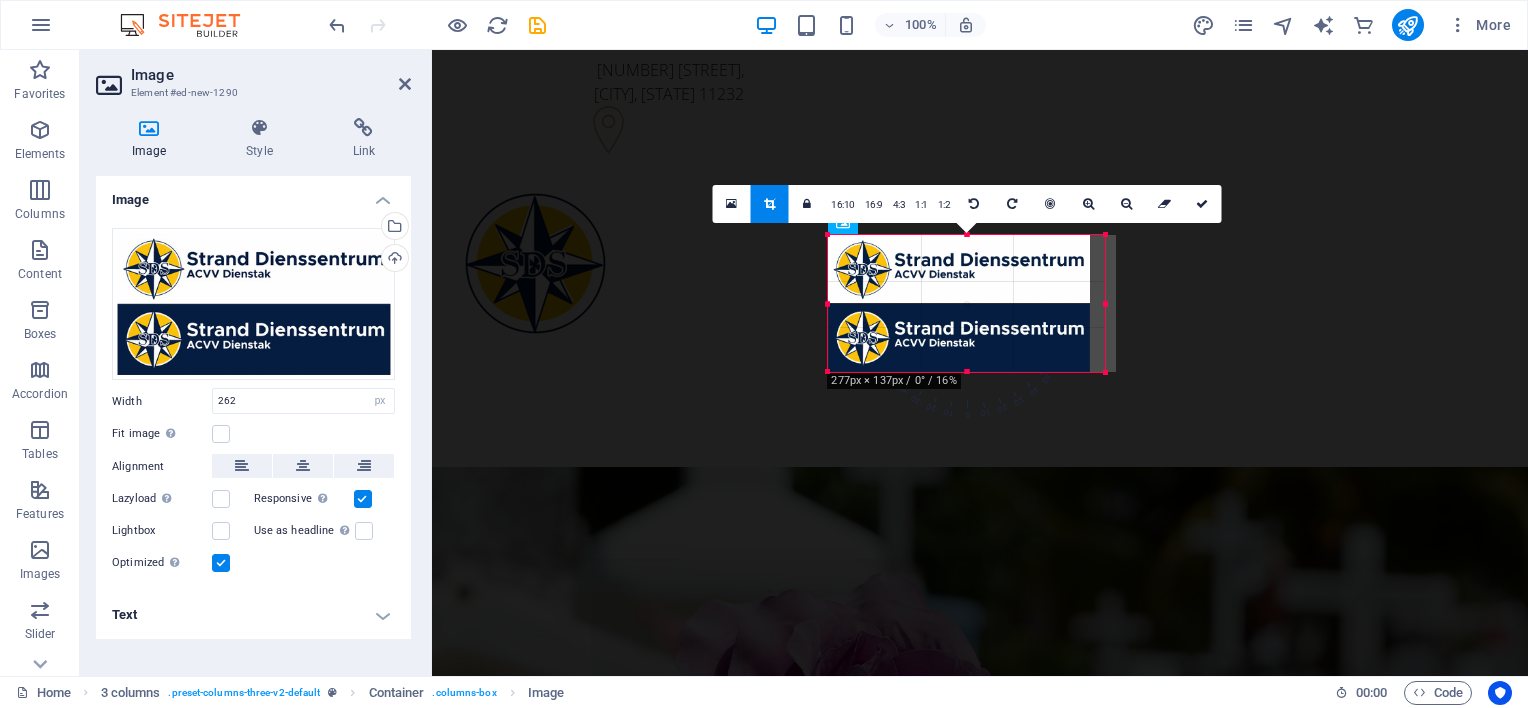 drag, startPoint x: 1089, startPoint y: 368, endPoint x: 1104, endPoint y: 370, distance: 15.132746 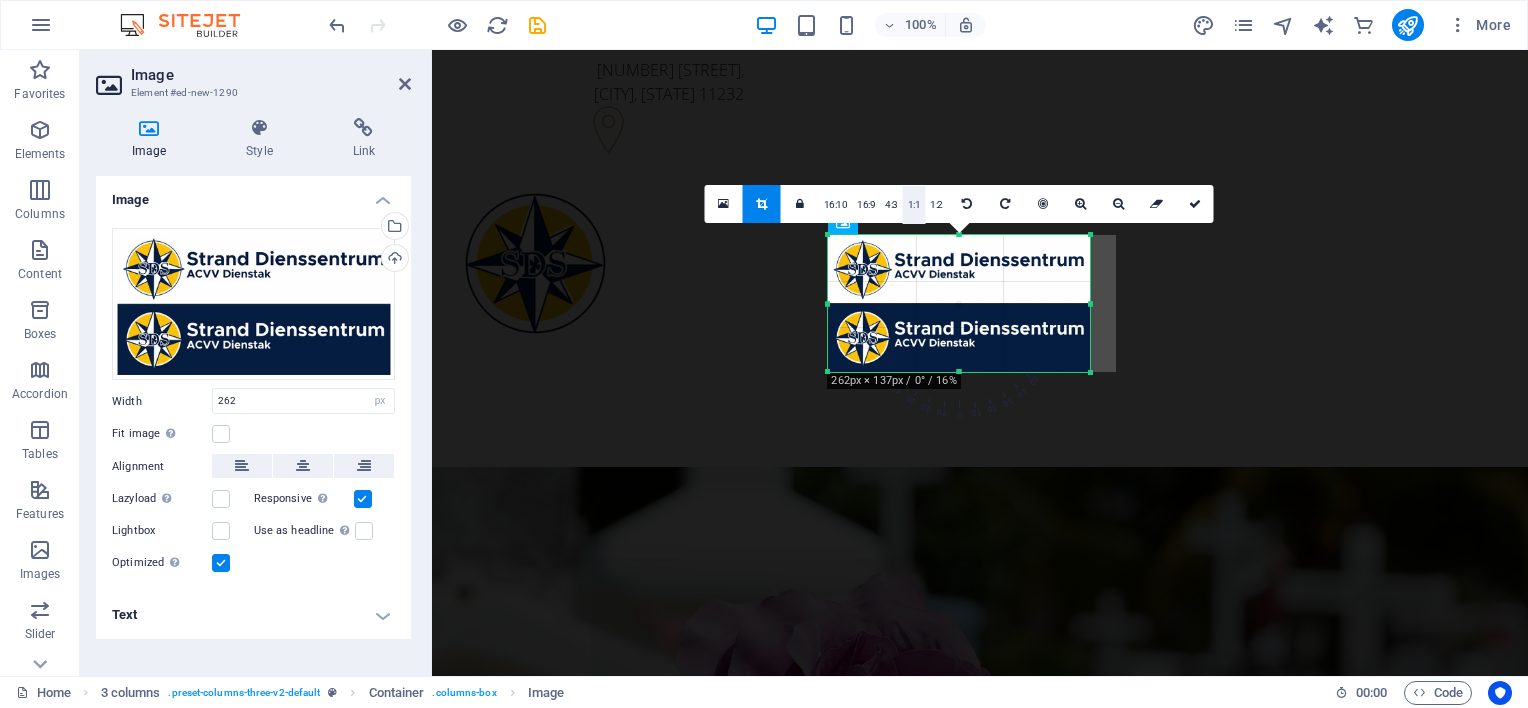 click on "1:1" at bounding box center (914, 205) 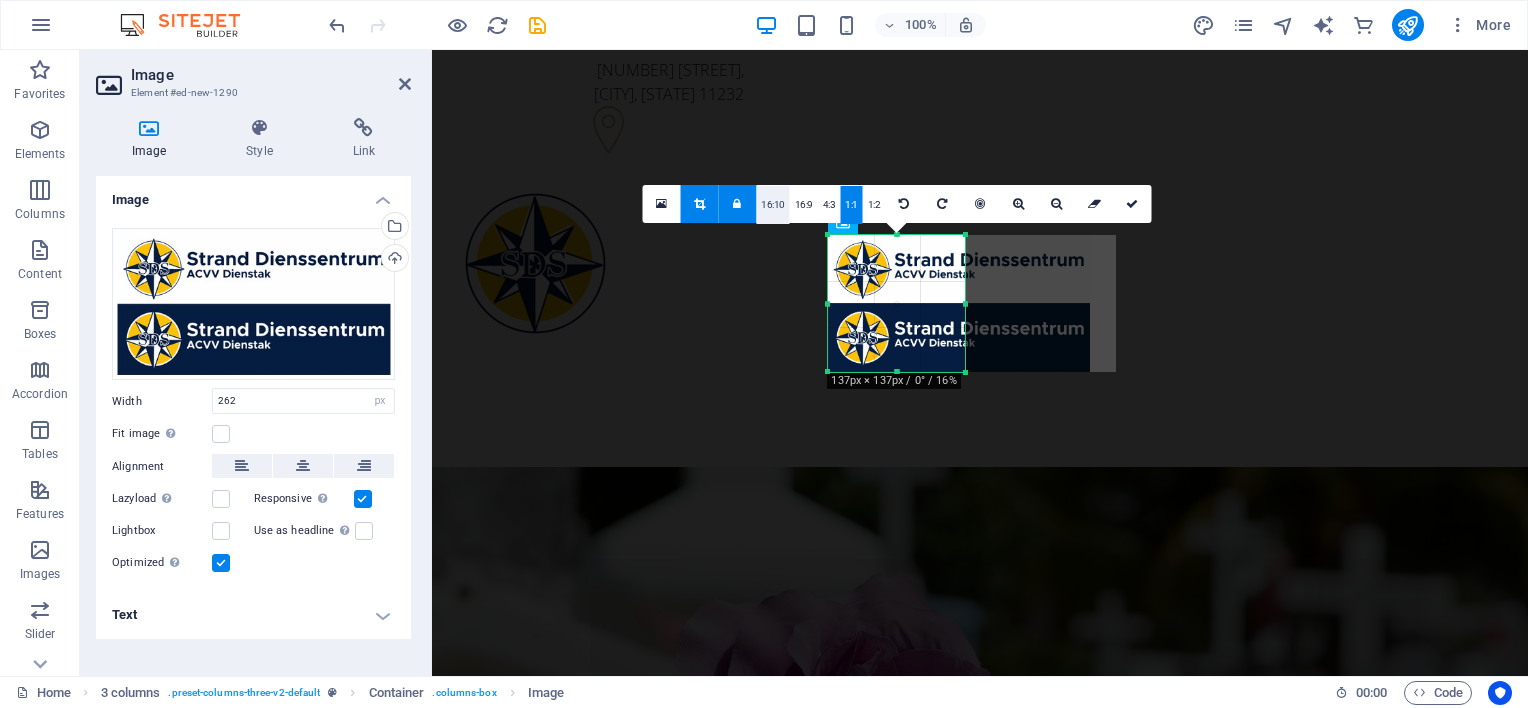 click on "16:10" at bounding box center [773, 205] 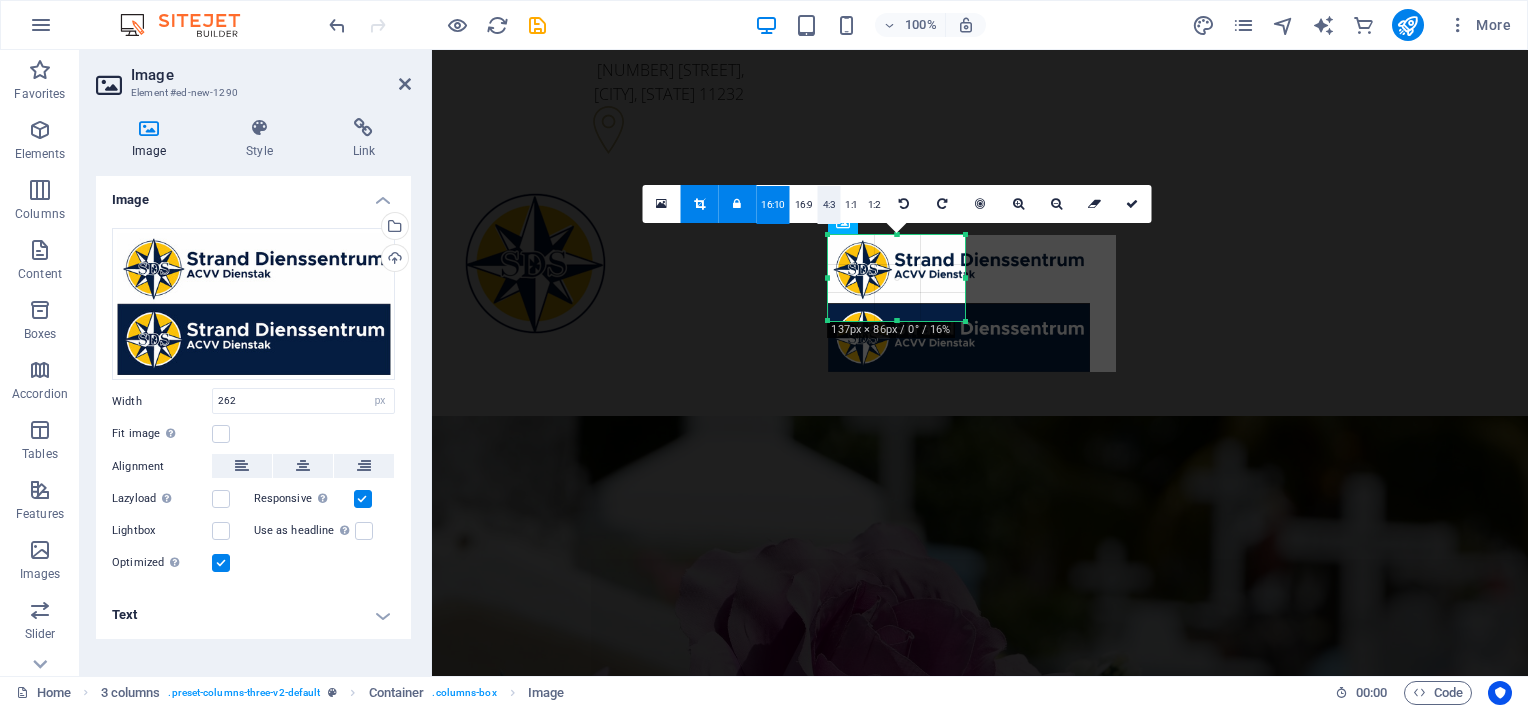 click on "4:3" at bounding box center (829, 205) 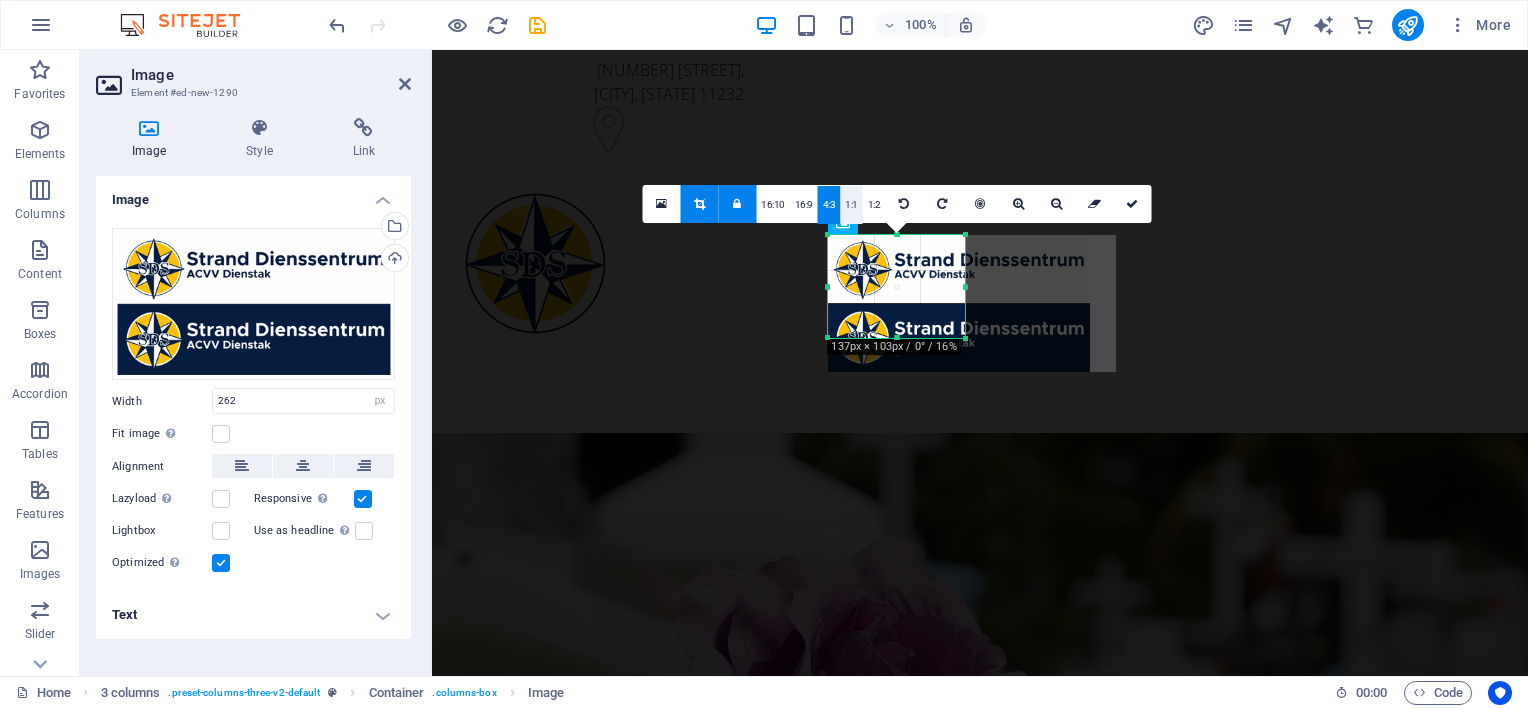 click on "1:1" at bounding box center [851, 205] 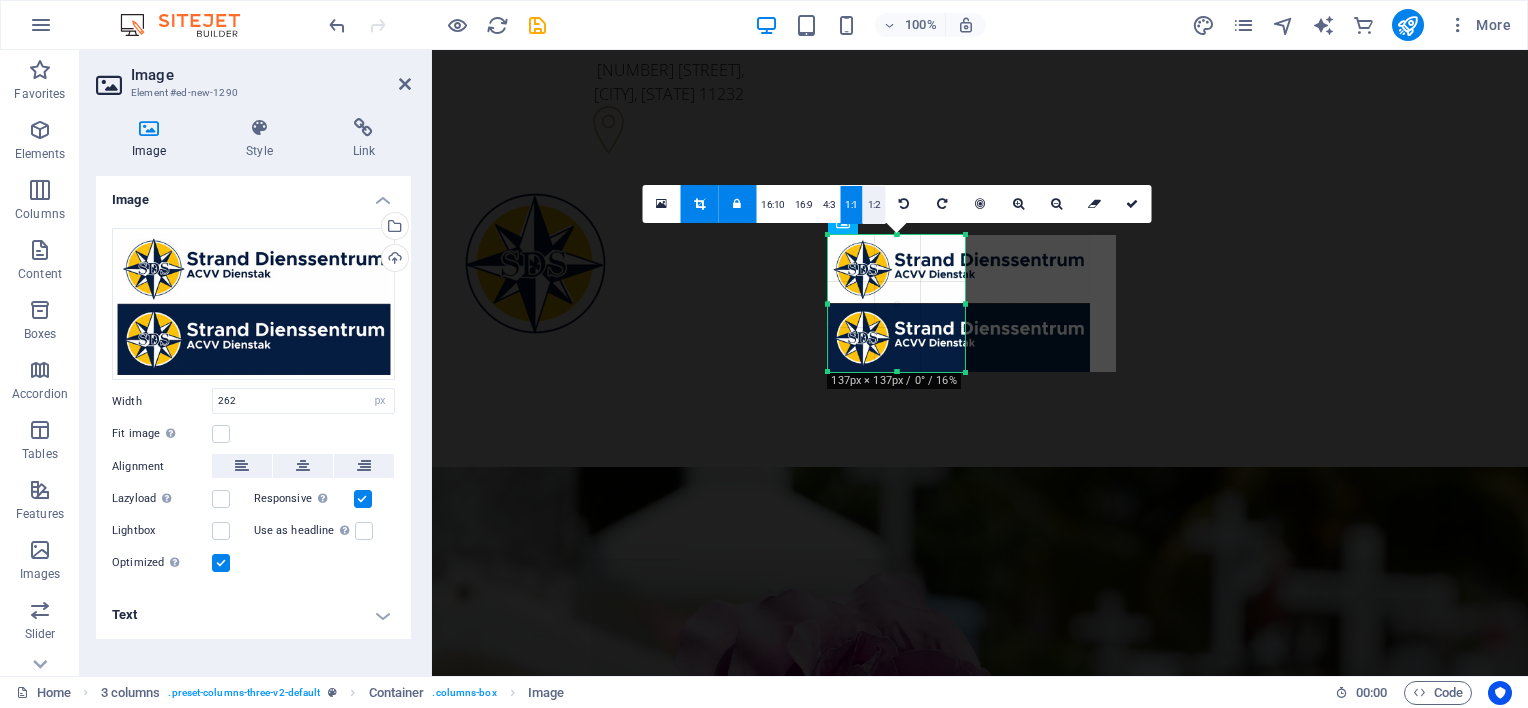 click on "1:2" at bounding box center (874, 205) 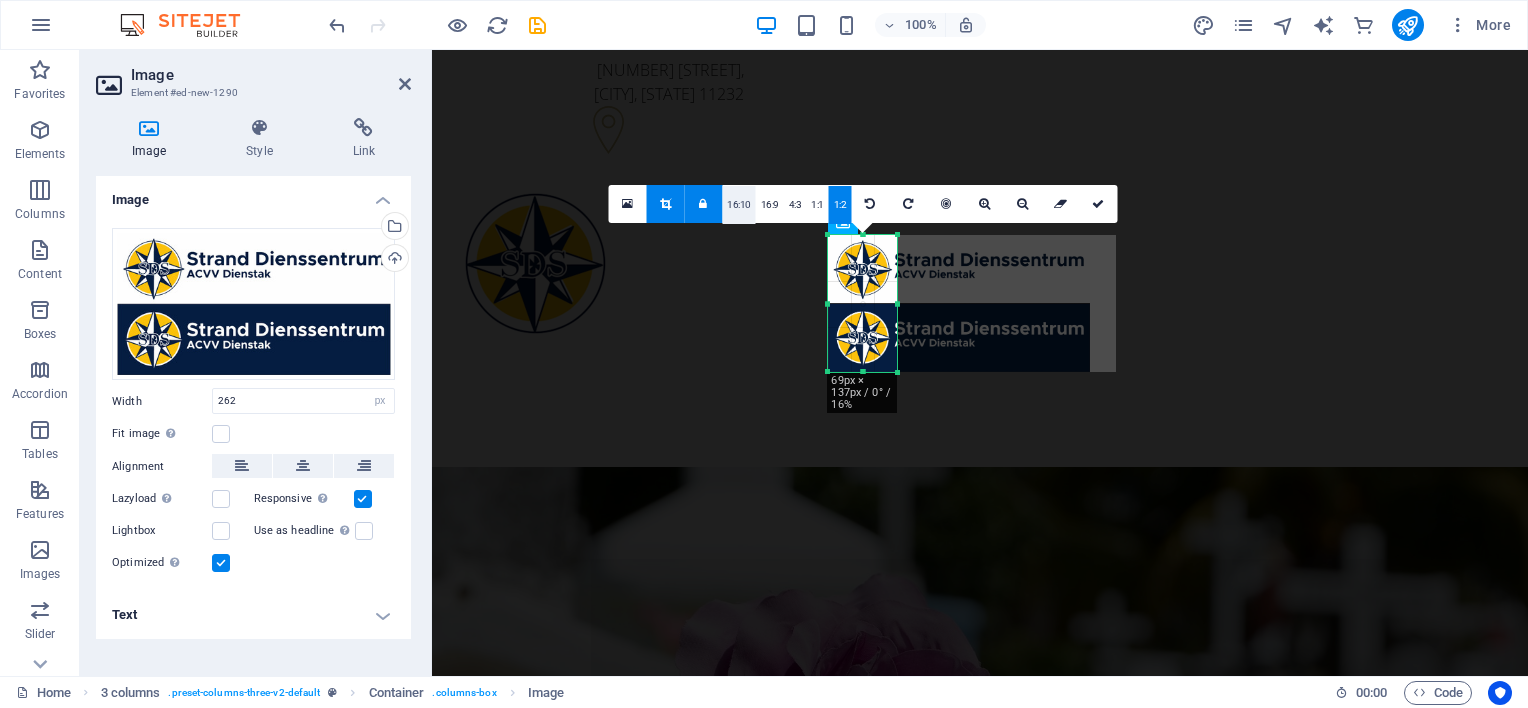 click on "16:10" at bounding box center [739, 205] 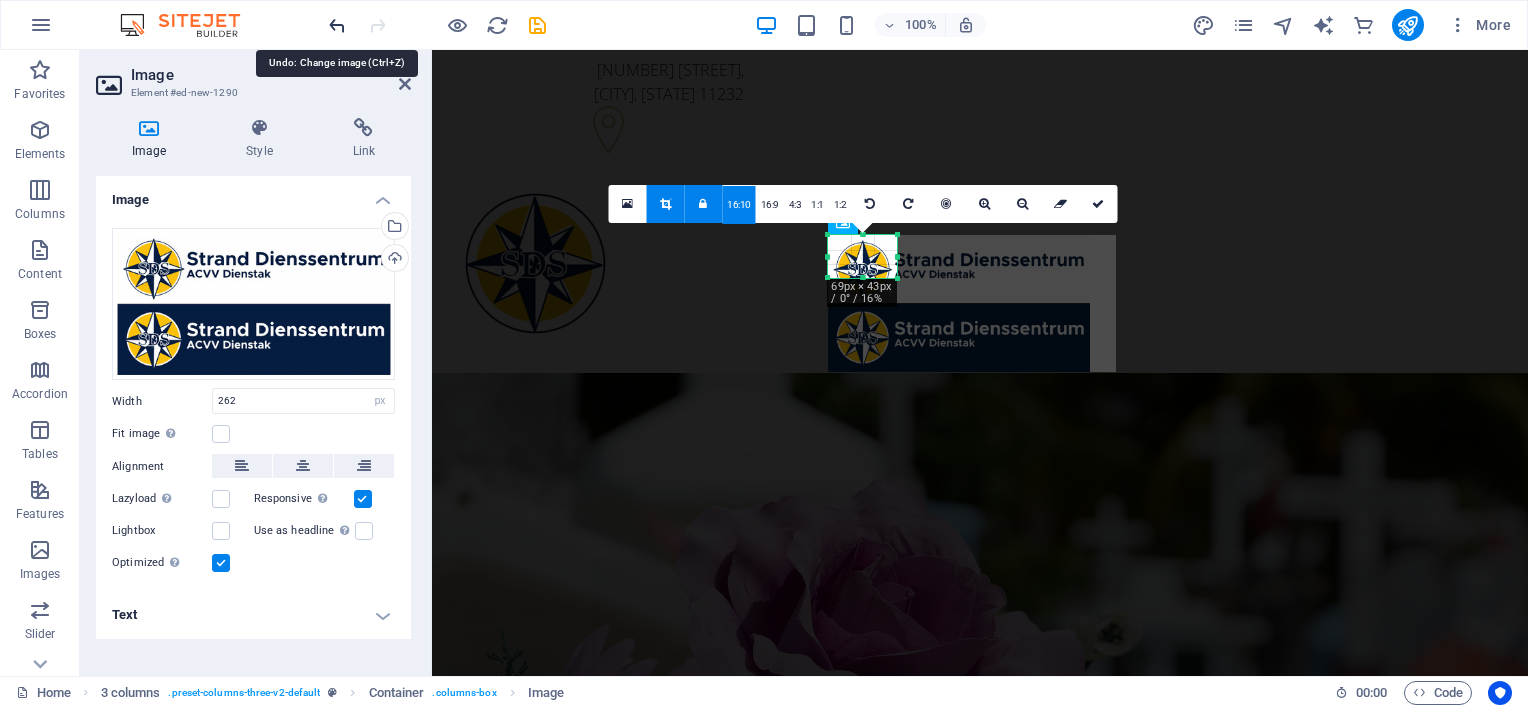 click at bounding box center [337, 25] 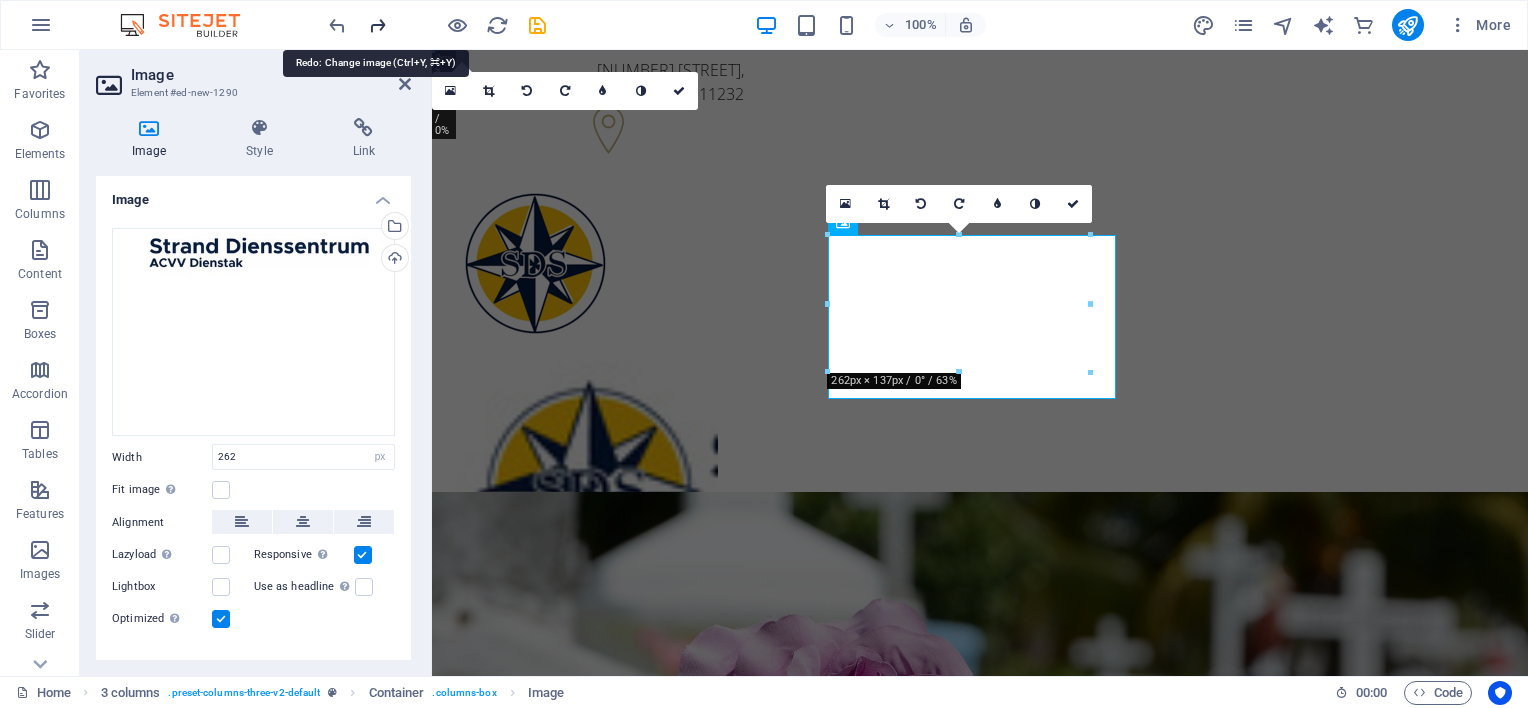 click at bounding box center (377, 25) 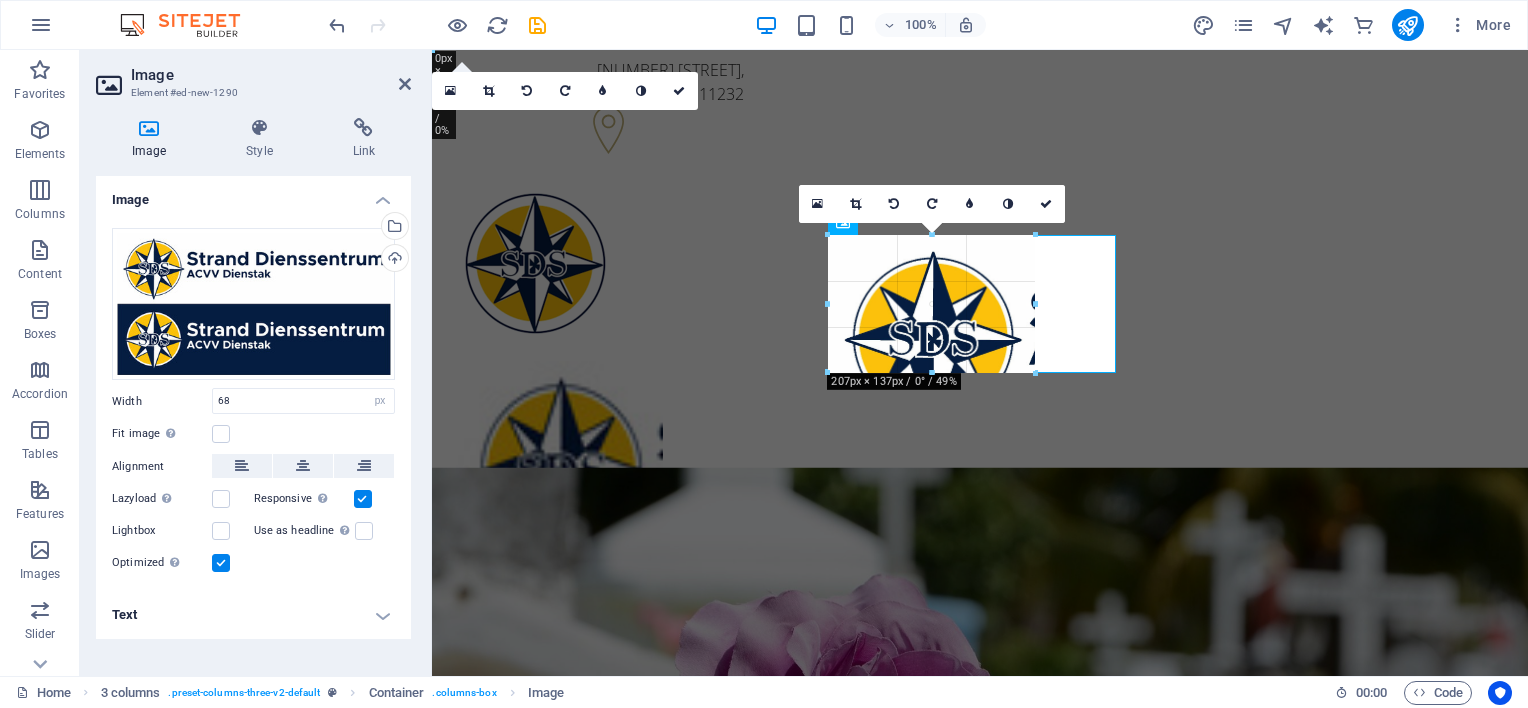 drag, startPoint x: 897, startPoint y: 256, endPoint x: 1036, endPoint y: 254, distance: 139.01439 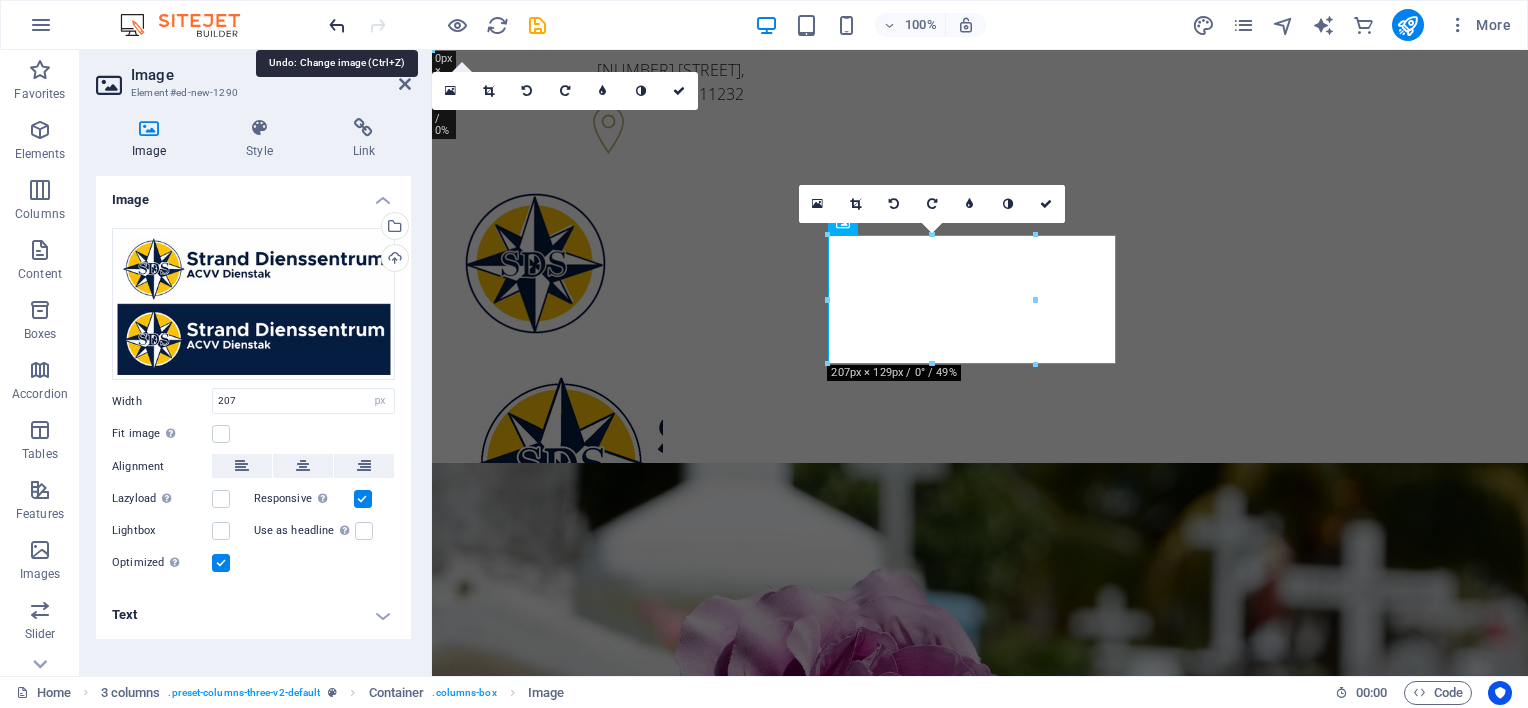 click at bounding box center [337, 25] 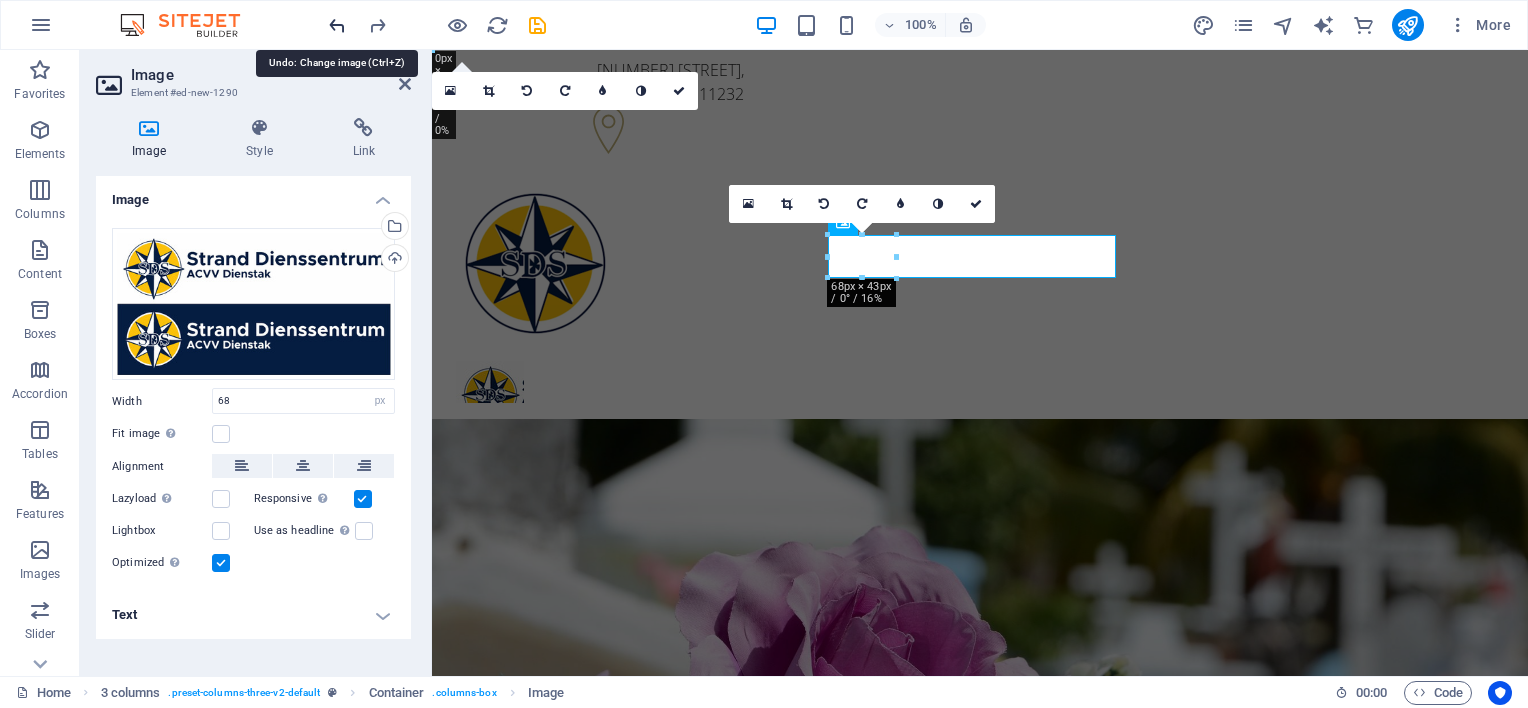 click at bounding box center [337, 25] 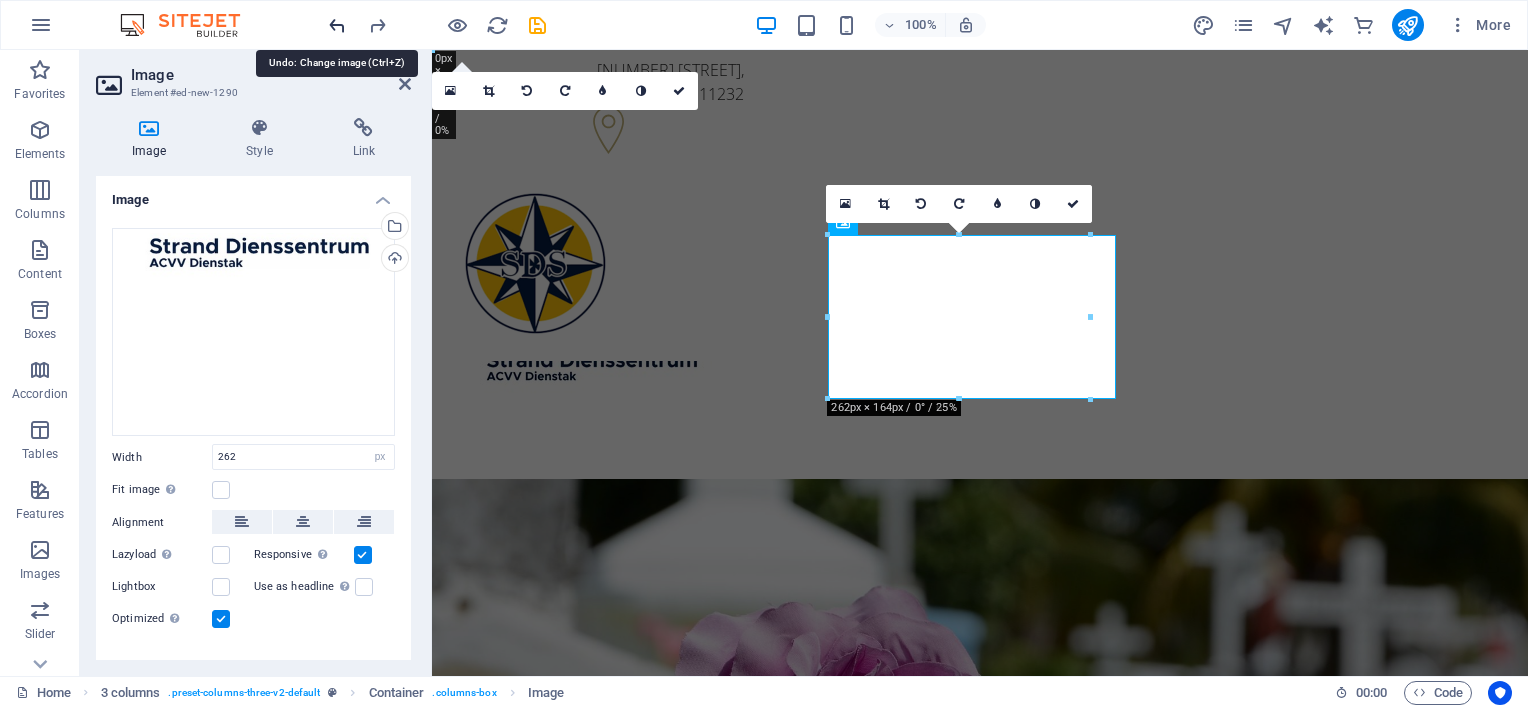 click at bounding box center (337, 25) 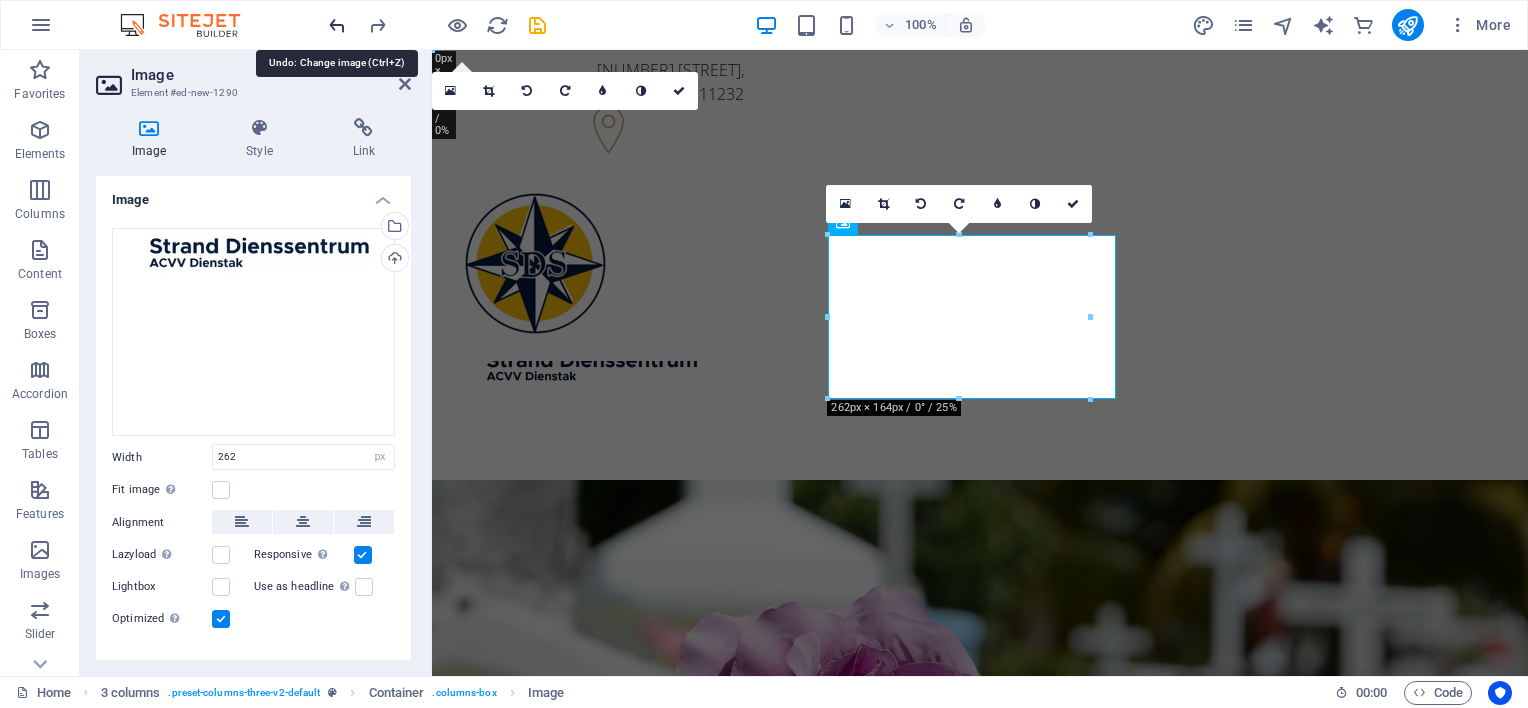 click at bounding box center (337, 25) 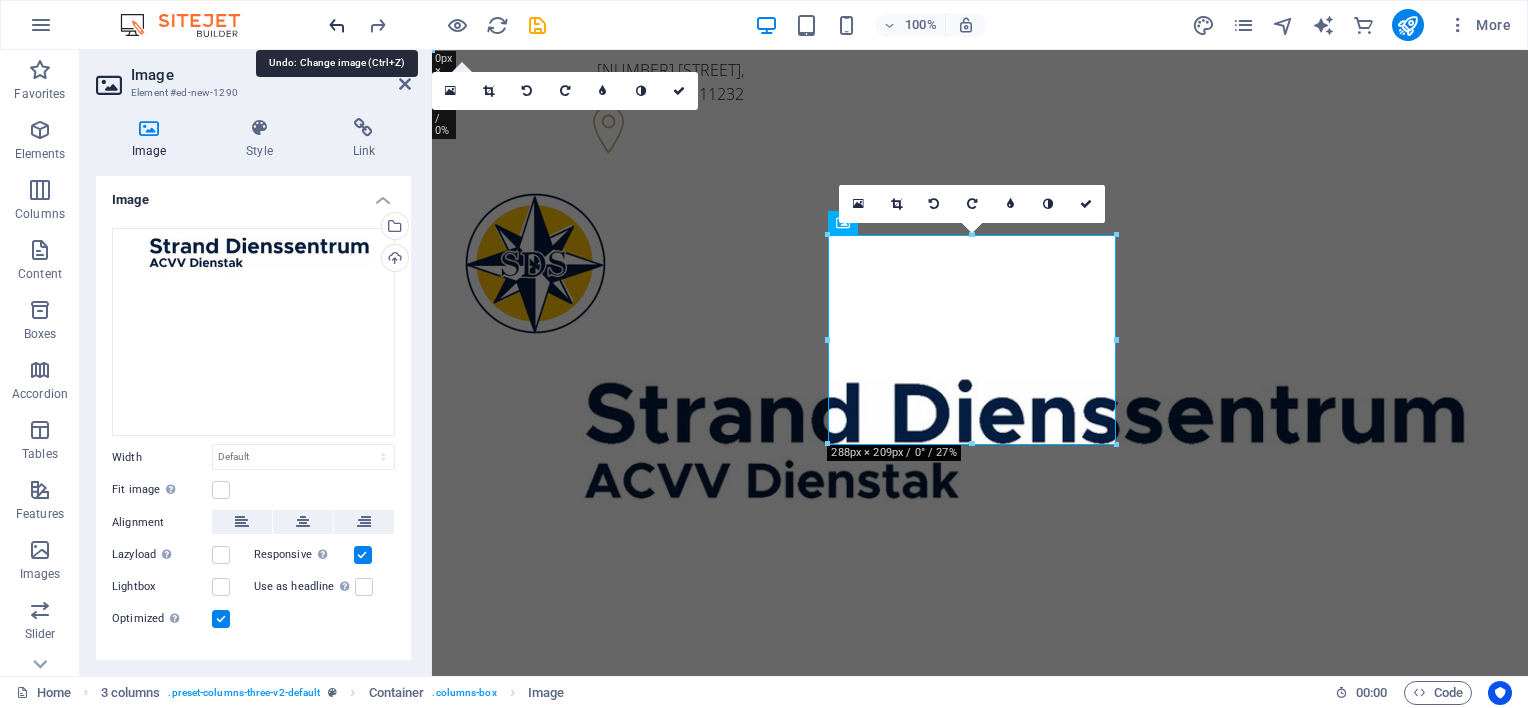 click at bounding box center (337, 25) 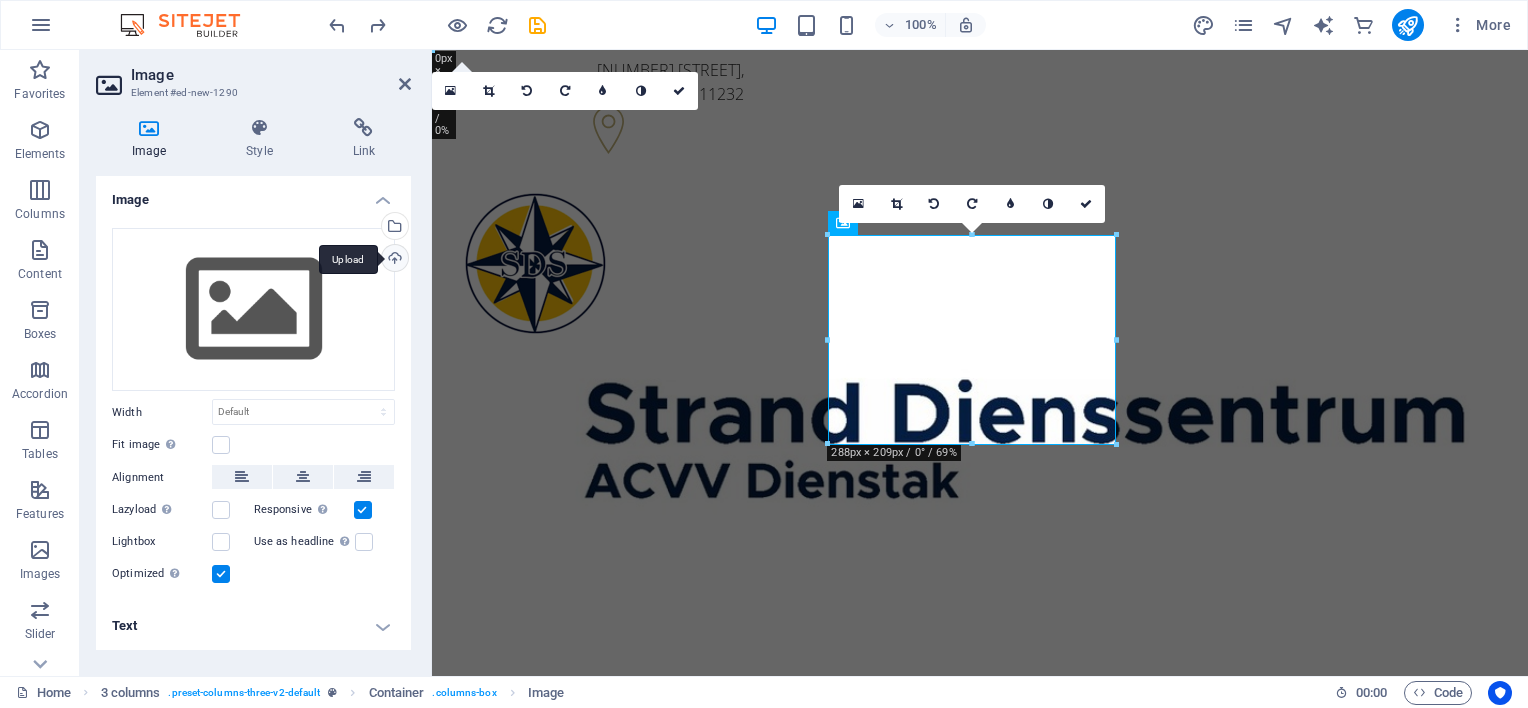 click on "Upload" at bounding box center (393, 260) 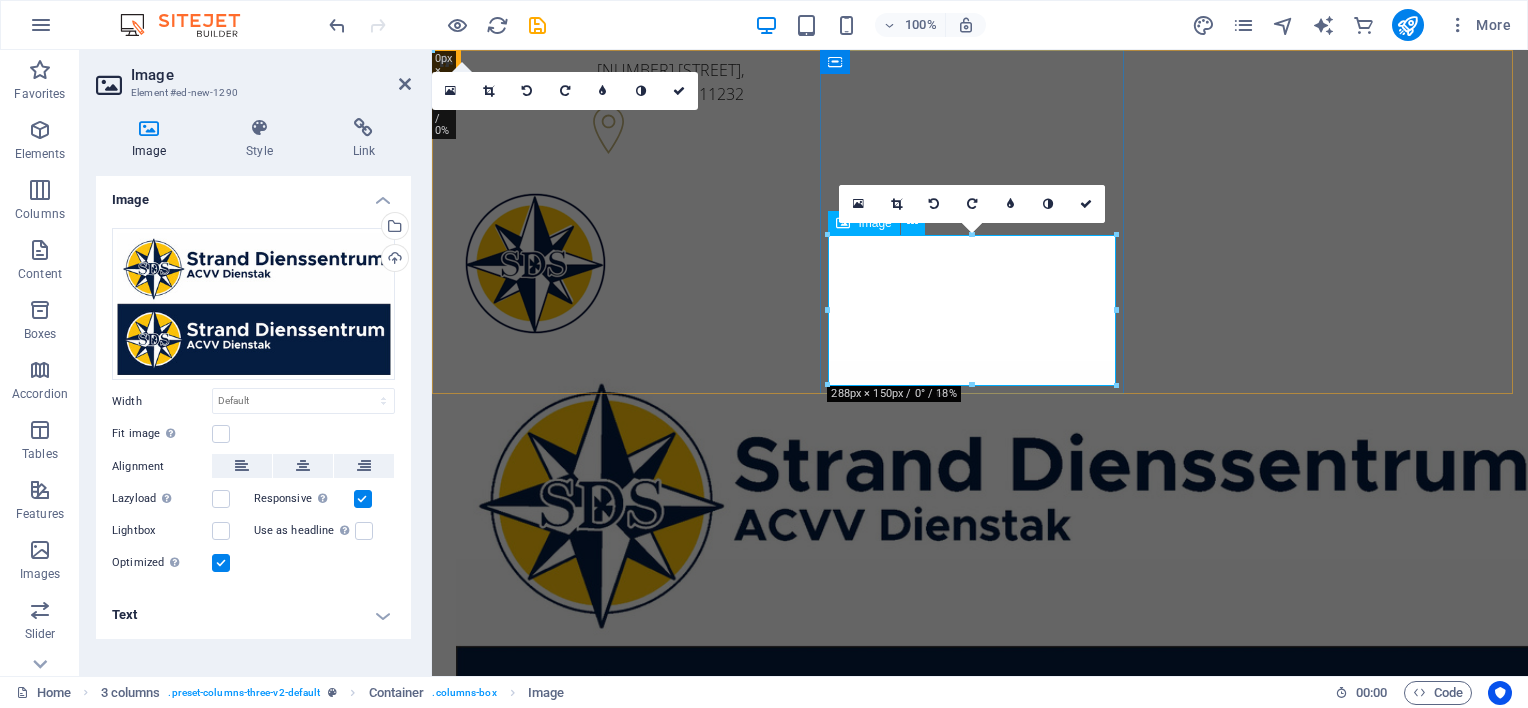 drag, startPoint x: 1403, startPoint y: 434, endPoint x: 971, endPoint y: 310, distance: 449.4441 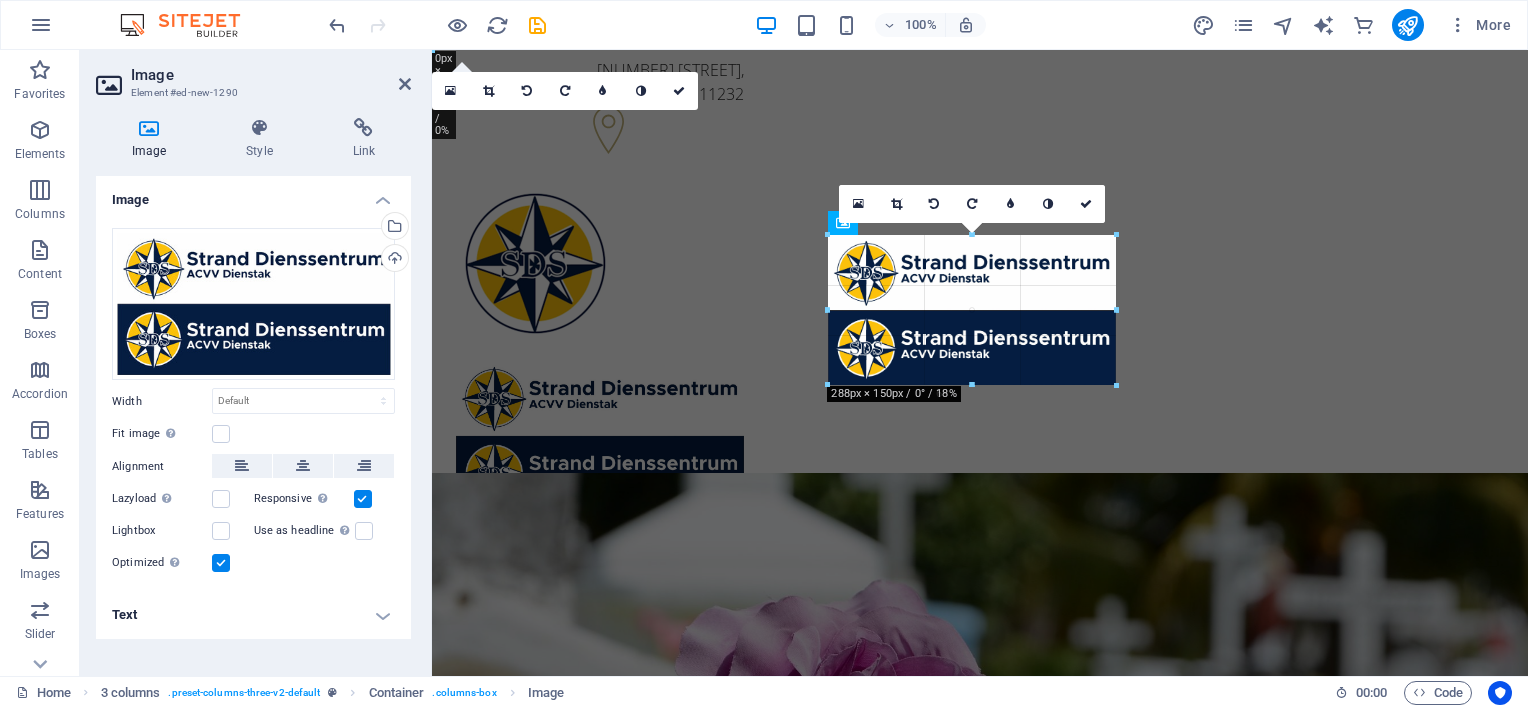 drag, startPoint x: 968, startPoint y: 386, endPoint x: 1069, endPoint y: 384, distance: 101.0198 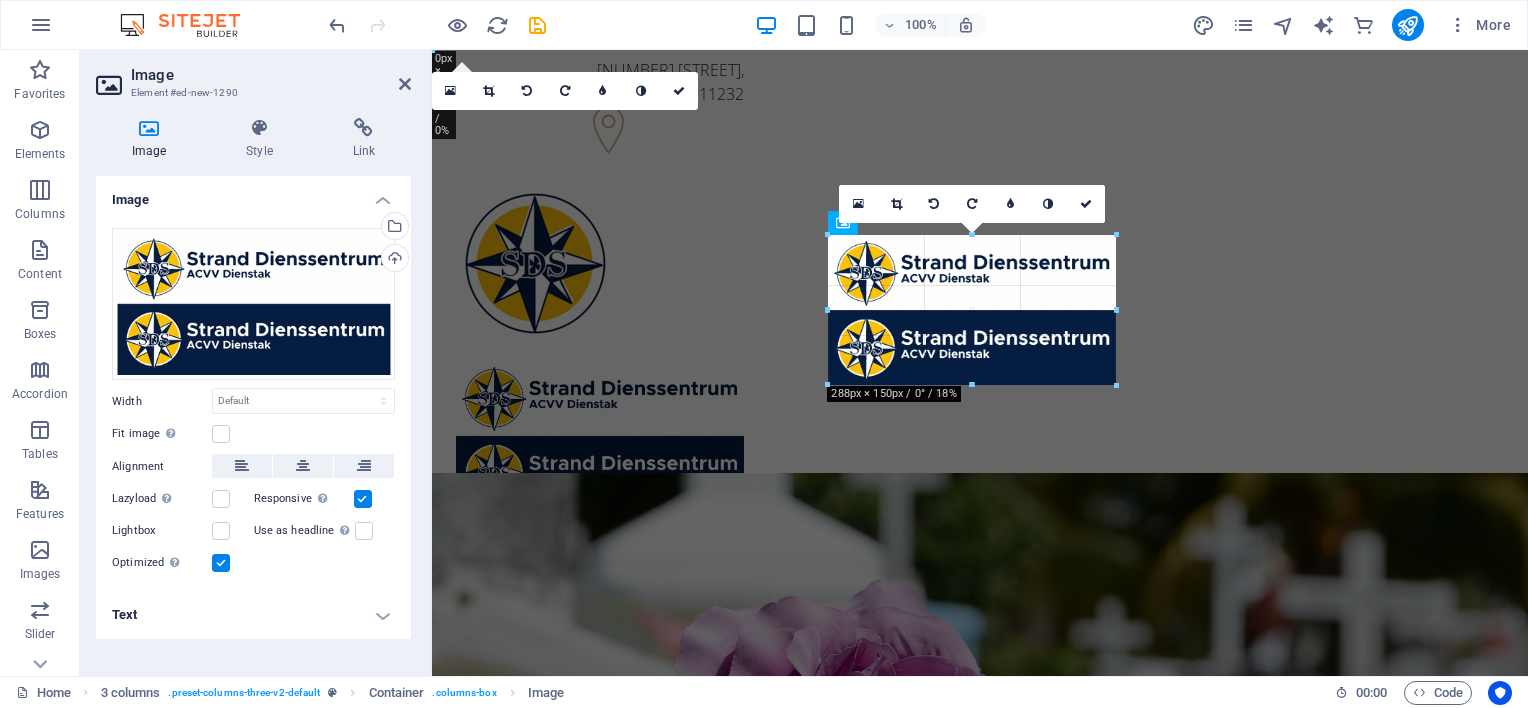 click at bounding box center [972, 385] 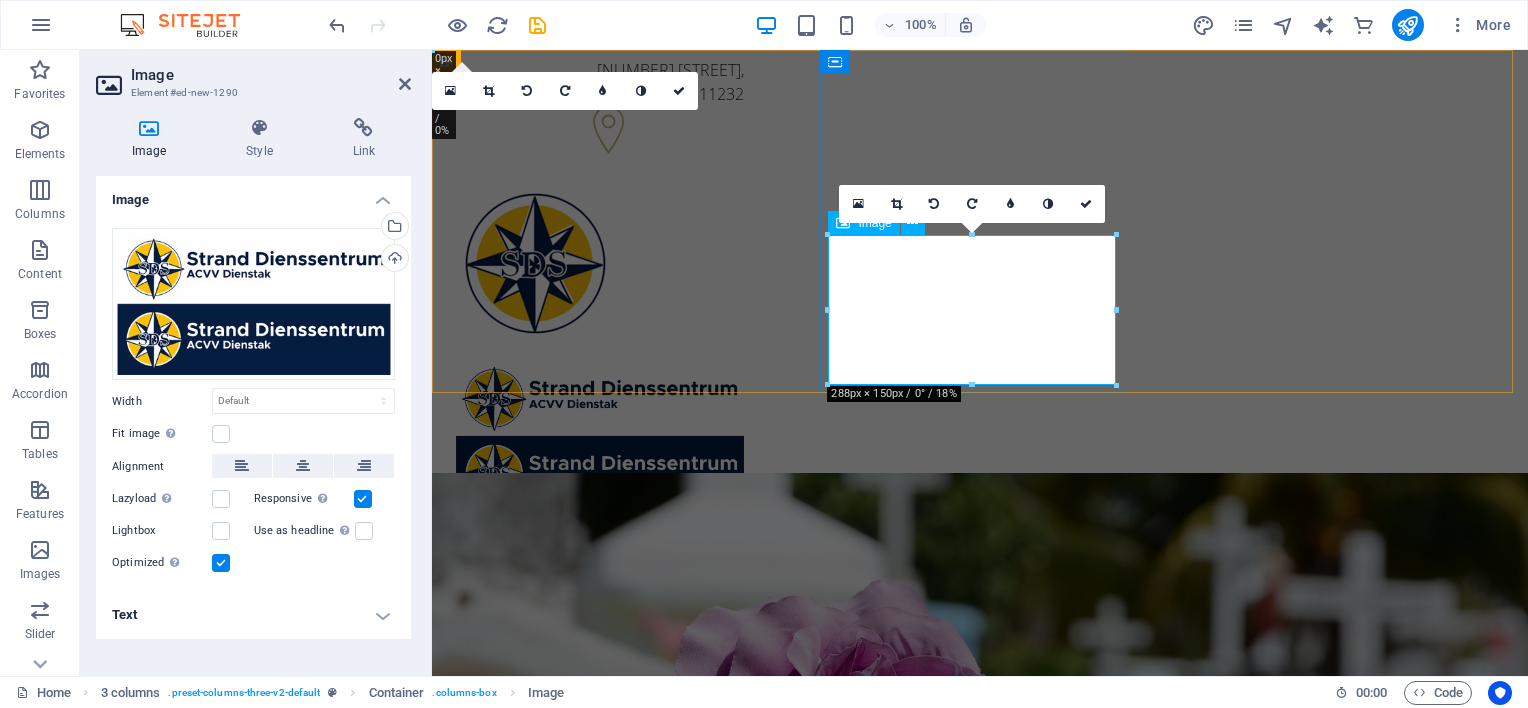 click at bounding box center (600, 436) 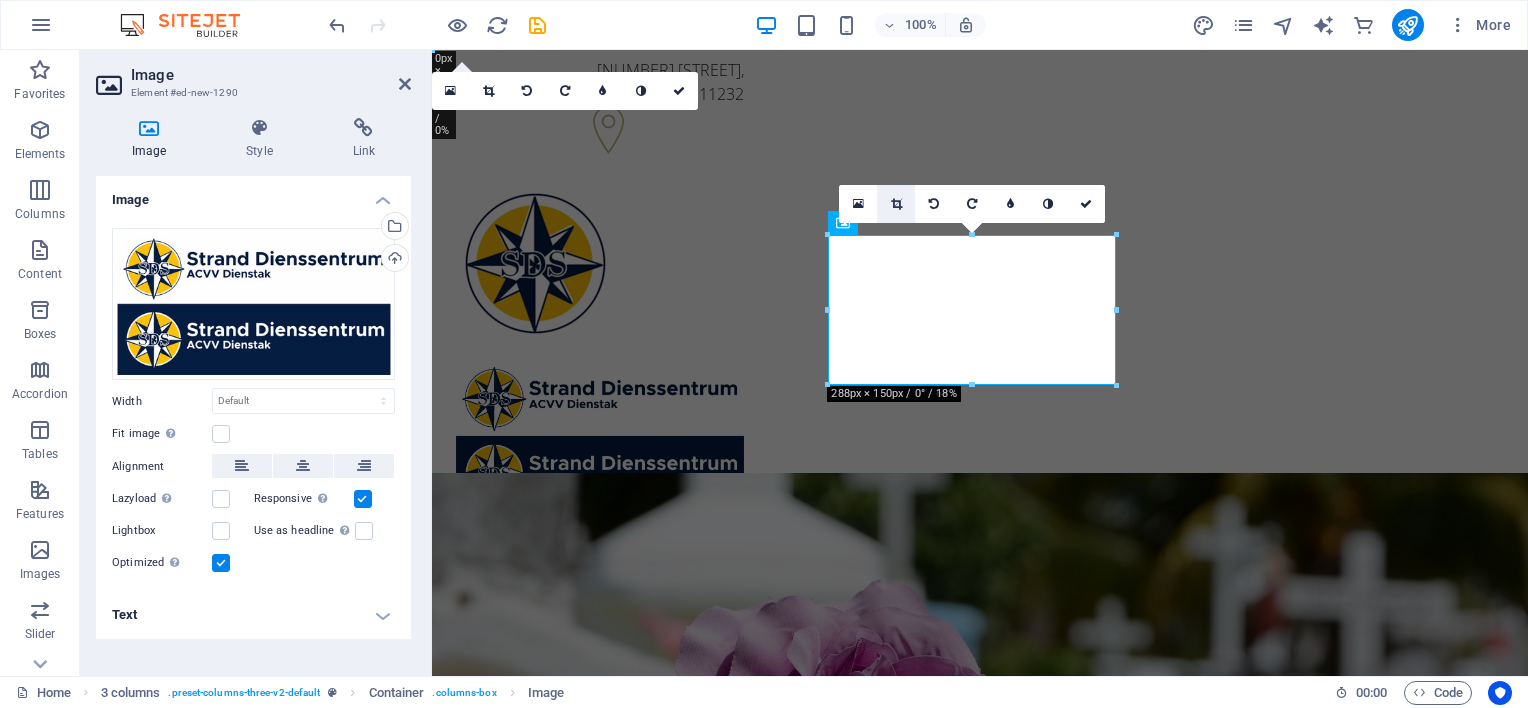 click at bounding box center (896, 204) 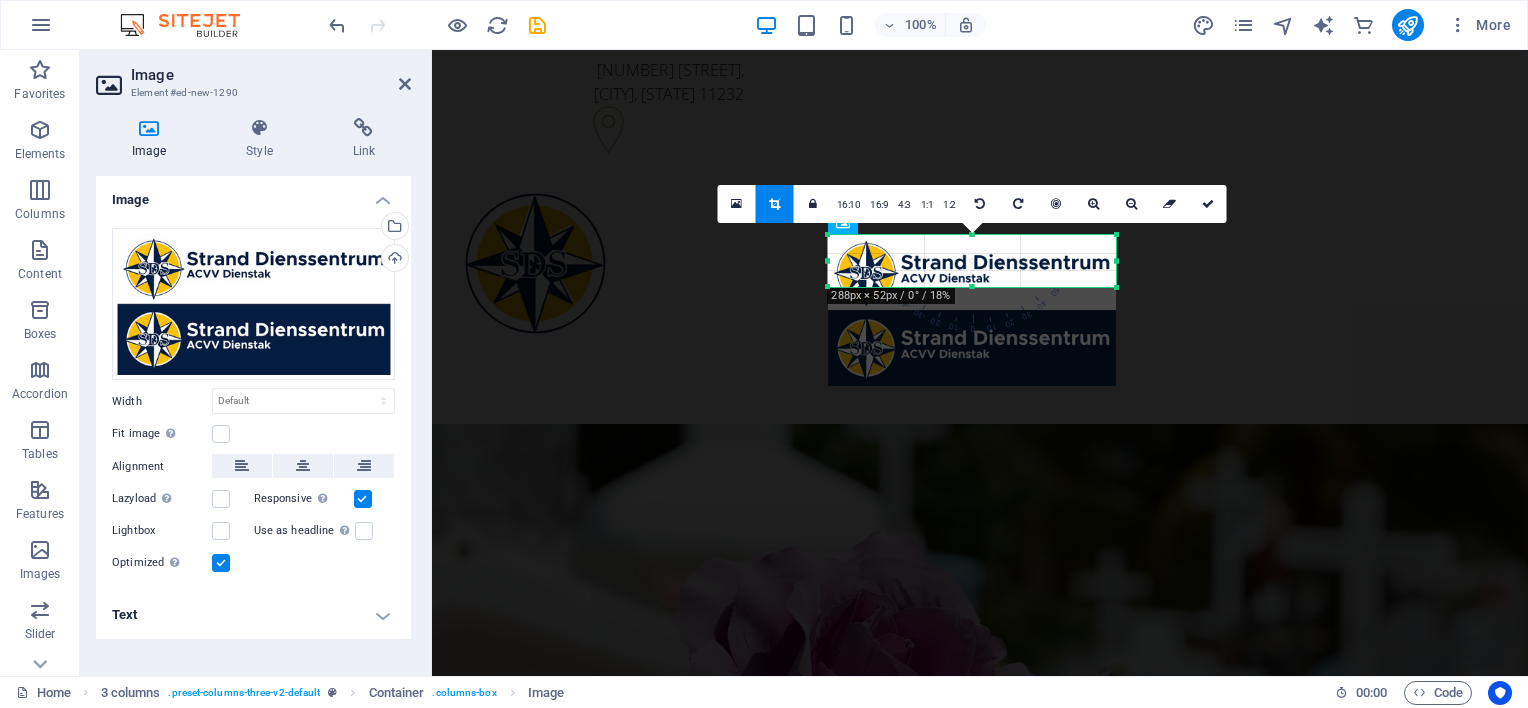 drag, startPoint x: 972, startPoint y: 386, endPoint x: 986, endPoint y: 288, distance: 98.99495 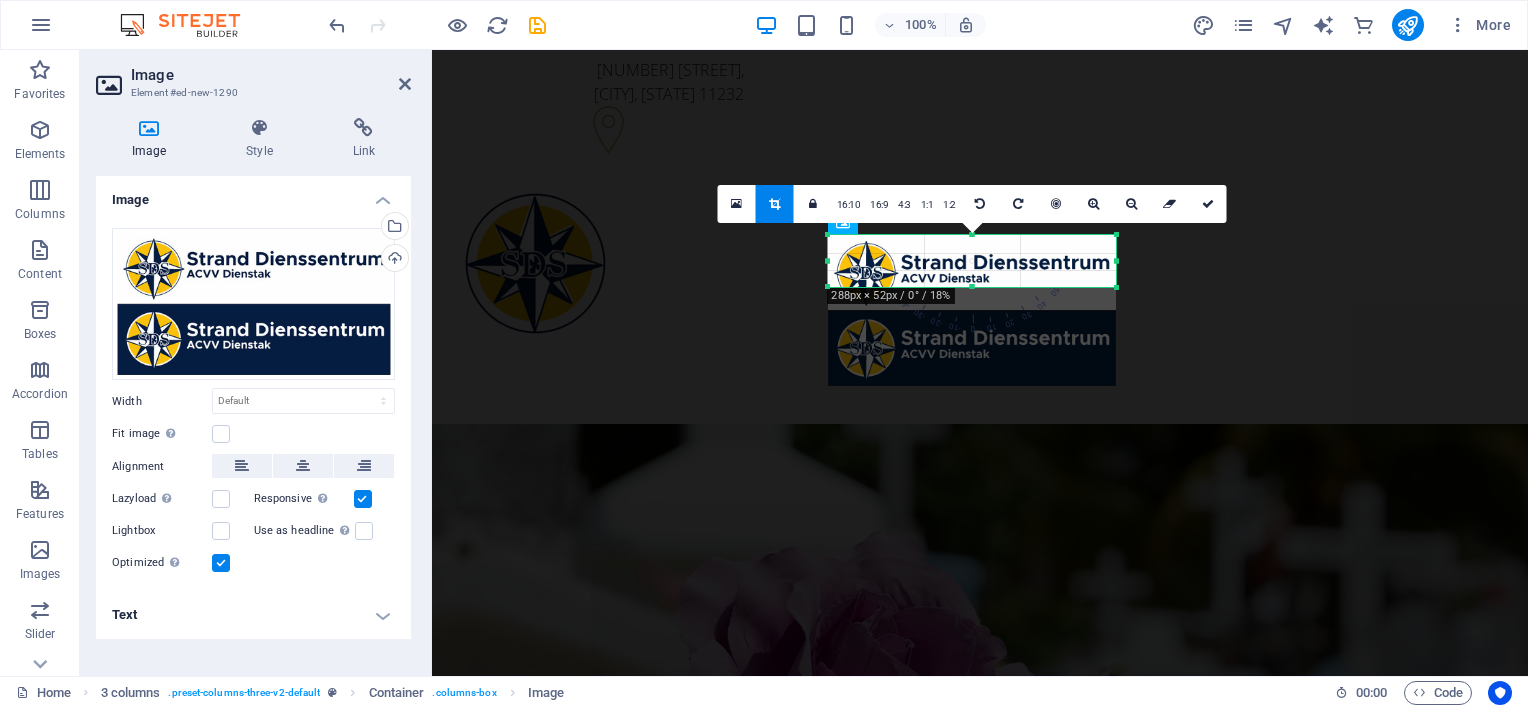 click at bounding box center (972, 287) 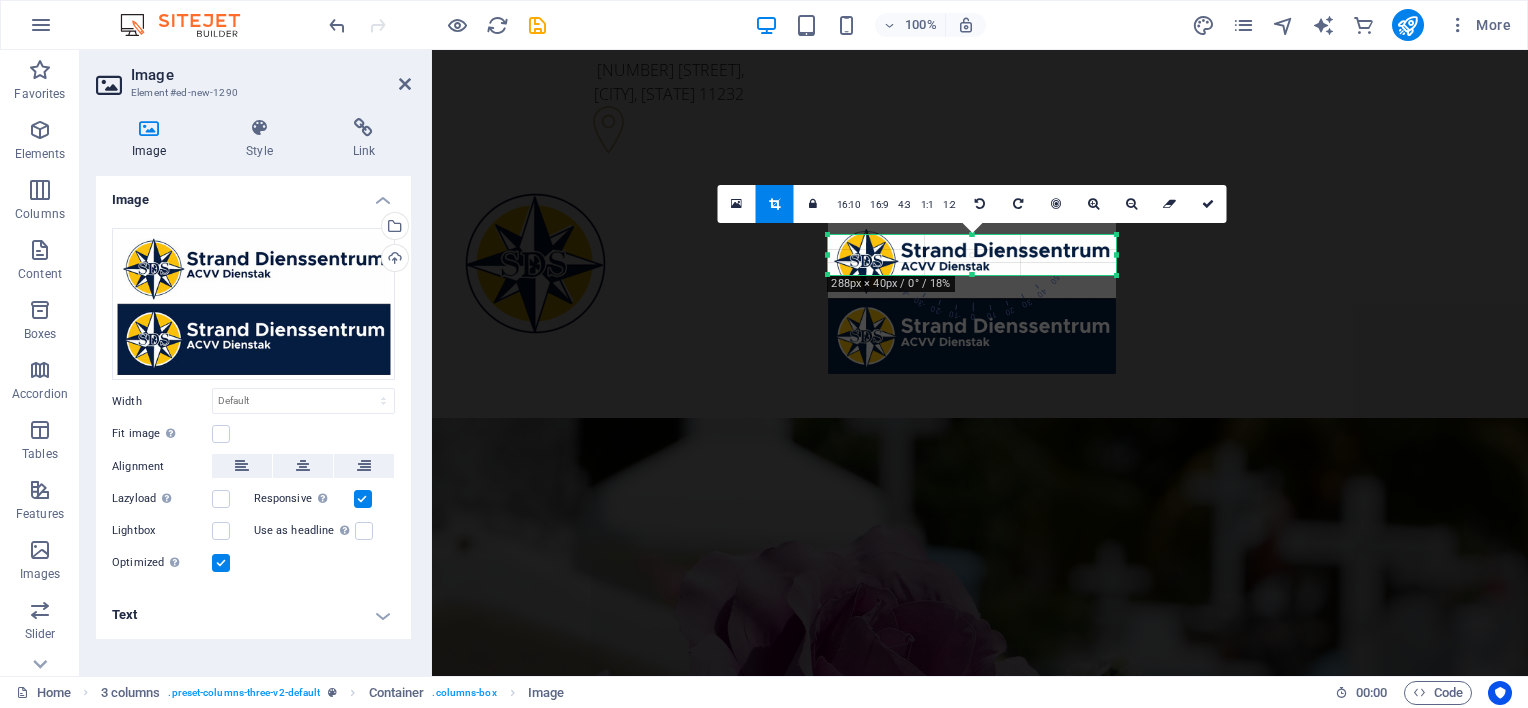 drag, startPoint x: 972, startPoint y: 235, endPoint x: 976, endPoint y: 247, distance: 12.649111 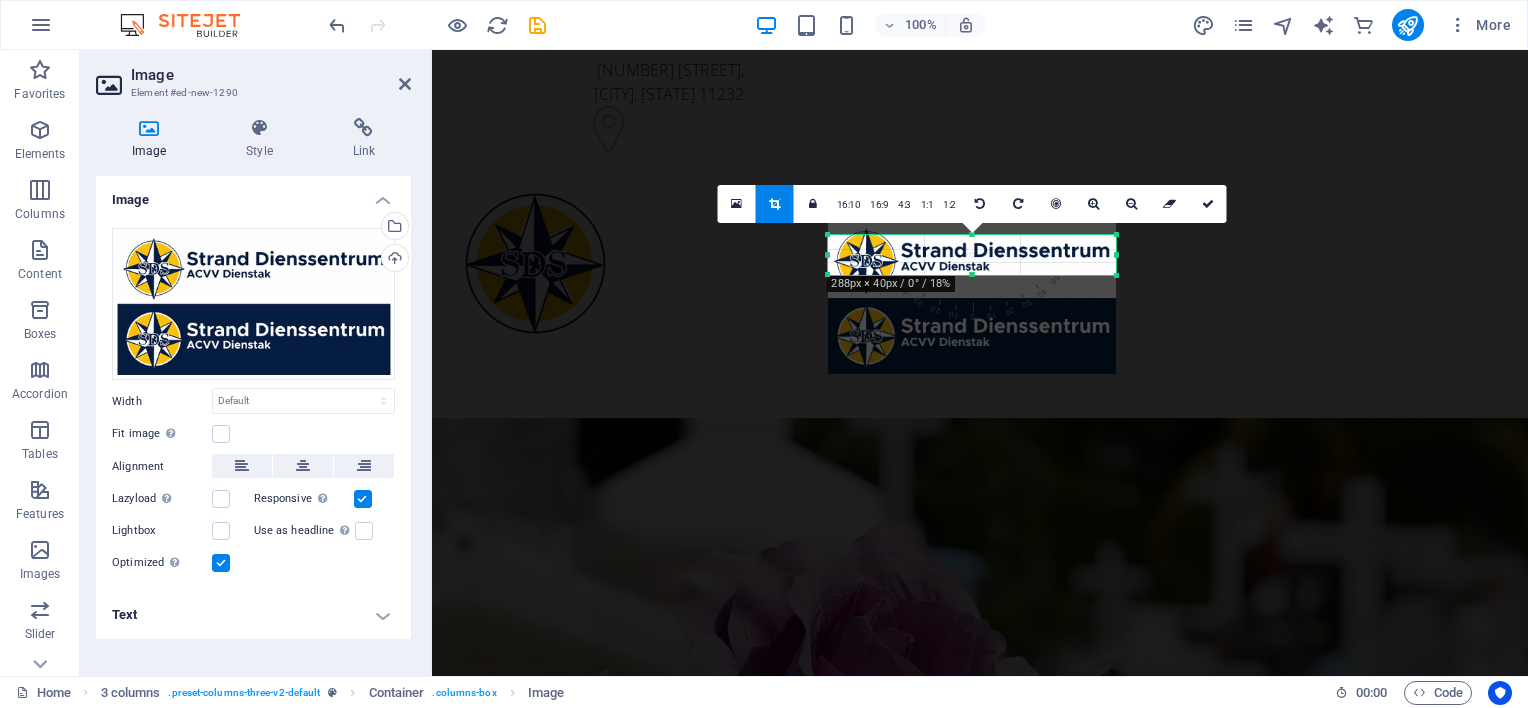 click on "180 170 160 150 140 130 120 110 100 90 80 70 60 50 40 30 20 10 0 -10 -20 -30 -40 -50 -60 -70 -80 -90 -100 -110 -120 -130 -140 -150 -160 -170 288px × 40px / 0° / 18% 16:10 16:9 4:3 1:1 1:2 0" at bounding box center (972, 255) 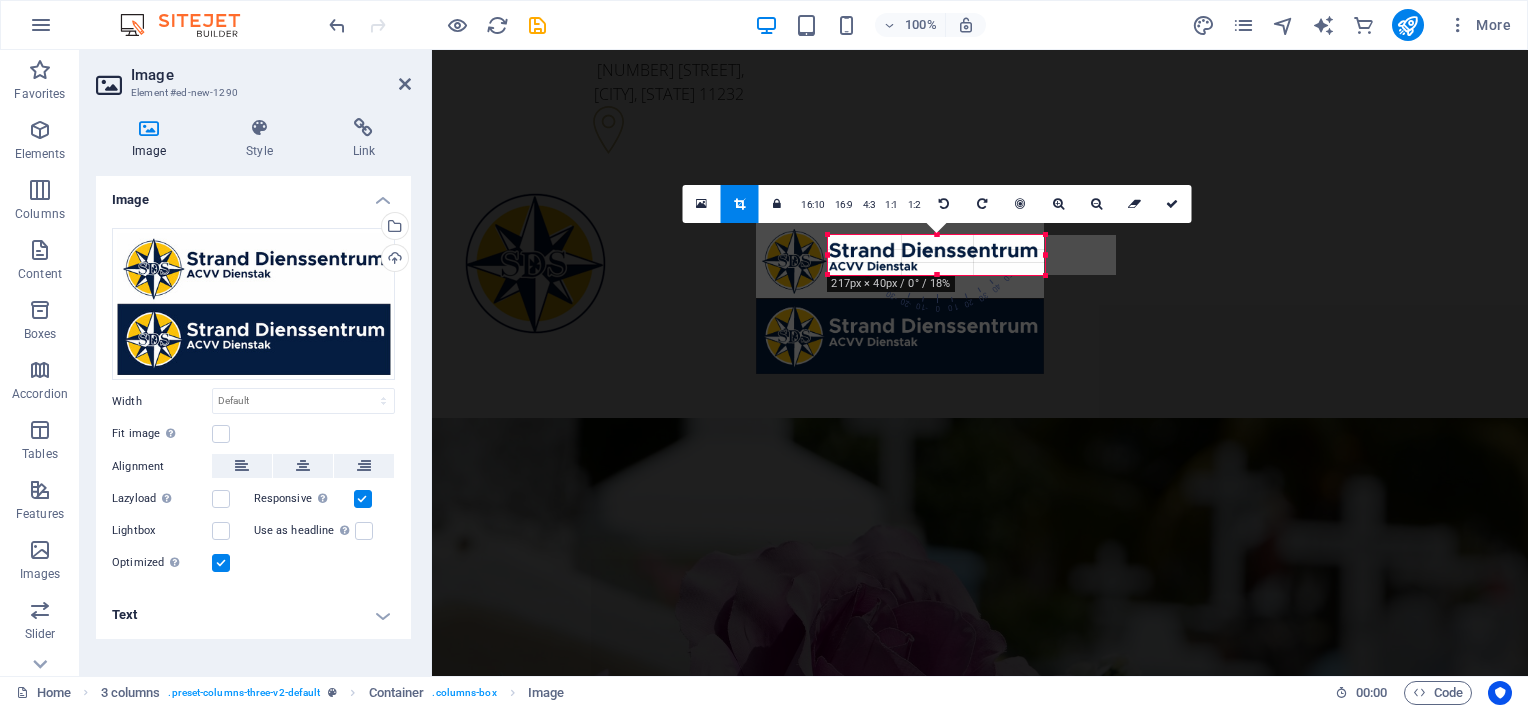 drag, startPoint x: 830, startPoint y: 253, endPoint x: 902, endPoint y: 252, distance: 72.00694 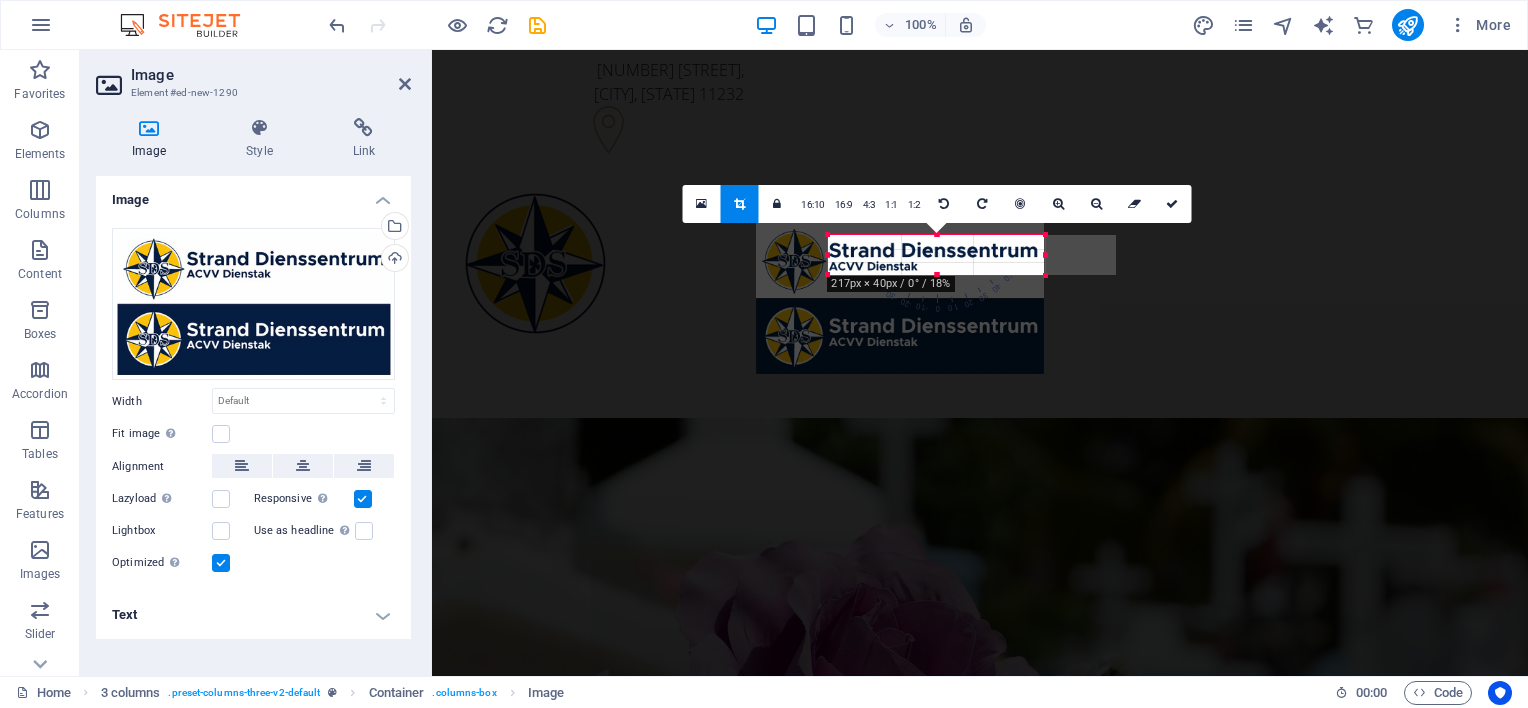 click on "180 170 160 150 140 130 120 110 100 90 80 70 60 50 40 30 20 10 0 -10 -20 -30 -40 -50 -60 -70 -80 -90 -100 -110 -120 -130 -140 -150 -160 -170 217px × 40px / 0° / 18% 16:10 16:9 4:3 1:1 1:2 0" at bounding box center (936, 255) 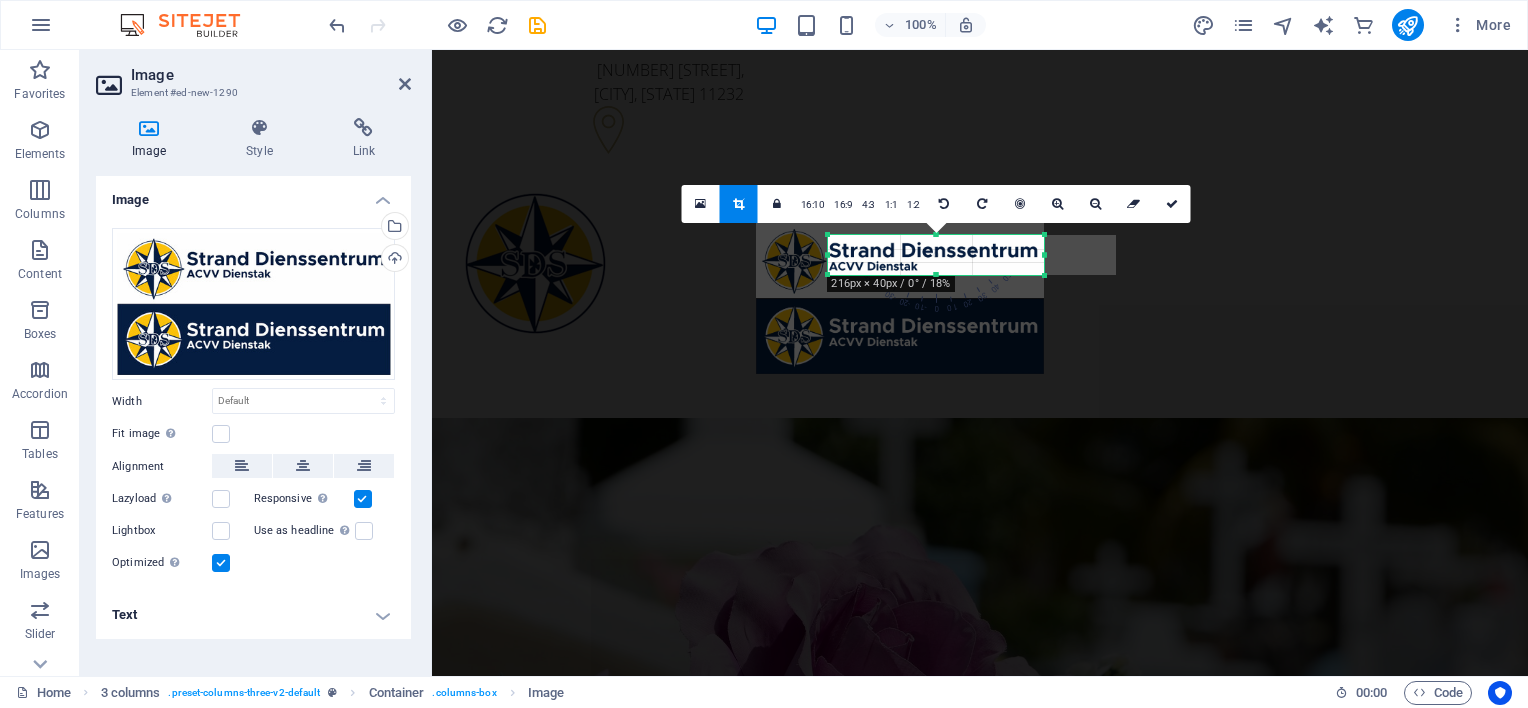 click on "10" at bounding box center (947, 266) 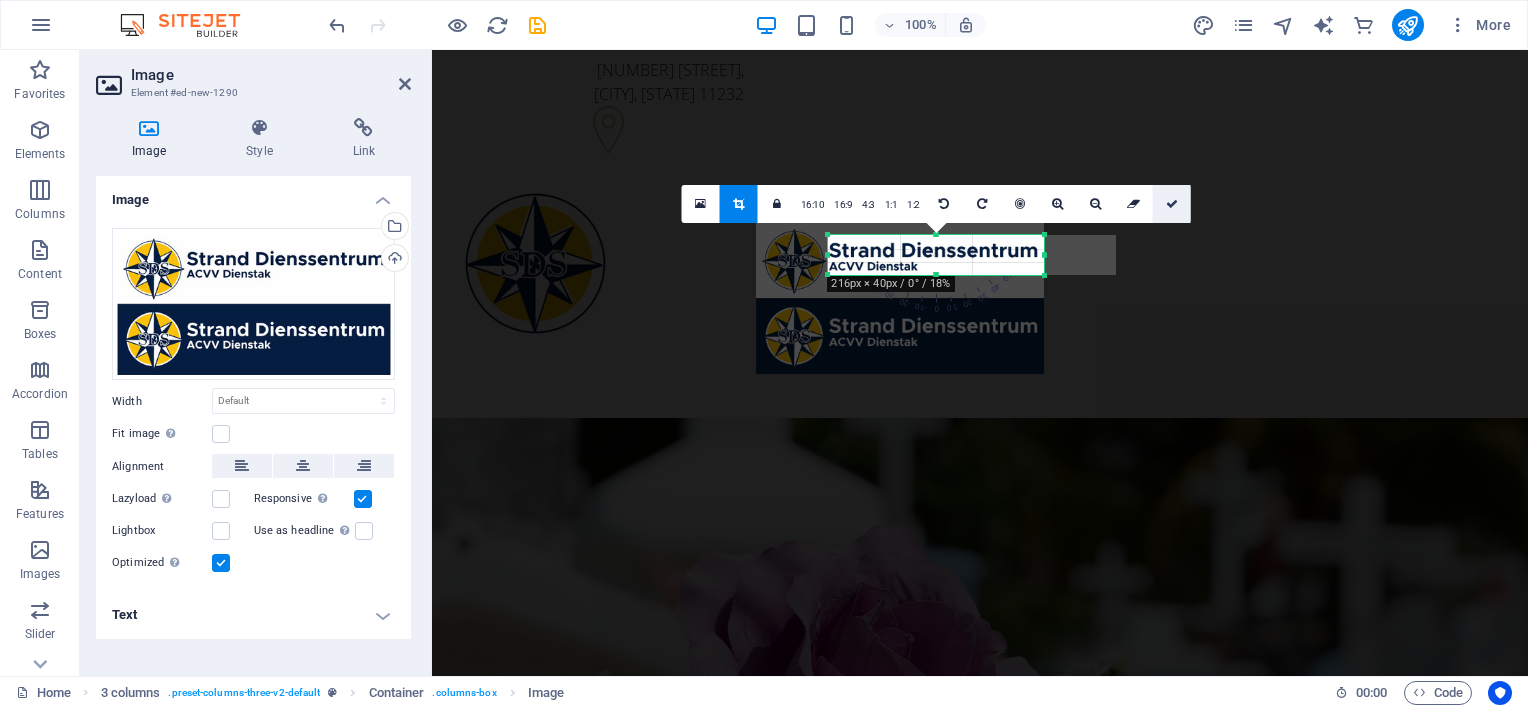 click at bounding box center [1172, 204] 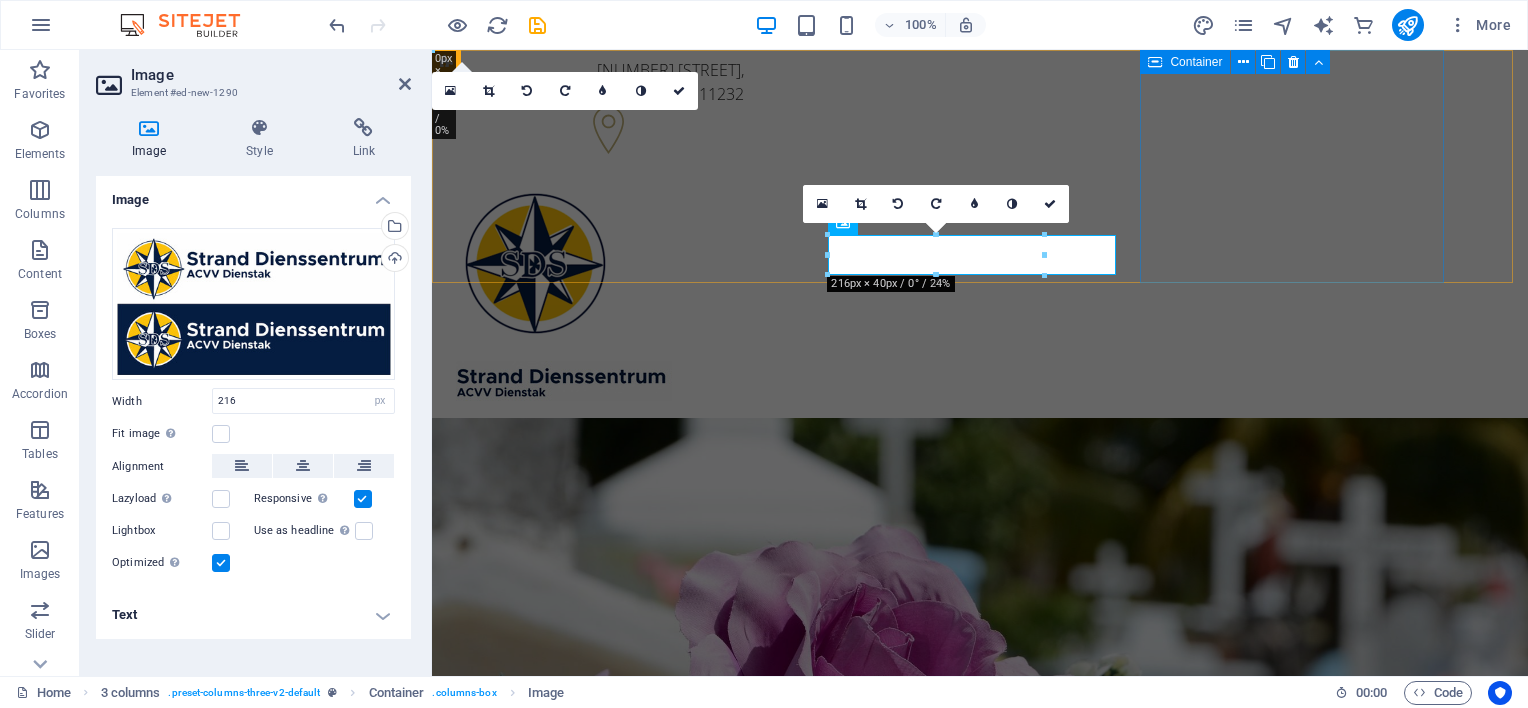 click on "+[COUNTRY_CODE]-[PHONE] +[COUNTRY_CODE]-[PHONE]" at bounding box center [600, 476] 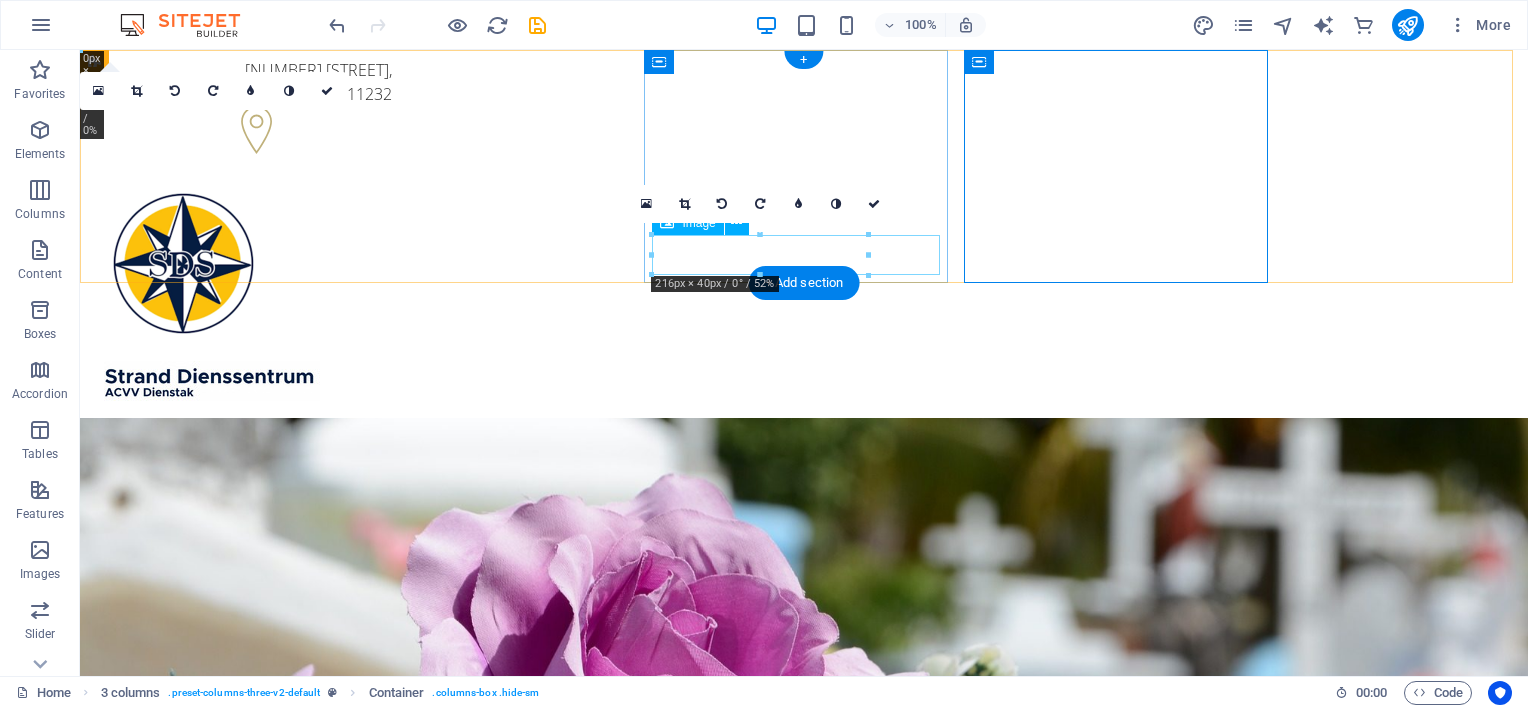 click at bounding box center (248, 381) 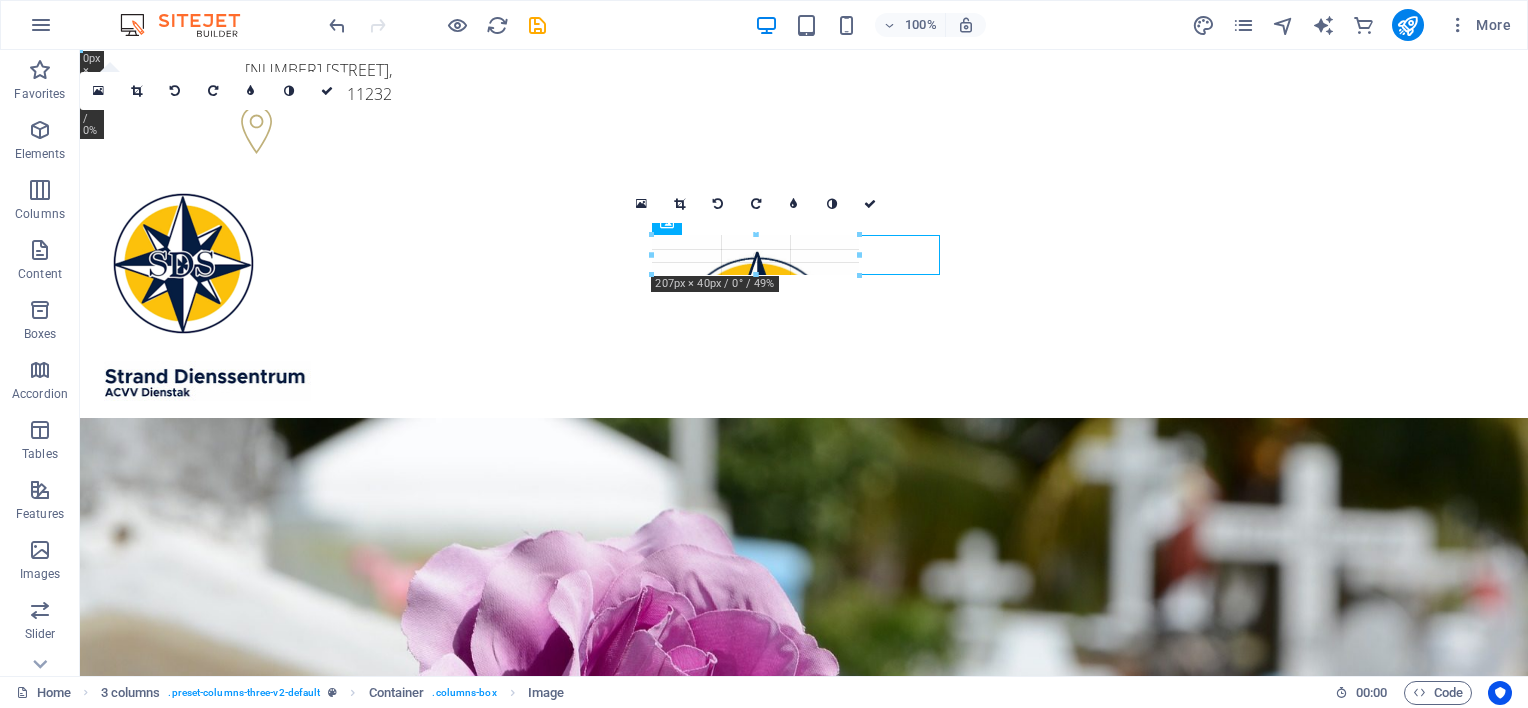 drag, startPoint x: 869, startPoint y: 272, endPoint x: 860, endPoint y: 259, distance: 15.811388 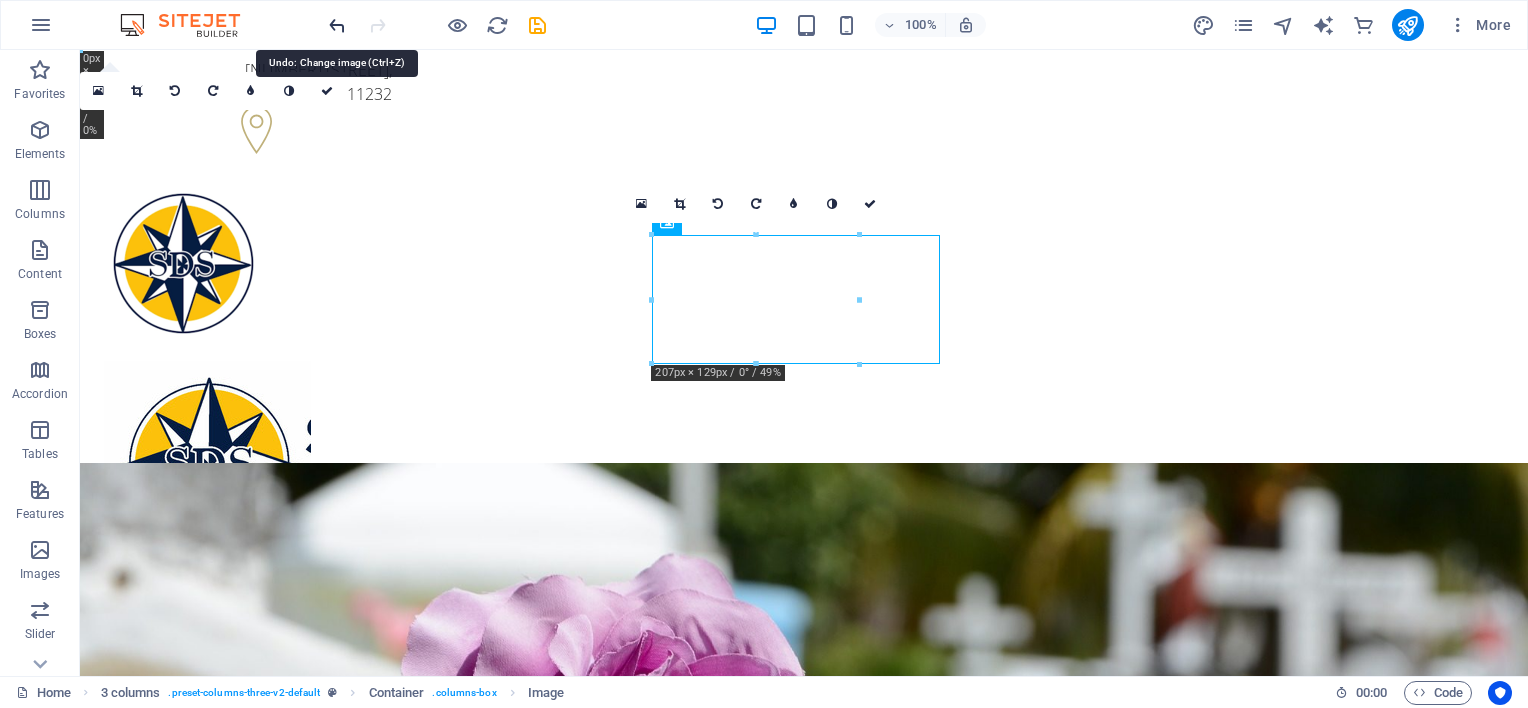 click at bounding box center [337, 25] 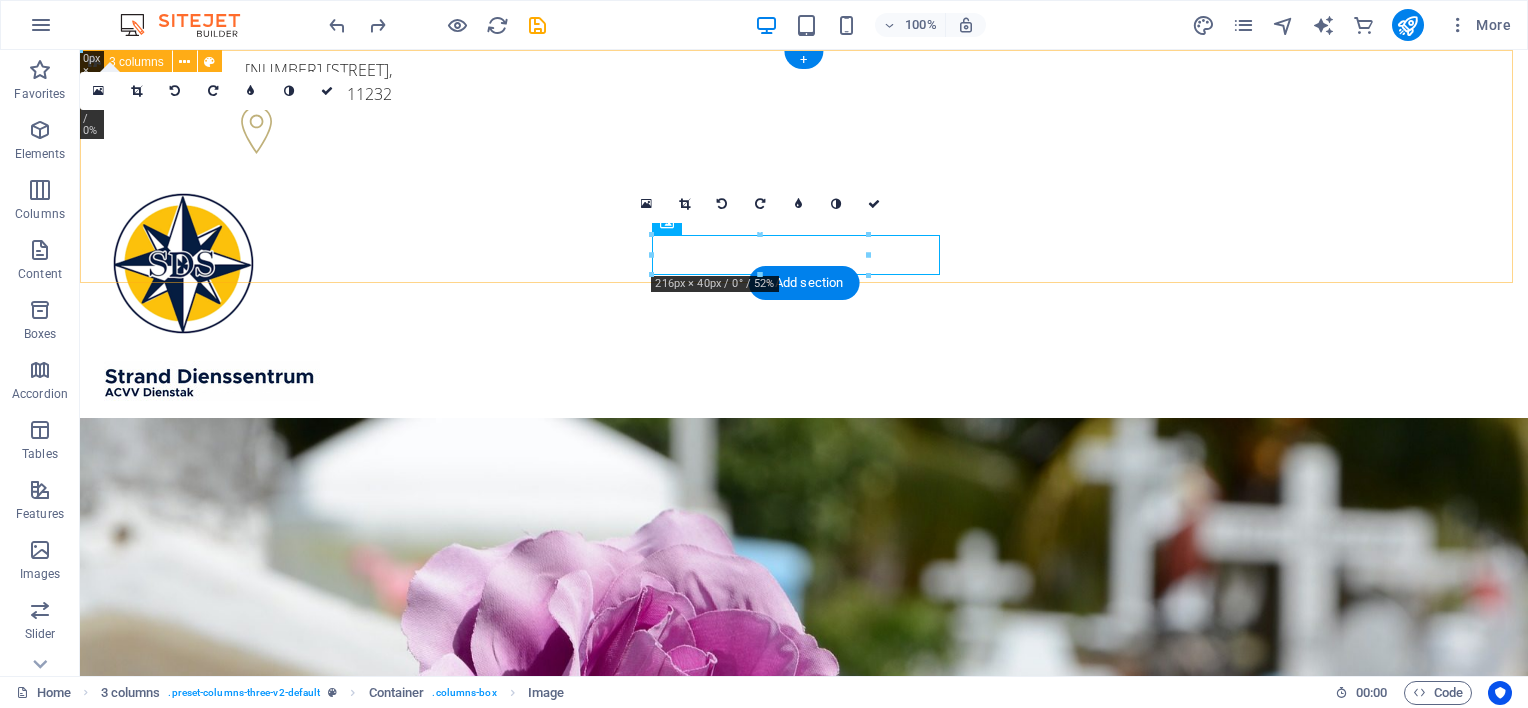 click on "[NUMBER] [STREET] , [CITY], [STATE] +[COUNTRY_CODE]-[PHONE] +[COUNTRY_CODE]-[PHONE]" at bounding box center (804, 292) 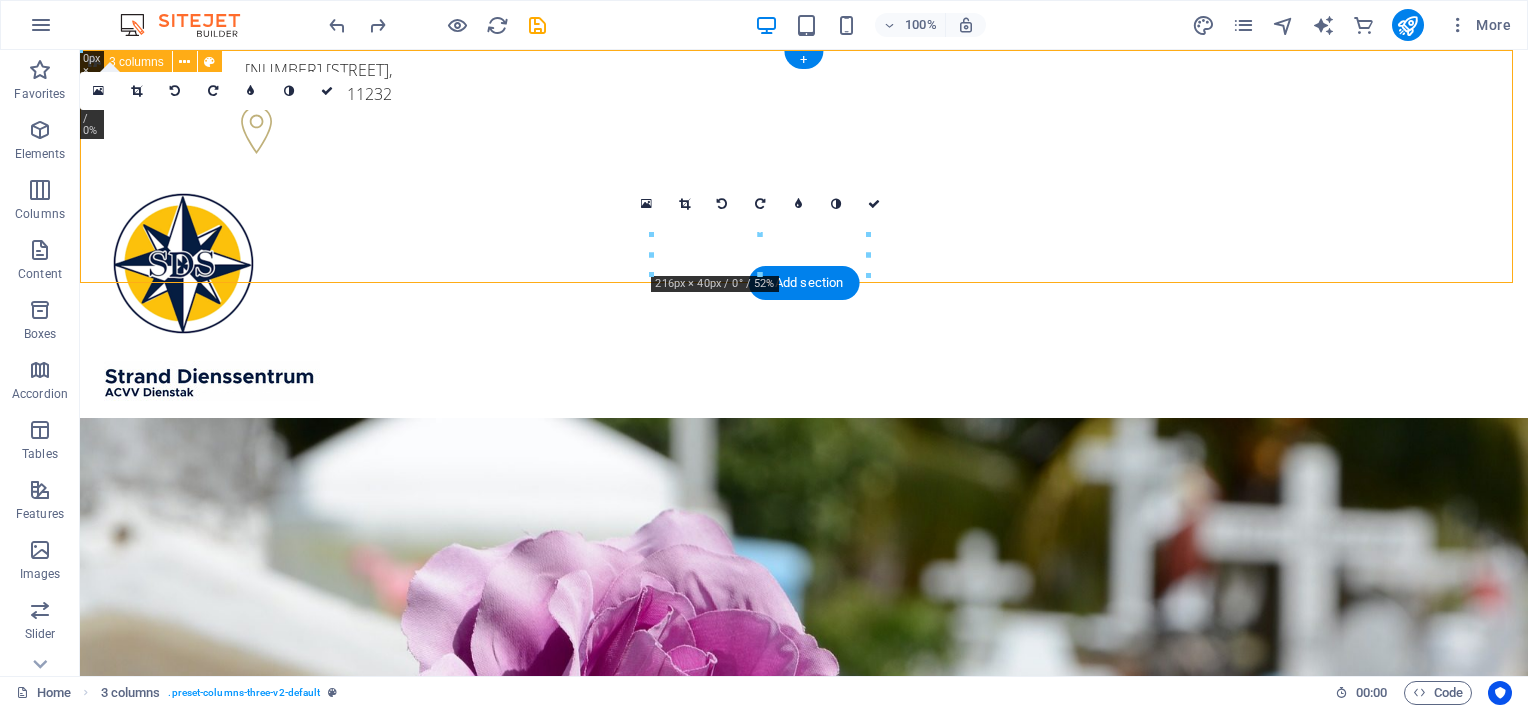 click on "[NUMBER] [STREET] , [CITY], [STATE] +[COUNTRY_CODE]-[PHONE] +[COUNTRY_CODE]-[PHONE]" at bounding box center (804, 292) 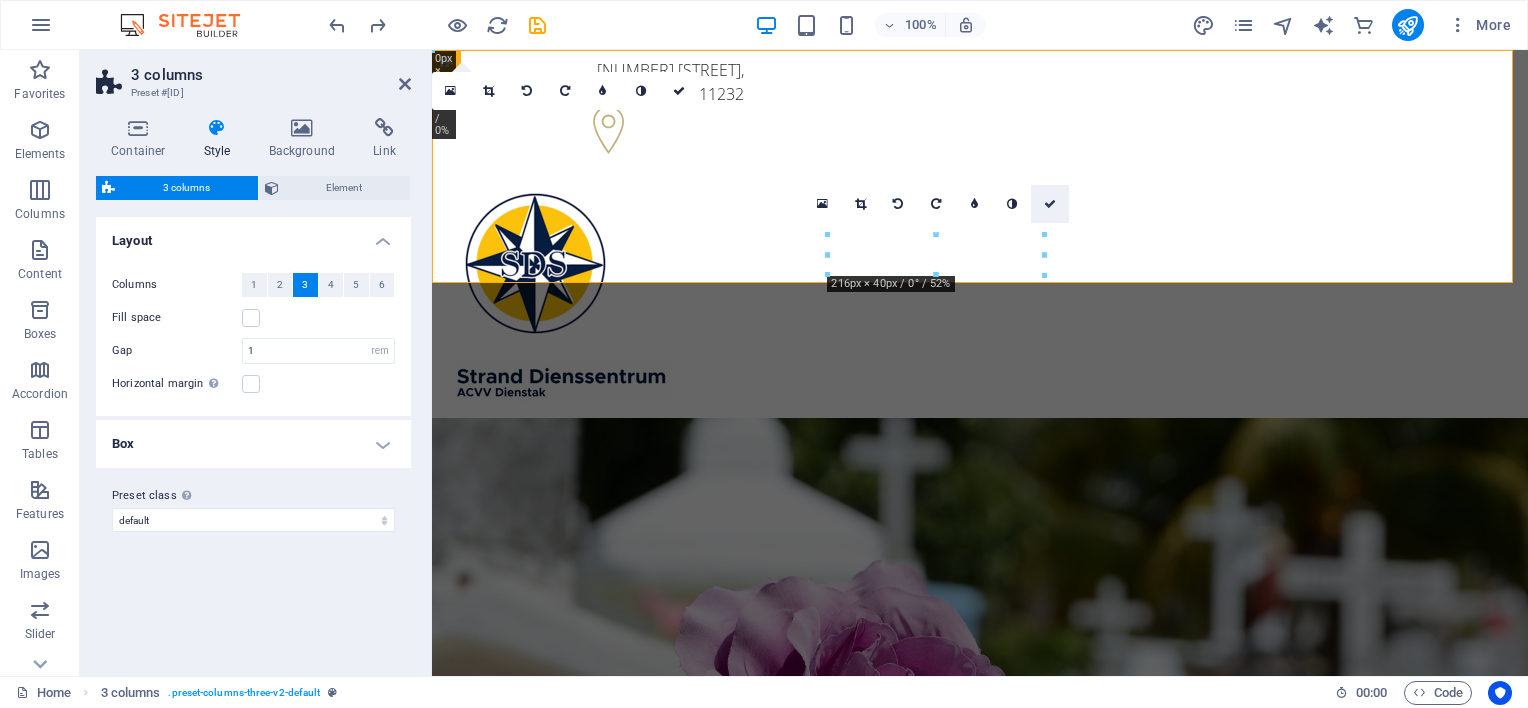click at bounding box center [1050, 204] 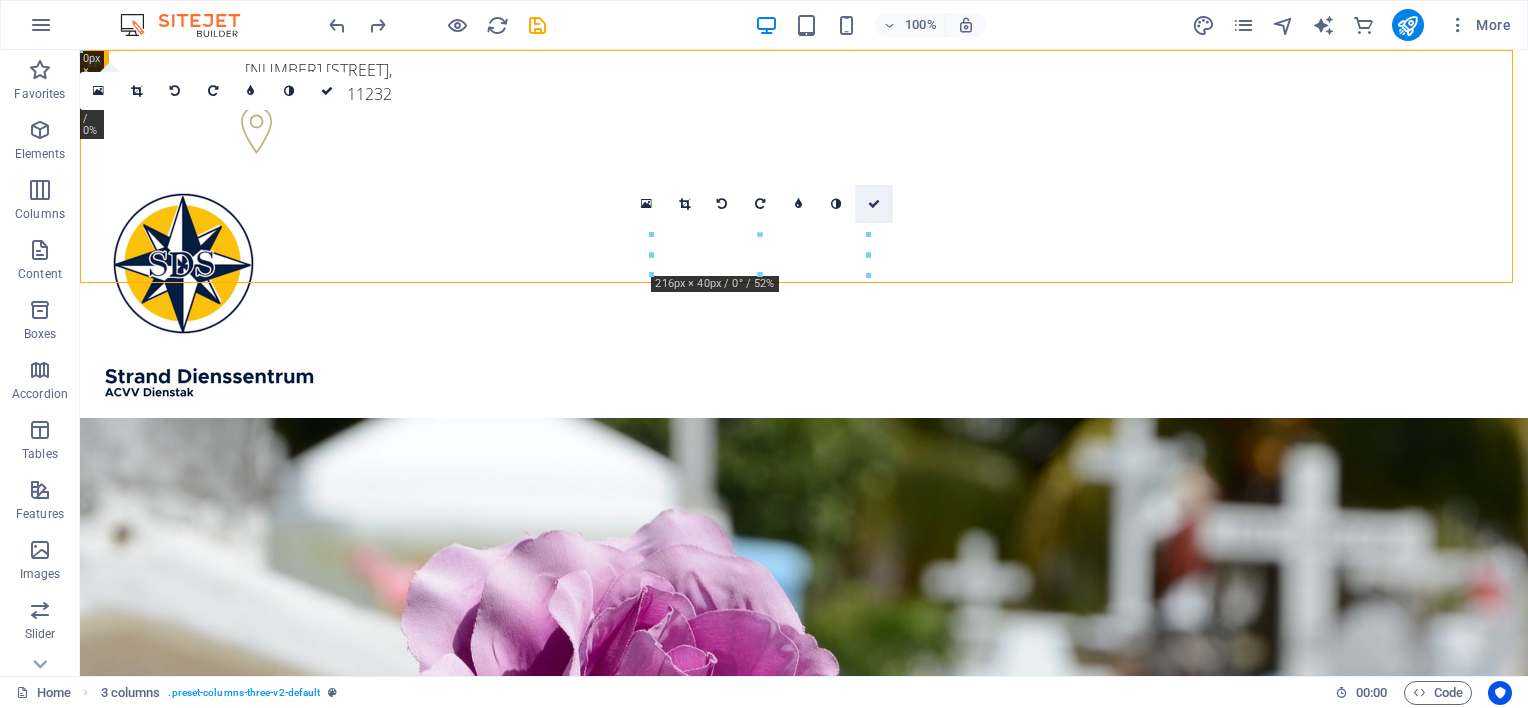 click at bounding box center [874, 204] 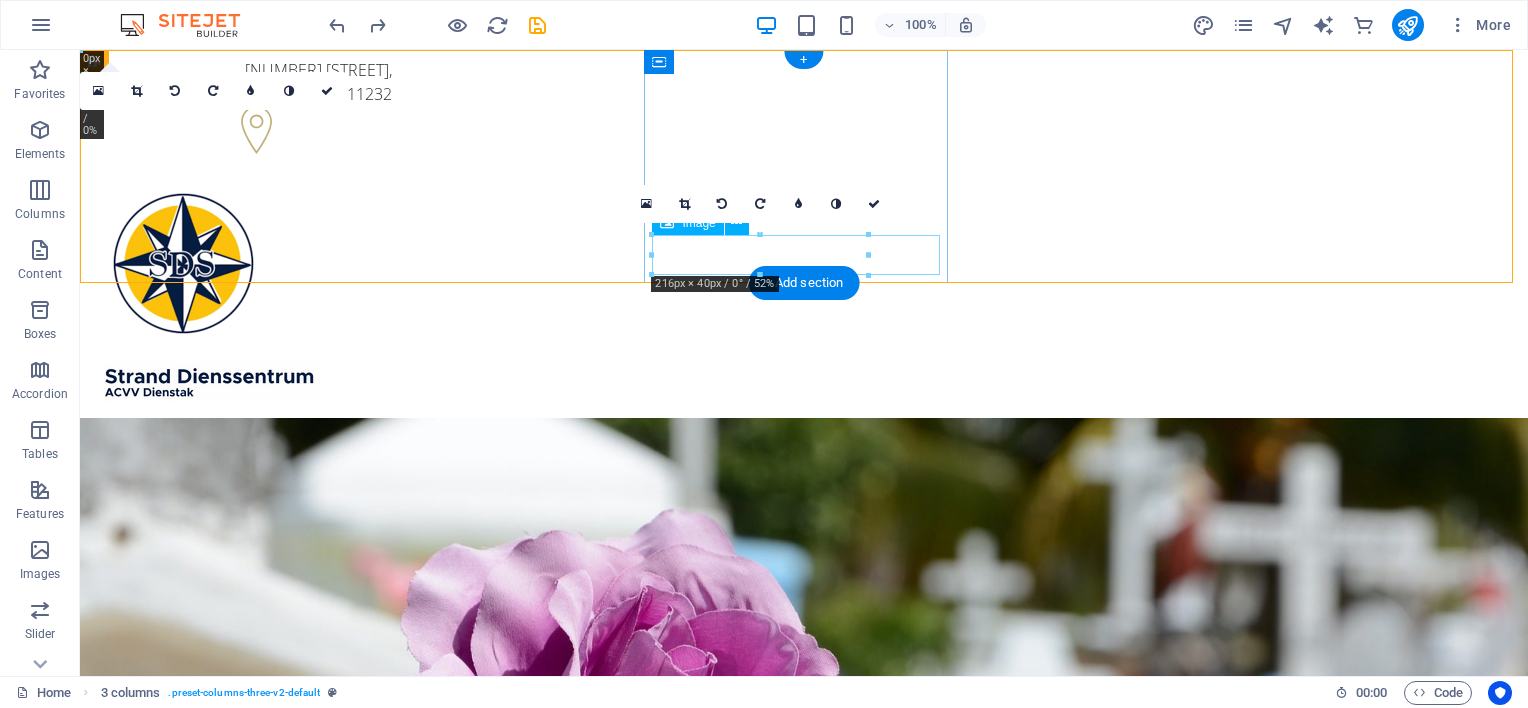 click at bounding box center (248, 381) 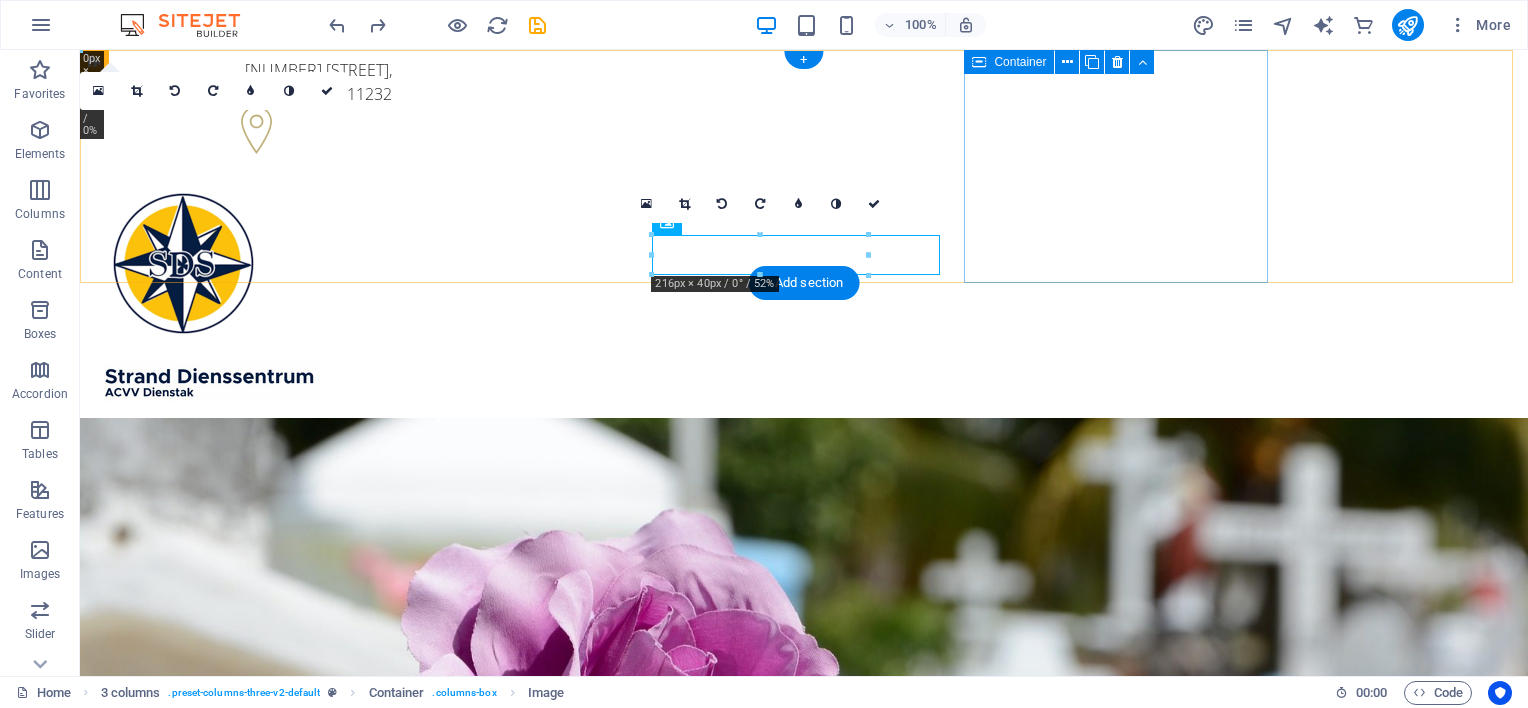 click on "+[COUNTRY_CODE]-[PHONE] +[COUNTRY_CODE]-[PHONE]" at bounding box center [248, 476] 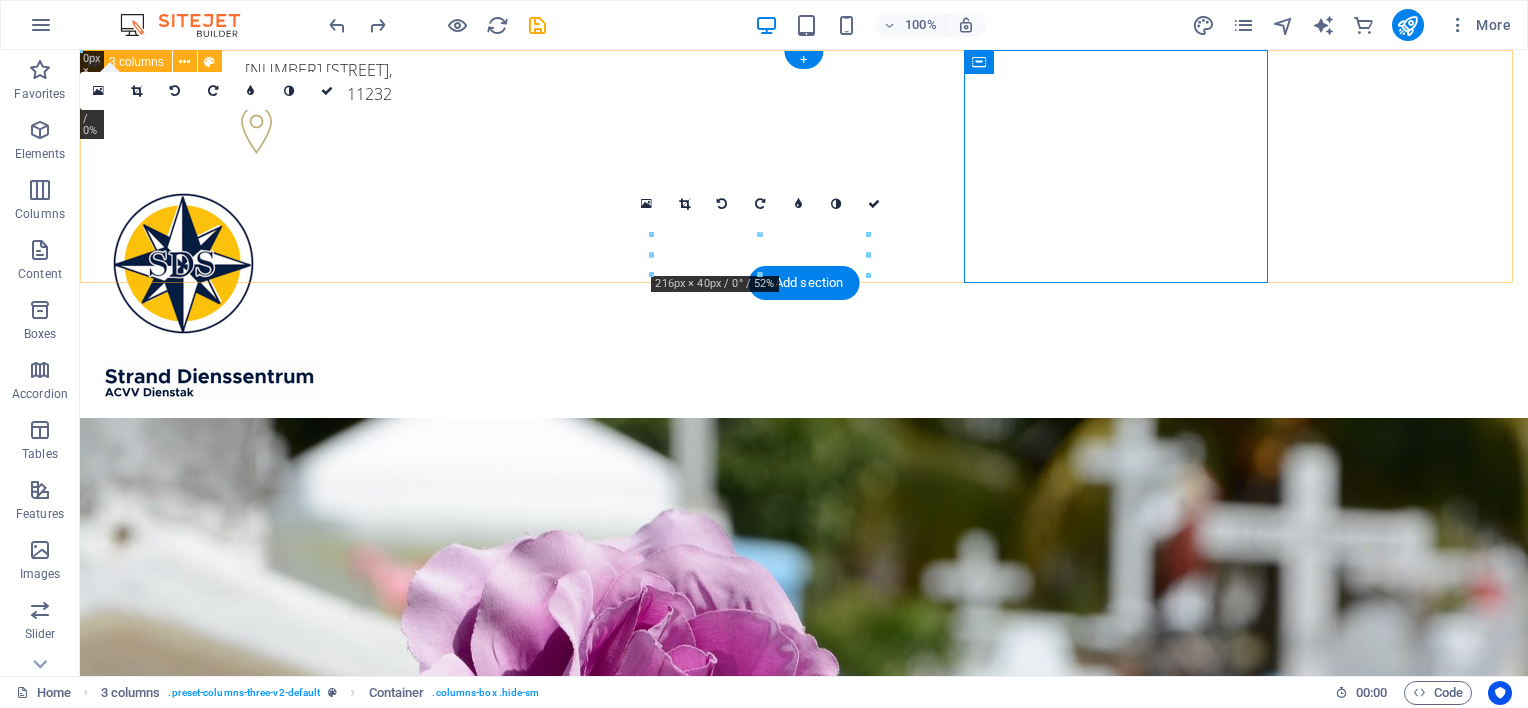 click on "[NUMBER] [STREET] , [CITY], [STATE] +[COUNTRY_CODE]-[PHONE] +[COUNTRY_CODE]-[PHONE]" at bounding box center [804, 292] 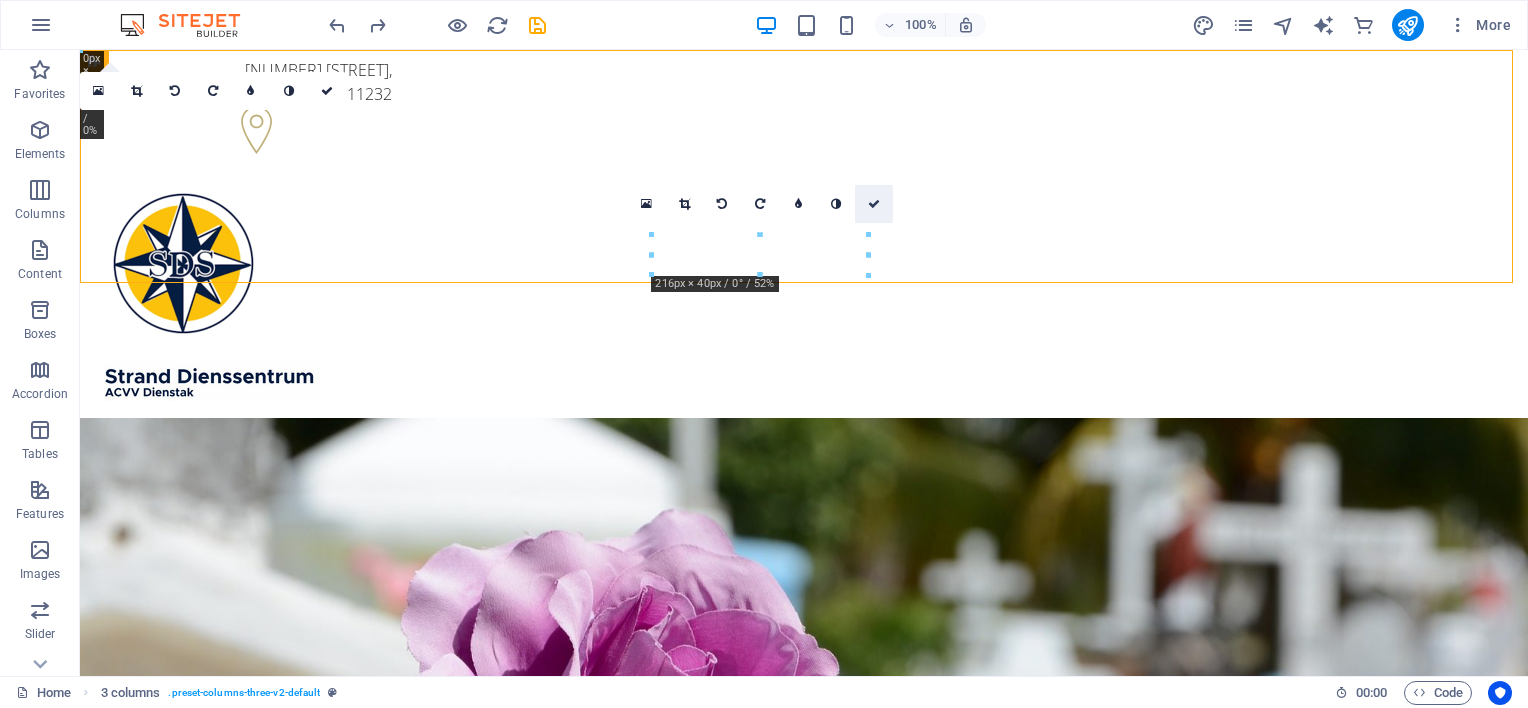 click at bounding box center [874, 204] 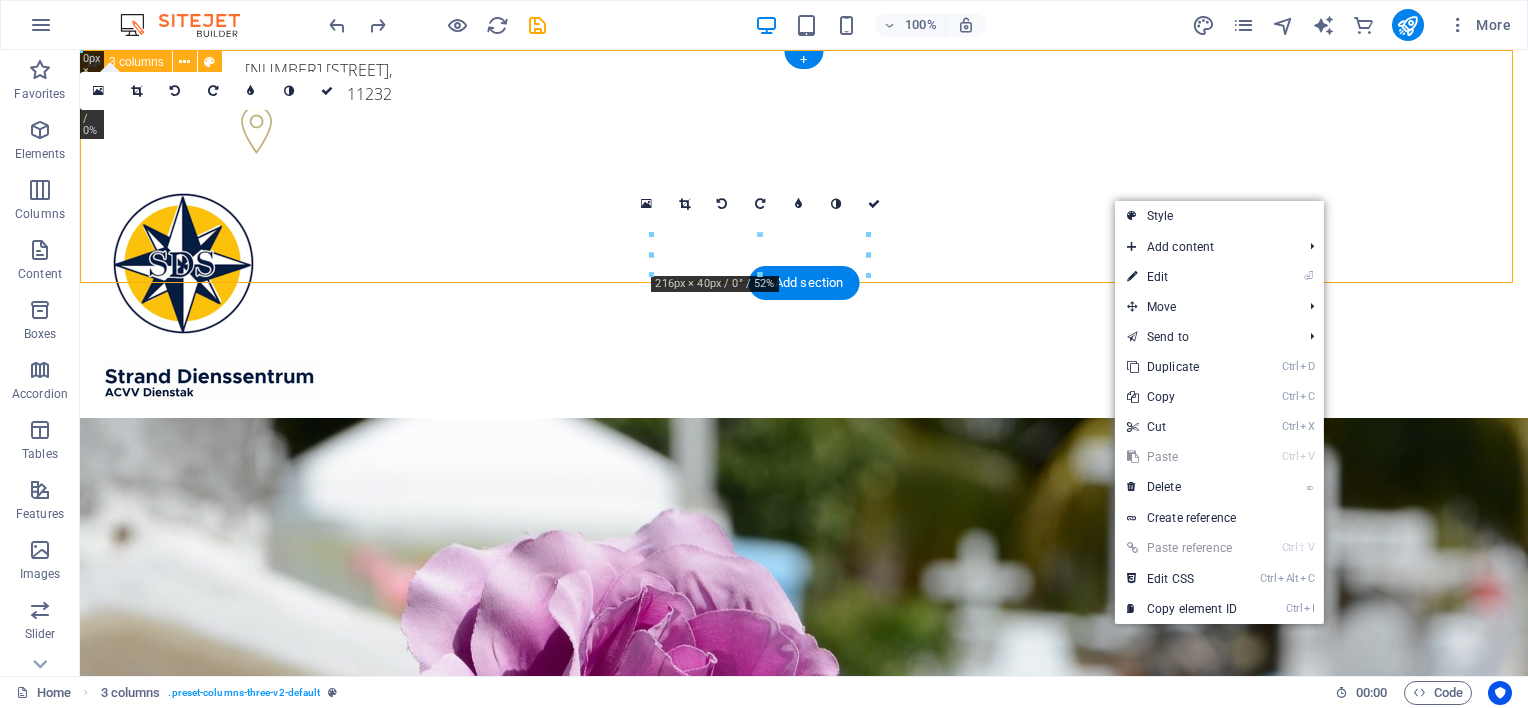click on "[NUMBER] [STREET] , [CITY], [STATE] +[COUNTRY_CODE]-[PHONE] +[COUNTRY_CODE]-[PHONE]" at bounding box center [804, 292] 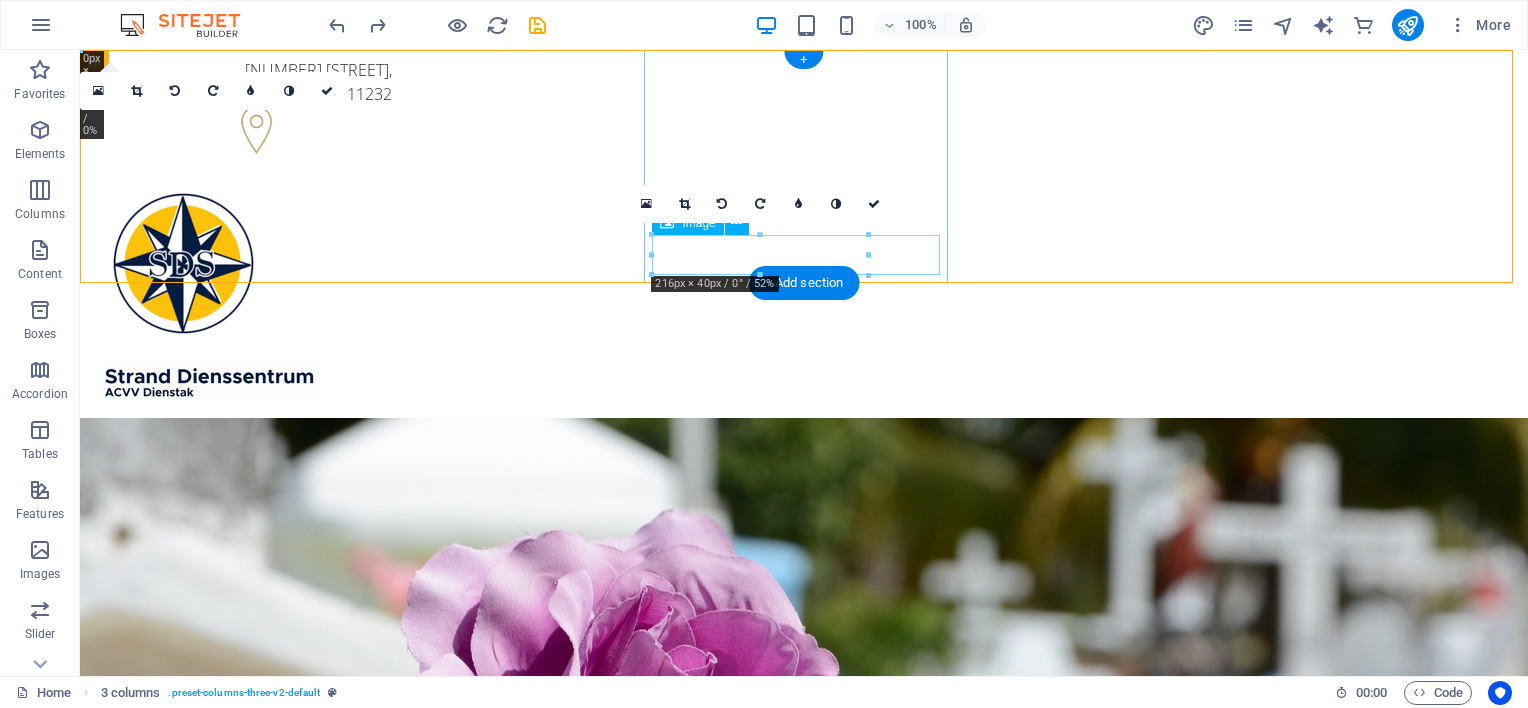 click at bounding box center (248, 381) 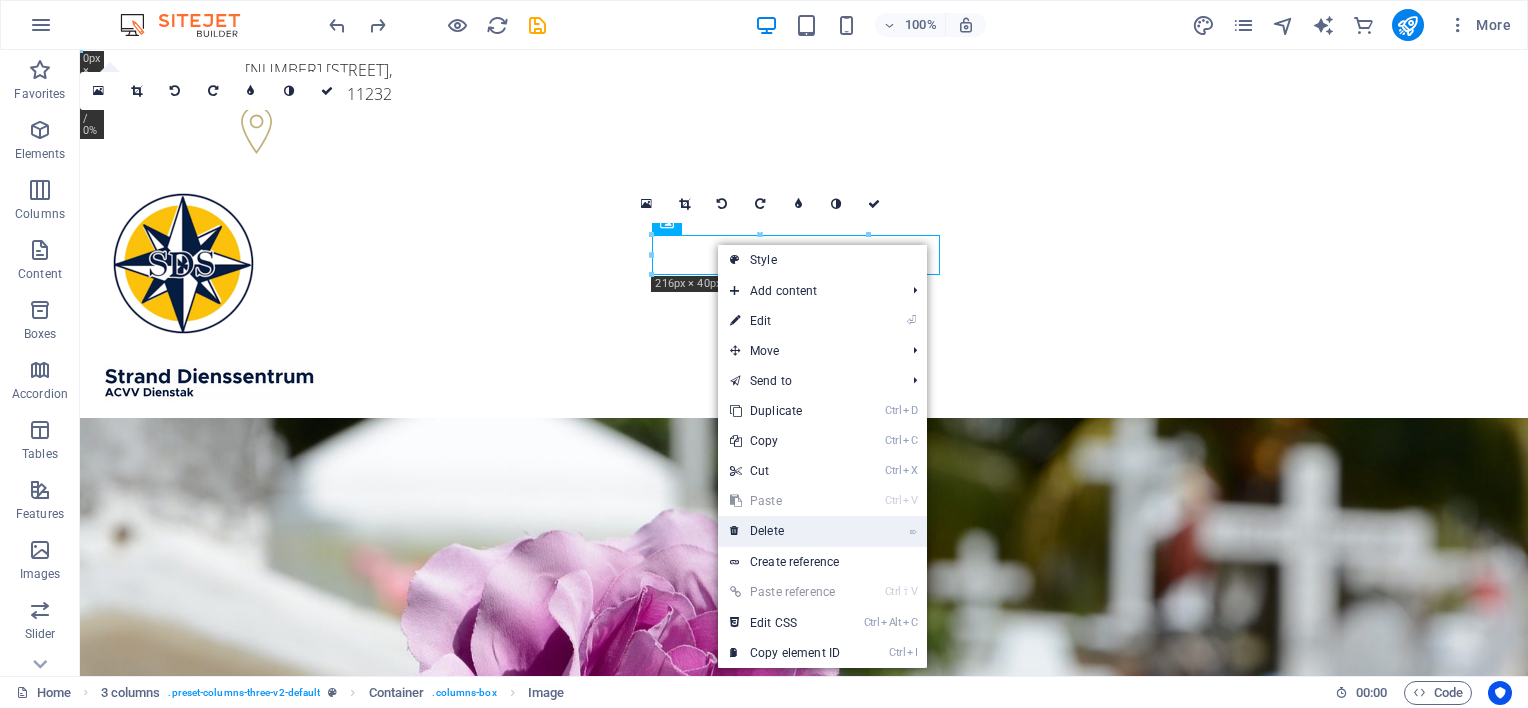 click on "⌦  Delete" at bounding box center [785, 531] 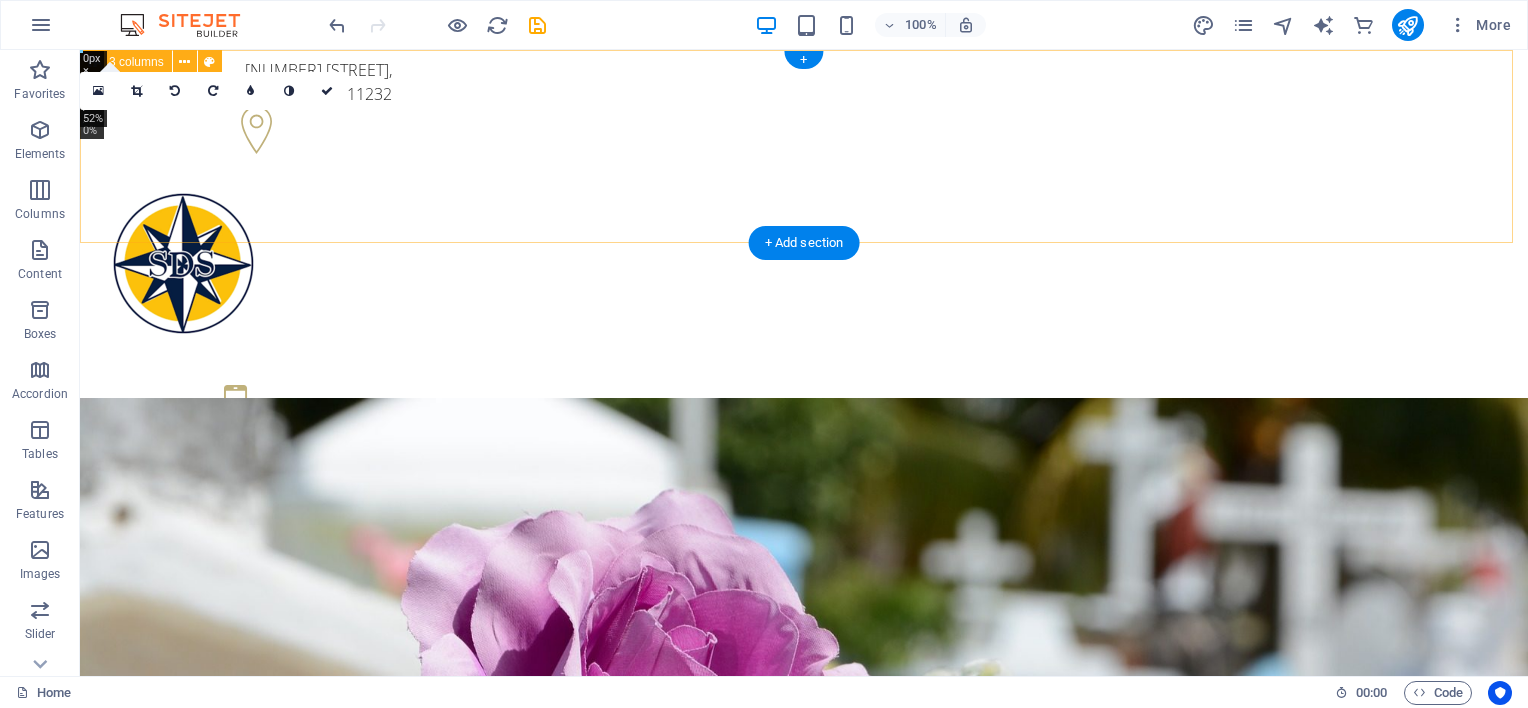 click on "[NUMBER] [STREET] , [CITY], [STATE] +[COUNTRY_CODE]-[PHONE] +[COUNTRY_CODE]-[PHONE]" at bounding box center (804, 272) 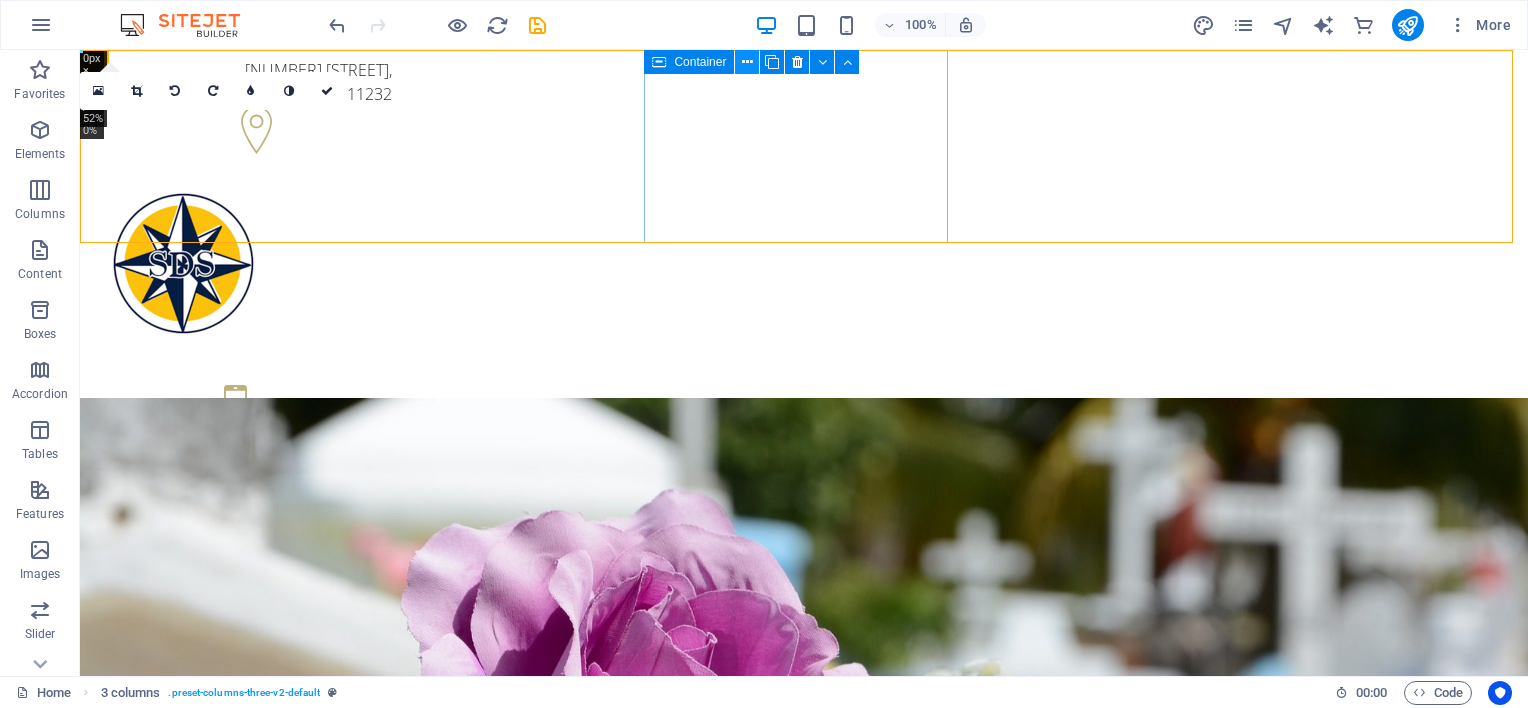 click at bounding box center [747, 62] 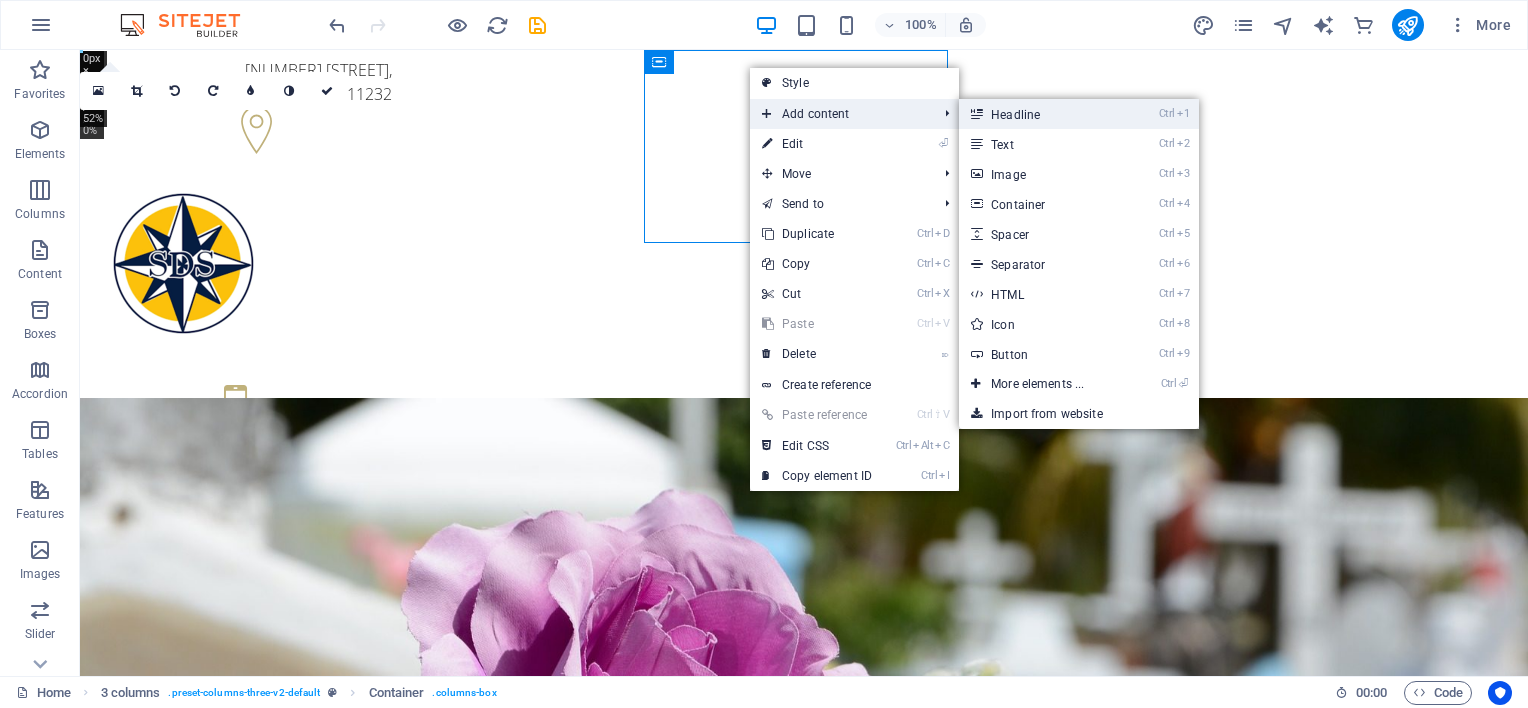click on "Ctrl 1  Headline" at bounding box center [1041, 114] 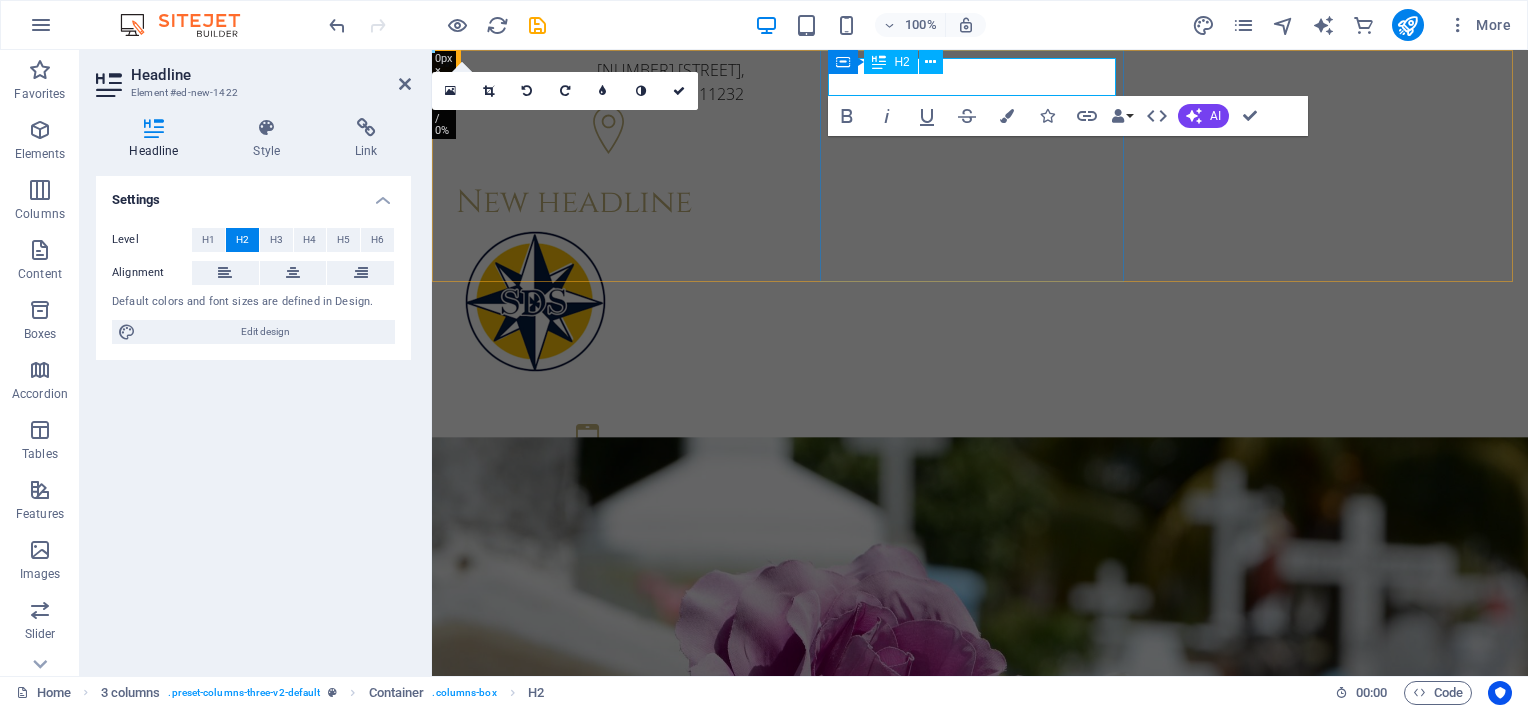 click on "New headline" at bounding box center (600, 203) 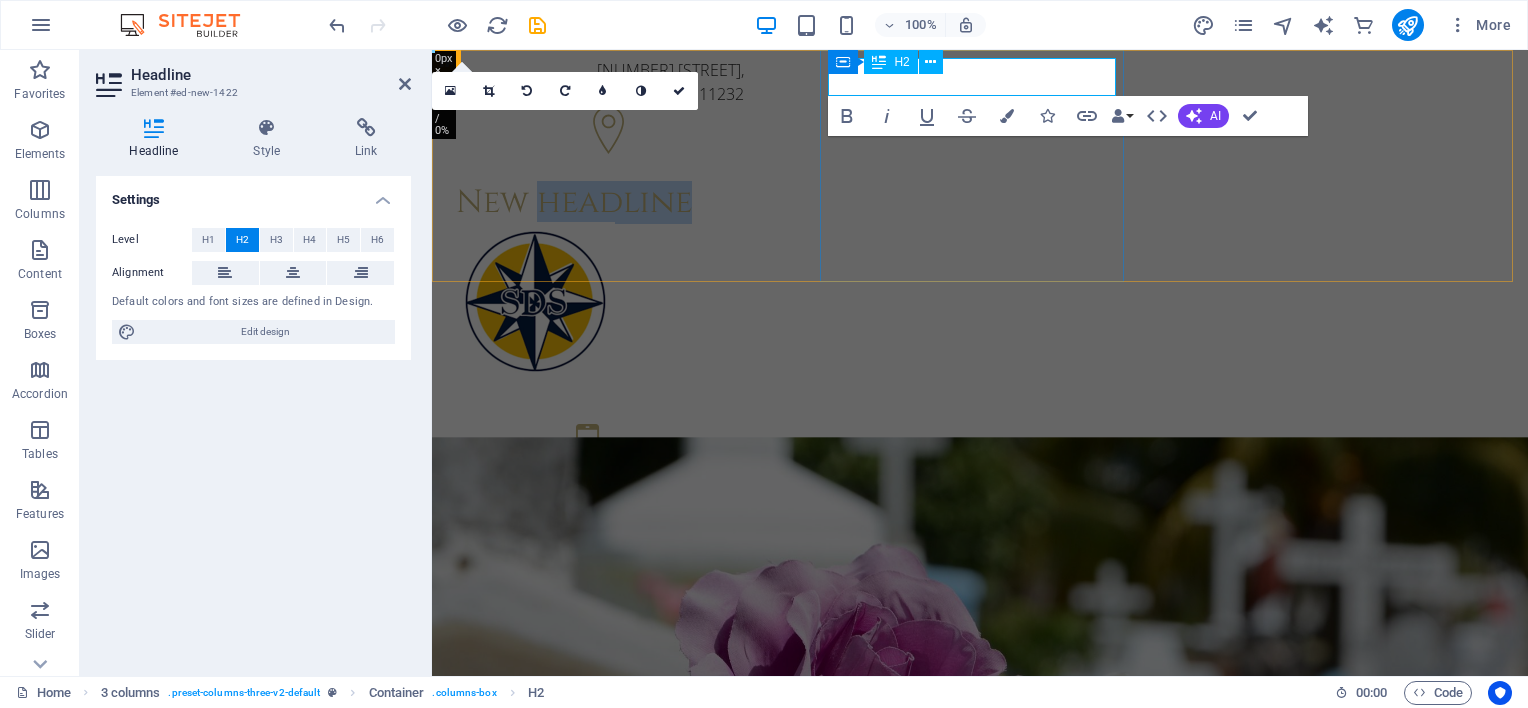 click on "New headline" at bounding box center (600, 203) 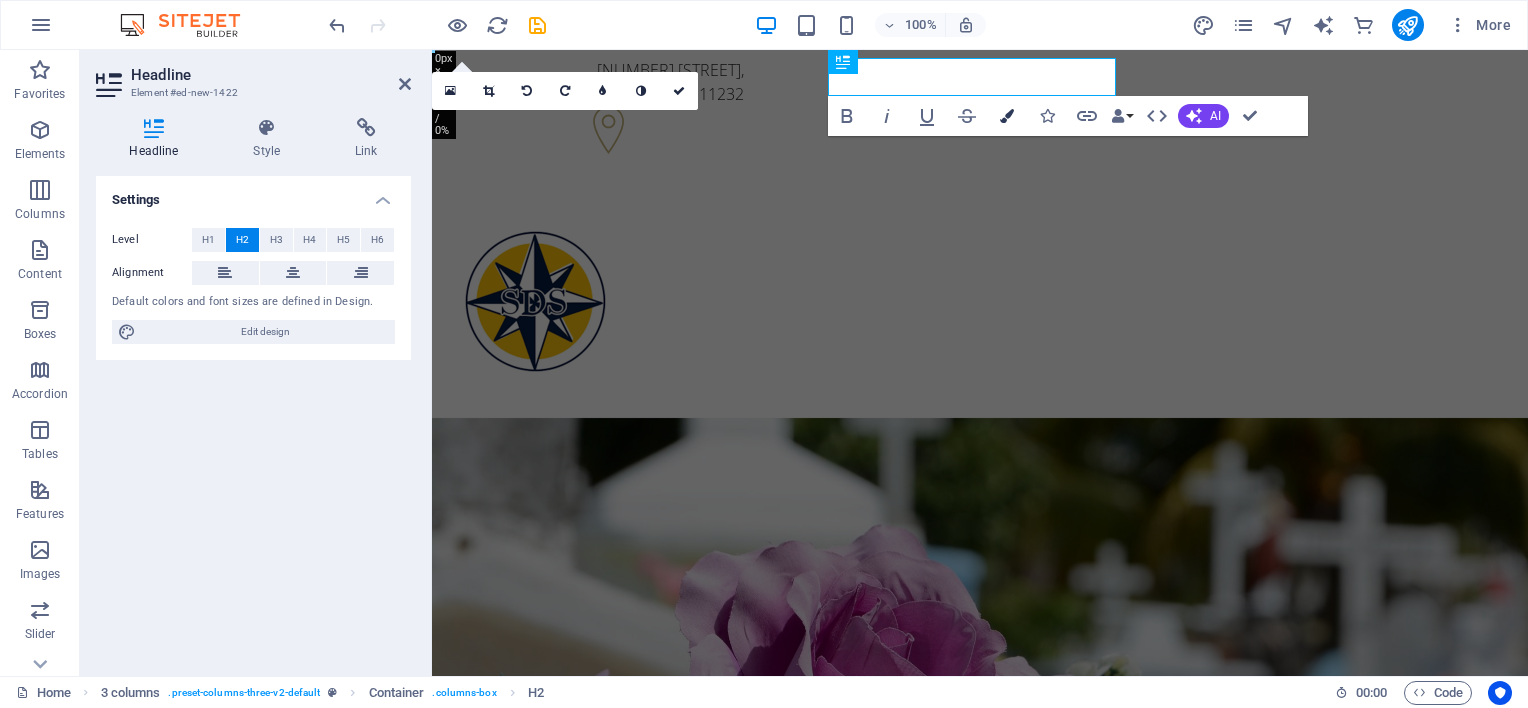click at bounding box center [1007, 116] 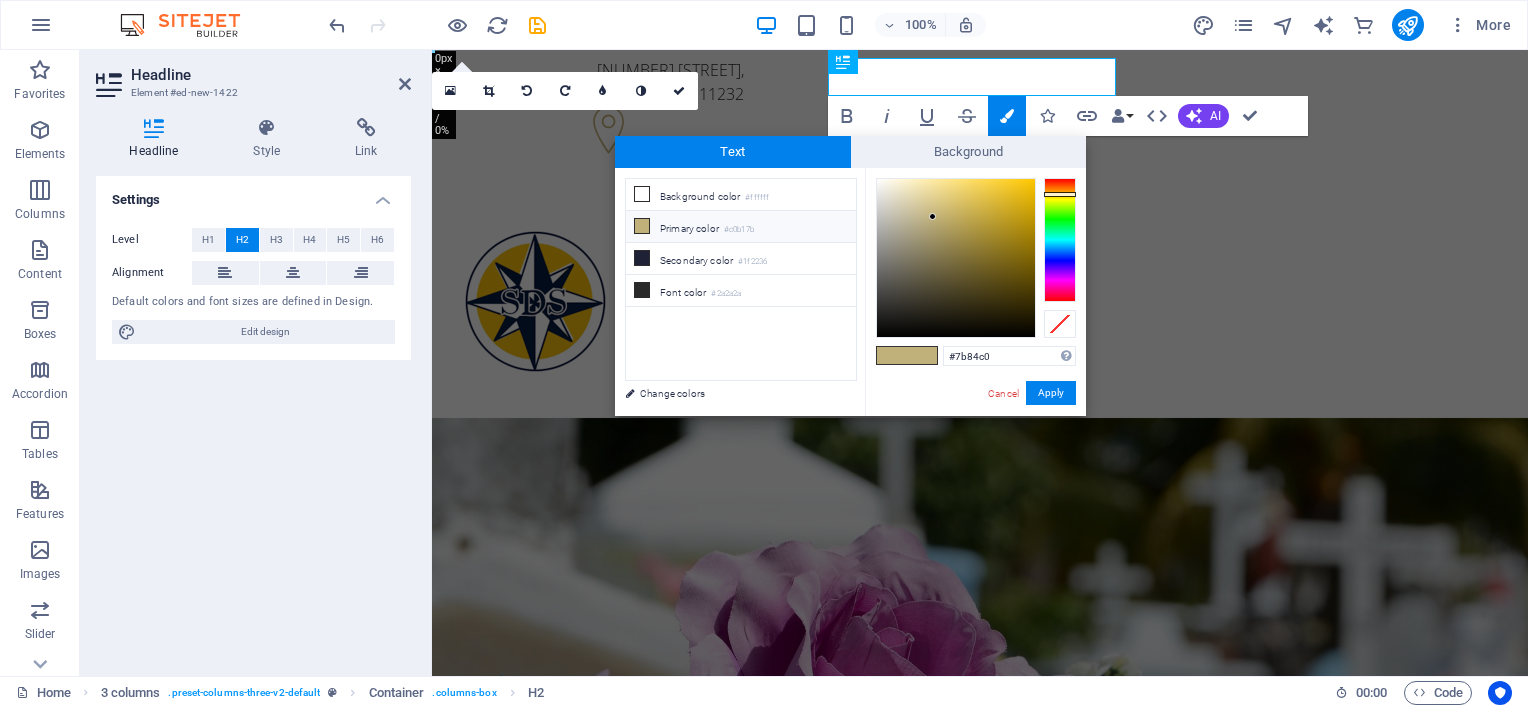 click at bounding box center [1060, 240] 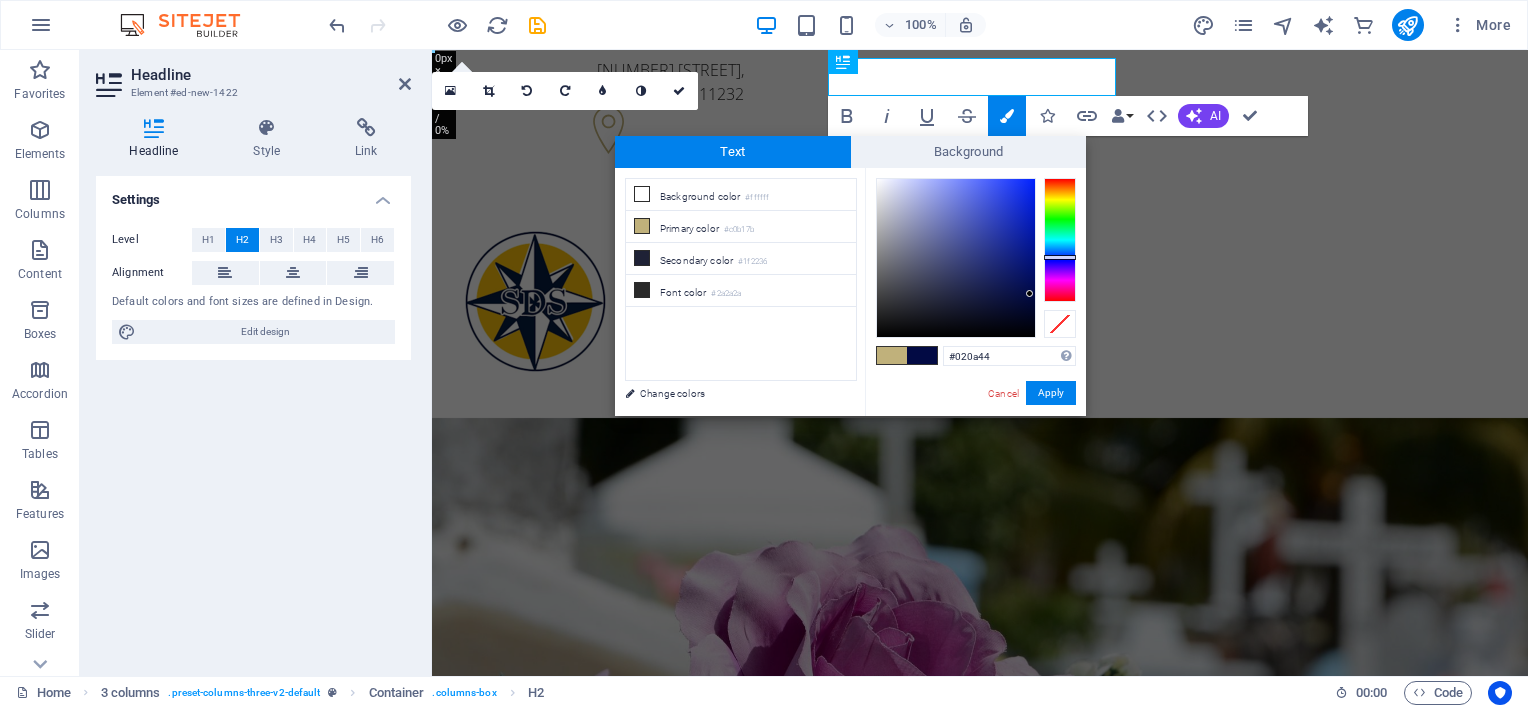 type on "#010a47" 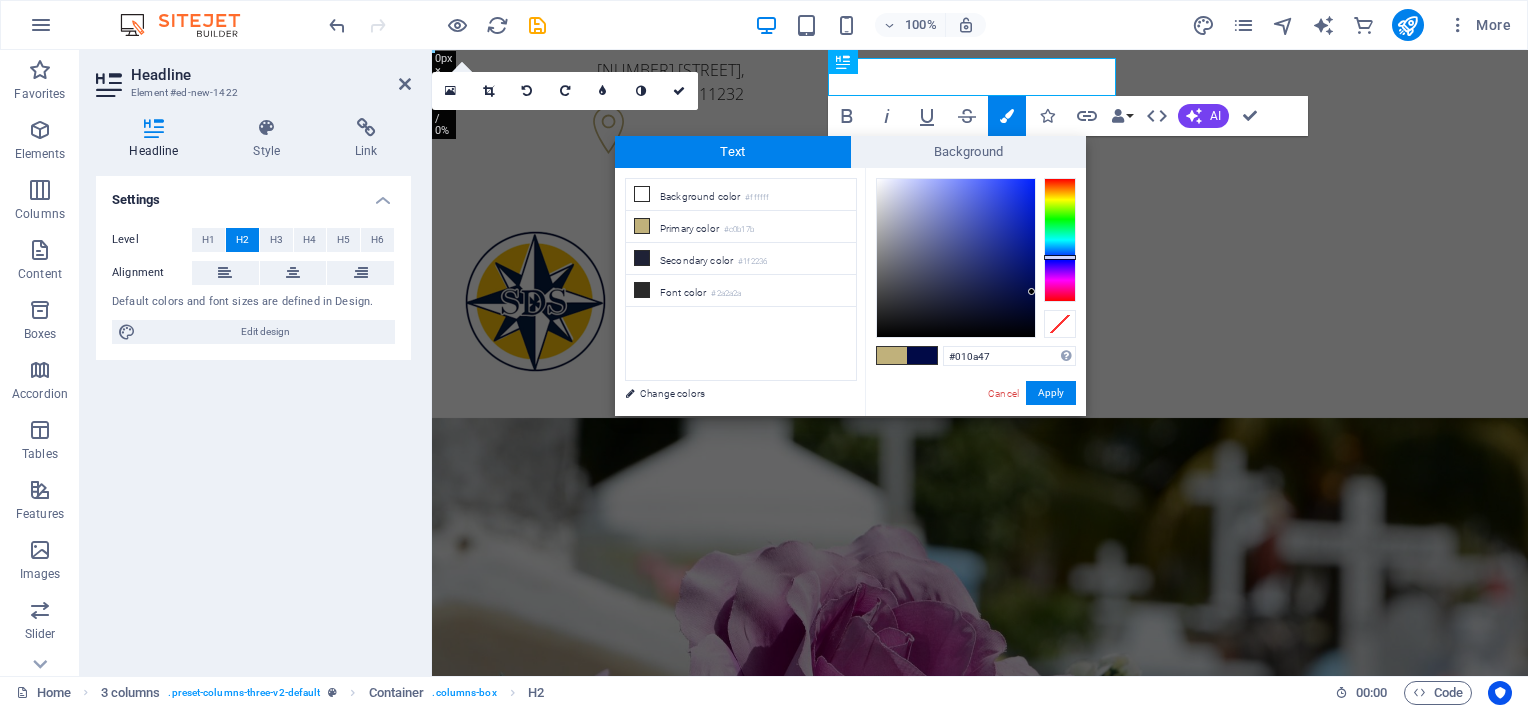 drag, startPoint x: 933, startPoint y: 213, endPoint x: 1032, endPoint y: 292, distance: 126.65702 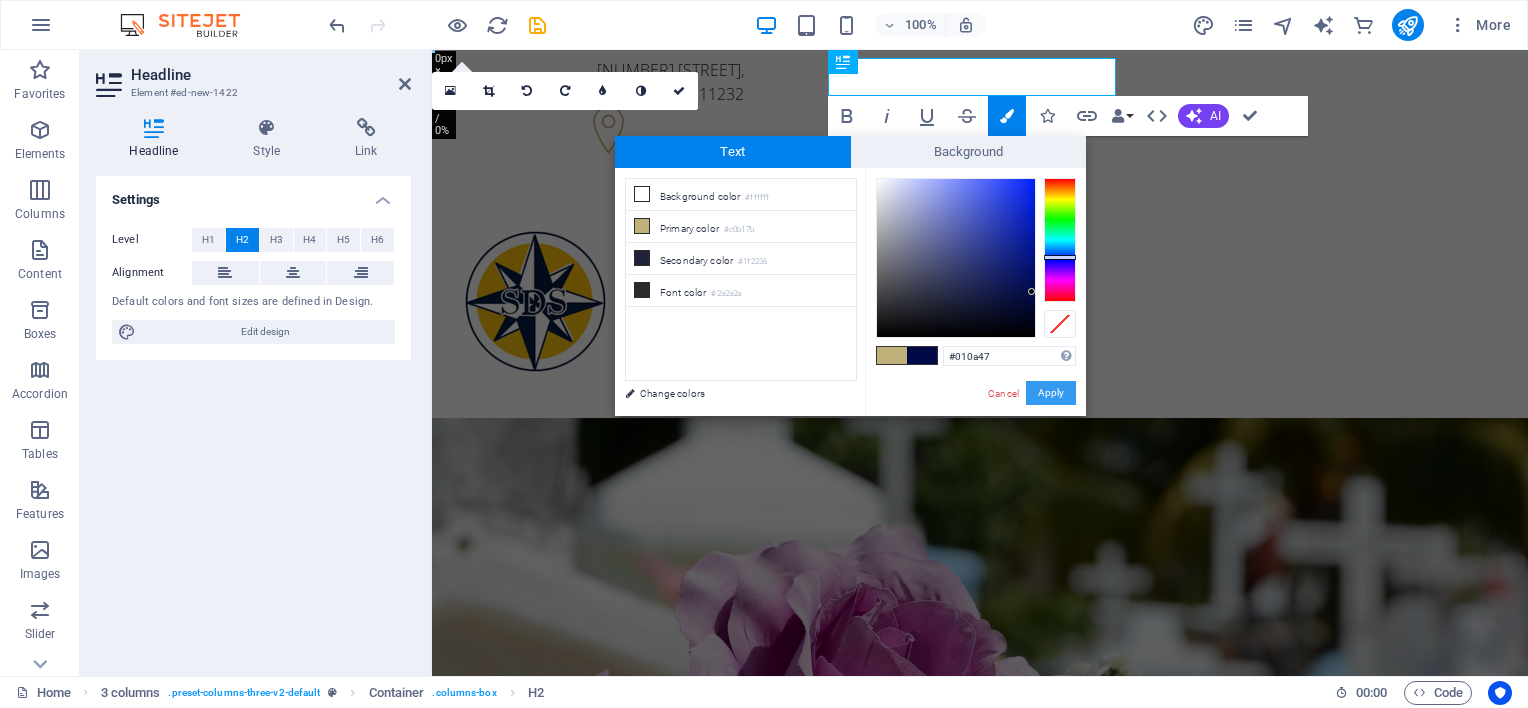 click on "Apply" at bounding box center (1051, 393) 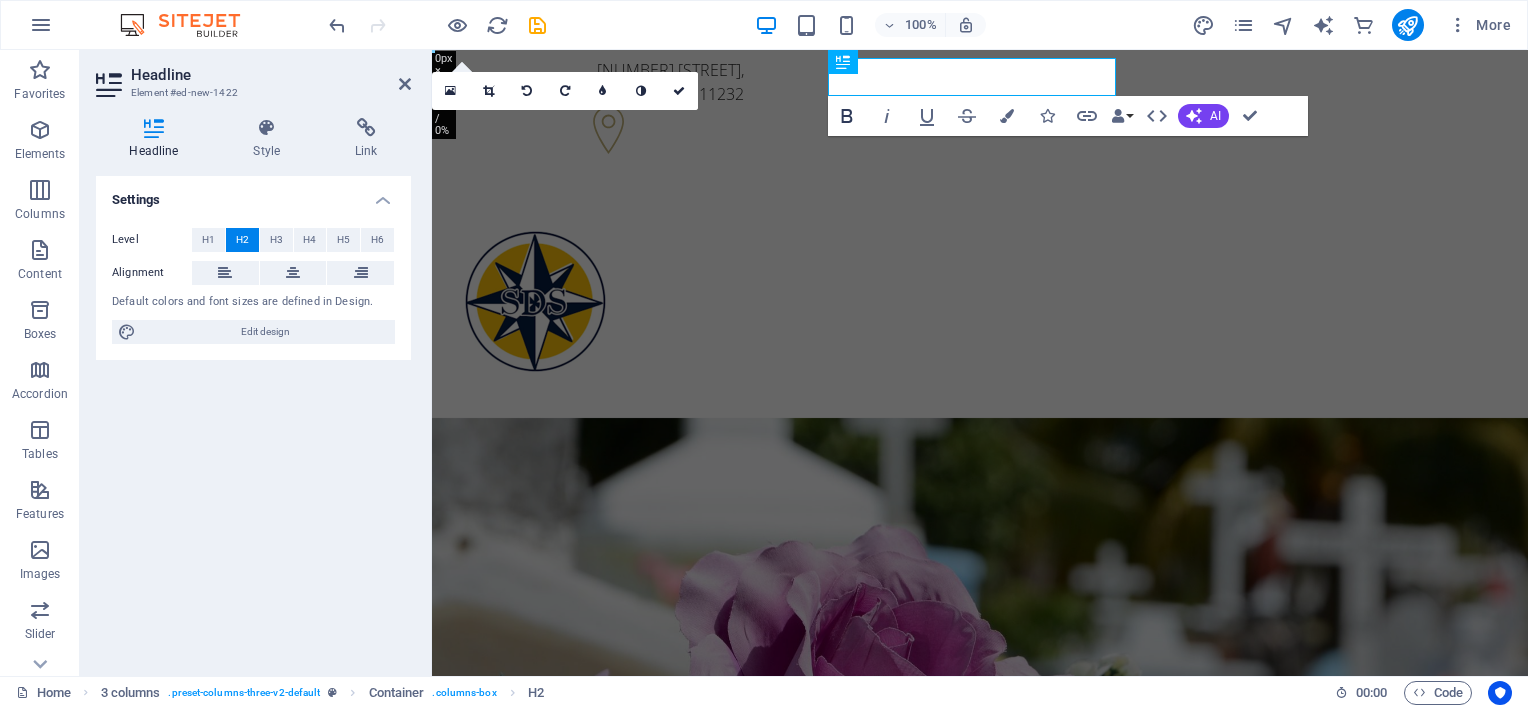 click 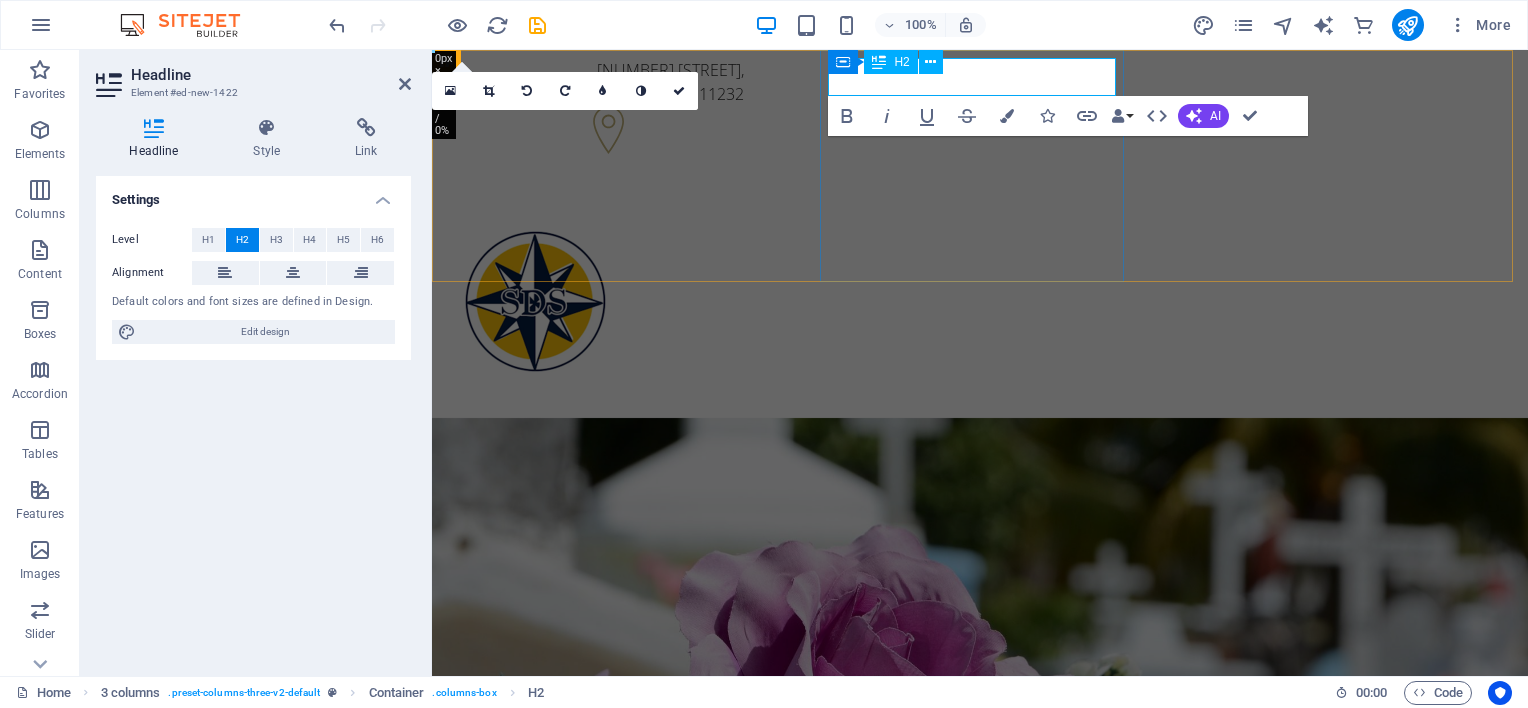 click on "​​ ​ ​" at bounding box center (600, 203) 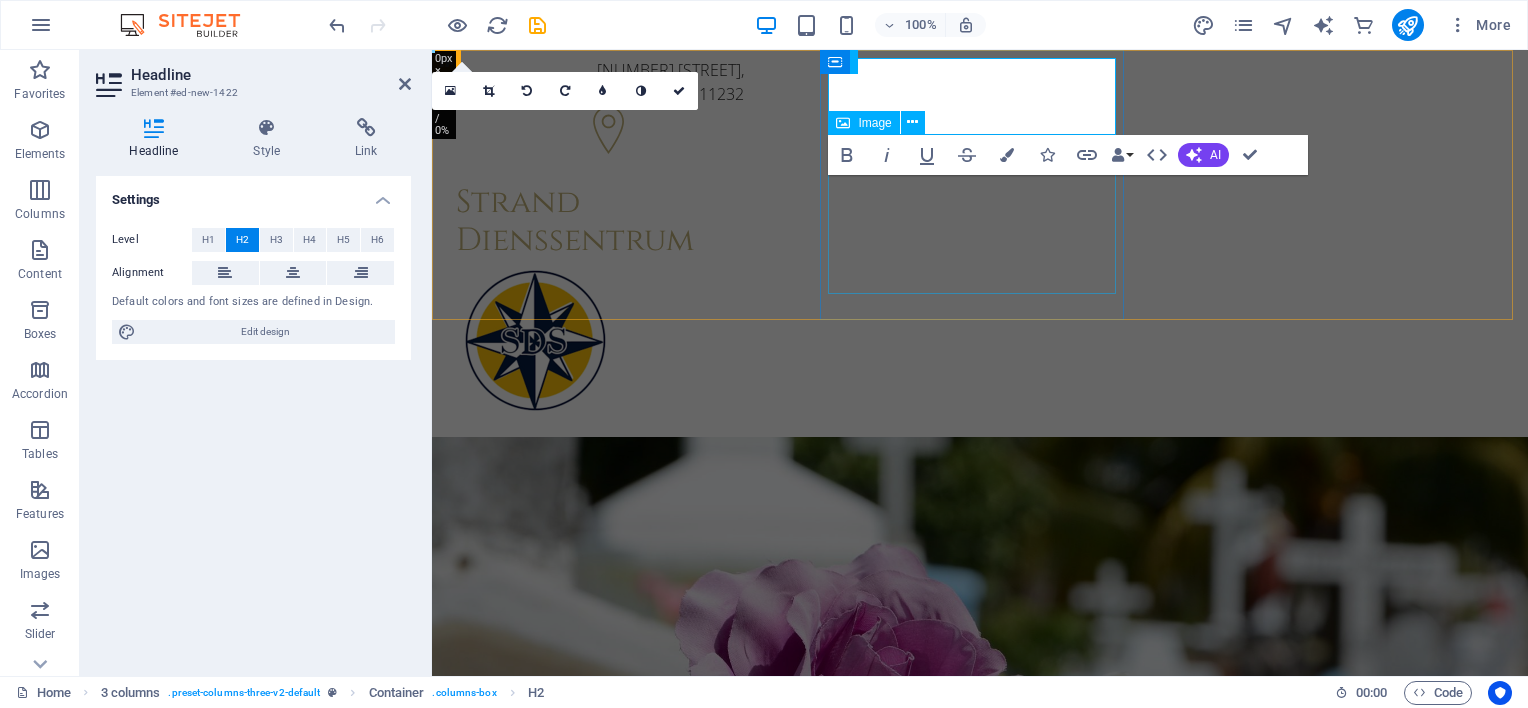 click at bounding box center [600, 340] 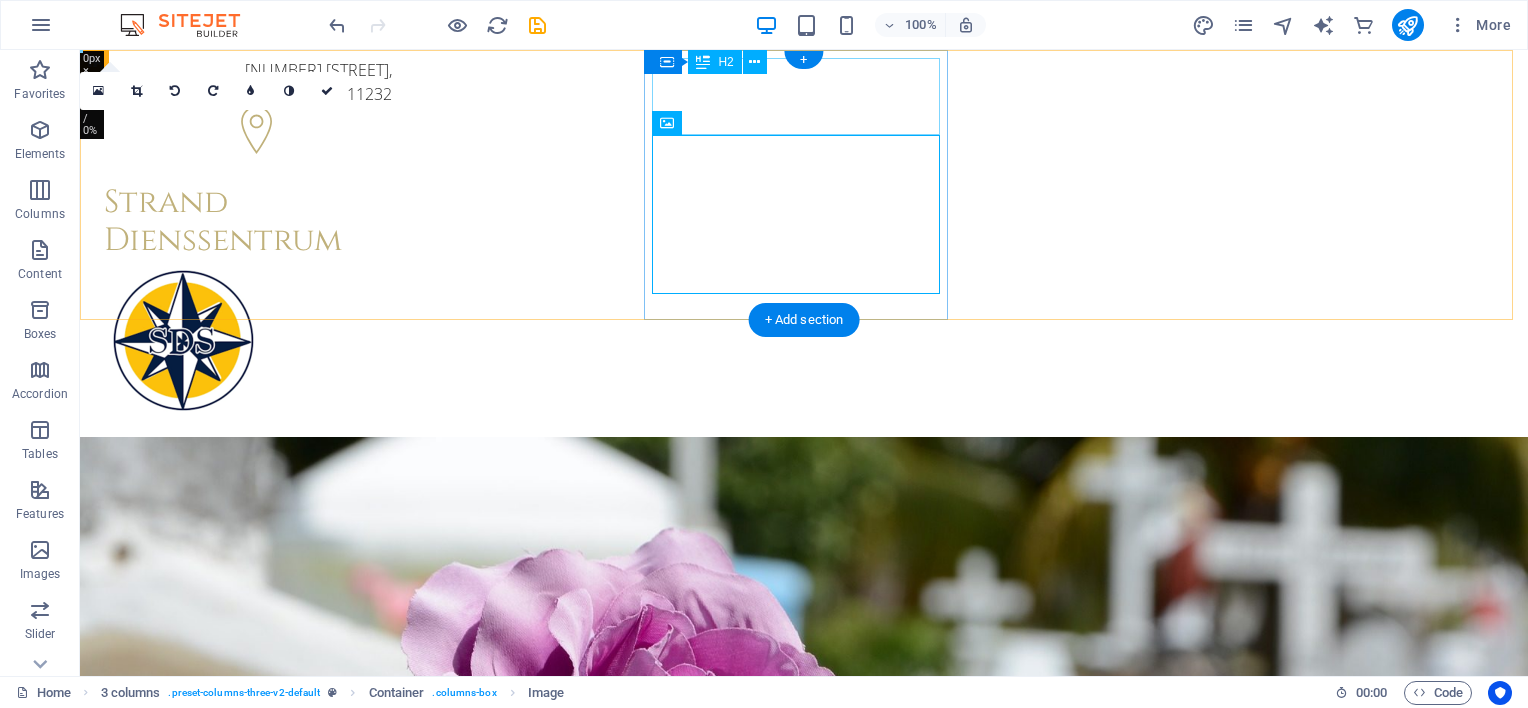 drag, startPoint x: 836, startPoint y: 106, endPoint x: 824, endPoint y: 110, distance: 12.649111 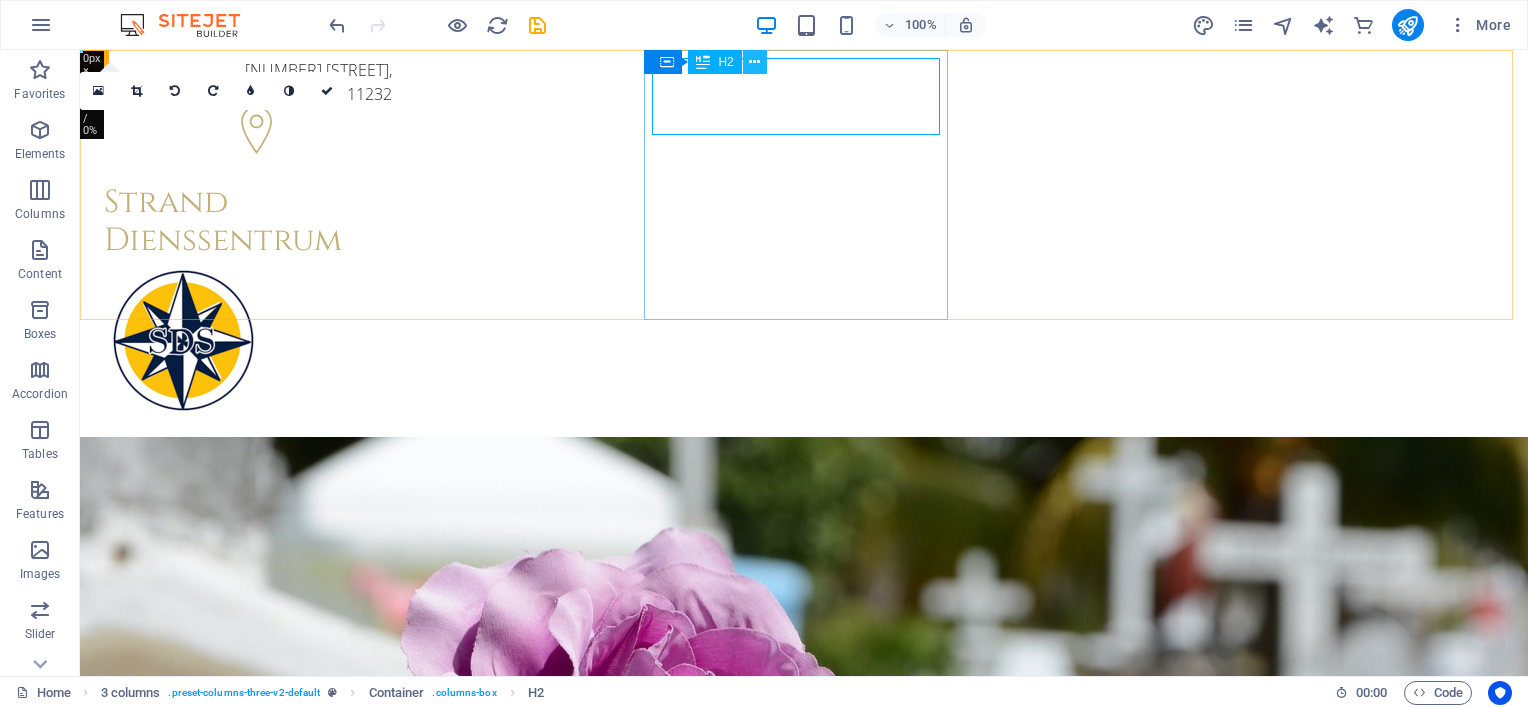 click at bounding box center [754, 62] 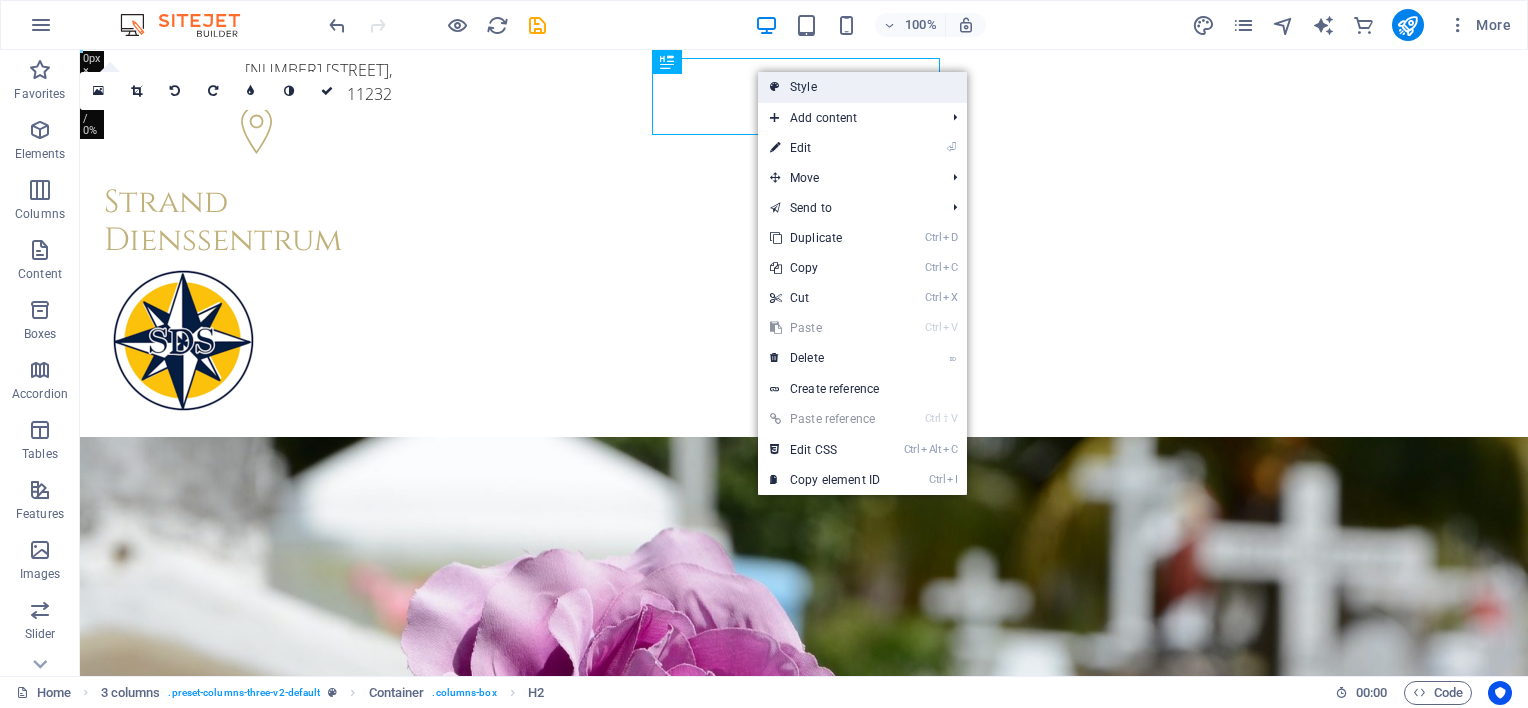 click on "Style" at bounding box center [862, 87] 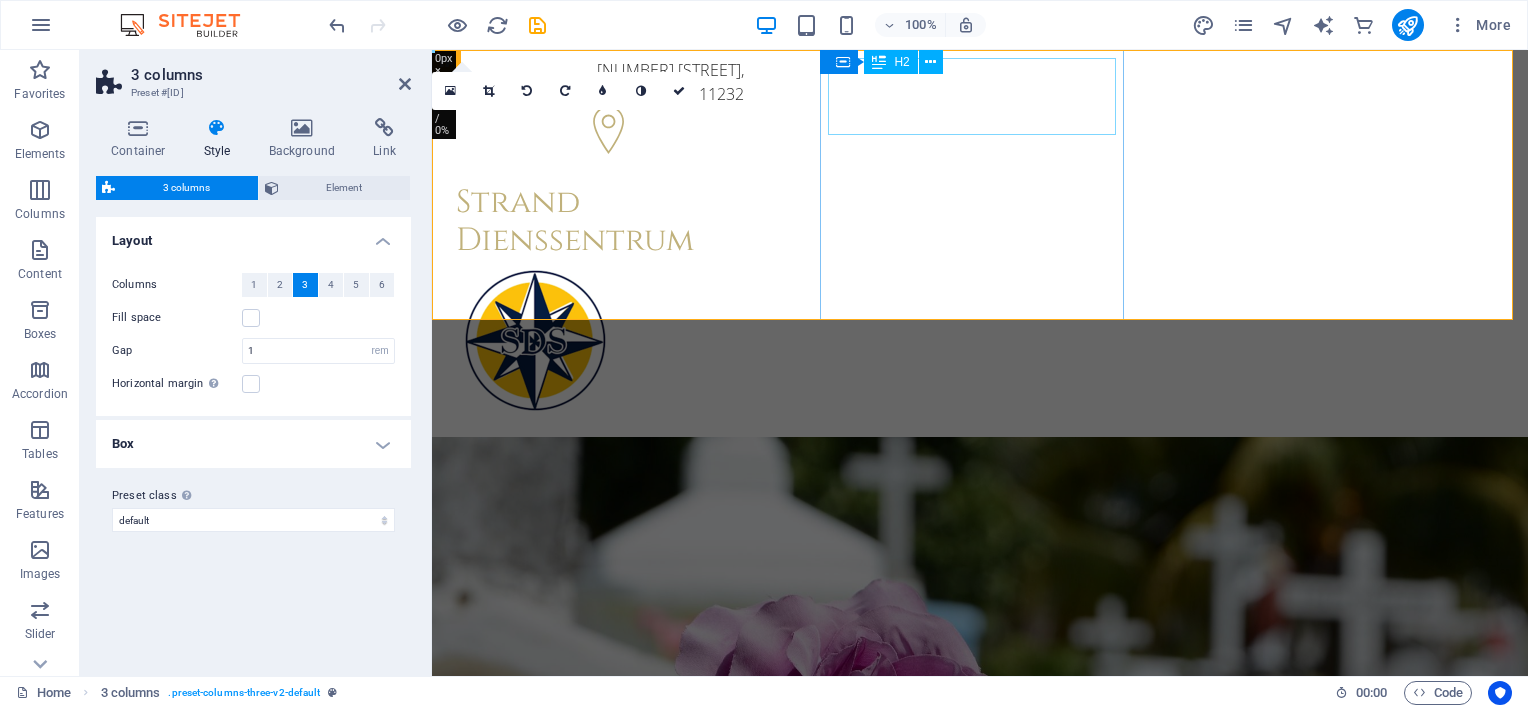 click on "Strand Dienssentrum" at bounding box center [600, 222] 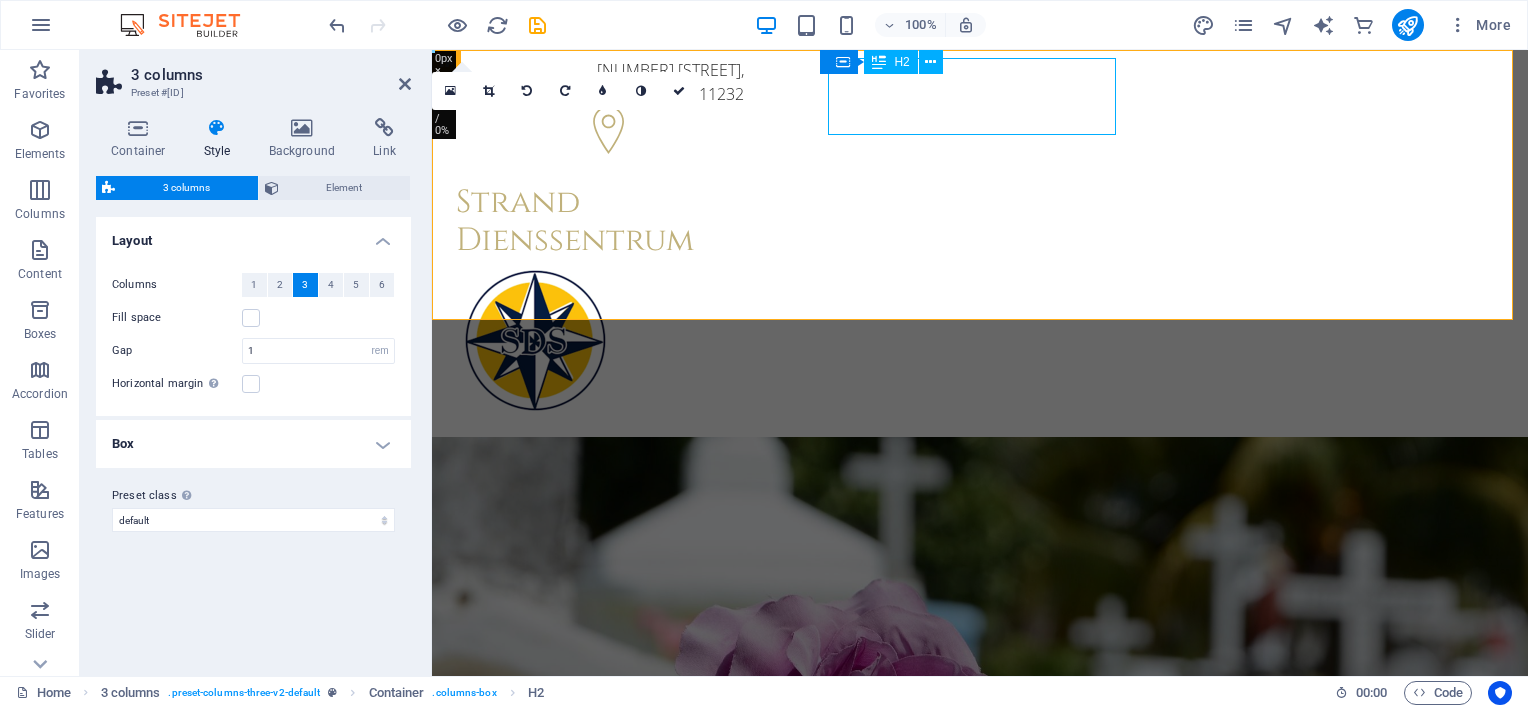 click on "Strand Dienssentrum" at bounding box center [600, 222] 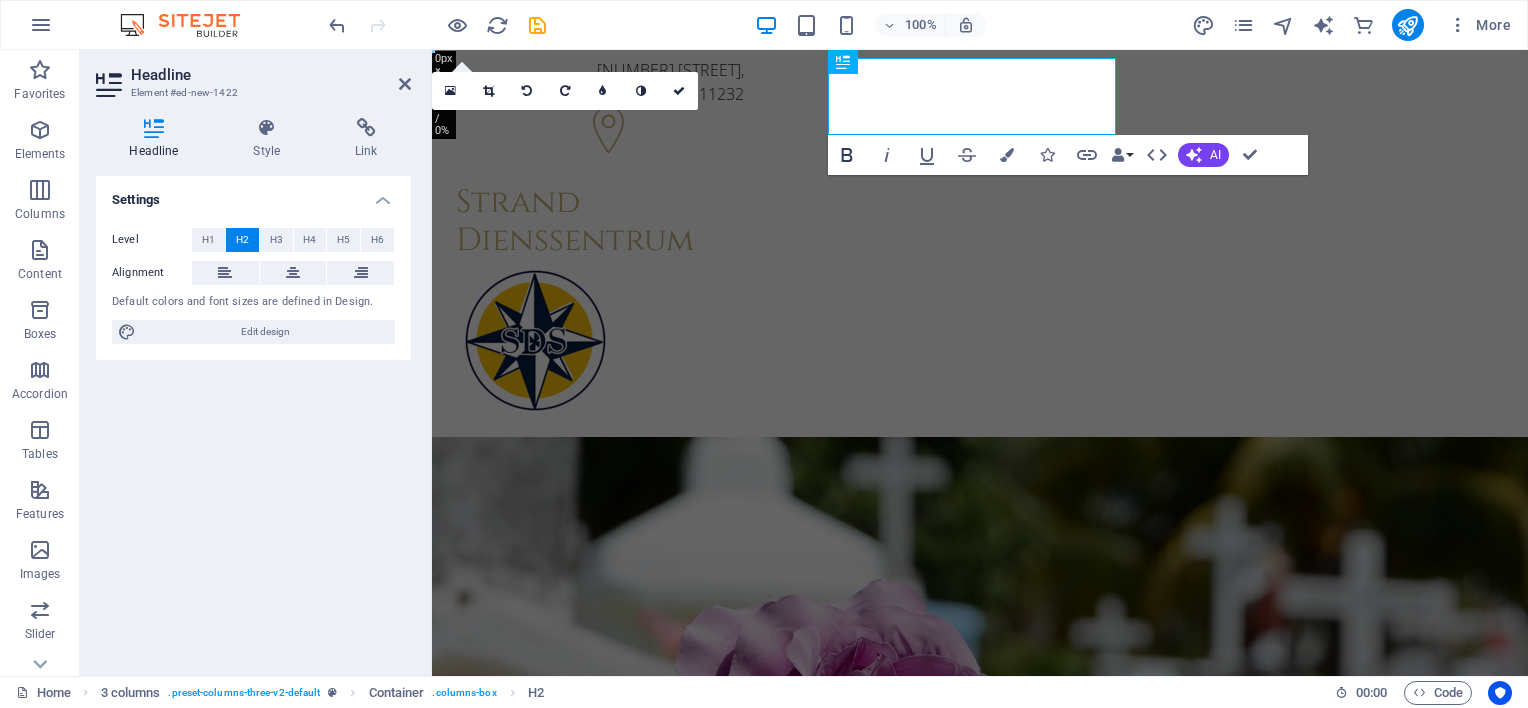 click 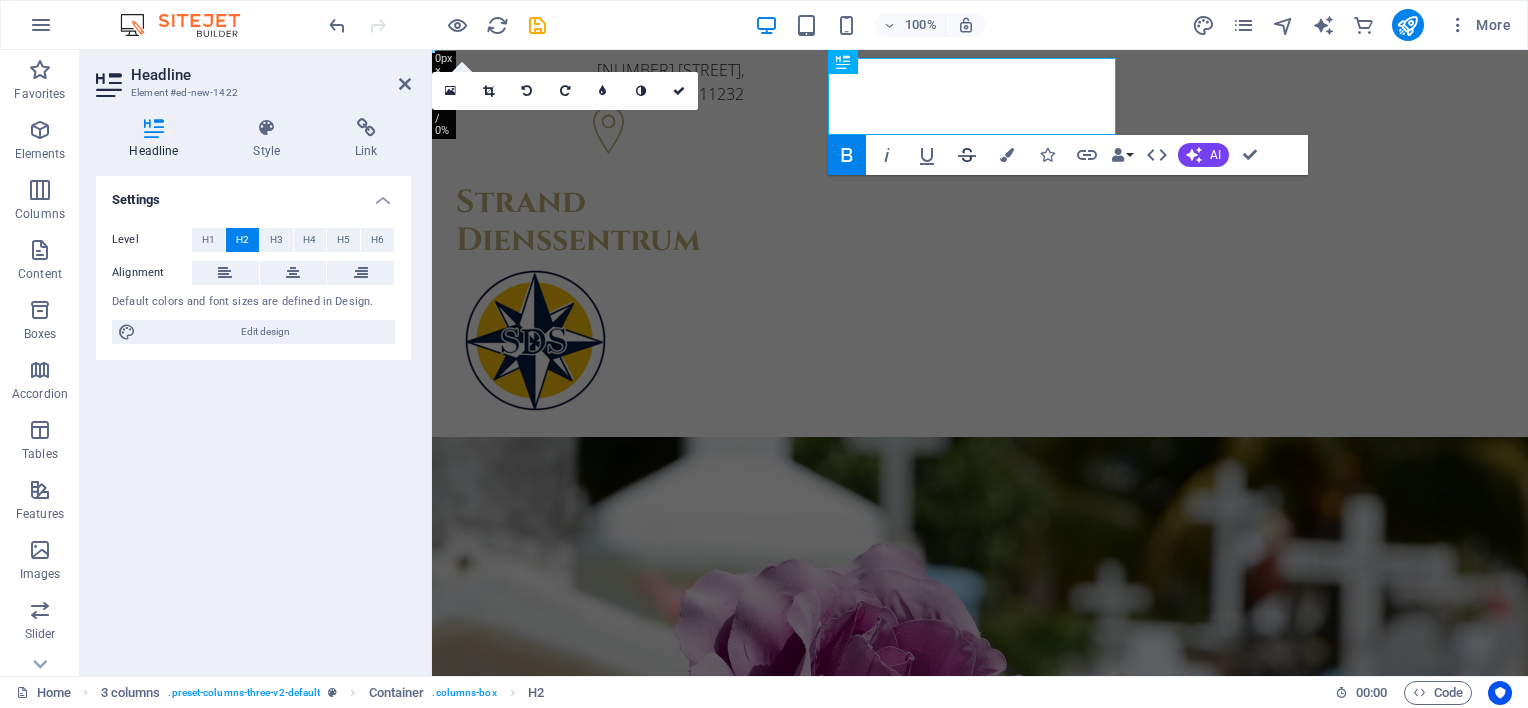 click on "Strikethrough" at bounding box center (967, 155) 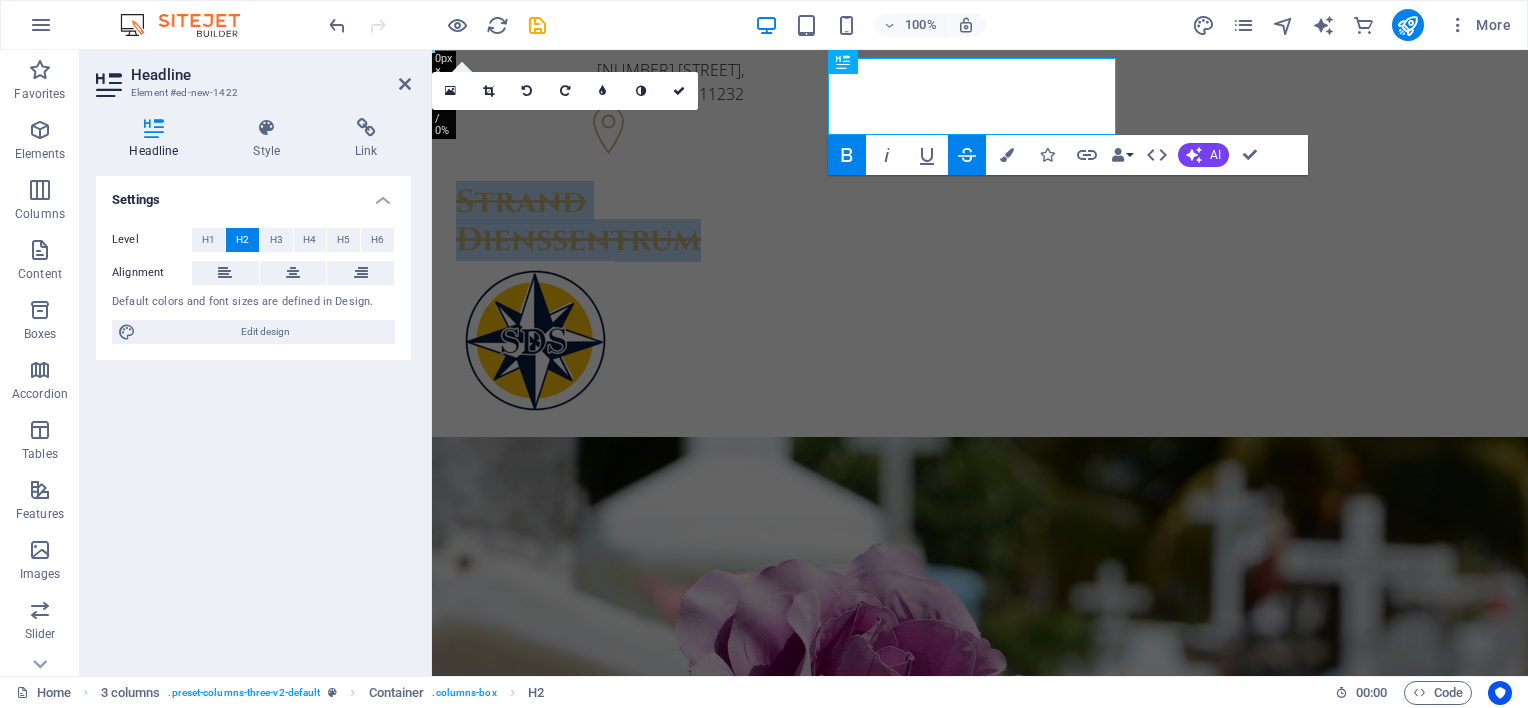 click 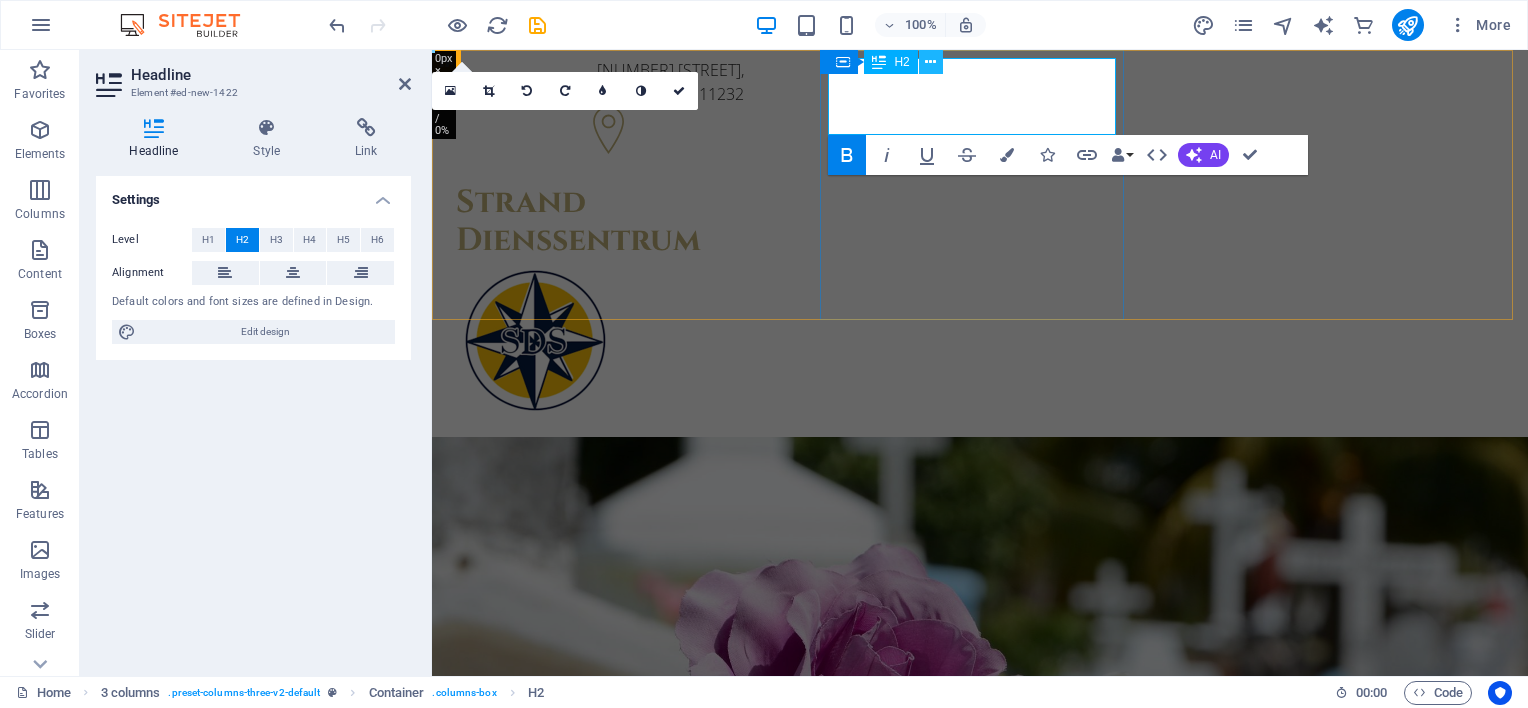 click at bounding box center [930, 62] 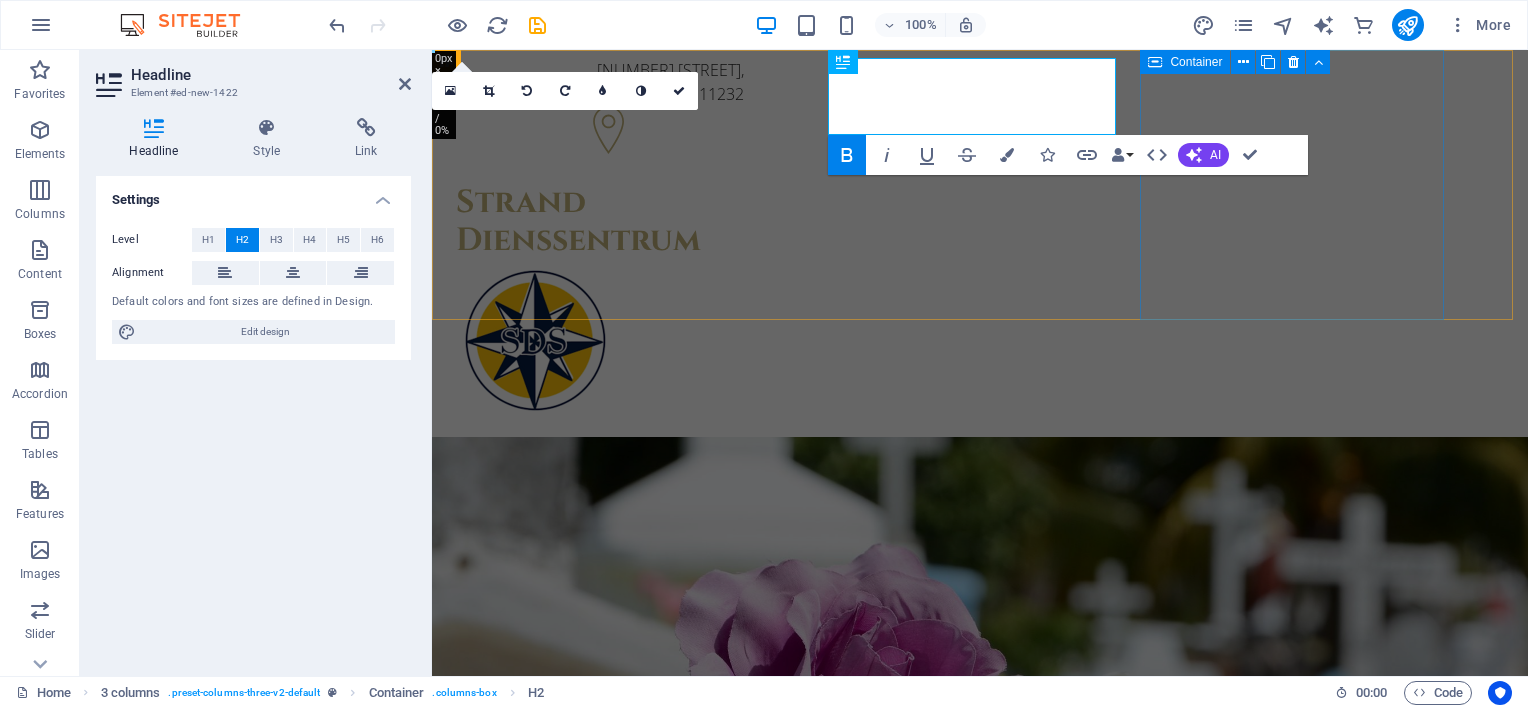 click on "+[COUNTRY_CODE]-[PHONE] +[COUNTRY_CODE]-[PHONE]" at bounding box center [600, 513] 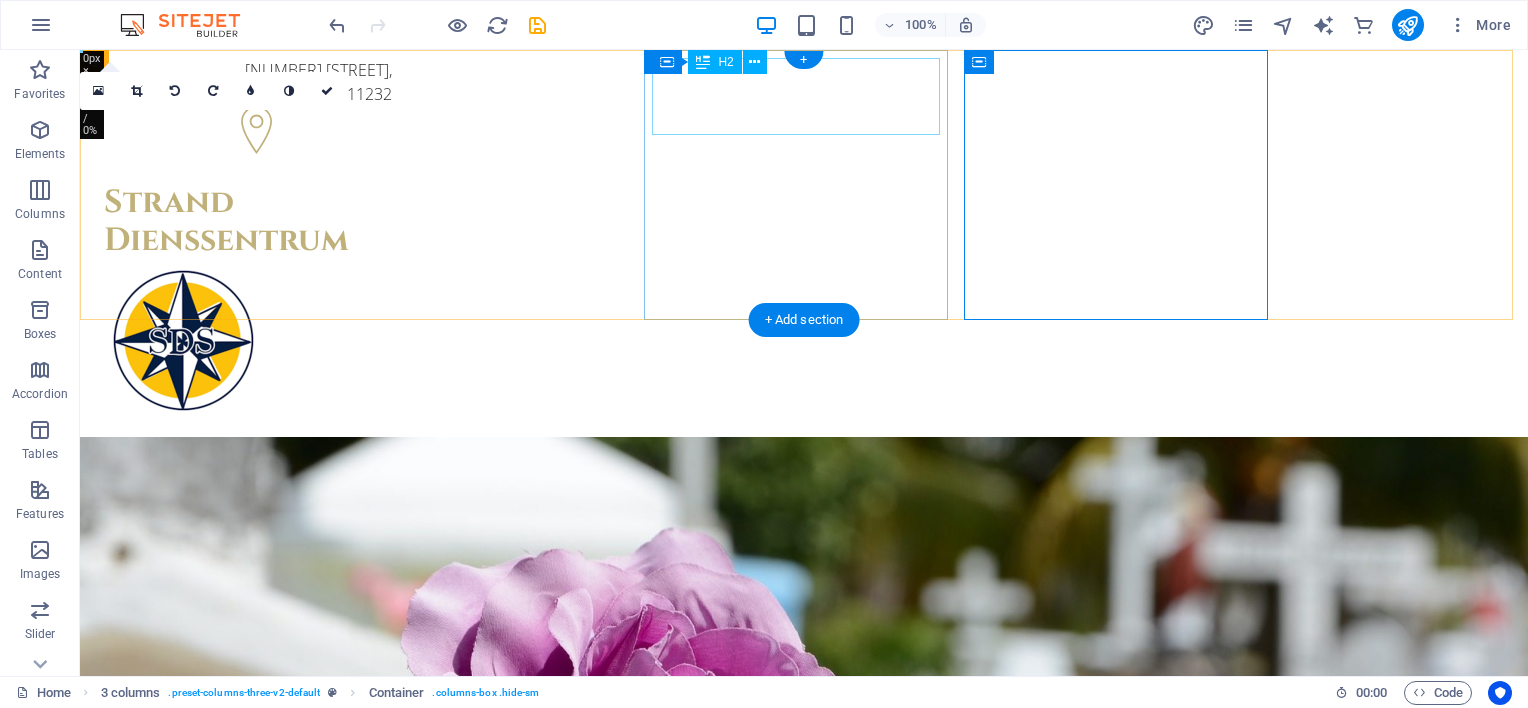 click on "Strand Dienssentrum" at bounding box center [248, 222] 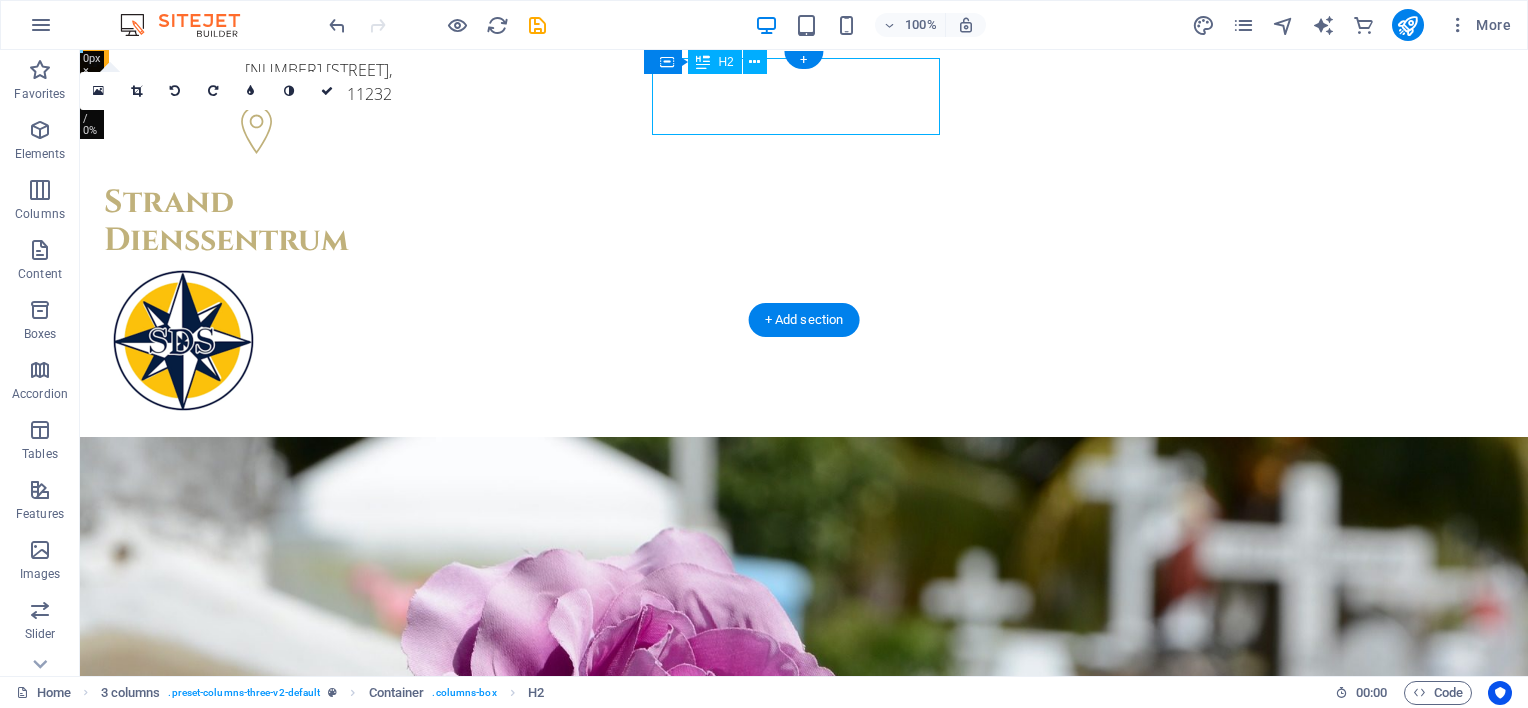 click on "Strand Dienssentrum" at bounding box center (248, 222) 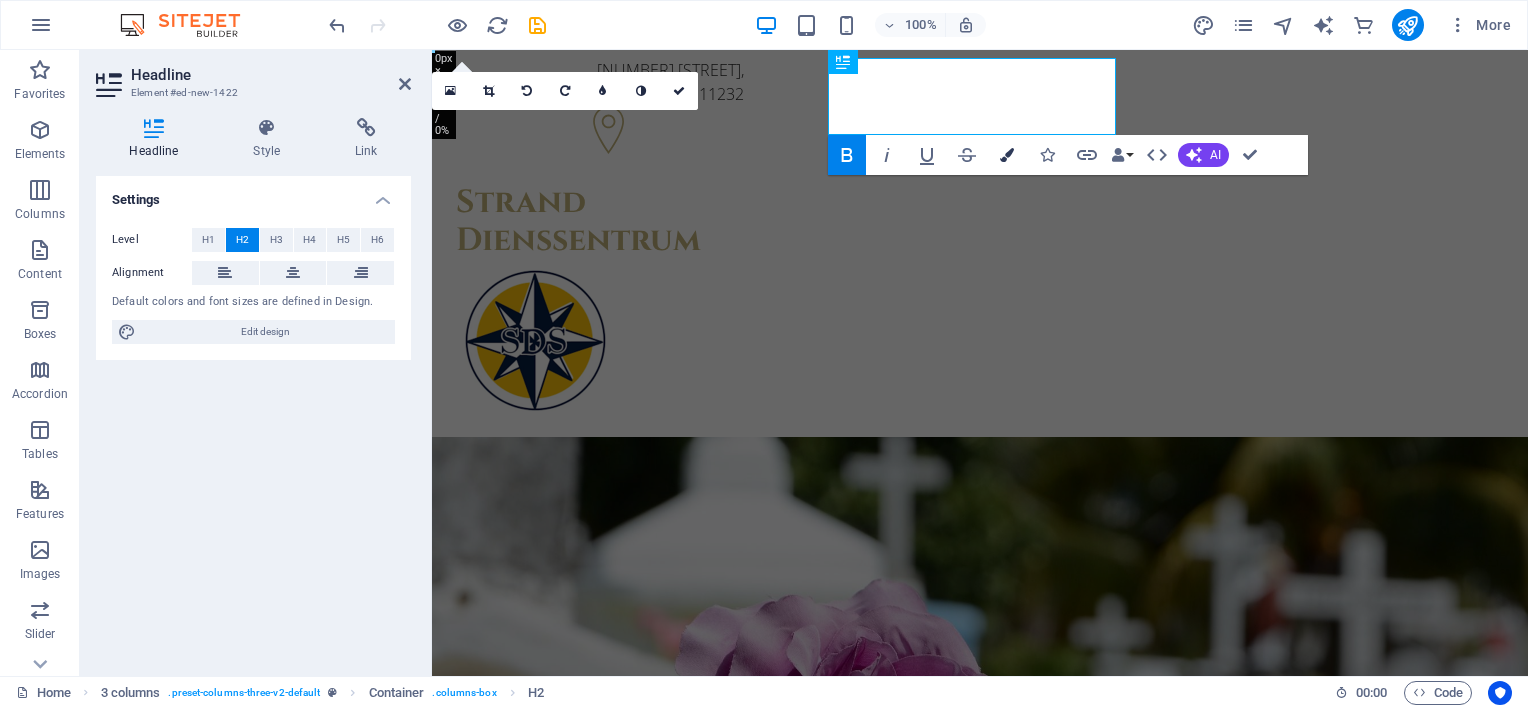click at bounding box center (1007, 155) 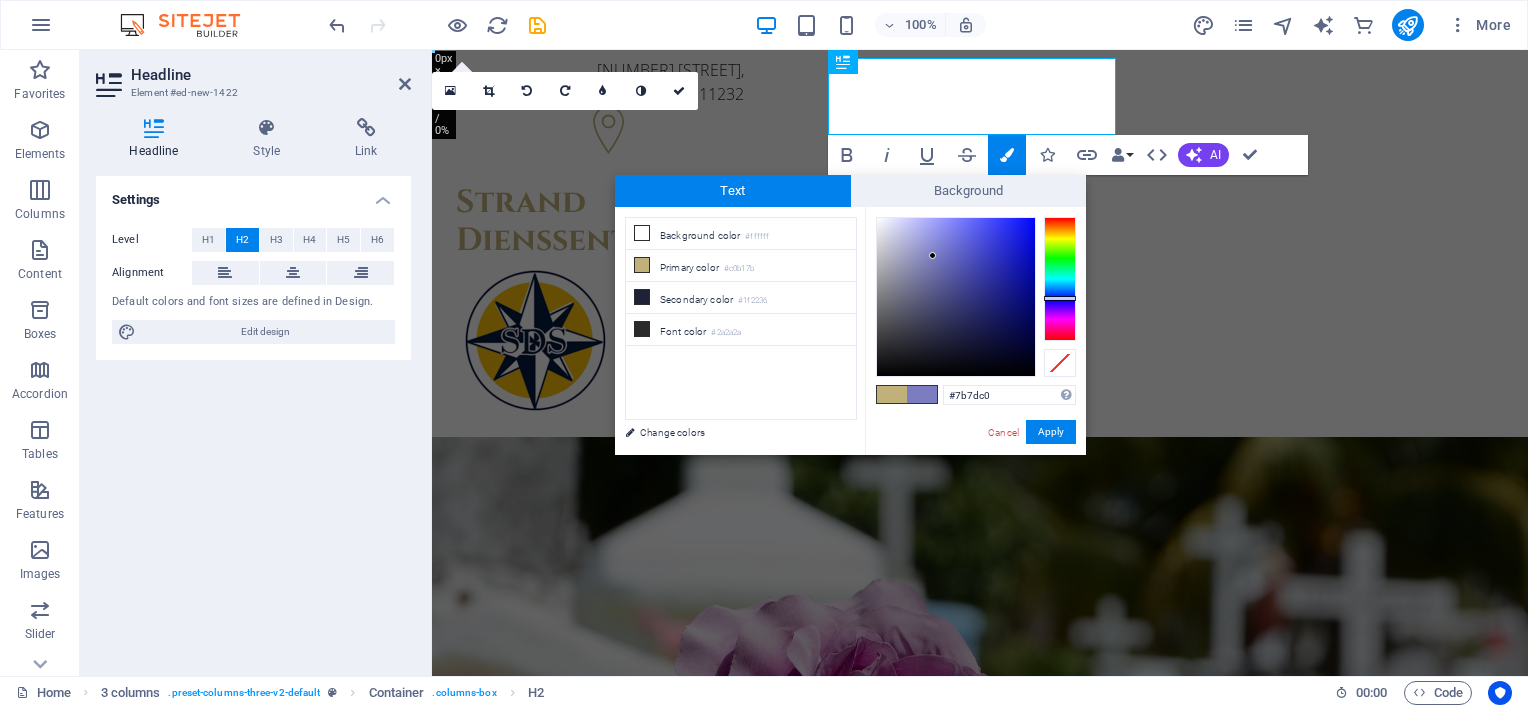 click at bounding box center (1060, 279) 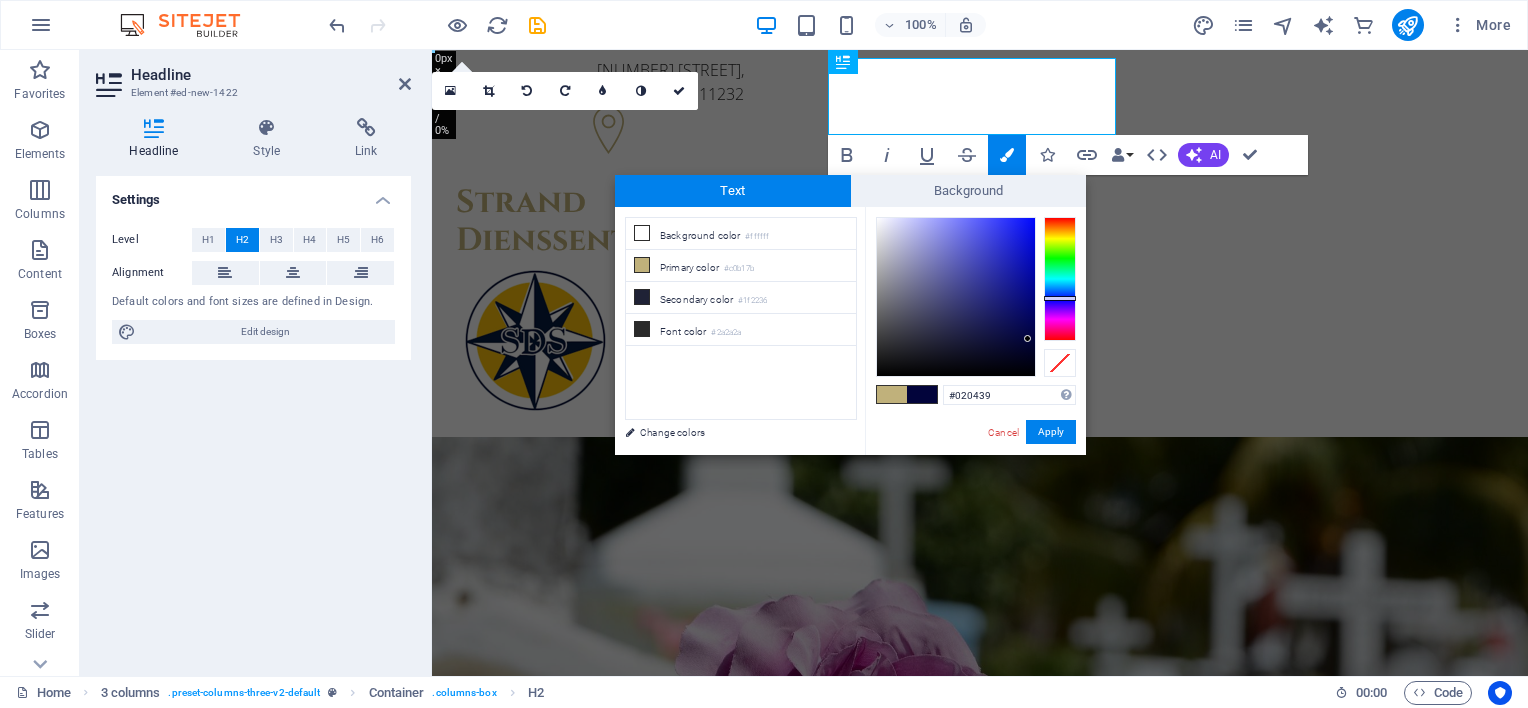 type on "#020436" 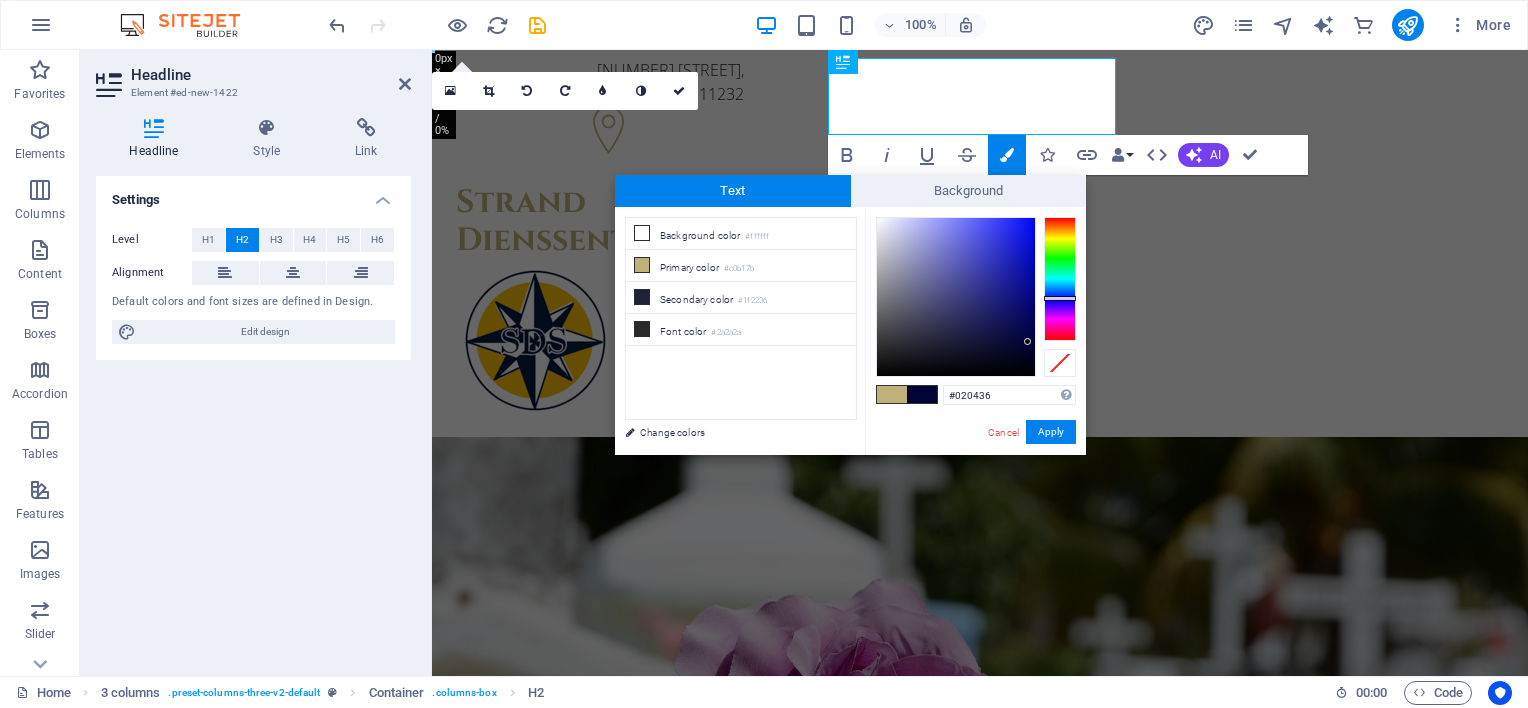 drag, startPoint x: 933, startPoint y: 259, endPoint x: 1028, endPoint y: 342, distance: 126.1507 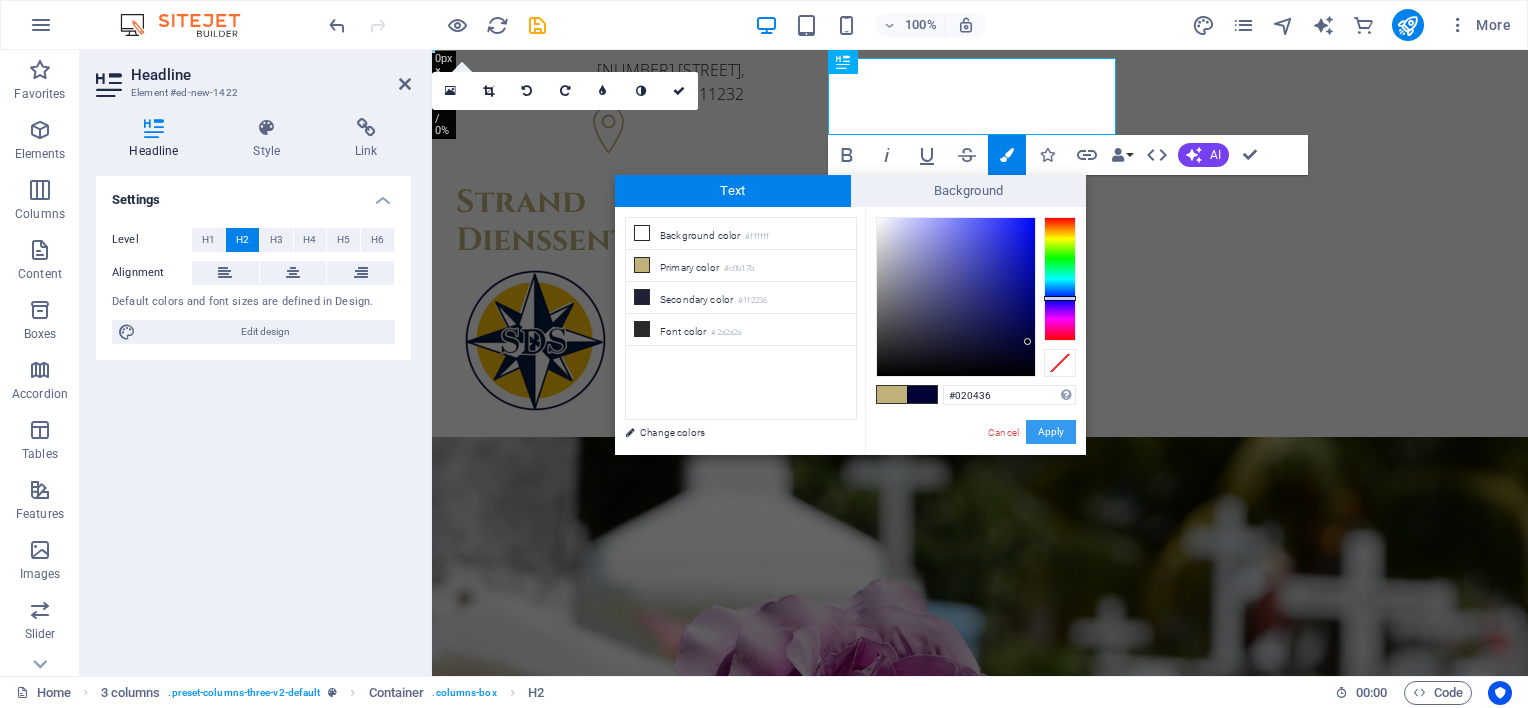 click on "Apply" at bounding box center [1051, 432] 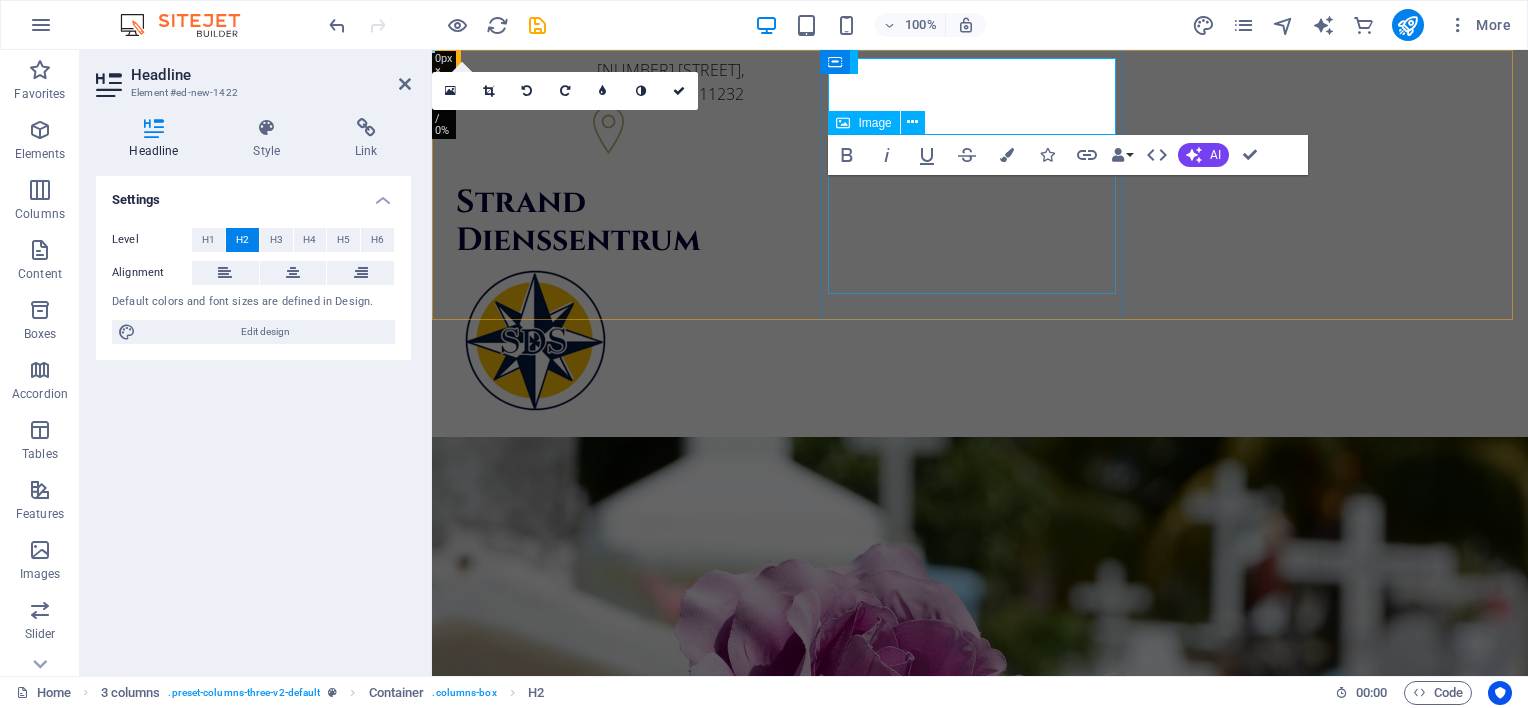 click at bounding box center [600, 340] 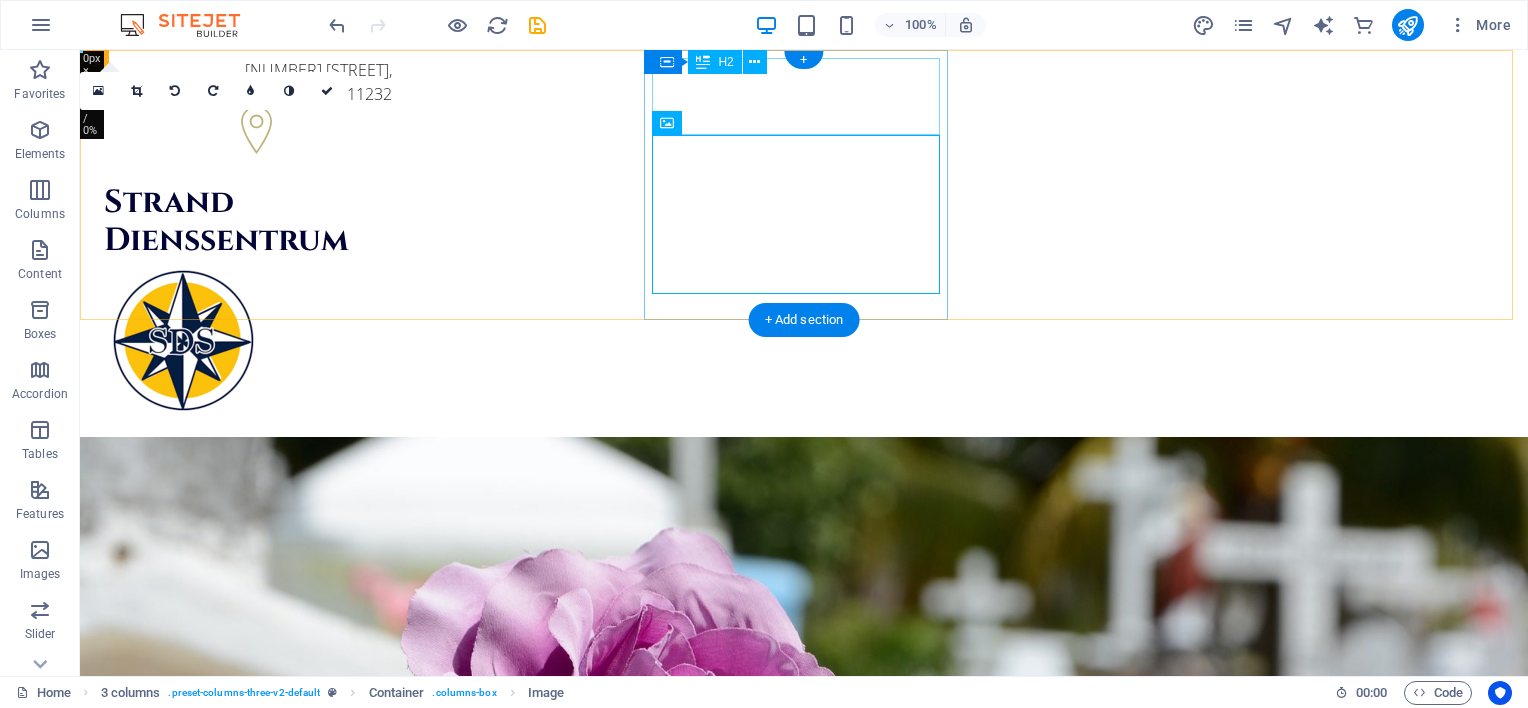 click on "Strand Dienssentrum" at bounding box center [248, 222] 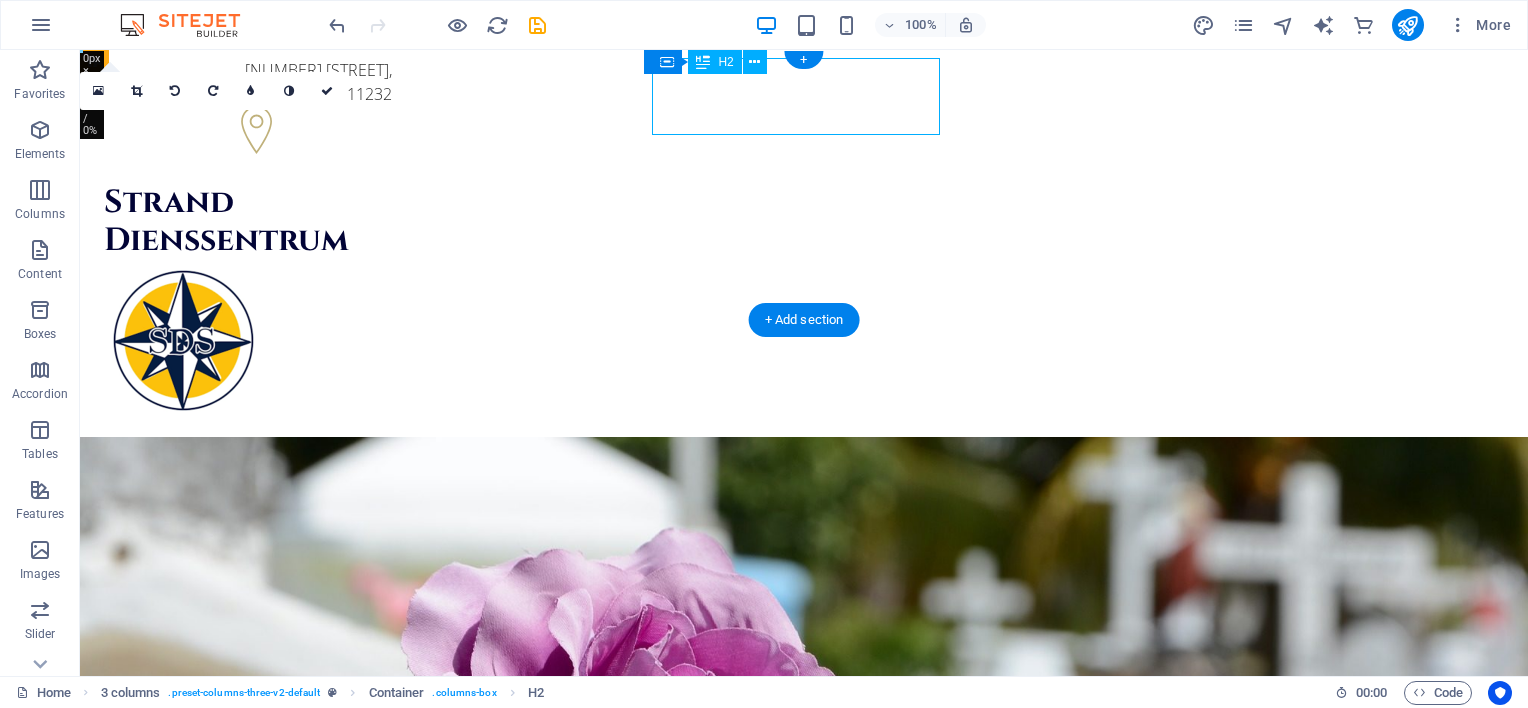 click on "Strand Dienssentrum" at bounding box center (248, 222) 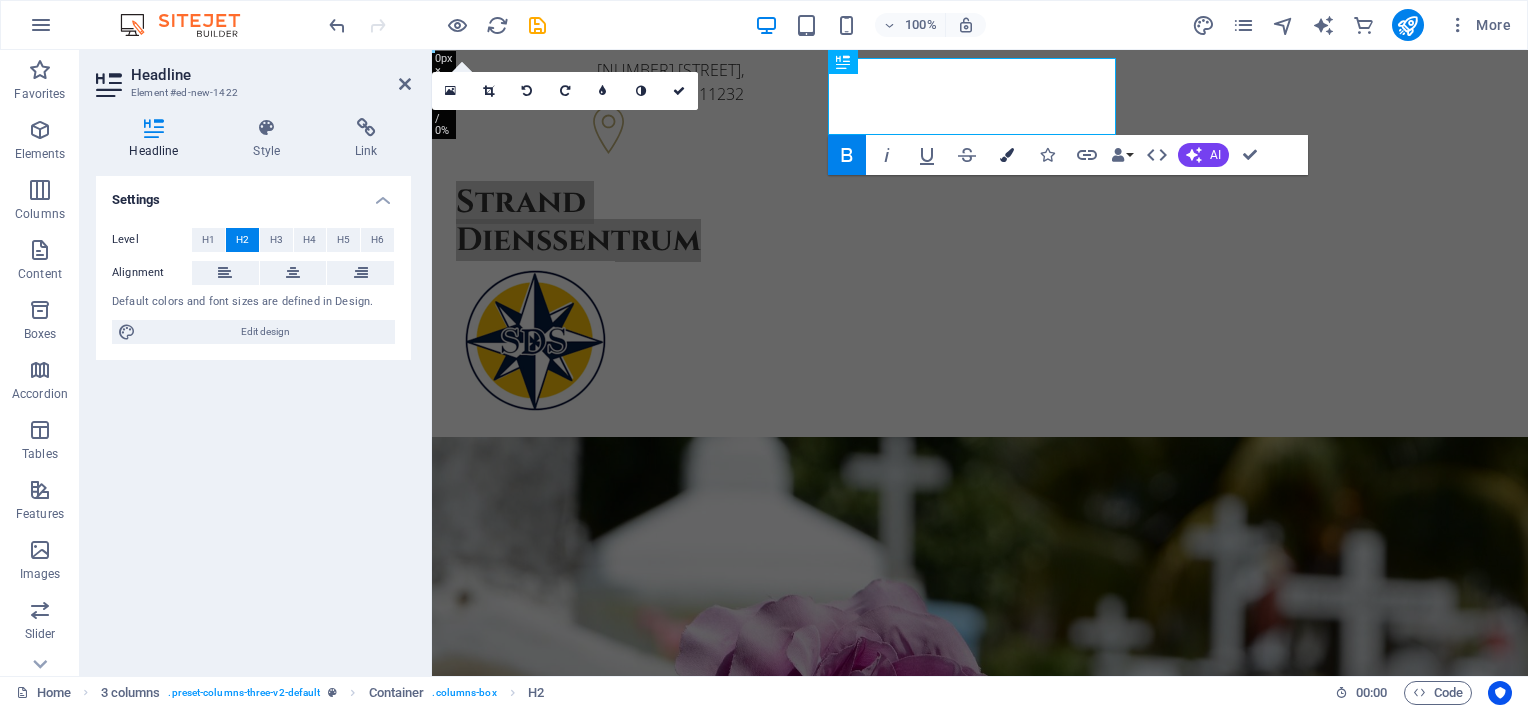 click at bounding box center [1007, 155] 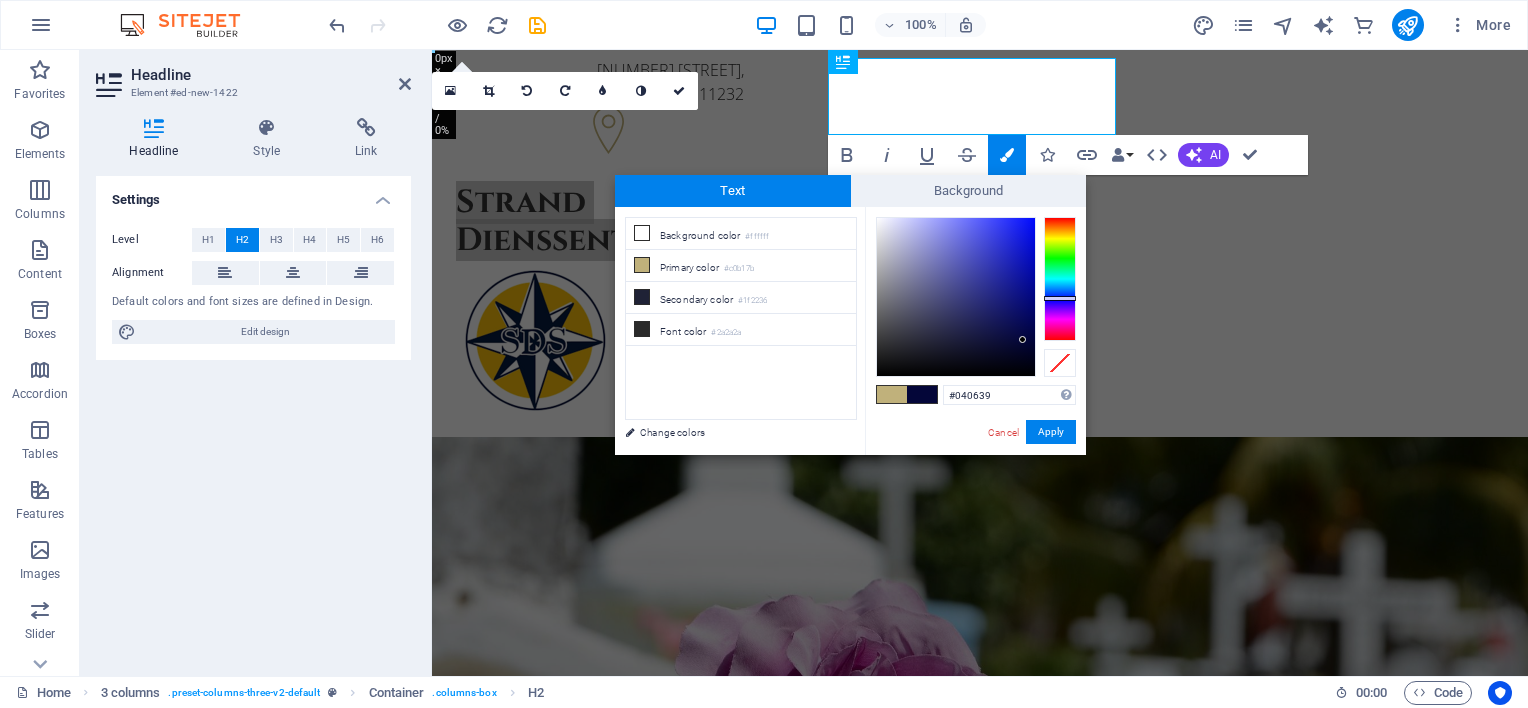 type on "#050739" 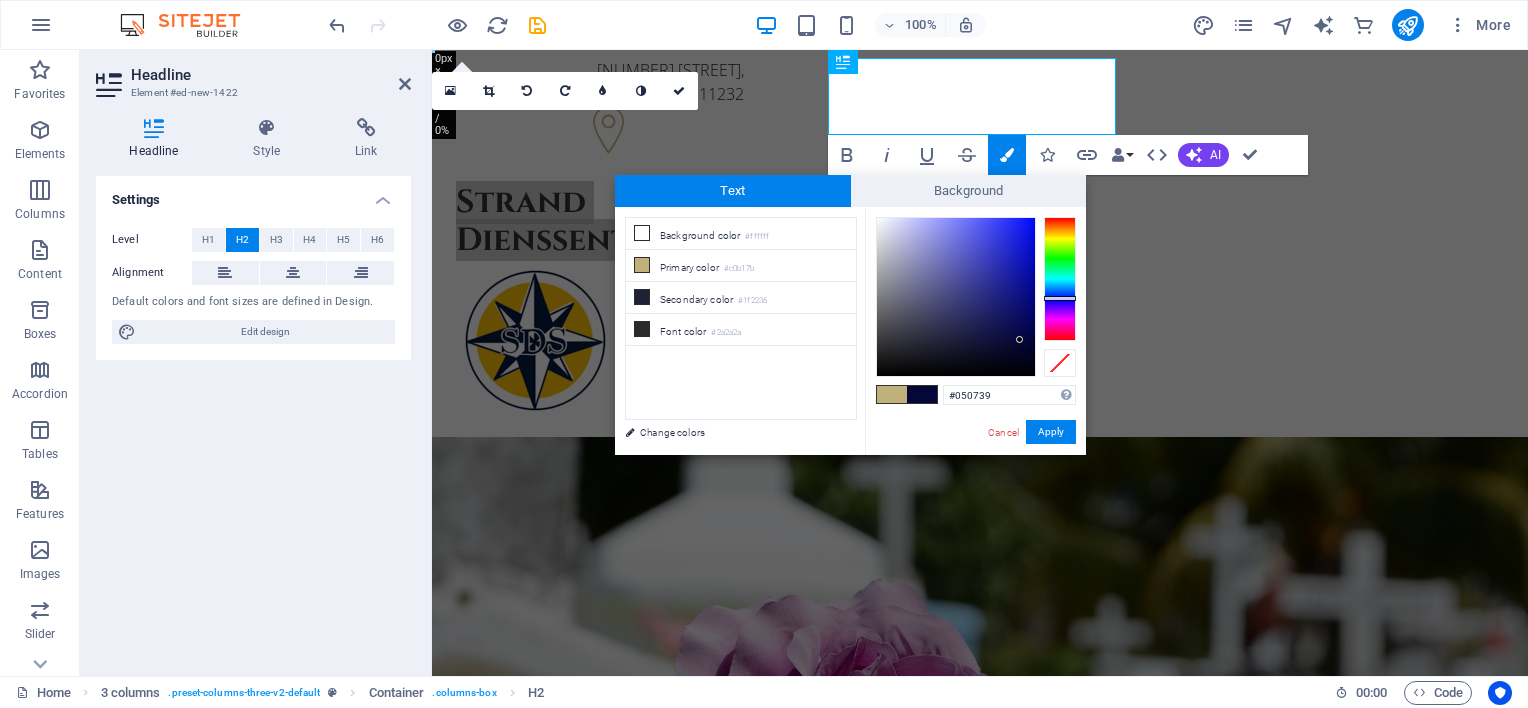 click at bounding box center [1019, 339] 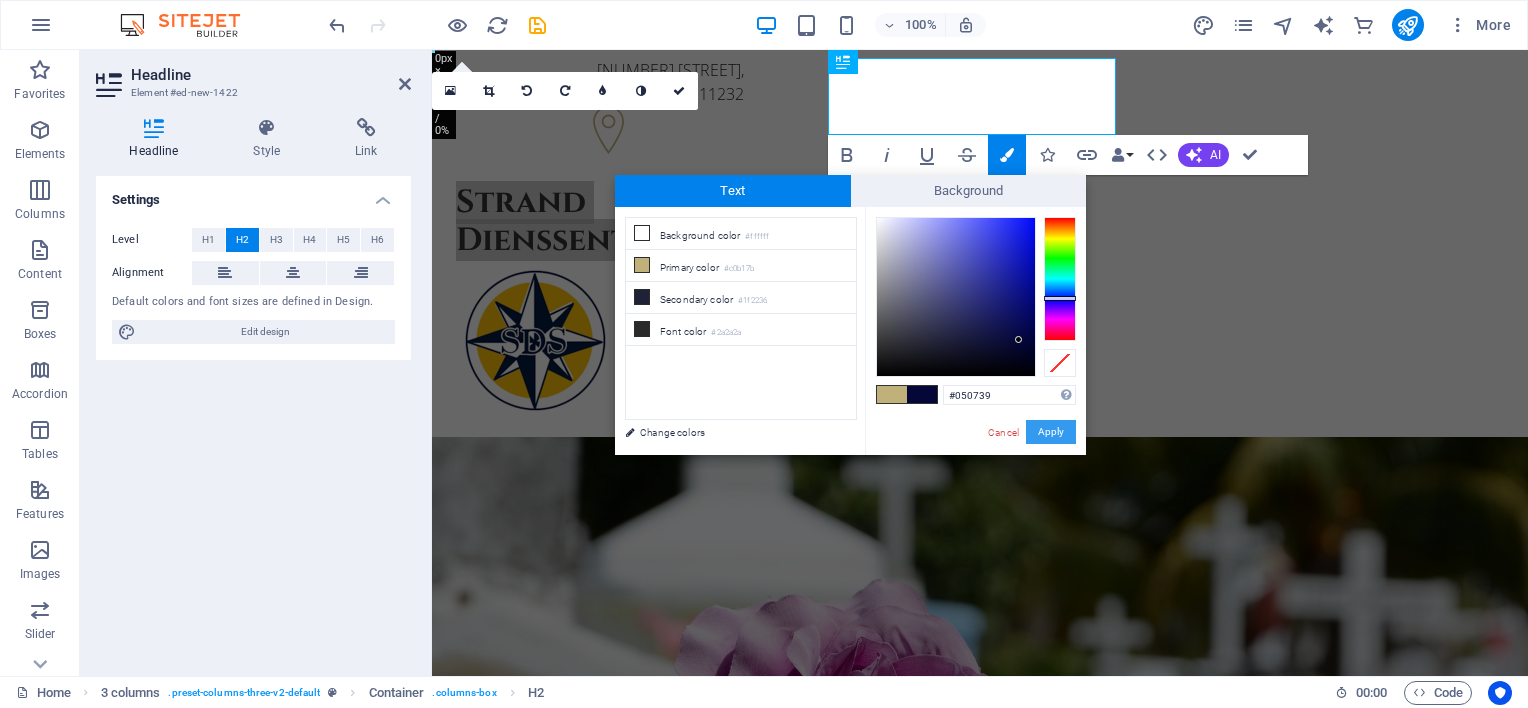 click on "Apply" at bounding box center [1051, 432] 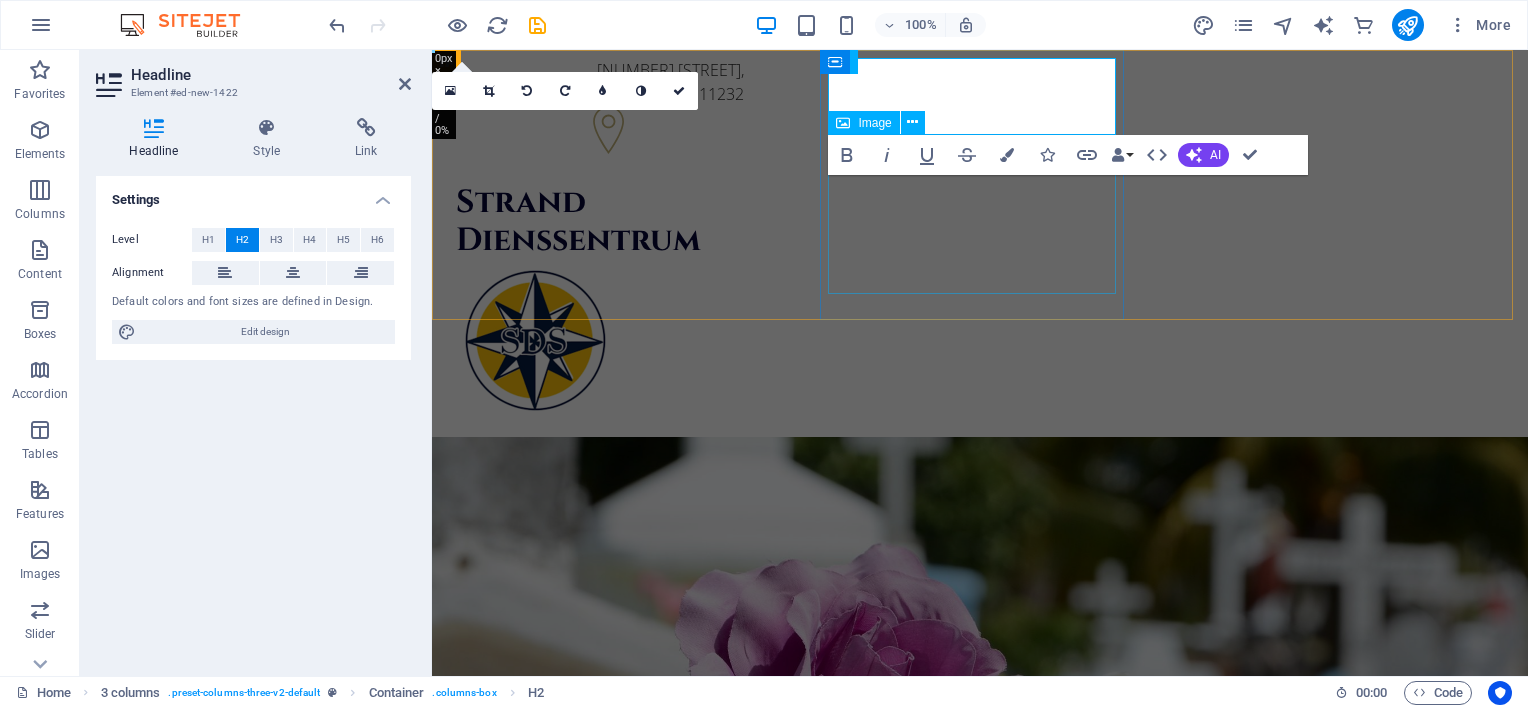 click at bounding box center [600, 340] 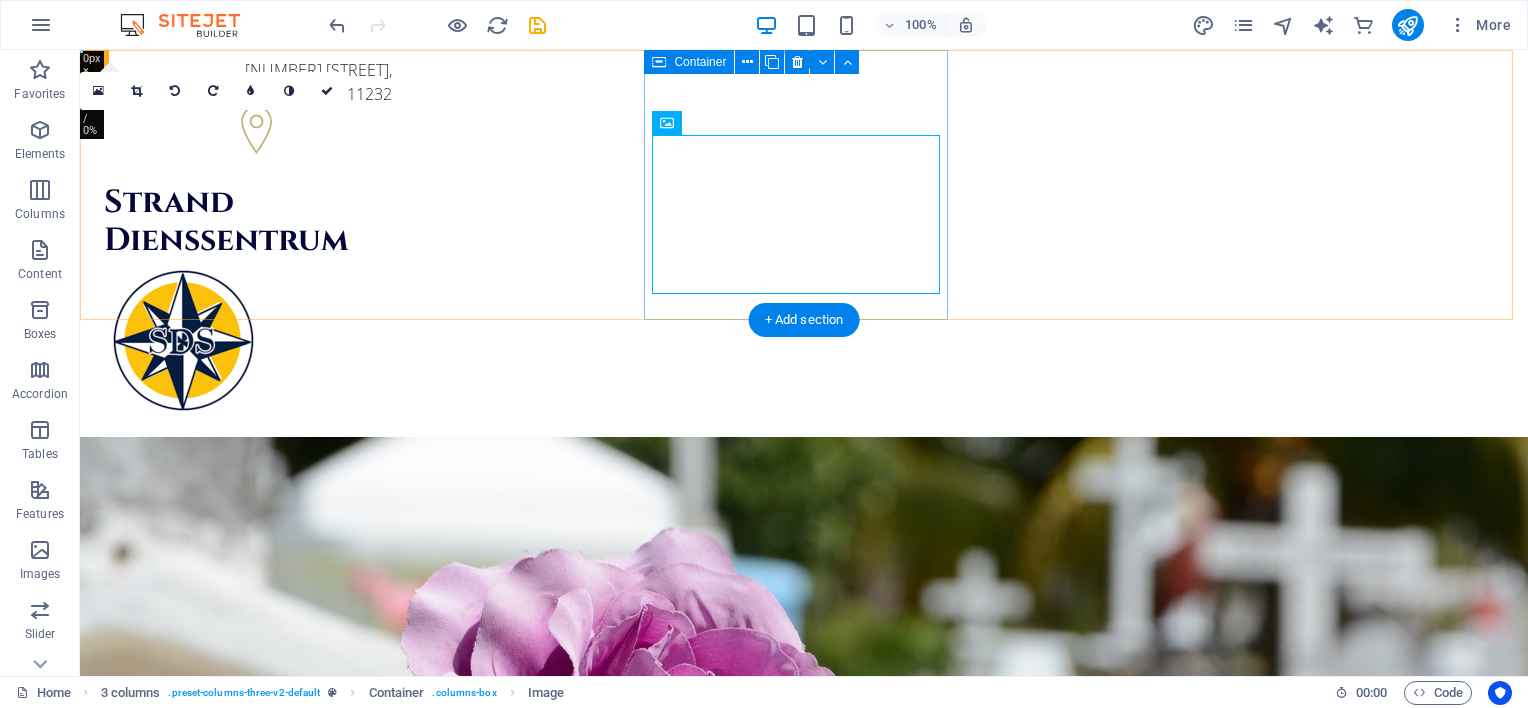 click on "Strand Dienssentrum" at bounding box center [248, 311] 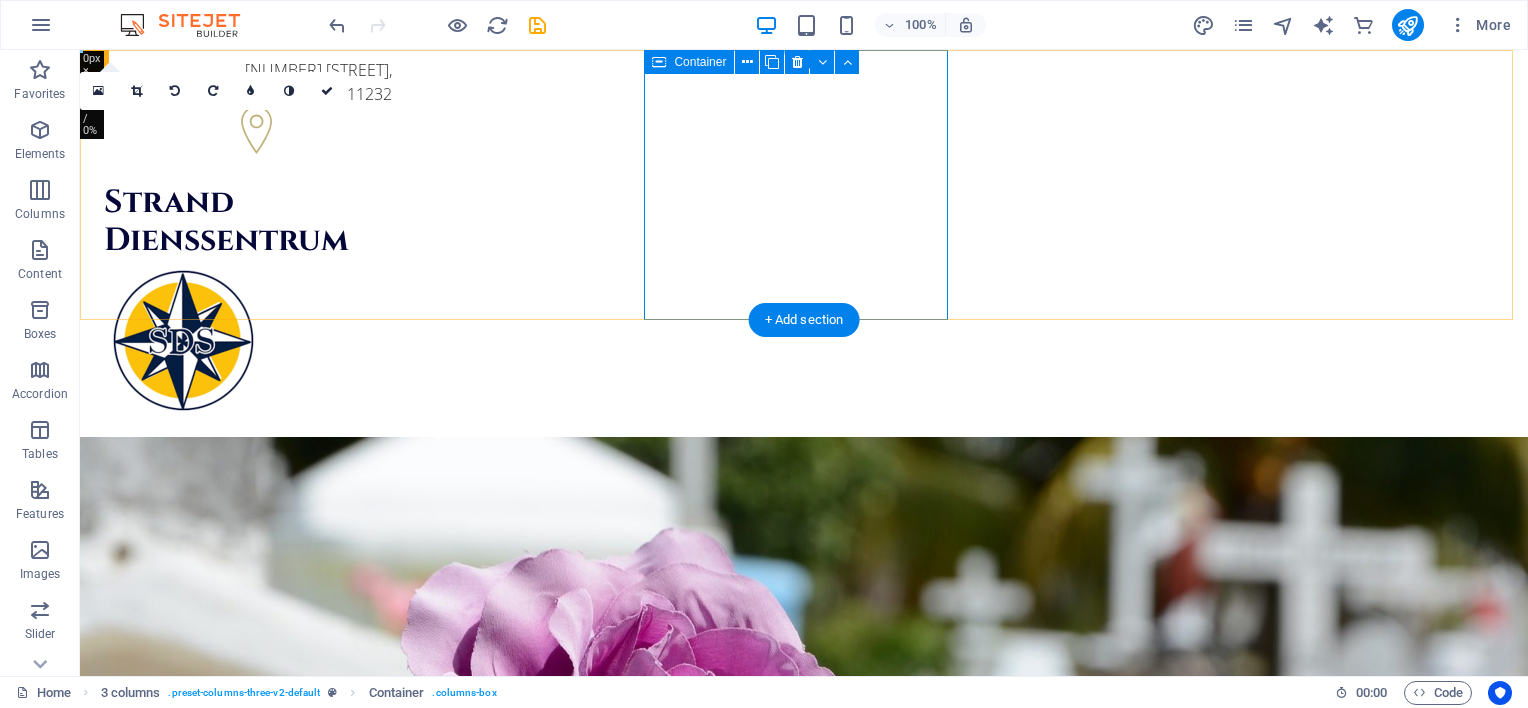 click on "Strand Dienssentrum" at bounding box center (248, 311) 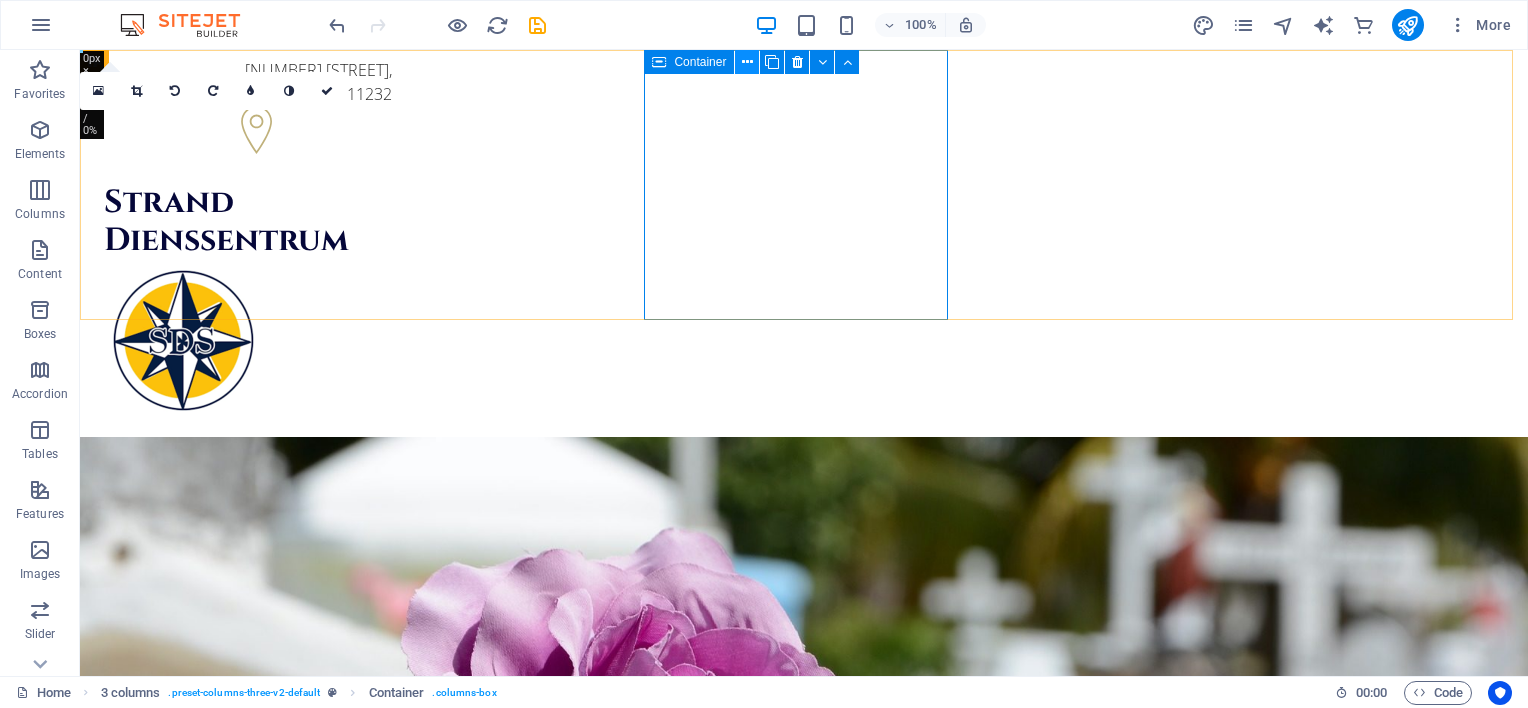 click at bounding box center (747, 62) 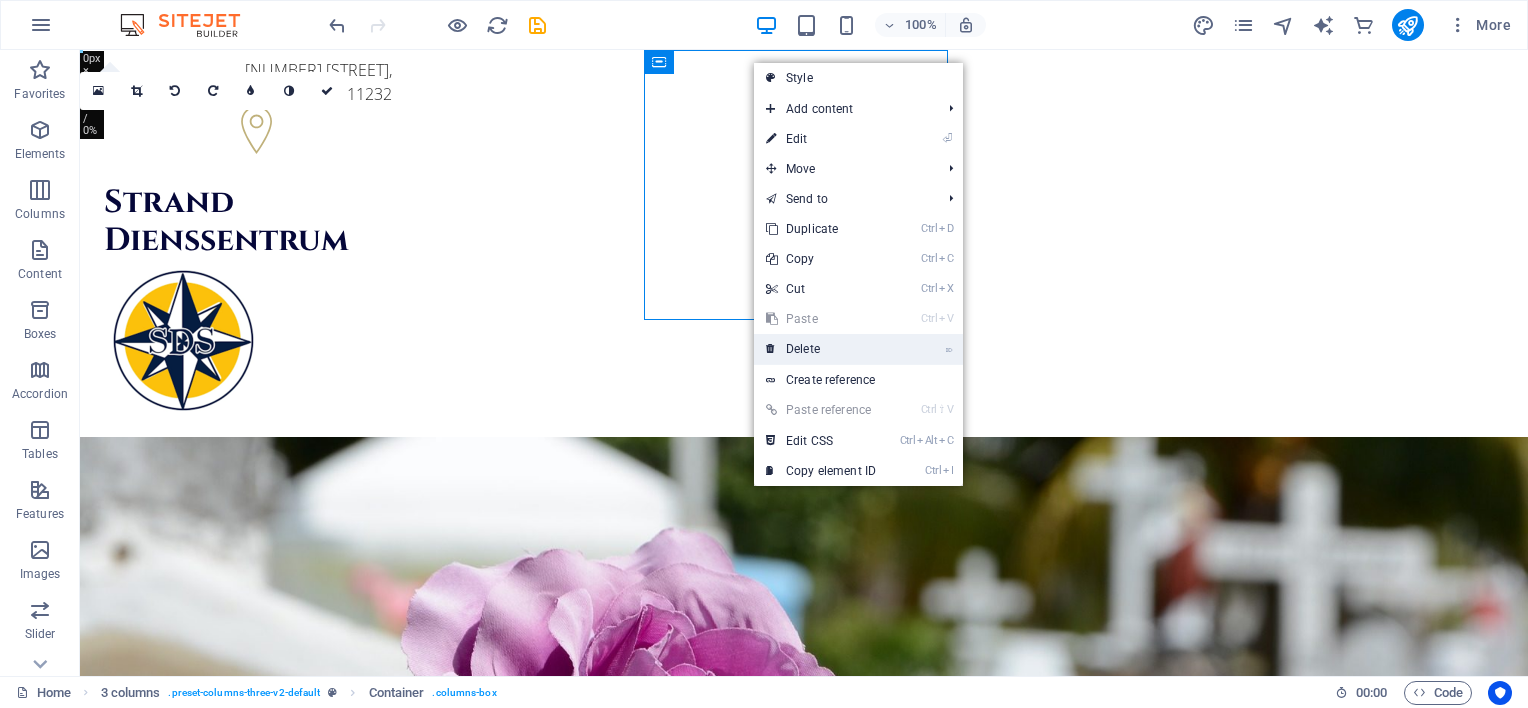 click on "⌦  Delete" at bounding box center (821, 349) 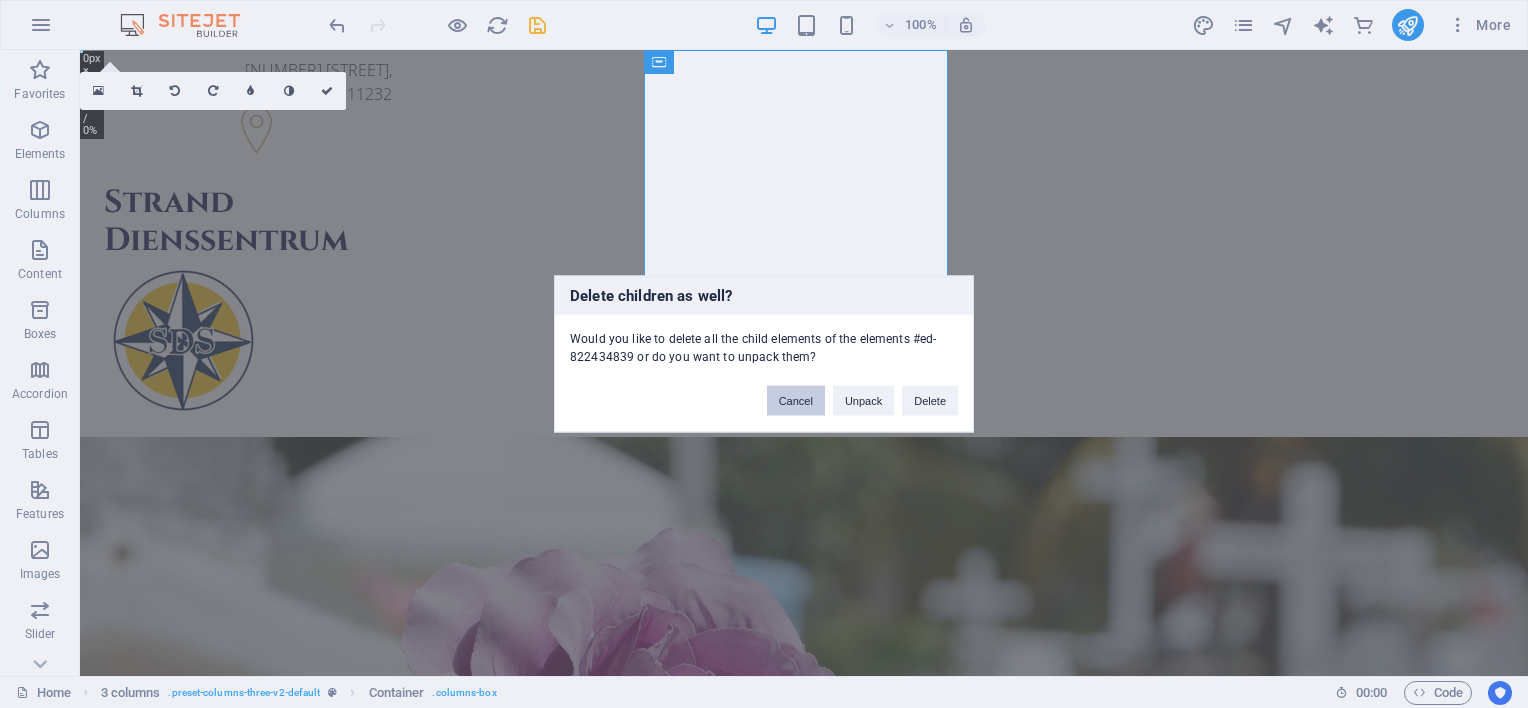 click on "Cancel" at bounding box center (796, 401) 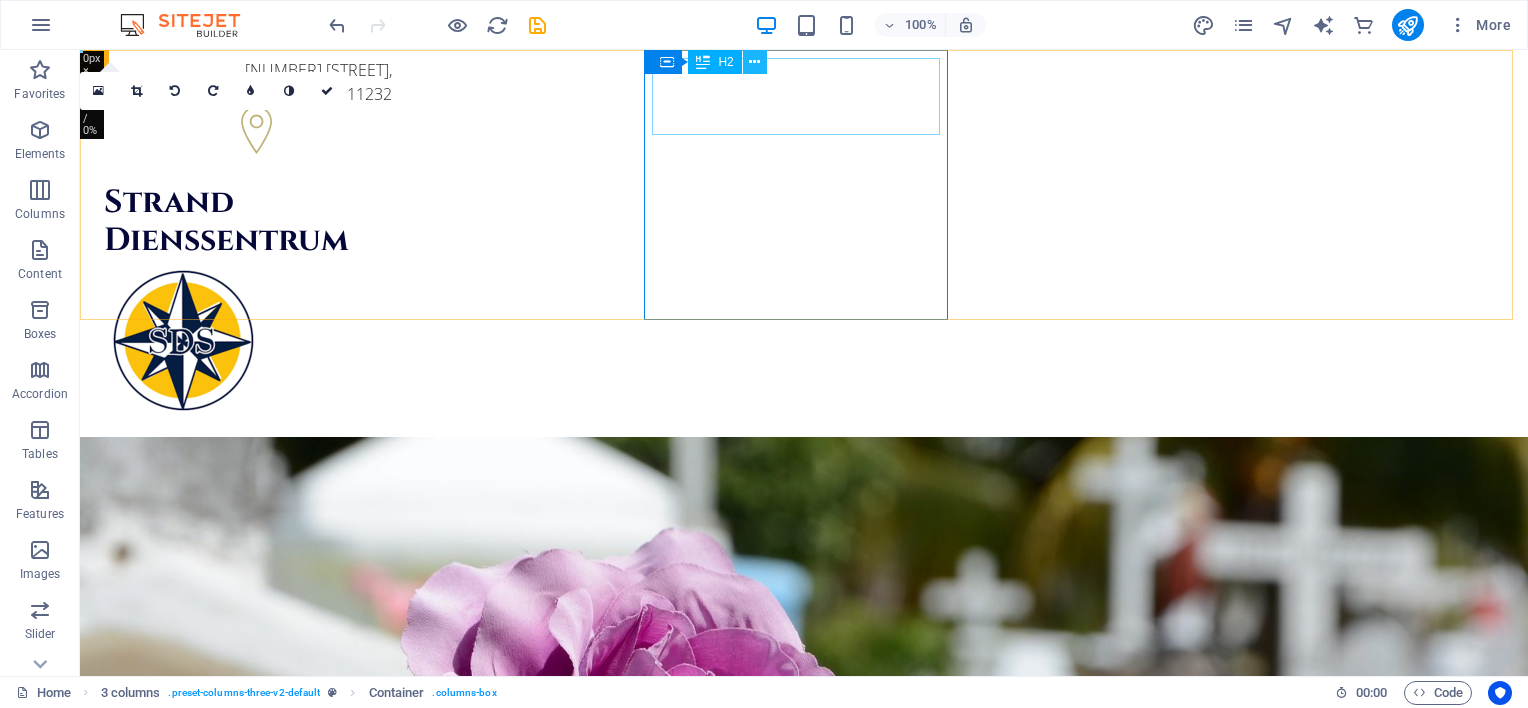click at bounding box center (754, 62) 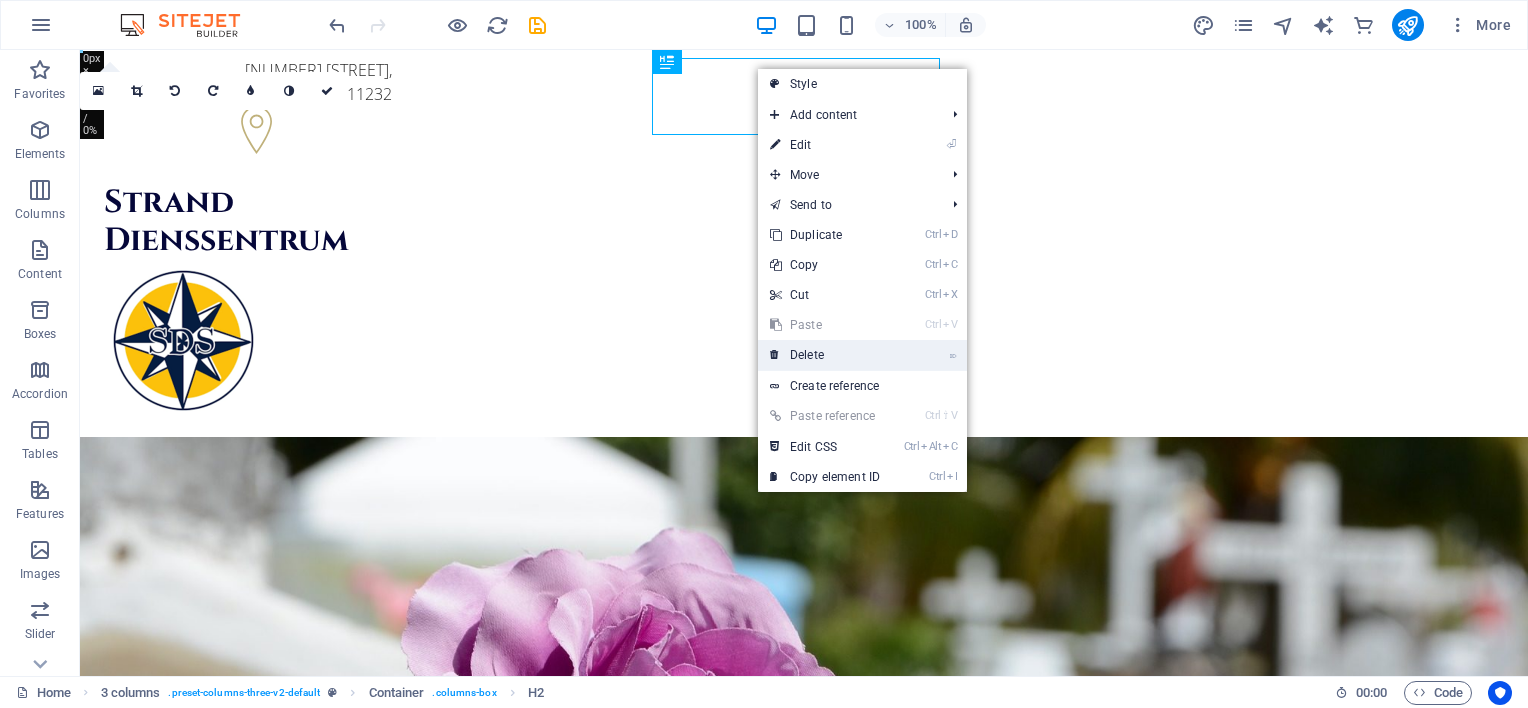 click on "⌦  Delete" at bounding box center [825, 355] 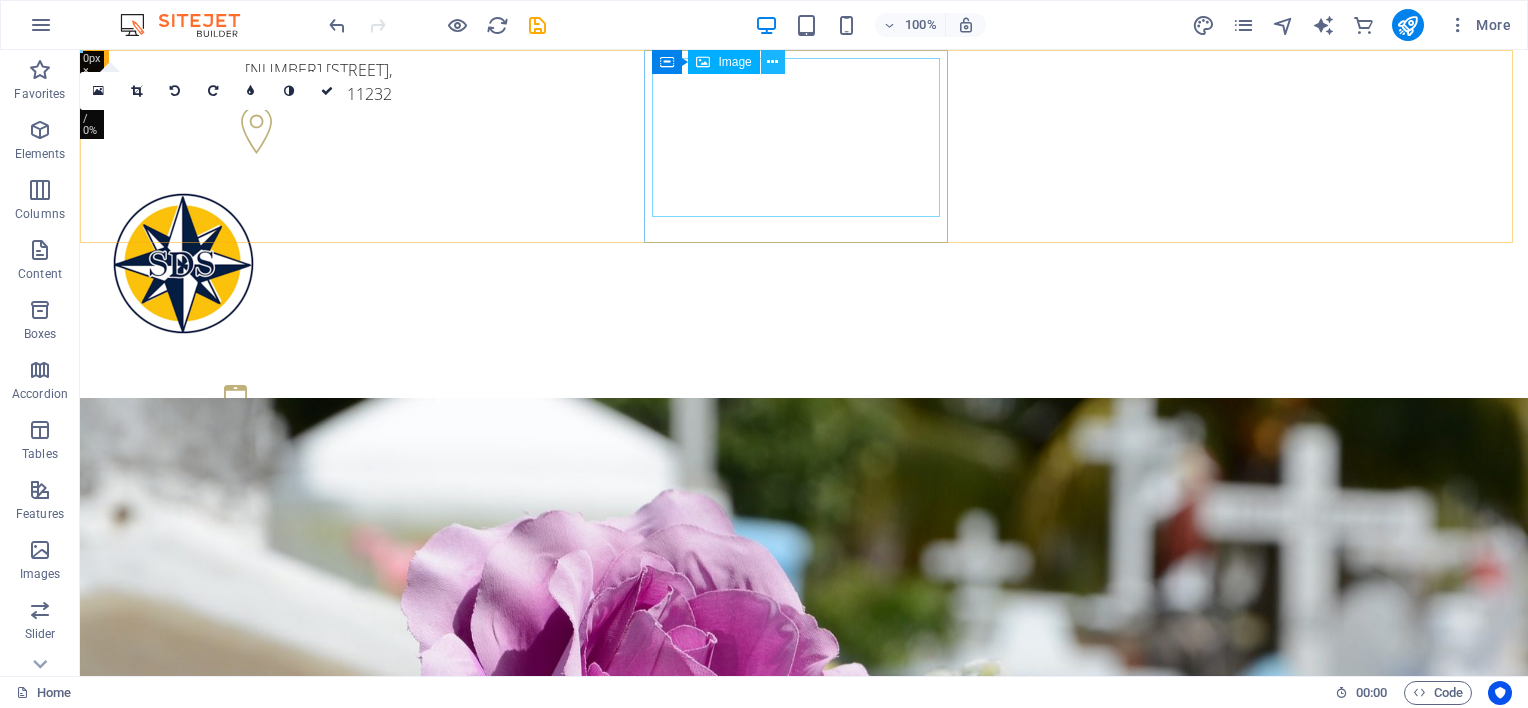 click at bounding box center (772, 62) 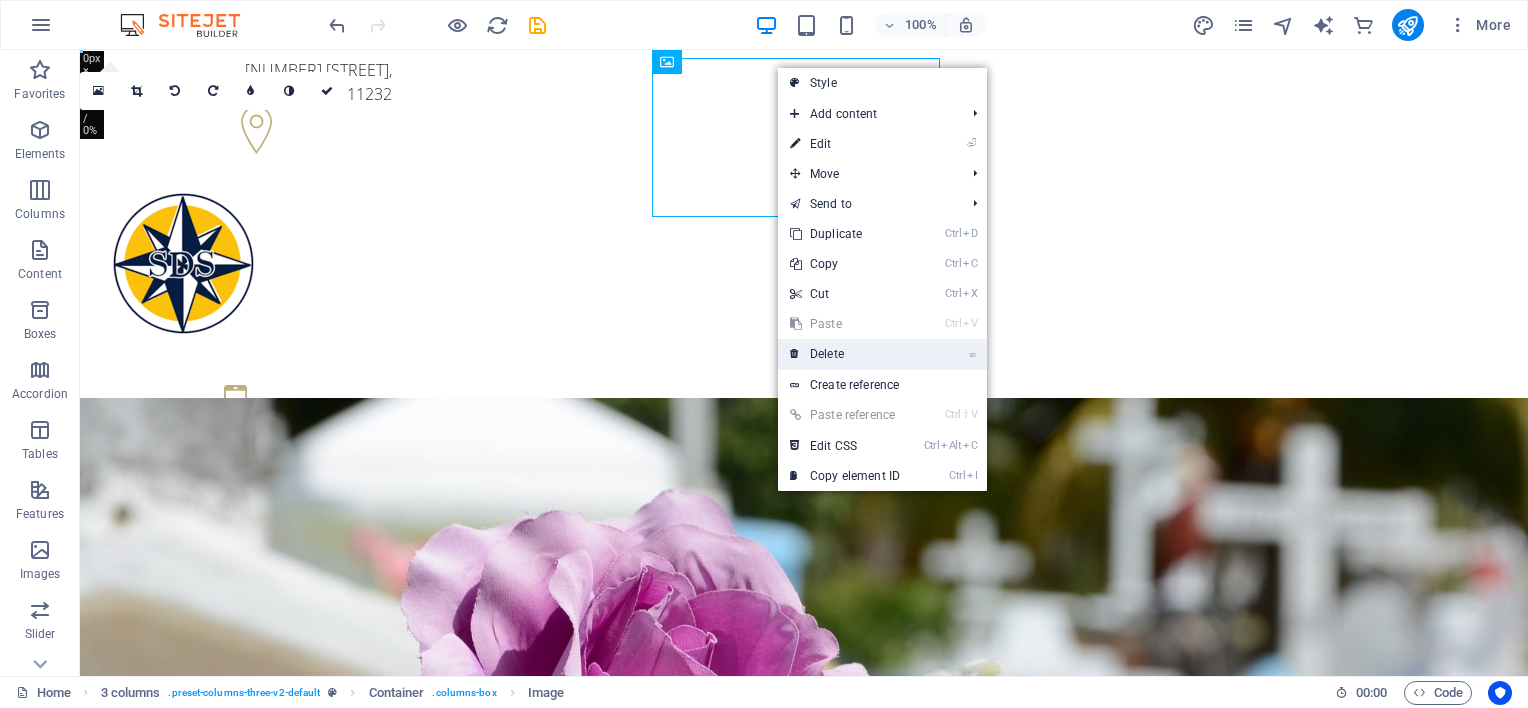 click on "⌦  Delete" at bounding box center (845, 354) 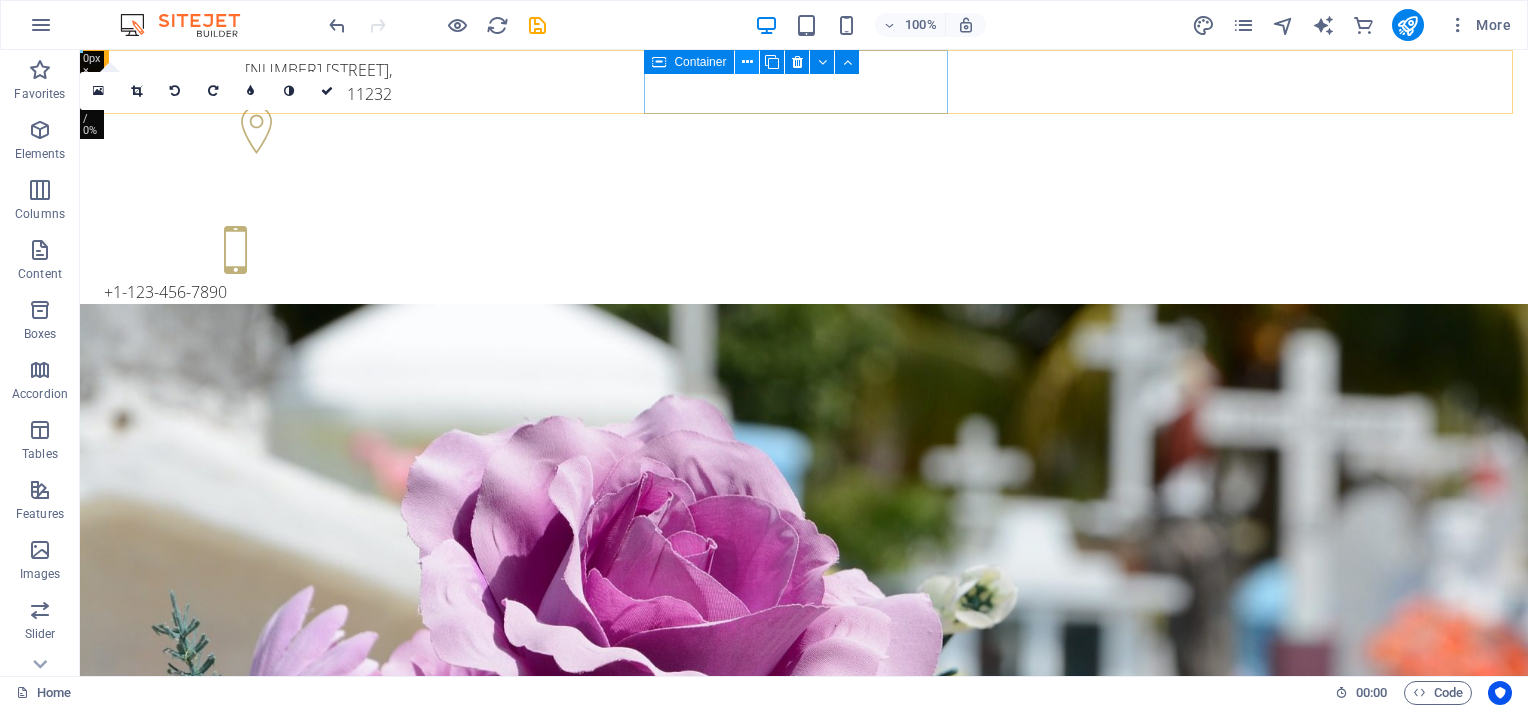 click at bounding box center (747, 62) 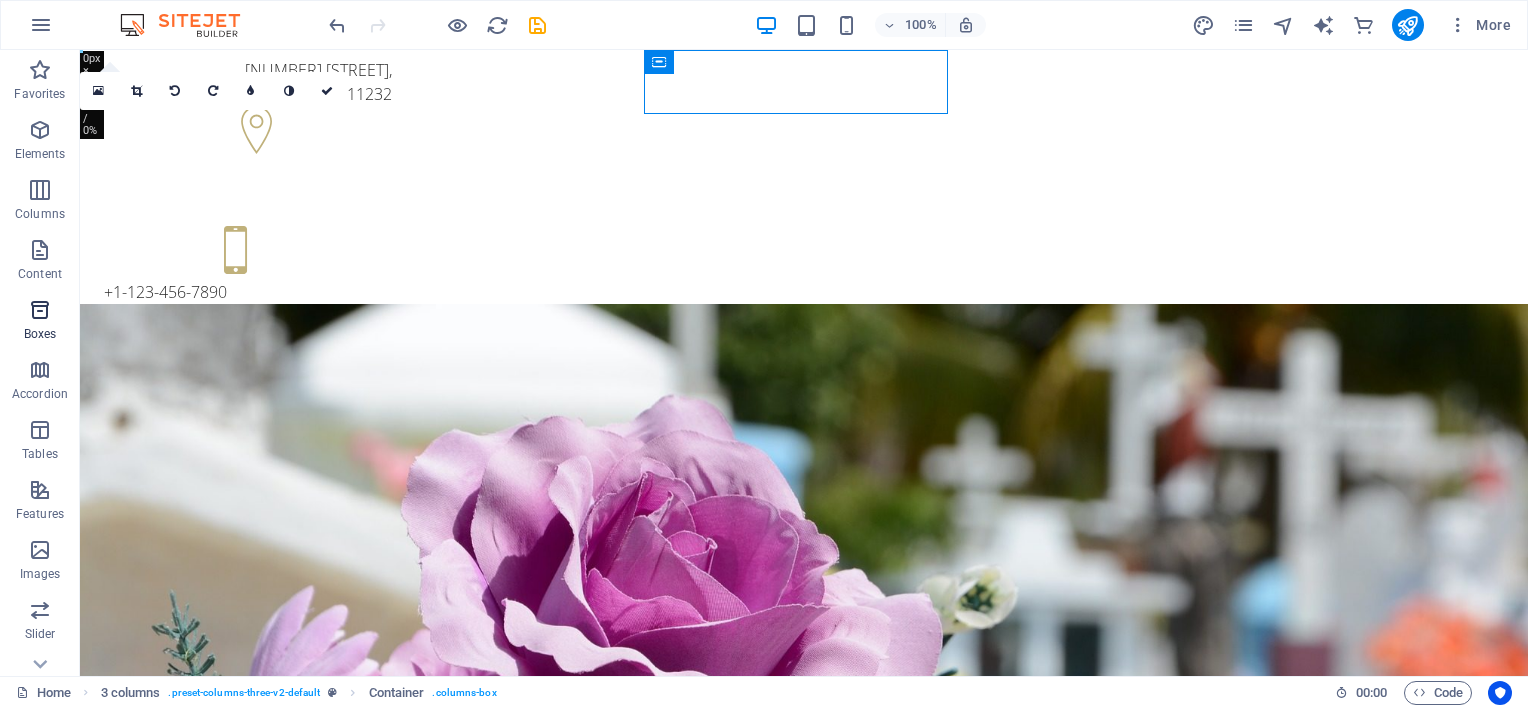 click at bounding box center [40, 310] 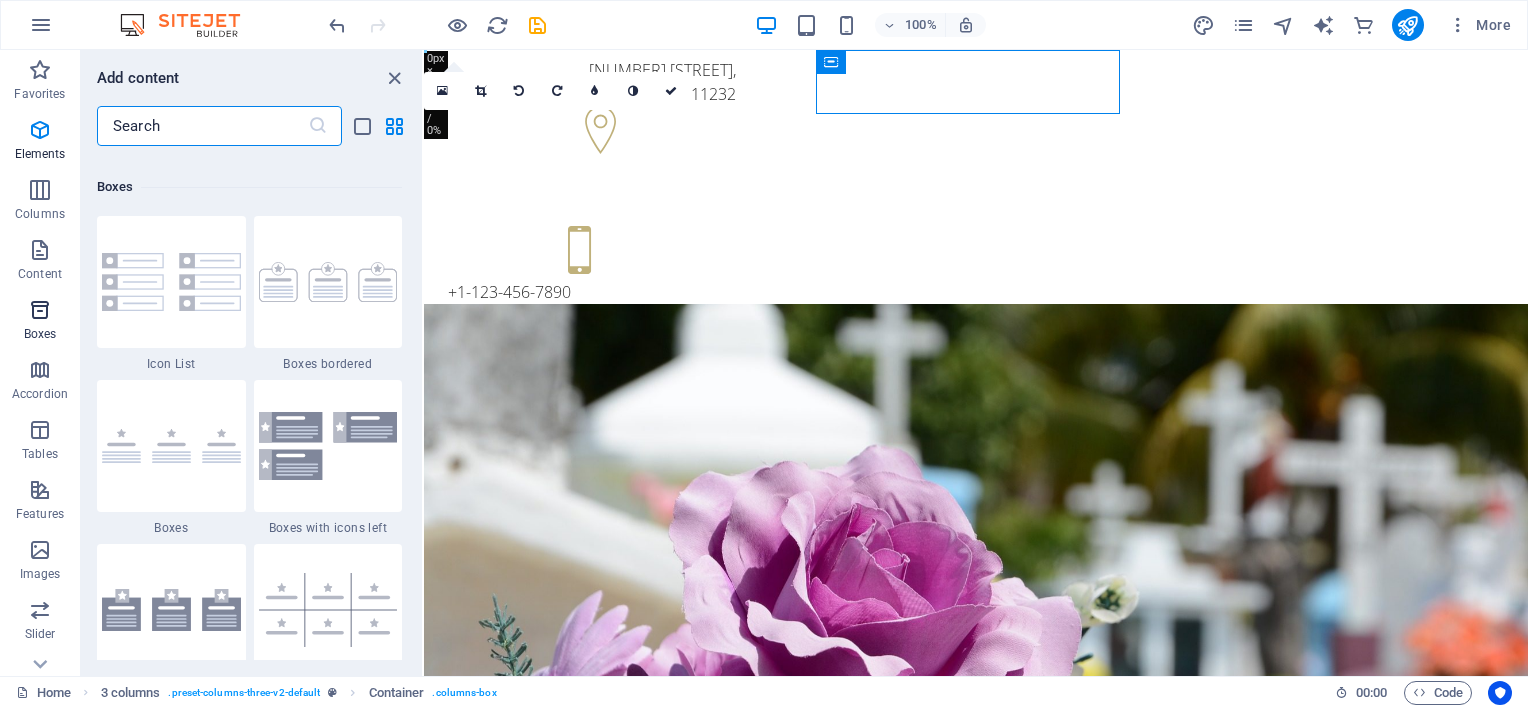 scroll, scrollTop: 5516, scrollLeft: 0, axis: vertical 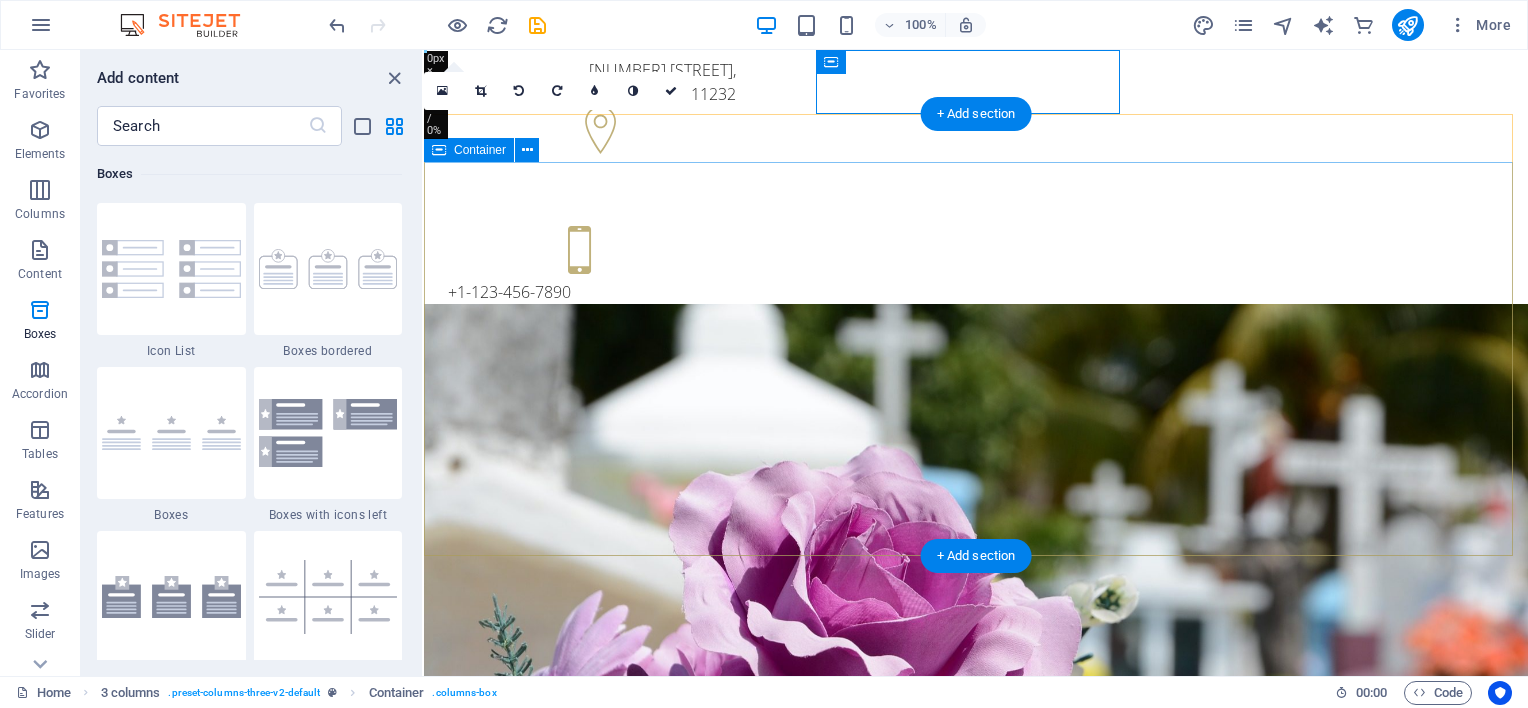 drag, startPoint x: 839, startPoint y: 346, endPoint x: 424, endPoint y: 265, distance: 422.83093 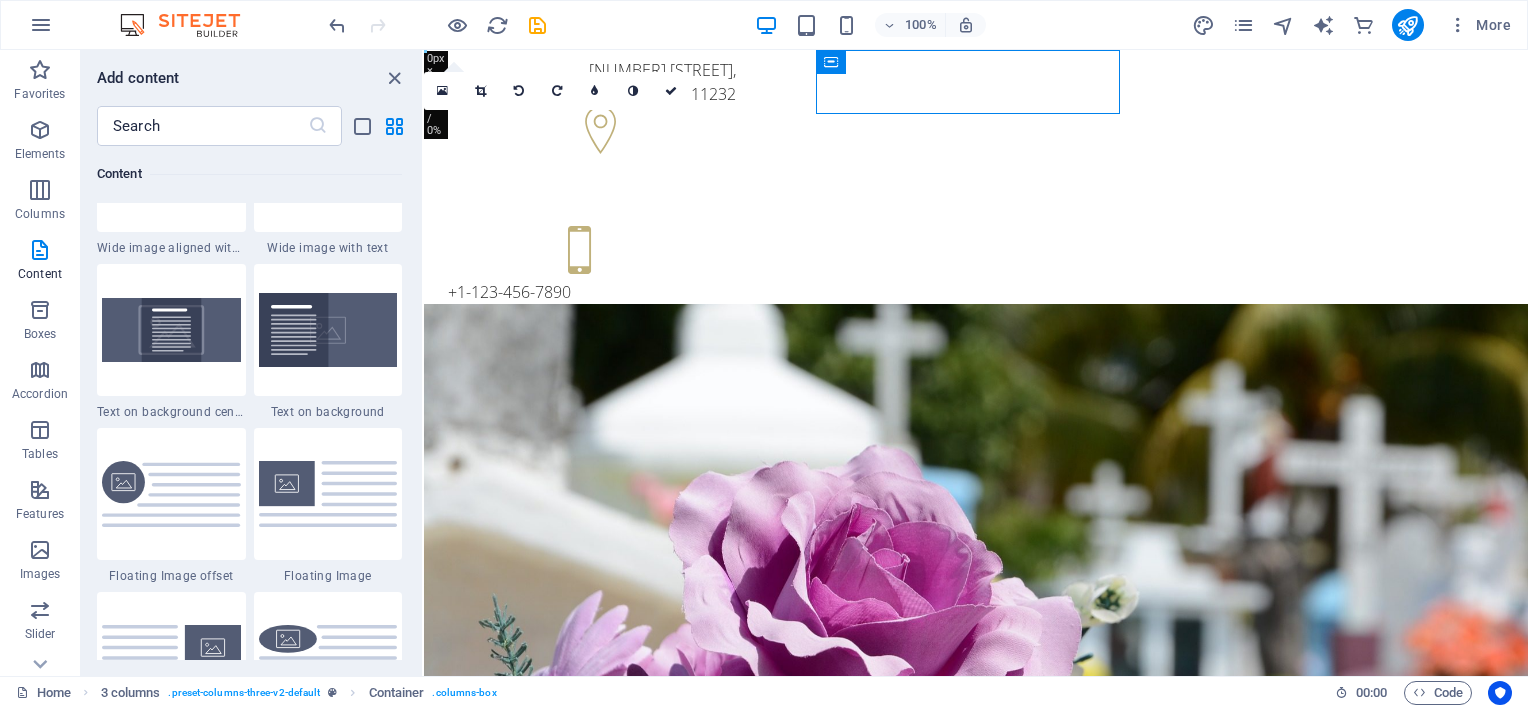scroll, scrollTop: 3908, scrollLeft: 0, axis: vertical 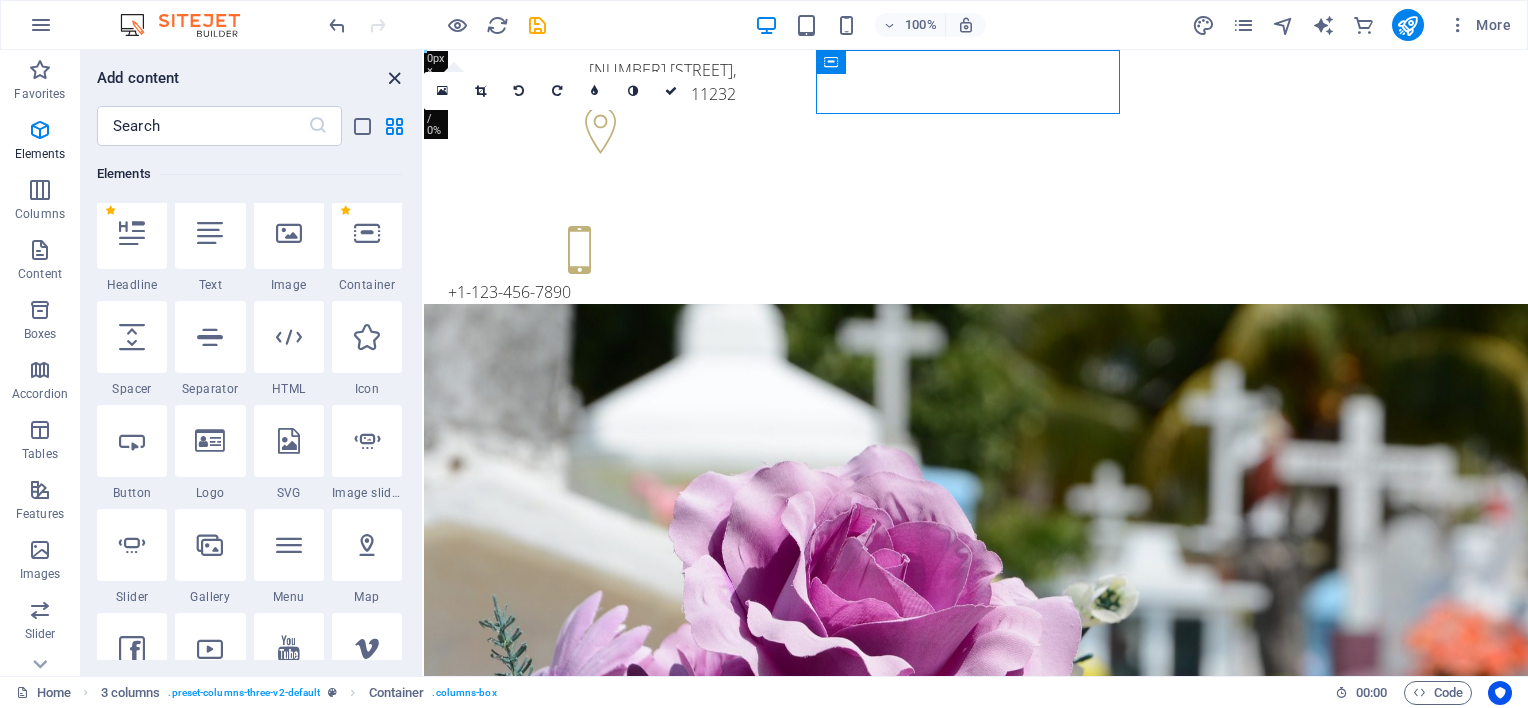click at bounding box center (394, 78) 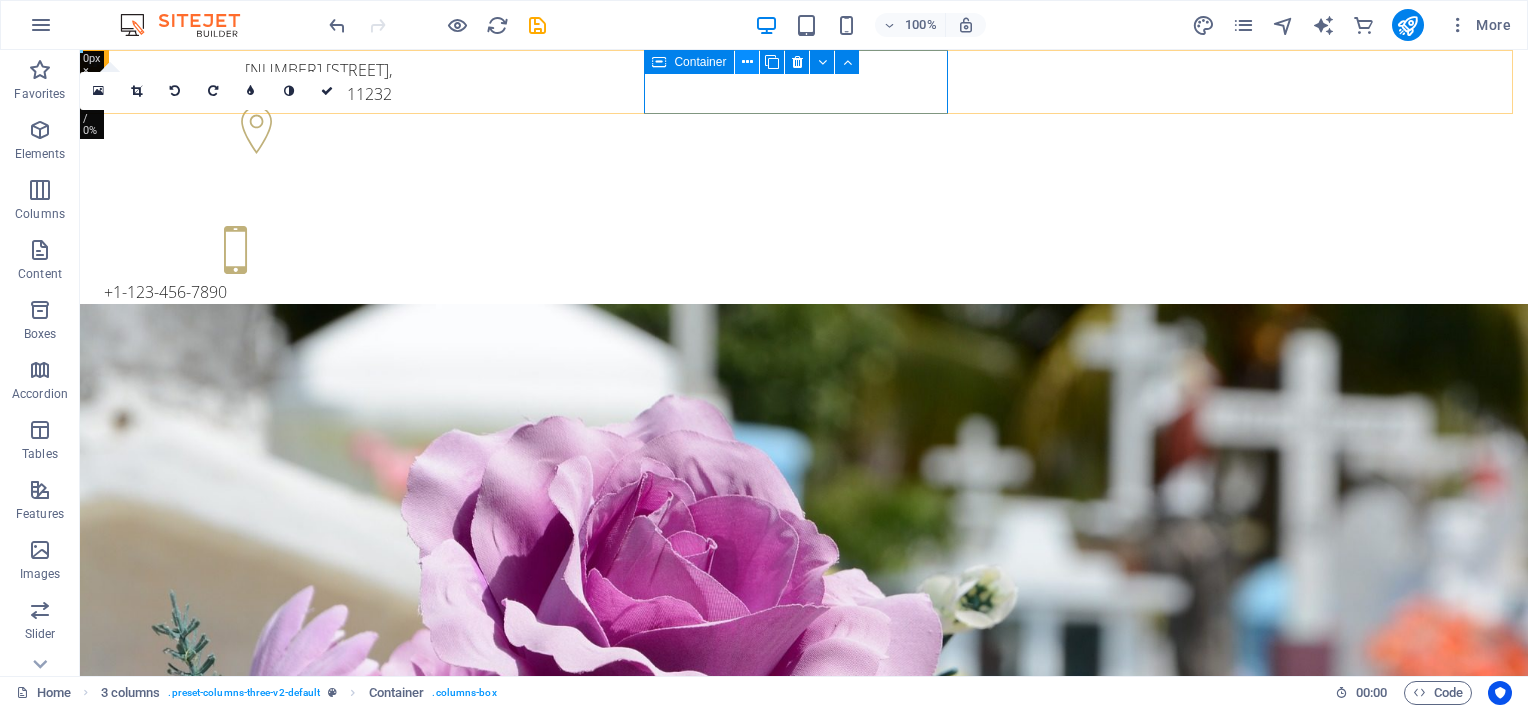 click at bounding box center [747, 62] 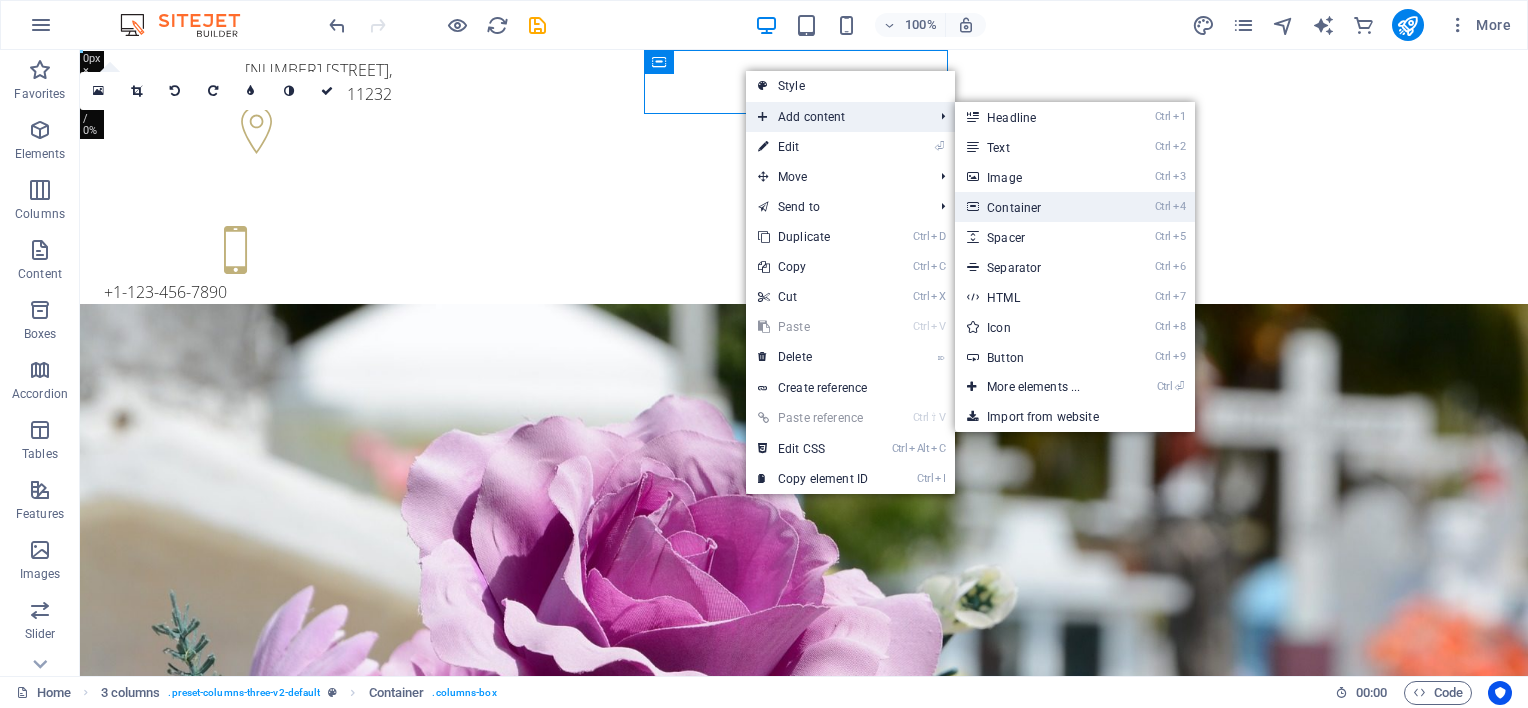 click on "Ctrl 4  Container" at bounding box center [1037, 207] 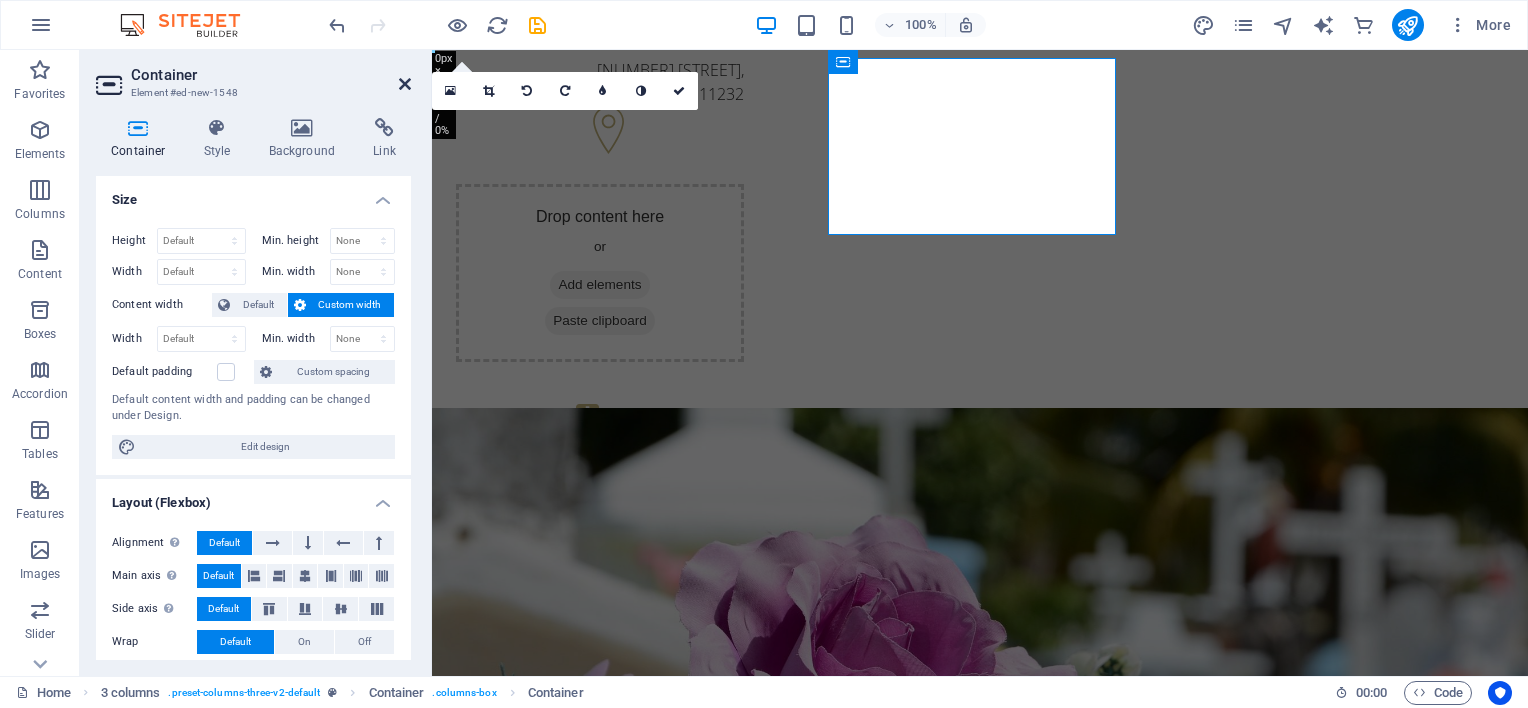 click at bounding box center [405, 84] 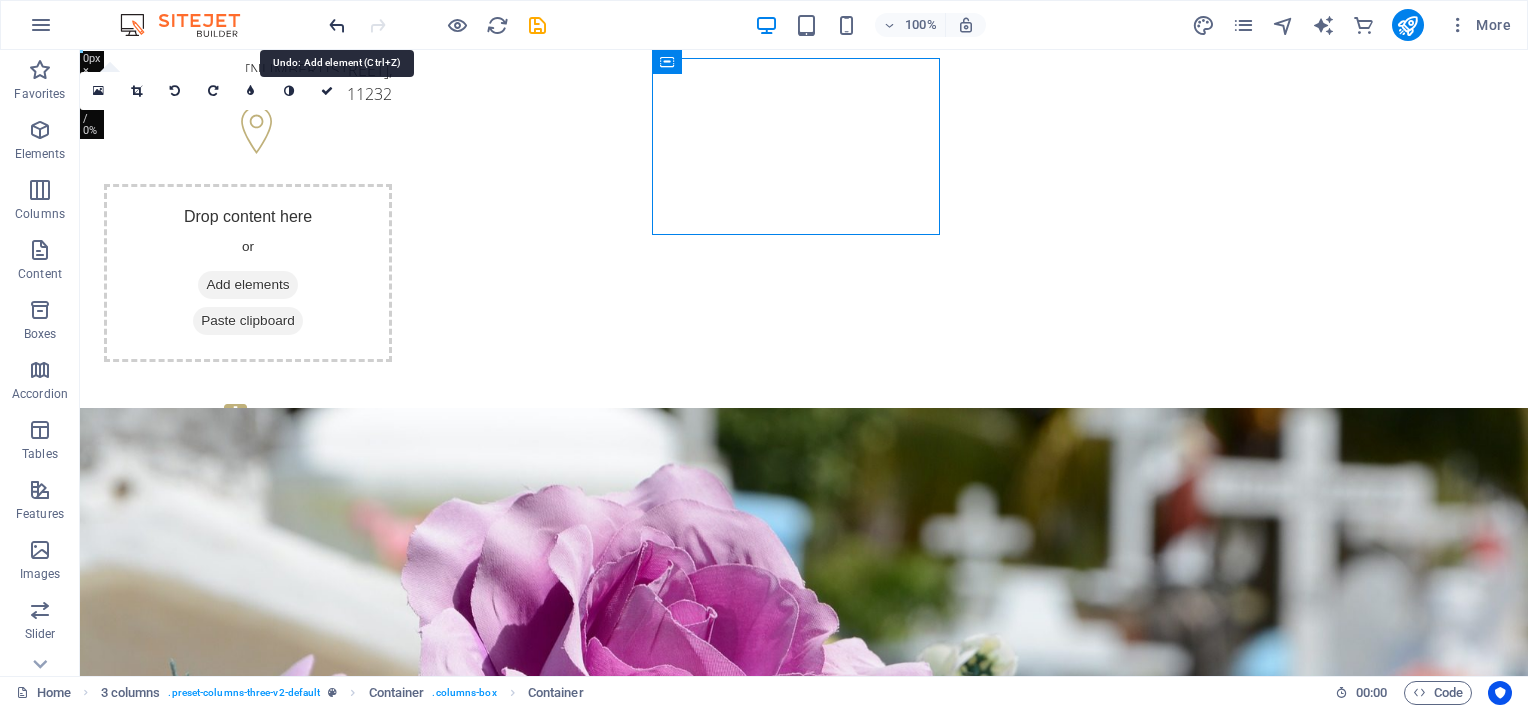 click at bounding box center (337, 25) 